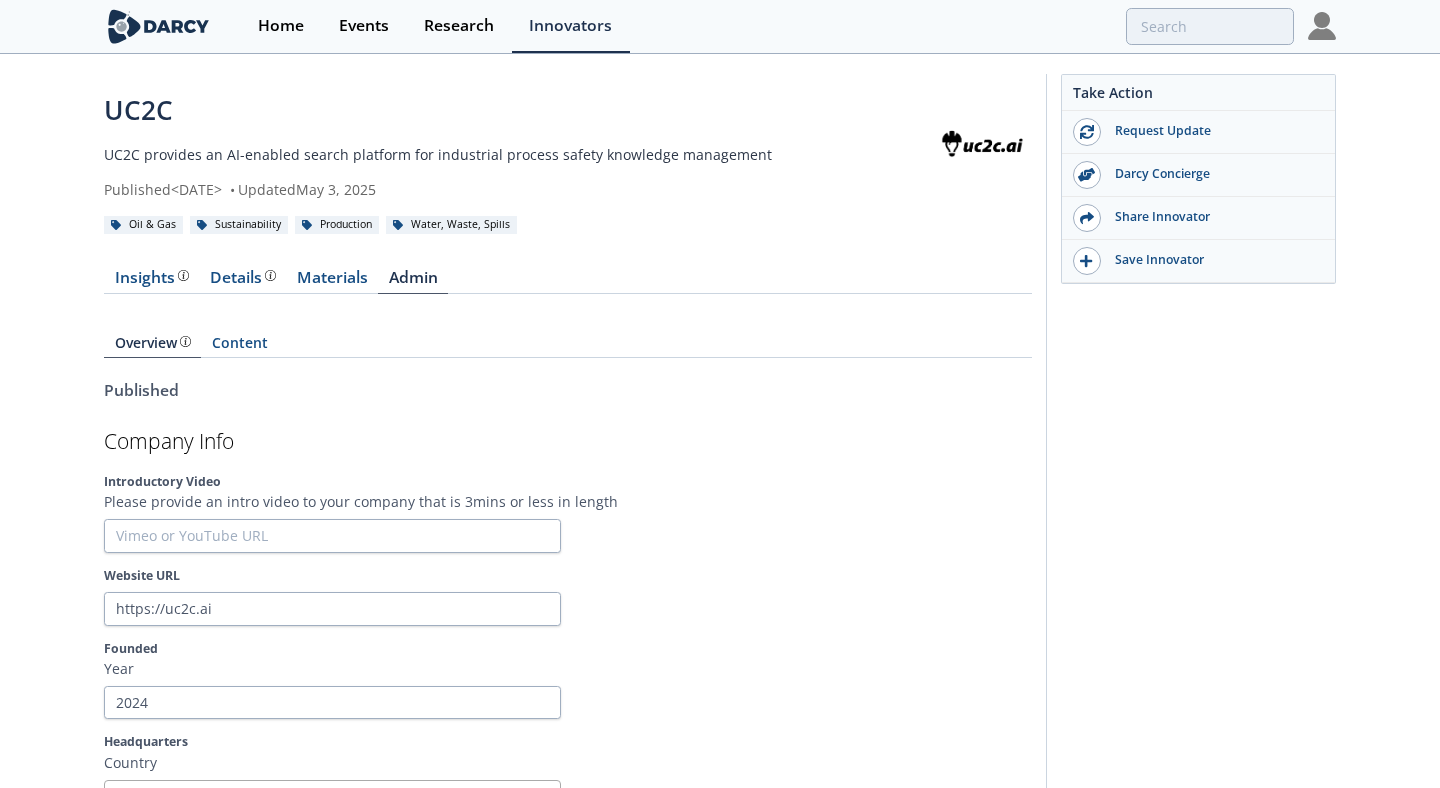 scroll, scrollTop: 0, scrollLeft: 0, axis: both 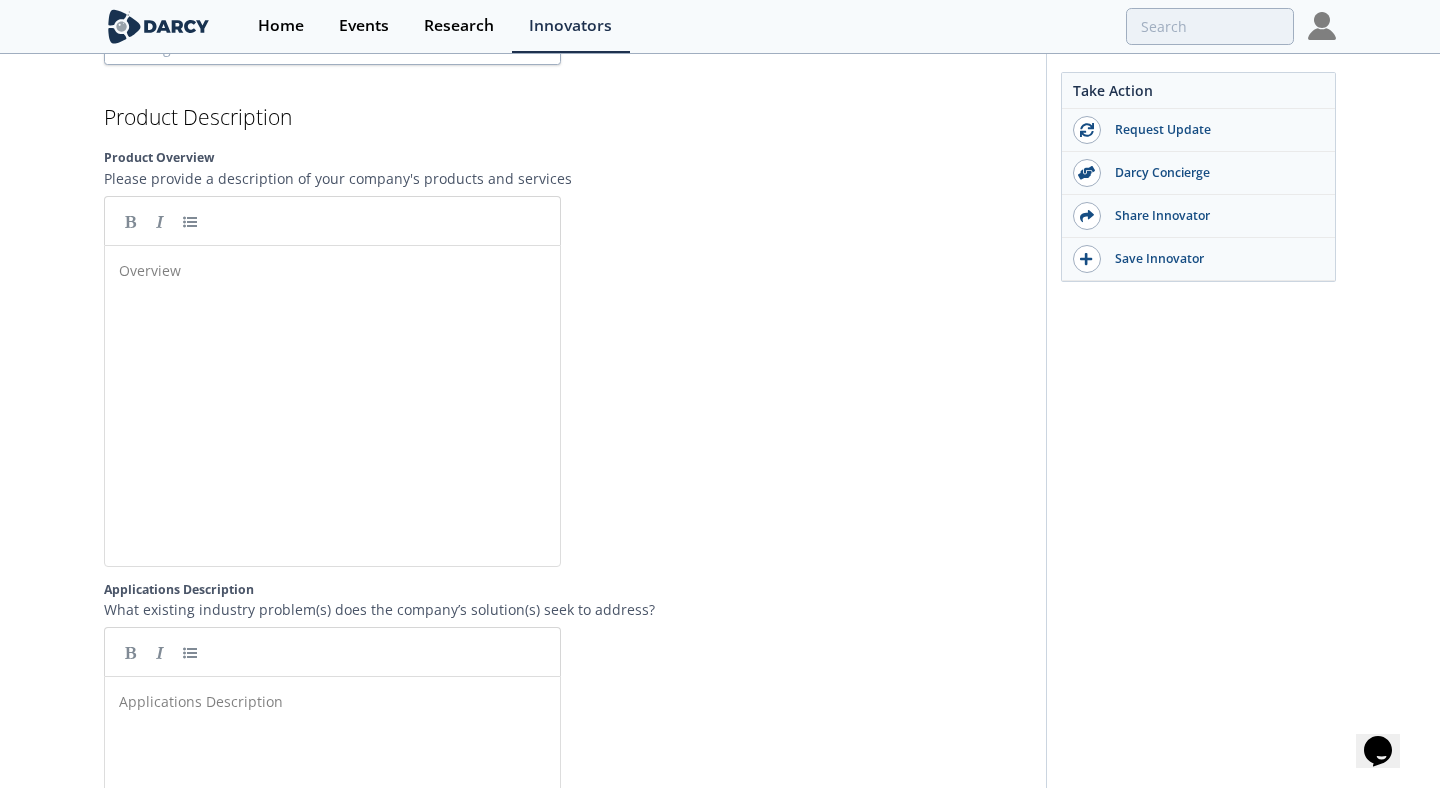 click on "Please provide a description of your company's products and services" at bounding box center [568, 178] 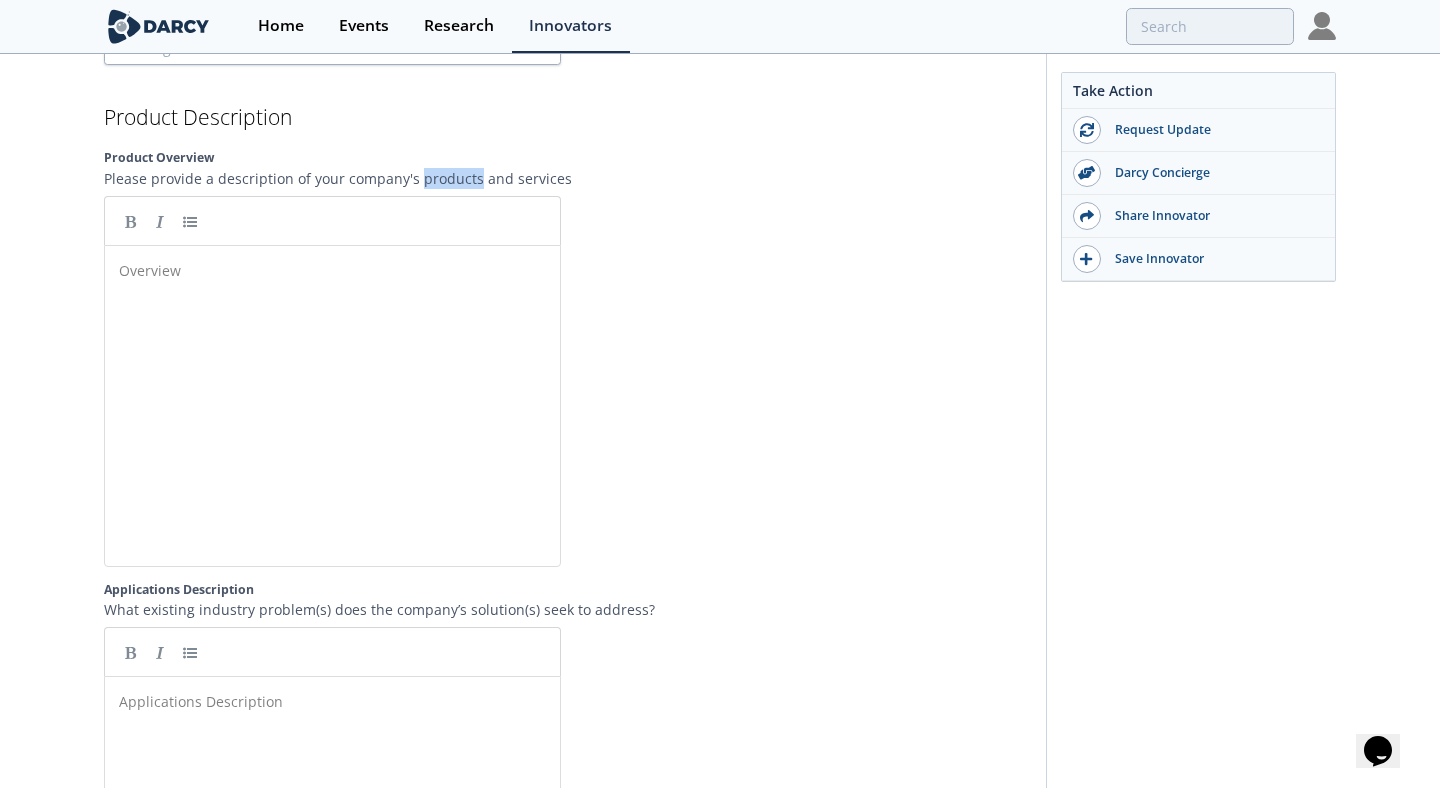 click on "Please provide a description of your company's products and services" at bounding box center (568, 178) 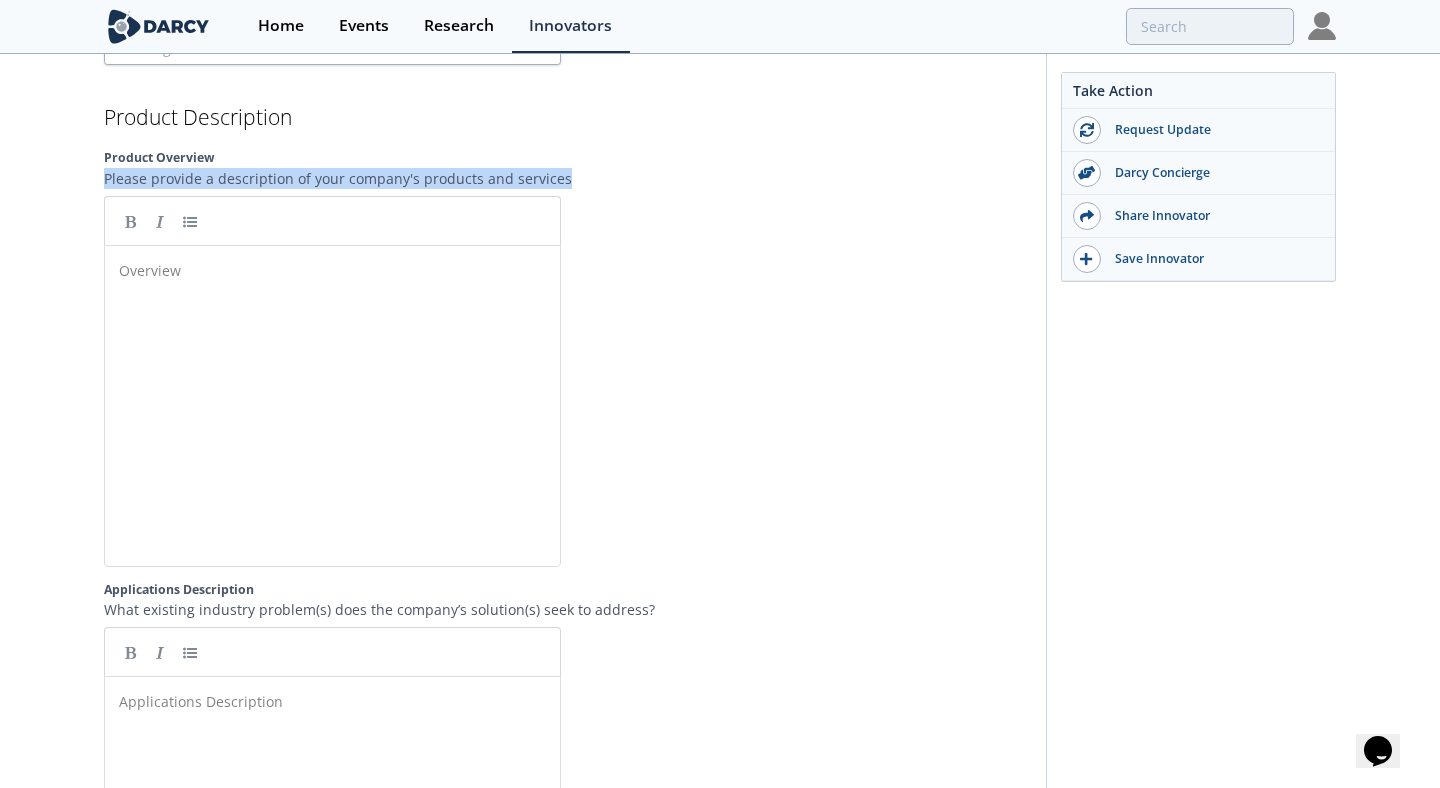 click on "Please provide a description of your company's products and services" at bounding box center [568, 178] 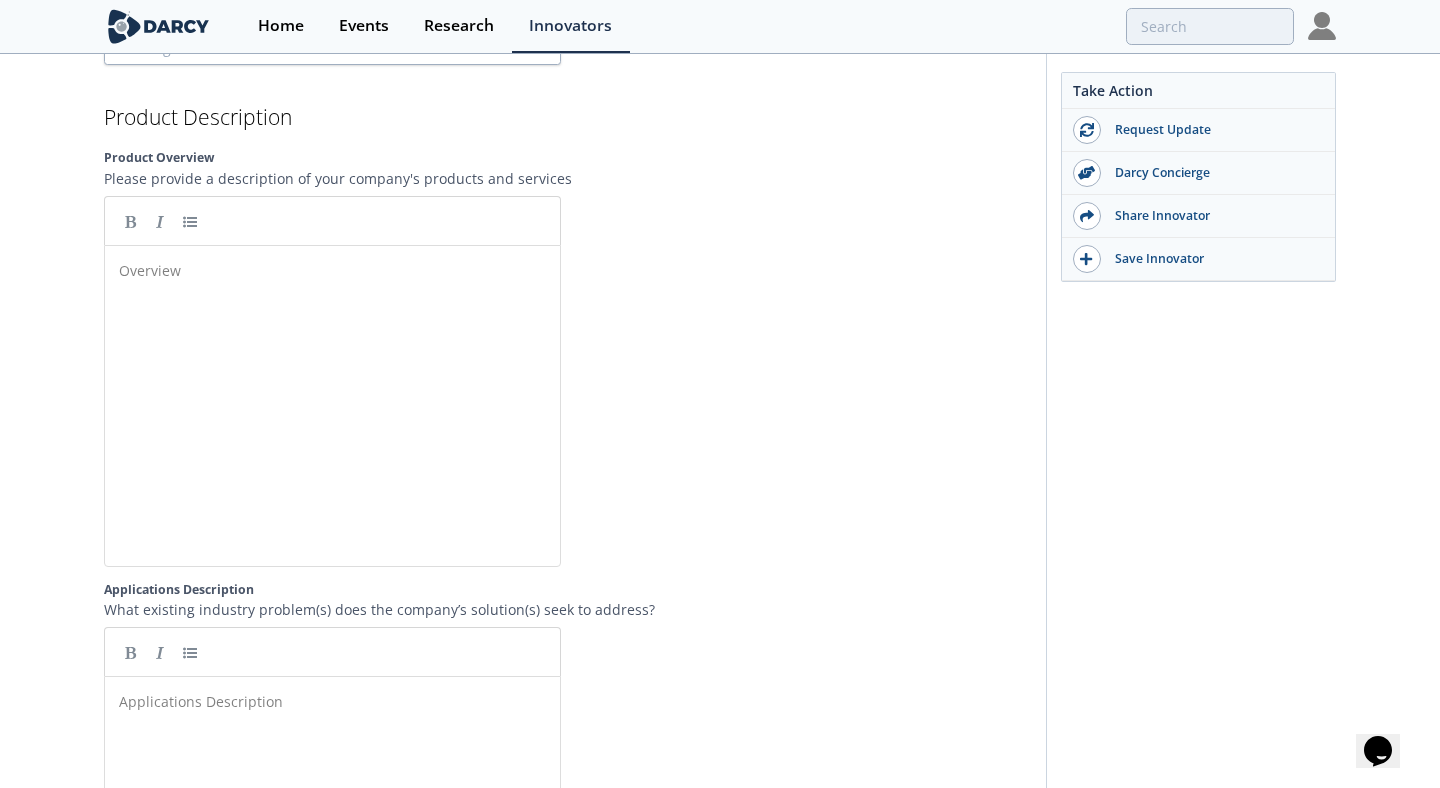click on "Overview   ​" at bounding box center (347, 421) 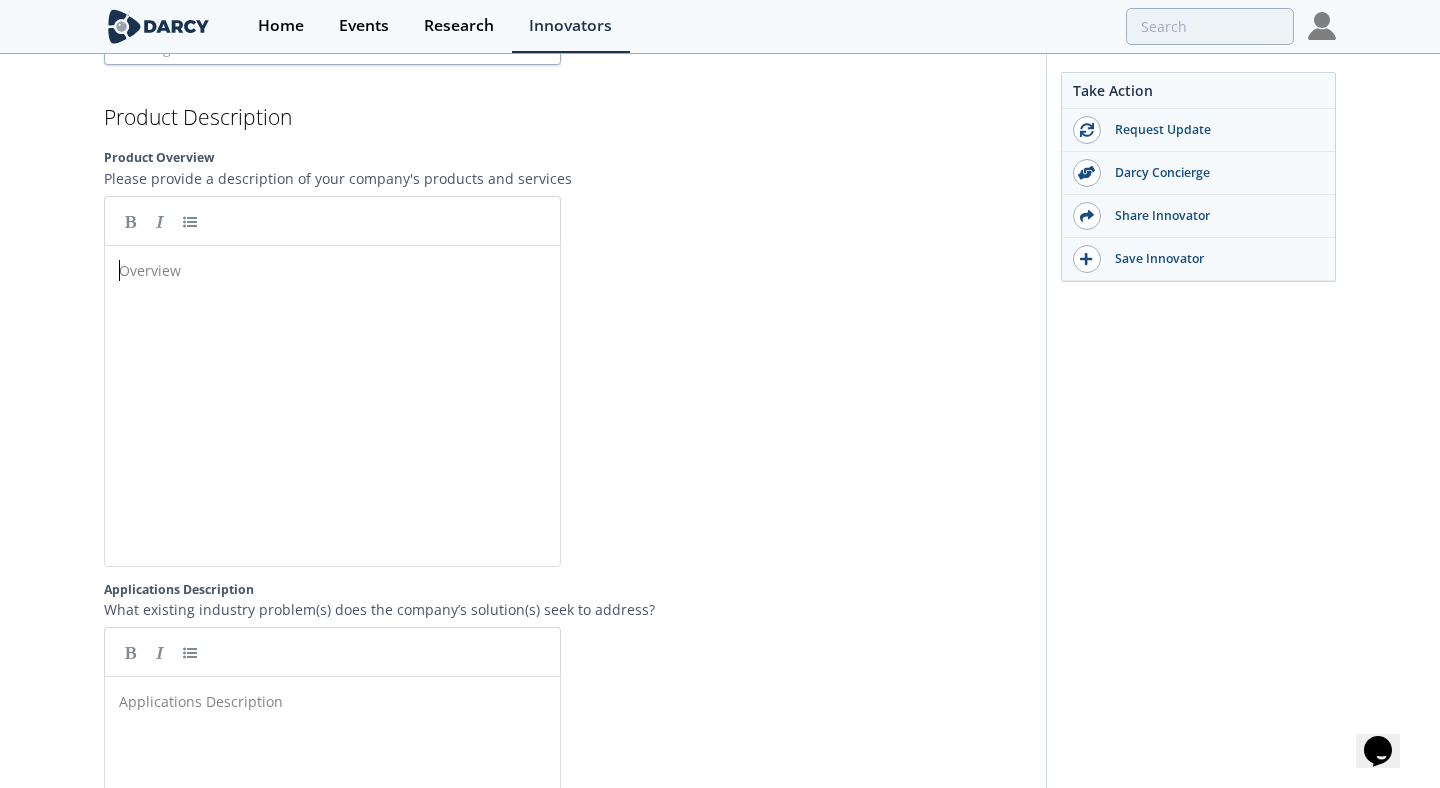 scroll, scrollTop: 1, scrollLeft: 0, axis: vertical 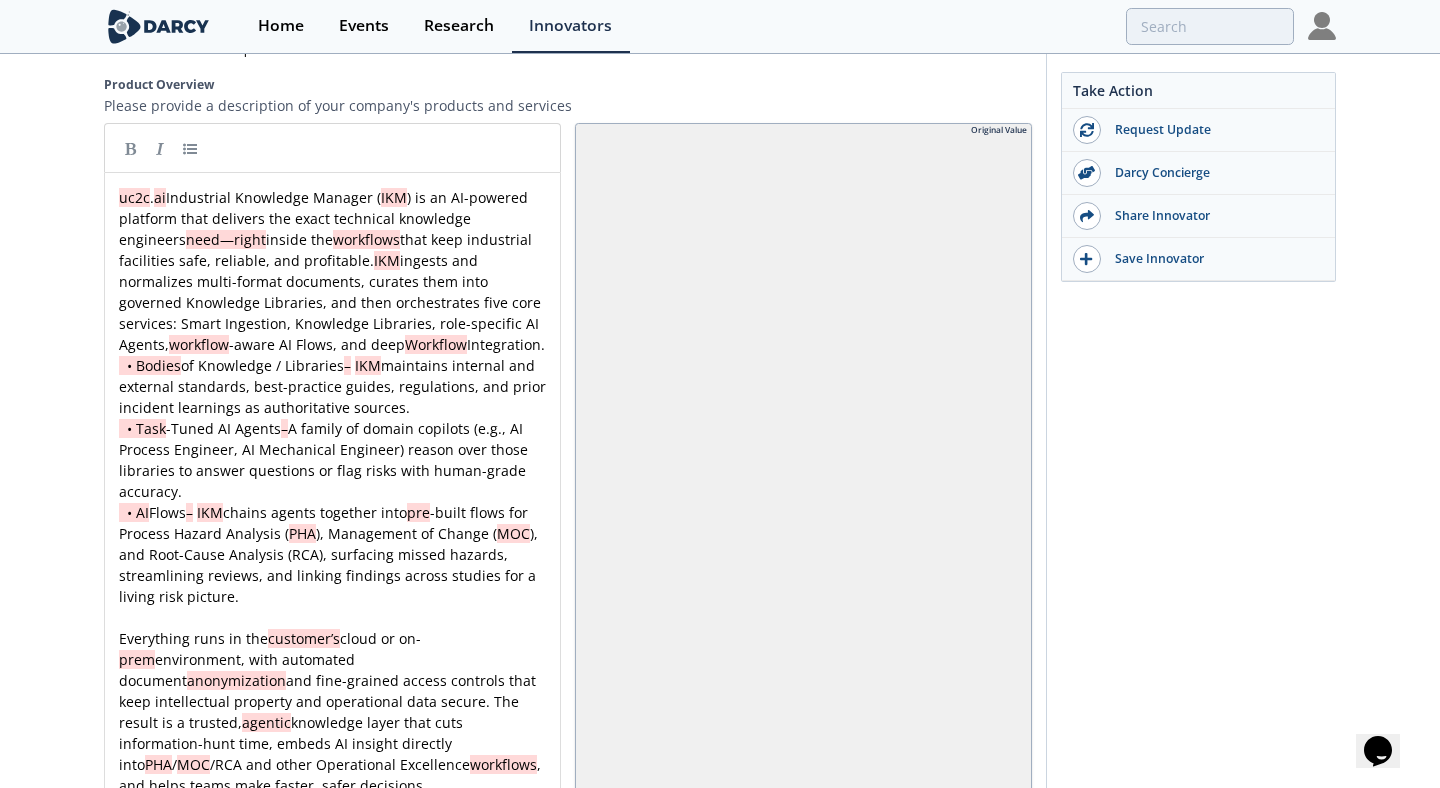 click on "xxxxxxxxxx uc2c . ai Industrial Knowledge Manager ( IKM ) is an AI-powered platform that delivers the exact technical knowledge engineers need—right inside the workflows that keep industrial facilities safe, reliable, and profitable. IKM ingests and normalizes multi-format documents, curates them into governed Knowledge Libraries, and then orchestrates five core services: Smart Ingestion, Knowledge Libraries, role-specific AI Agents, workflow -aware AI Flows, and deep Workflow Integration. • Bodies of Knowledge / Libraries – IKM maintains internal and external standards, best-practice guides, regulations, and prior incident learnings as authoritative sources. • Task -Tuned AI Agents – A family of domain copilots (e.g., AI Process Engineer, AI Mechanical Engineer) reason over those libraries to answer questions or flag risks with human-grade accuracy. • AI Flows – IKM chains agents together into pre -built flows for Process Hazard Analysis ( PHA MOC ​ /" at bounding box center [332, 491] 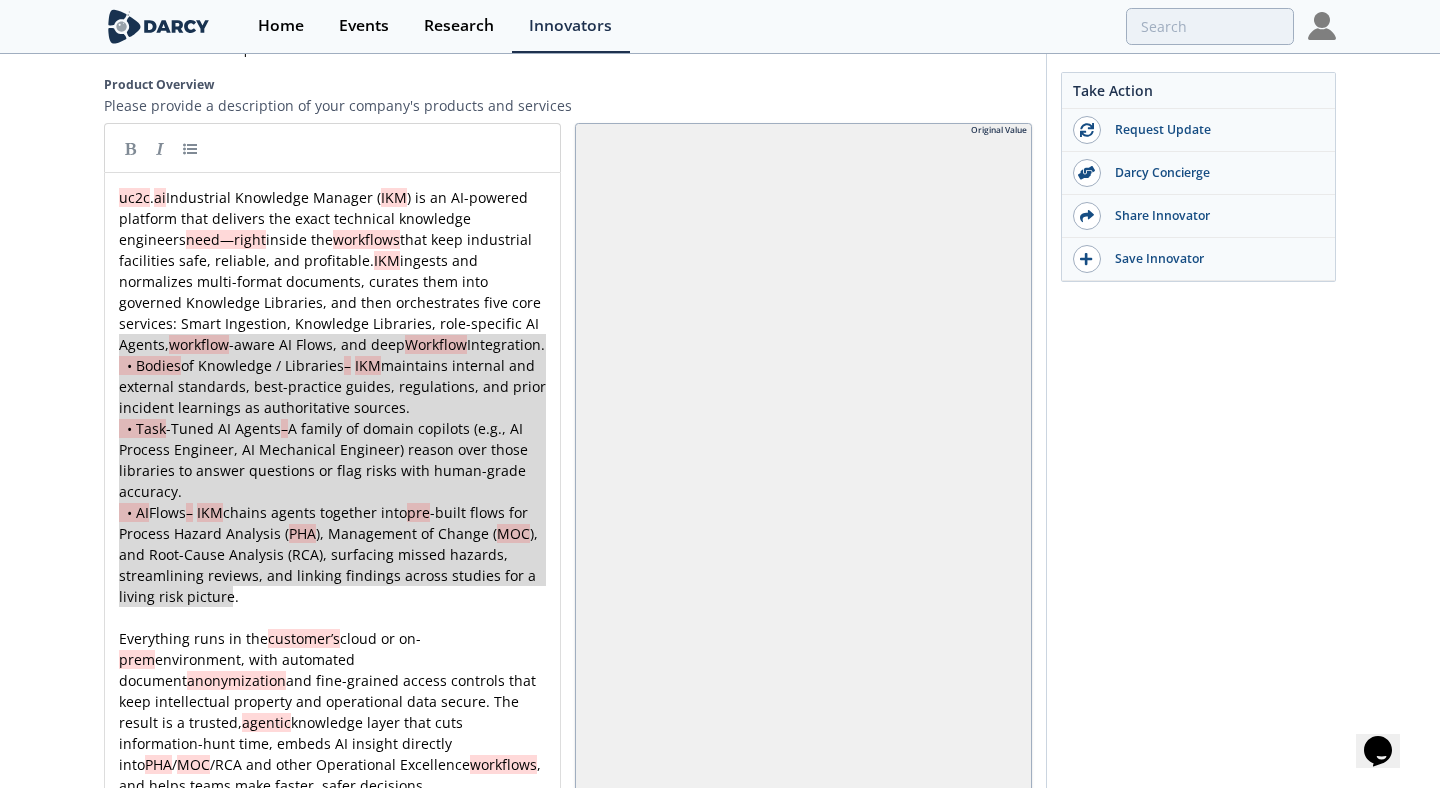 type on "•	Bodies of Knowledge / Libraries – IKM maintains internal and external standards, best-practice guides, regulations, and prior incident learnings as authoritative sources.
•	Task-Tuned AI Agents – A family of domain copilots (e.g., AI Process Engineer, AI Mechanical Engineer) reason over those libraries to answer questions or flag risks with human-grade accuracy.
•	AI Flows – IKM chains agents together into pre-built flows for Process Hazard Analysis (PHA), Management of Change (MOC), and Root-Cause Analysis (RCA), surfacing missed hazards, streamlining reviews, and linking findings across studies for a living risk picture." 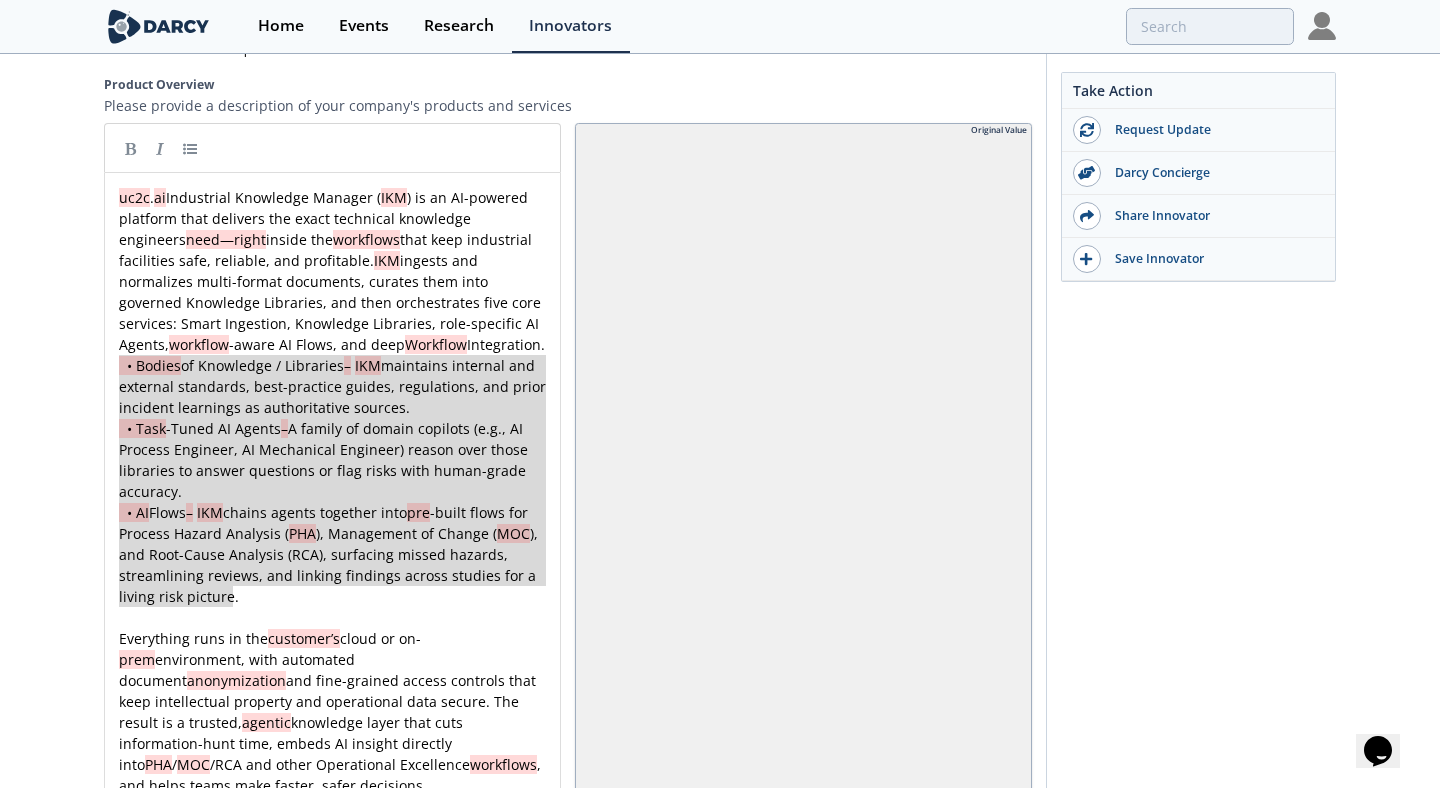 drag, startPoint x: 248, startPoint y: 594, endPoint x: 83, endPoint y: 363, distance: 283.87674 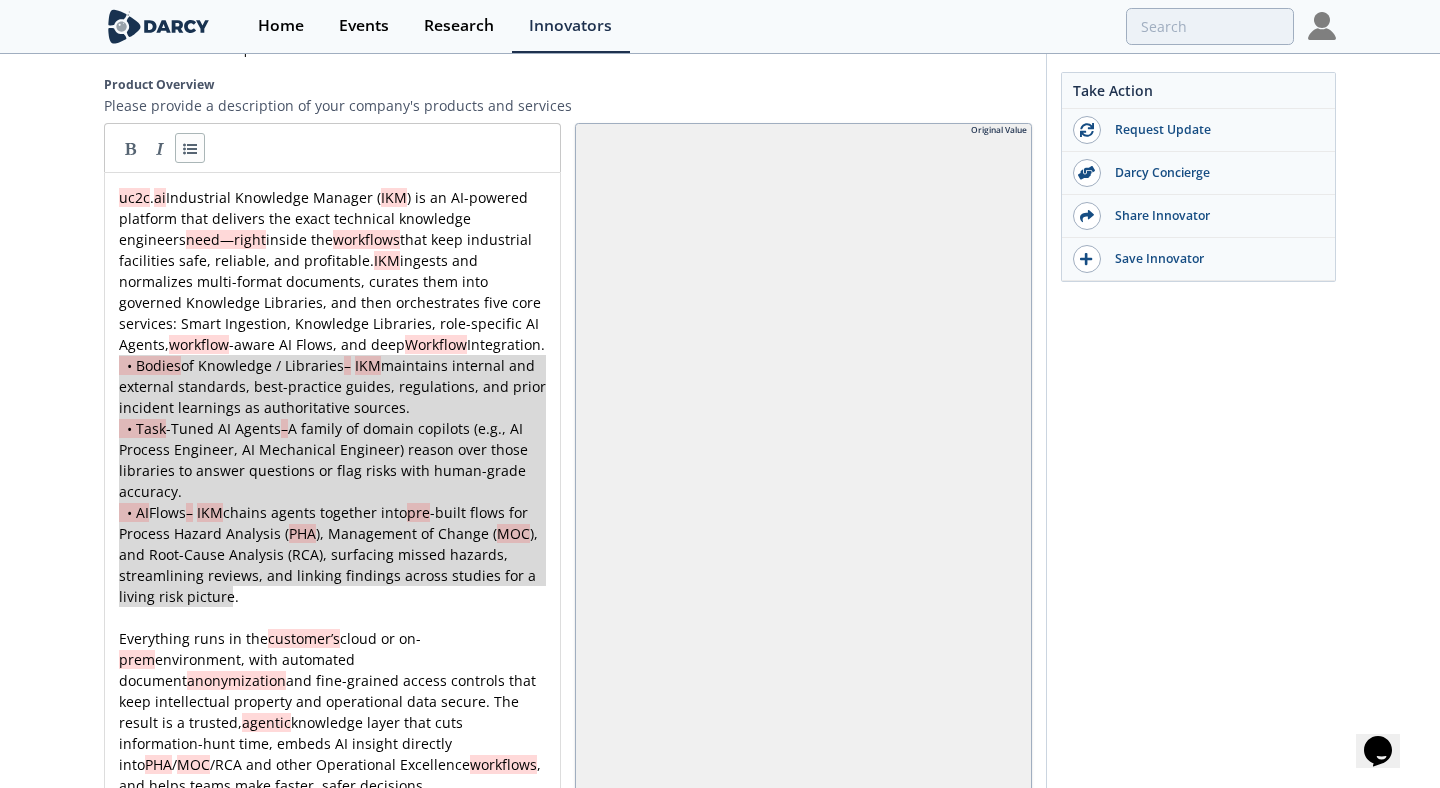 click at bounding box center [190, 148] 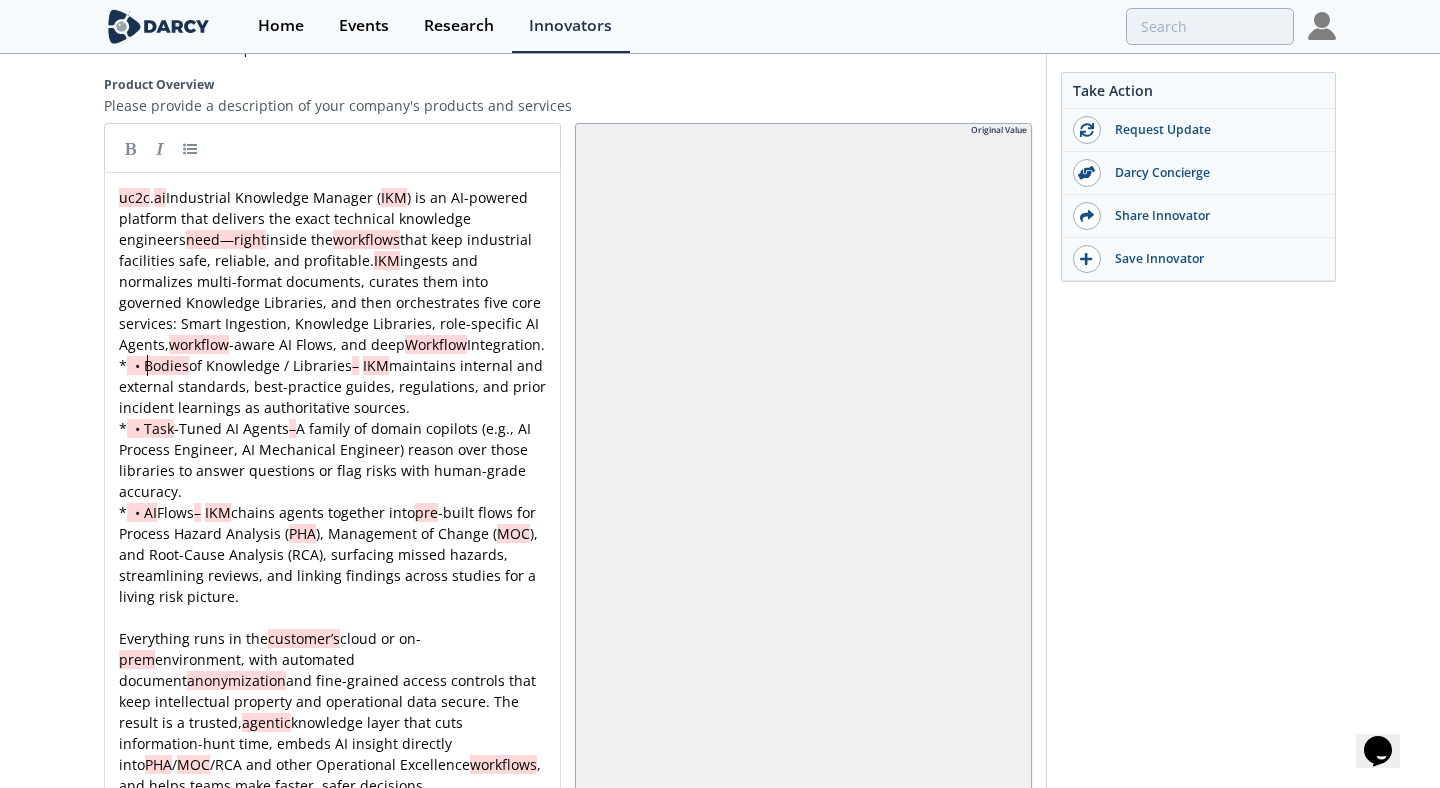 click on "x   uc2c . ai  Industrial Knowledge Manager ( IKM ) is an AI-powered platform that delivers the exact technical knowledge engineers  need—right  inside the  workflows  that keep industrial facilities safe, reliable, and profitable.  IKM  ingests and normalizes multi-format documents, curates them into governed Knowledge Libraries, and then orchestrates five core services: Smart Ingestion, Knowledge Libraries, role-specific AI Agents,  workflow -aware AI Flows, and deep  Workflow  Integration. *     •   Bodies  of Knowledge / Libraries  –   IKM  maintains internal and external standards, best-practice guides, regulations, and prior incident learnings as authoritative sources. *     •   Task -Tuned AI Agents  –  A family of domain copilots (e.g., AI Process Engineer, AI Mechanical Engineer) reason over those libraries to answer questions or flag risks with human-grade accuracy. *     •   AI  Flows  –   IKM  chains agents together into  pre -built flows for Process Hazard Analysis ( PHA MOC ​ /" at bounding box center [332, 491] 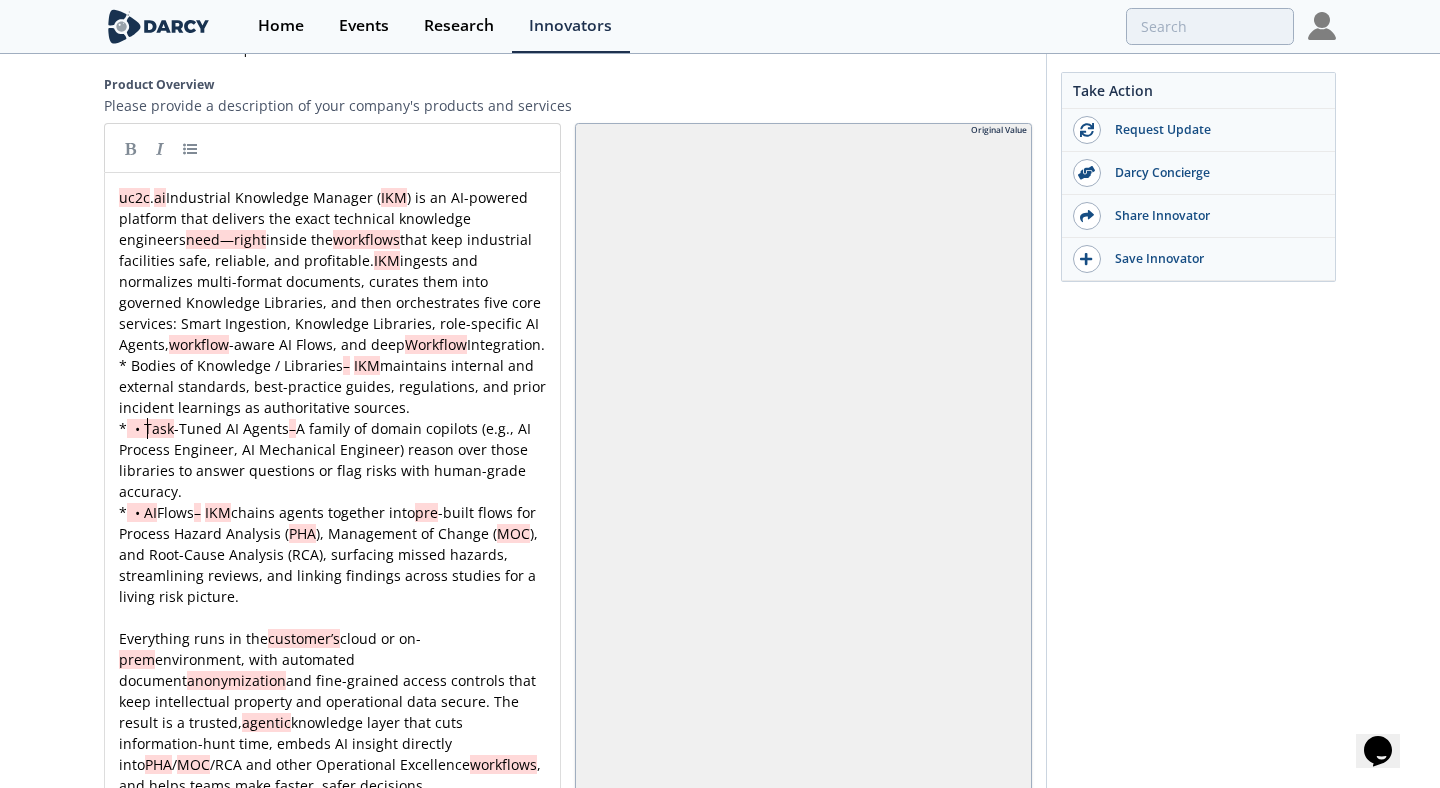 click on "x   uc2c . ai  Industrial Knowledge Manager ( IKM ) is an AI-powered platform that delivers the exact technical knowledge engineers  need—right  inside the  workflows  that keep industrial facilities safe, reliable, and profitable.  IKM  ingests and normalizes multi-format documents, curates them into governed Knowledge Libraries, and then orchestrates five core services: Smart Ingestion, Knowledge Libraries, role-specific AI Agents,  workflow -aware AI Flows, and deep  Workflow  Integration. * Bodies of Knowledge / Libraries  –   IKM  maintains internal and external standards, best-practice guides, regulations, and prior incident learnings as authoritative sources. *     •   Task -Tuned AI Agents  –  A family of domain copilots (e.g., AI Process Engineer, AI Mechanical Engineer) reason over those libraries to answer questions or flag risks with human-grade accuracy. *     •   AI  Flows  –   IKM  chains agents together into  pre -built flows for Process Hazard Analysis ( PHA MOC ​ customer’s" at bounding box center [332, 491] 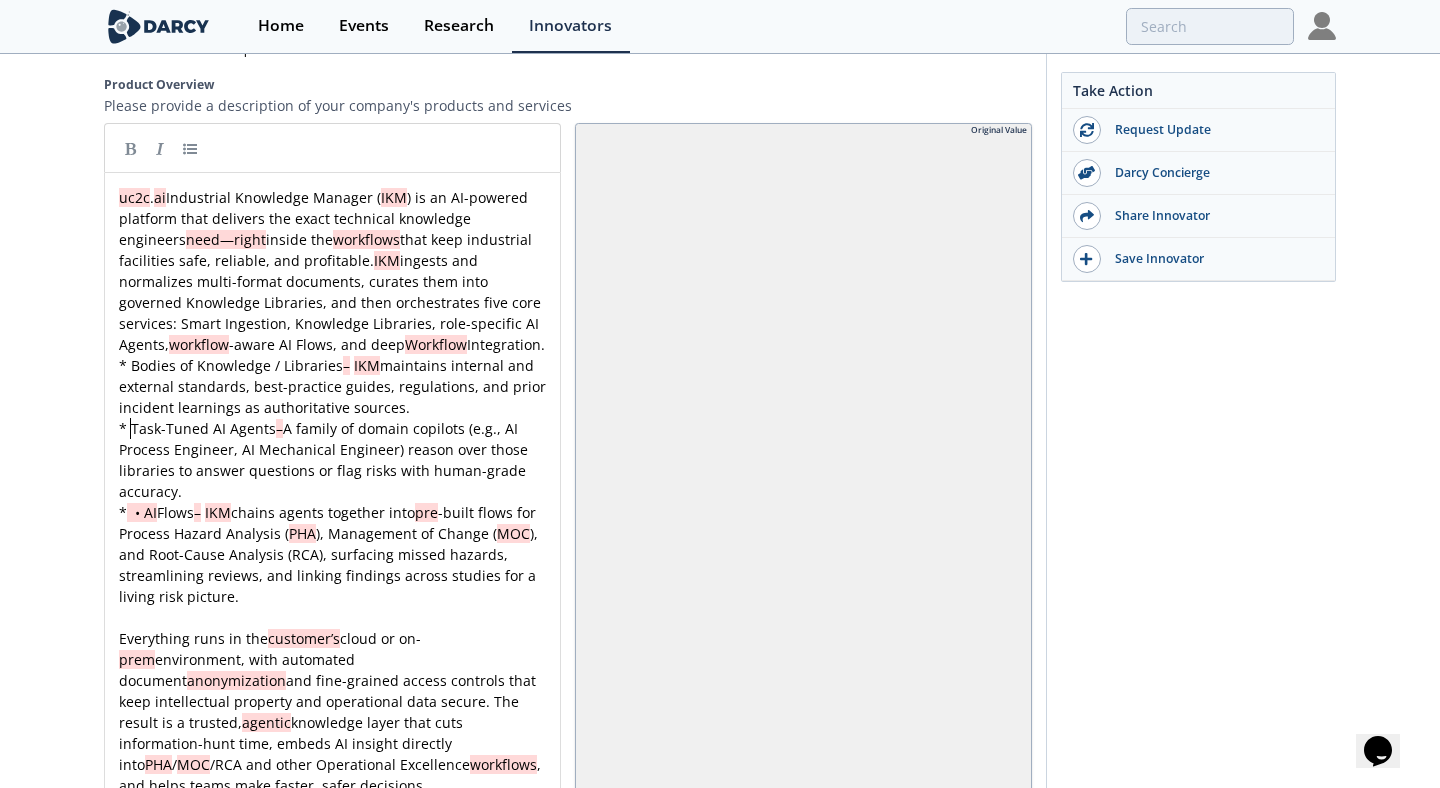 click on "x   uc2c . ai  Industrial Knowledge Manager ( IKM ) is an AI-powered platform that delivers the exact technical knowledge engineers  need—right  inside the  workflows  that keep industrial facilities safe, reliable, and profitable.  IKM  ingests and normalizes multi-format documents, curates them into governed Knowledge Libraries, and then orchestrates five core services: Smart Ingestion, Knowledge Libraries, role-specific AI Agents,  workflow -aware AI Flows, and deep  Workflow  Integration. * Bodies of Knowledge / Libraries  –   IKM  maintains internal and external standards, best-practice guides, regulations, and prior incident learnings as authoritative sources. * Task-Tuned AI Agents  –  A family of domain copilots (e.g., AI Process Engineer, AI Mechanical Engineer) reason over those libraries to answer questions or flag risks with human-grade accuracy. *     •   AI  Flows  –   IKM  chains agents together into  pre -built flows for Process Hazard Analysis ( PHA ), Management of Change ( MOC /" at bounding box center (332, 491) 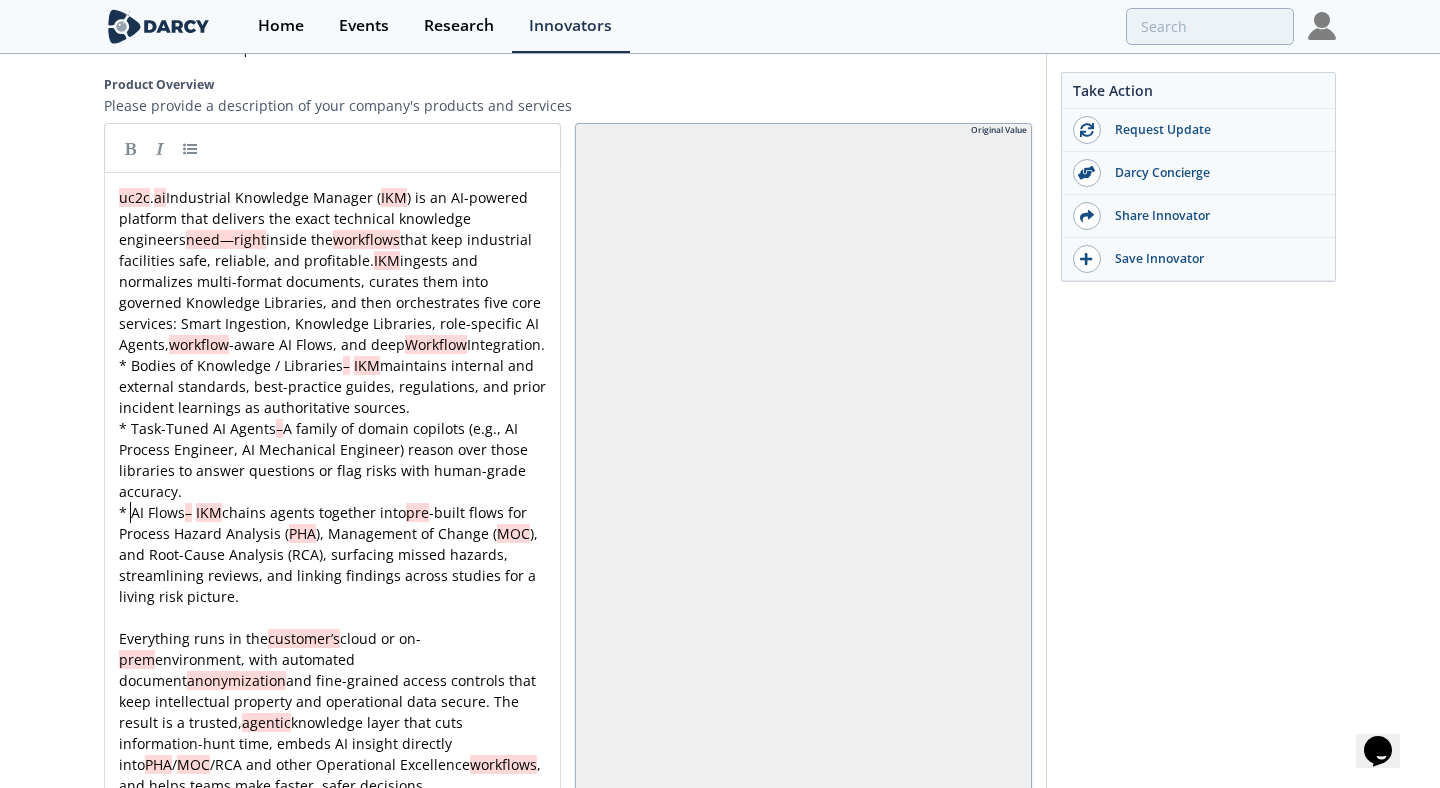 click on "–" at bounding box center [188, 512] 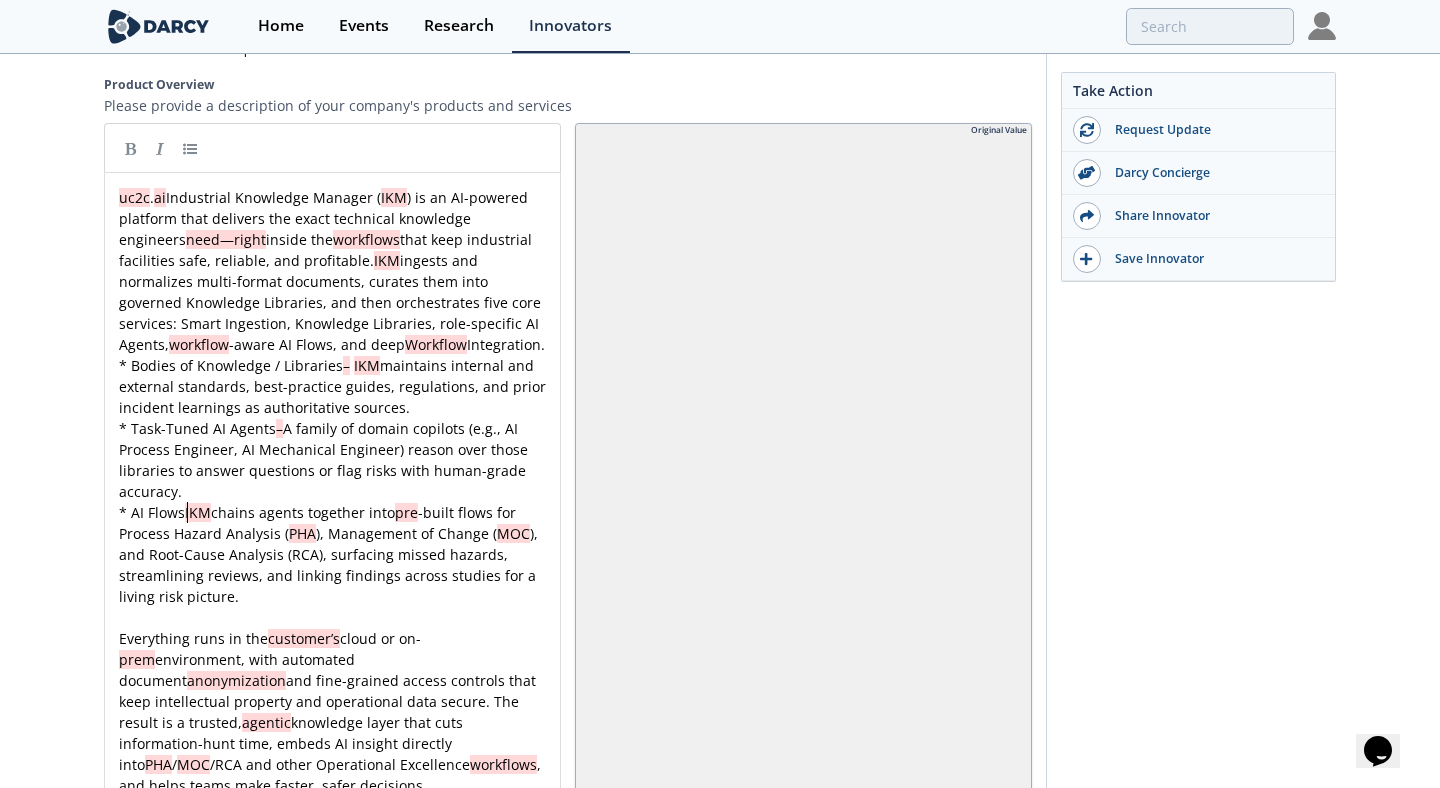 type 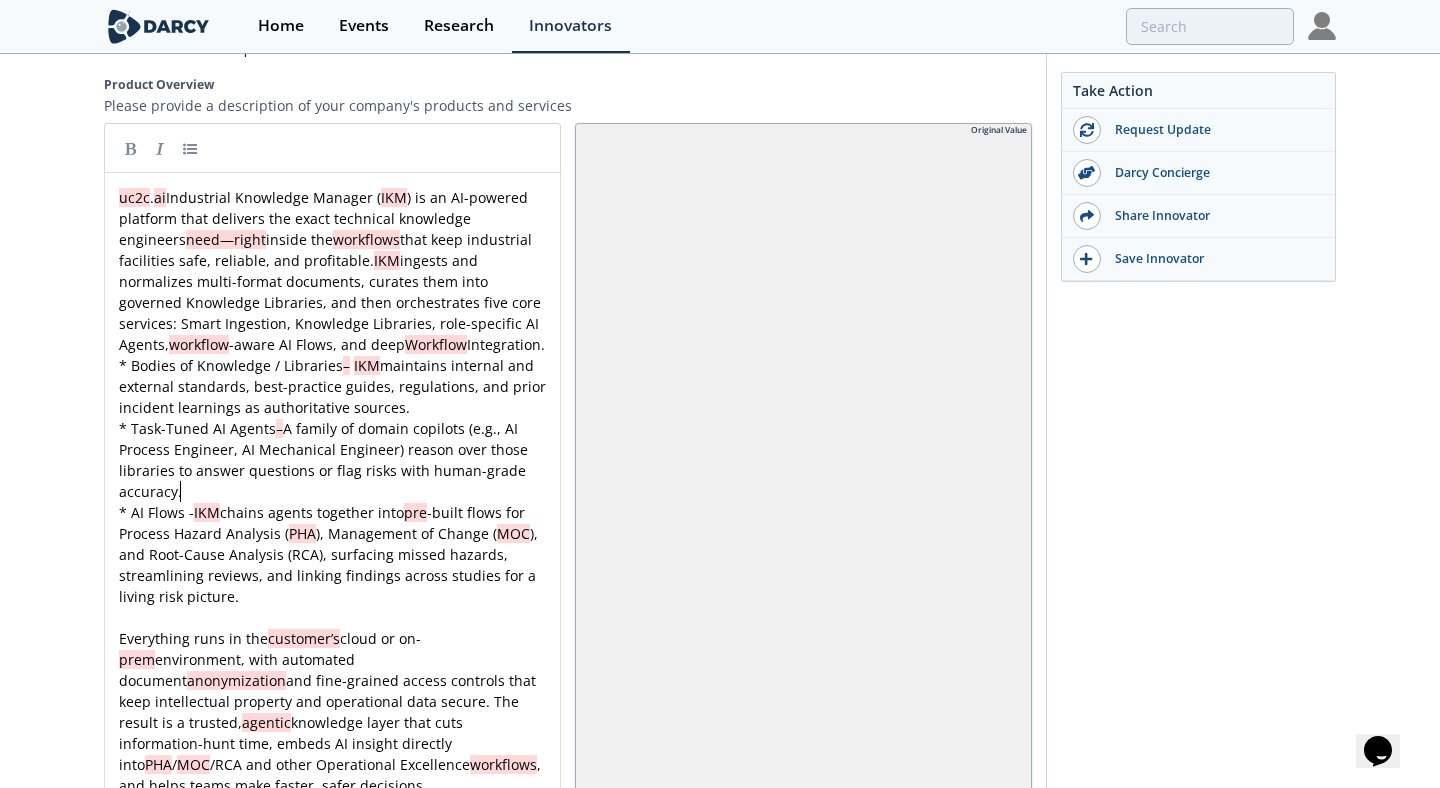 click on "* Task-Tuned AI Agents  –  A family of domain copilots (e.g., AI Process Engineer, AI Mechanical Engineer) reason over those libraries to answer questions or flag risks with human-grade accuracy." at bounding box center [332, 460] 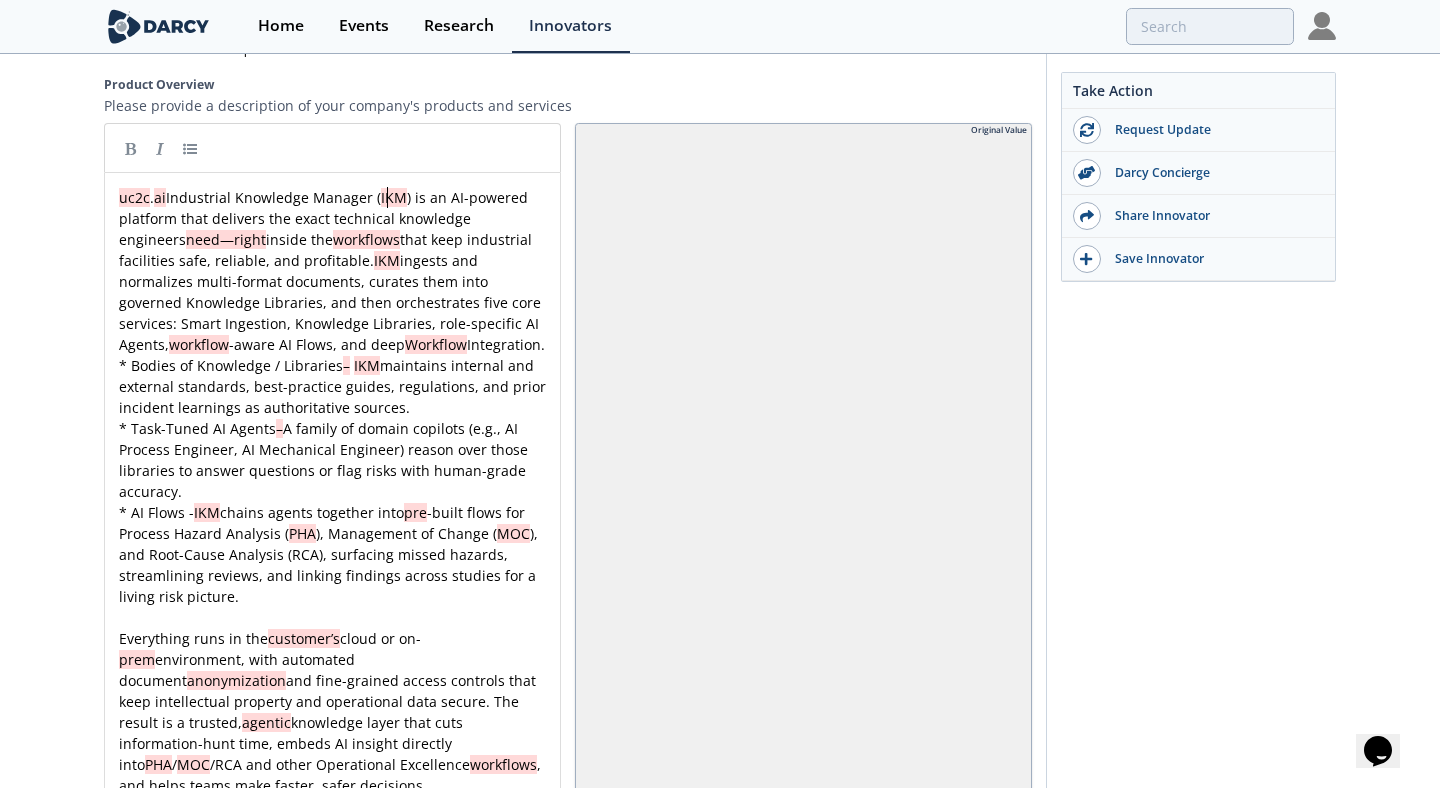 click on "x   uc2c . ai  Industrial Knowledge Manager ( IKM ) is an AI-powered platform that delivers the exact technical knowledge engineers  need—right  inside the  workflows  that keep industrial facilities safe, reliable, and profitable.  IKM  ingests and normalizes multi-format documents, curates them into governed Knowledge Libraries, and then orchestrates five core services: Smart Ingestion, Knowledge Libraries, role-specific AI Agents,  workflow -aware AI Flows, and deep  Workflow  Integration. * Bodies of Knowledge / Libraries  –   IKM  maintains internal and external standards, best-practice guides, regulations, and prior incident learnings as authoritative sources. * Task-Tuned AI Agents  –  A family of domain copilots (e.g., AI Process Engineer, AI Mechanical Engineer) reason over those libraries to answer questions or flag risks with human-grade accuracy. * AI Flows -  IKM  chains agents together into  pre -built flows for Process Hazard Analysis ( PHA ), Management of Change ( MOC ​ customer’s" at bounding box center (332, 491) 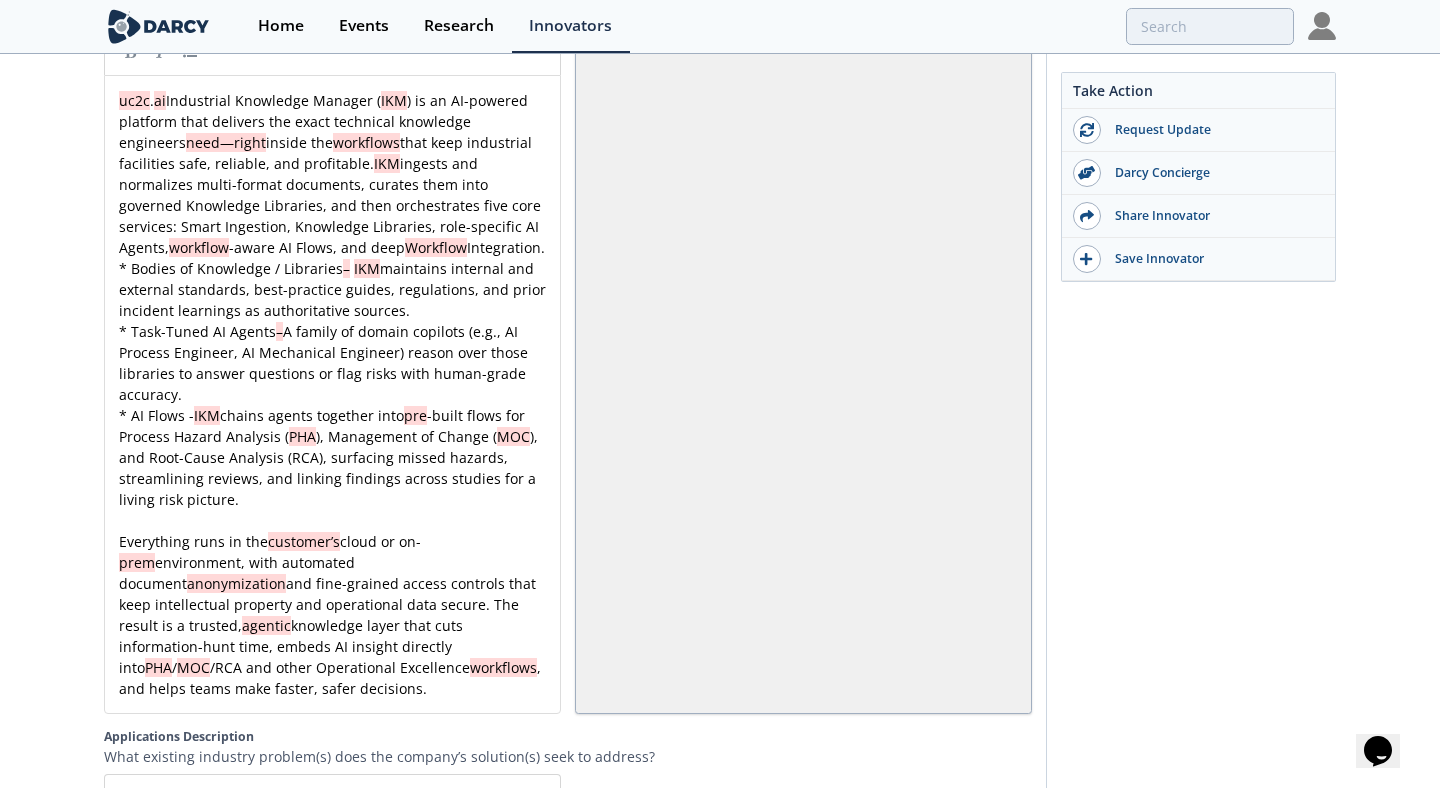 scroll, scrollTop: 2450, scrollLeft: 0, axis: vertical 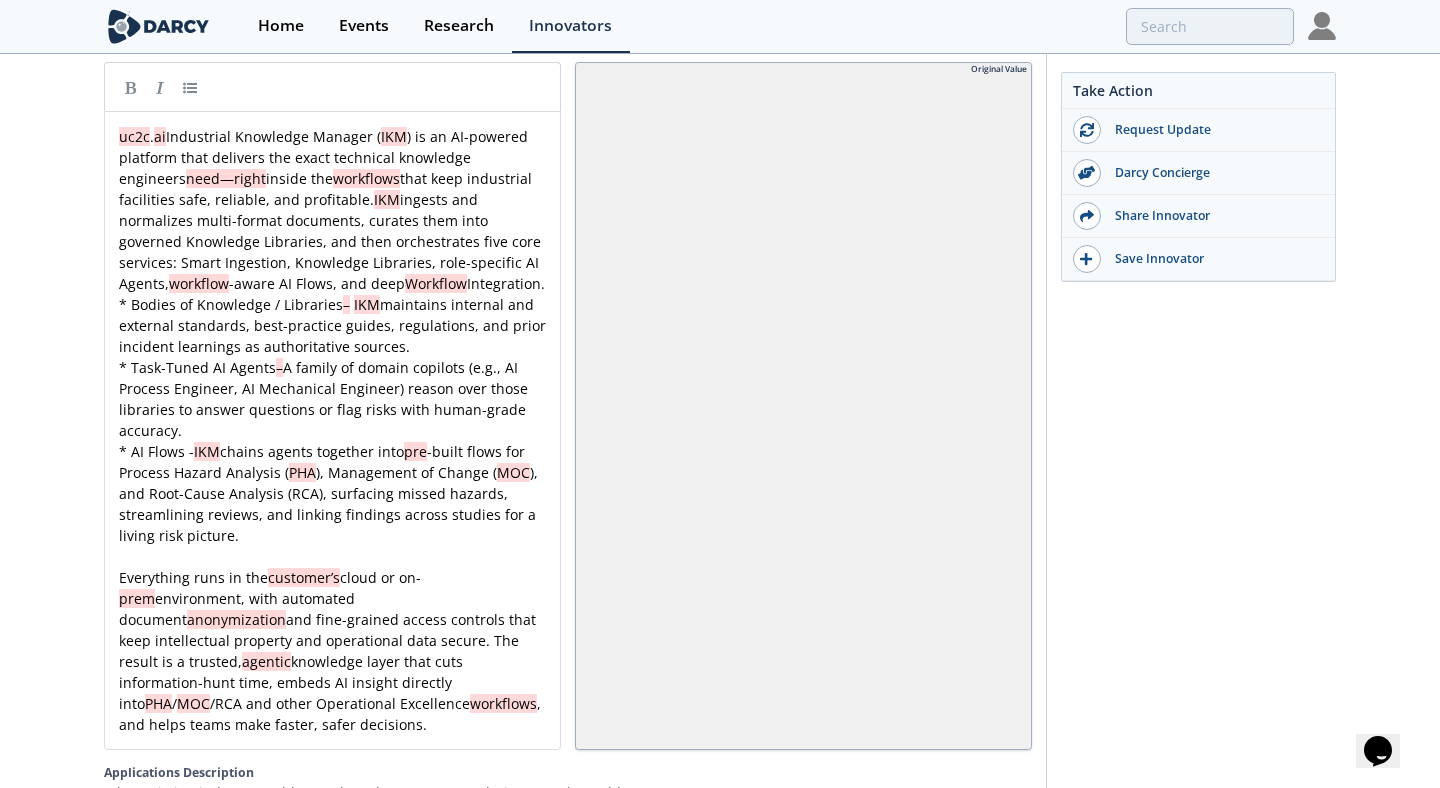 click on "uc2c . ai  Industrial Knowledge Manager ( IKM ) is an AI-powered platform that delivers the exact technical knowledge engineers  need—right  inside the  workflows  that keep industrial facilities safe, reliable, and profitable.  IKM  ingests and normalizes multi-format documents, curates them into governed Knowledge Libraries, and then orchestrates five core services: Smart Ingestion, Knowledge Libraries, role-specific AI Agents,  workflow -aware AI Flows, and deep  Workflow  Integration." at bounding box center (332, 210) 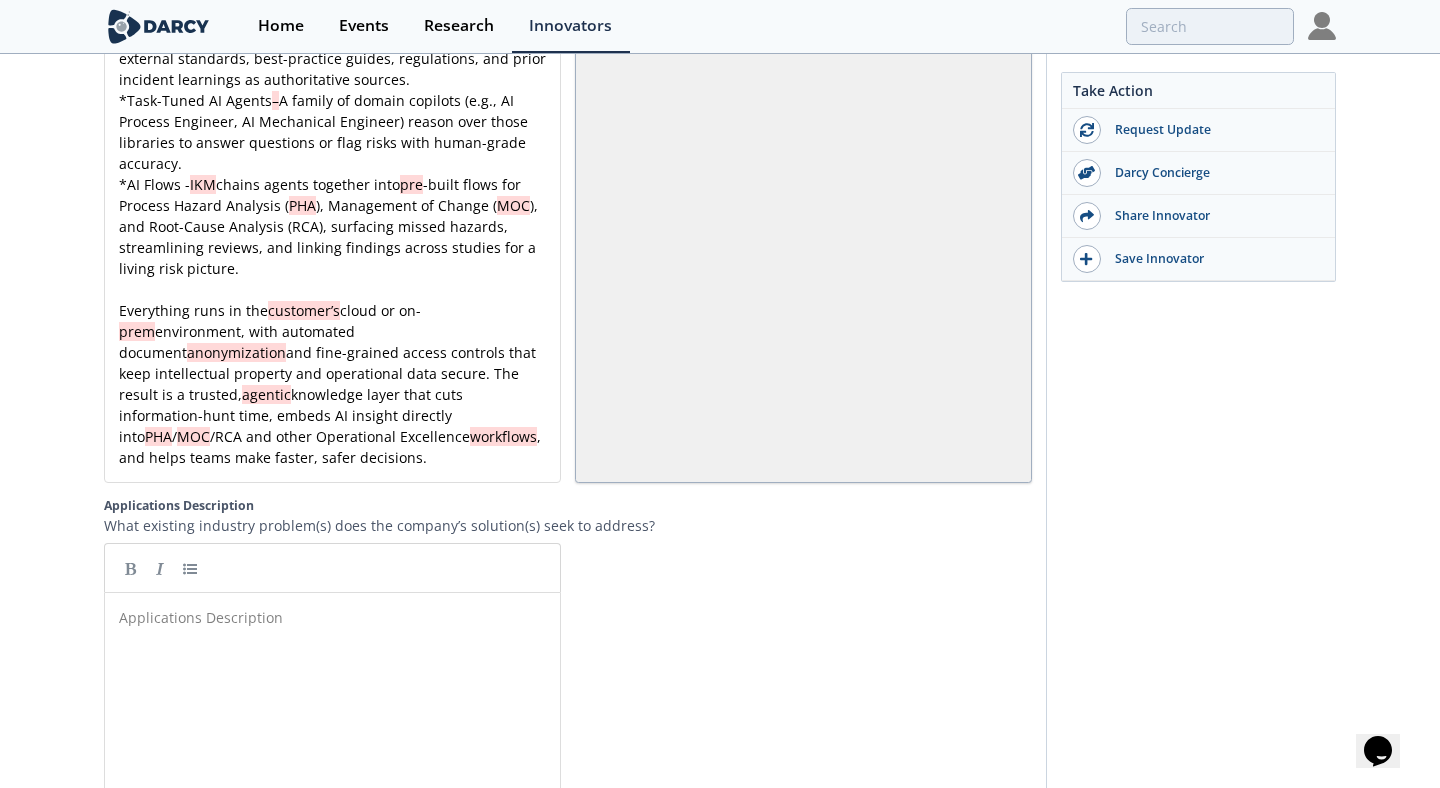 scroll, scrollTop: 2742, scrollLeft: 0, axis: vertical 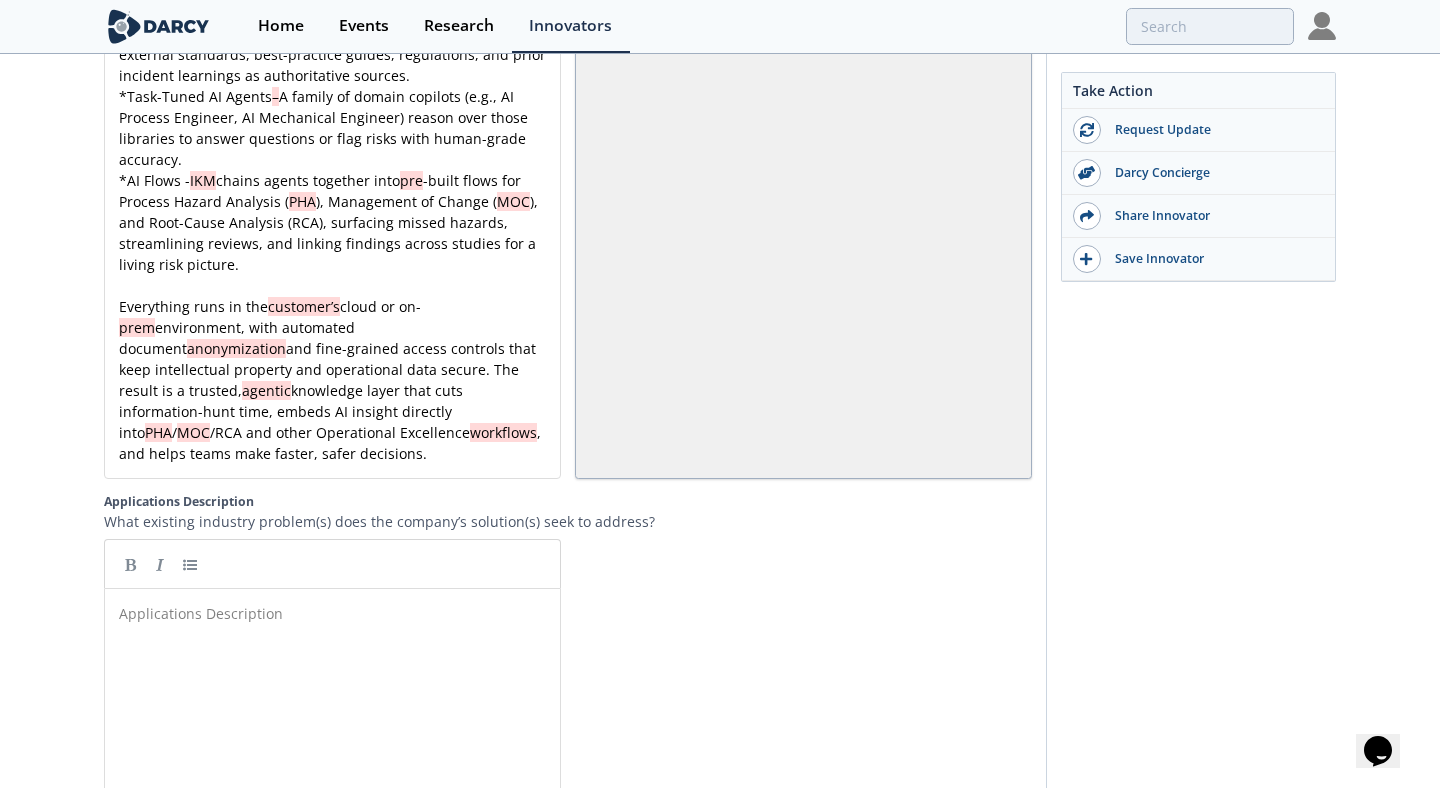 click on "What existing industry problem(s) does the company’s solution(s) seek to address?" at bounding box center [568, 521] 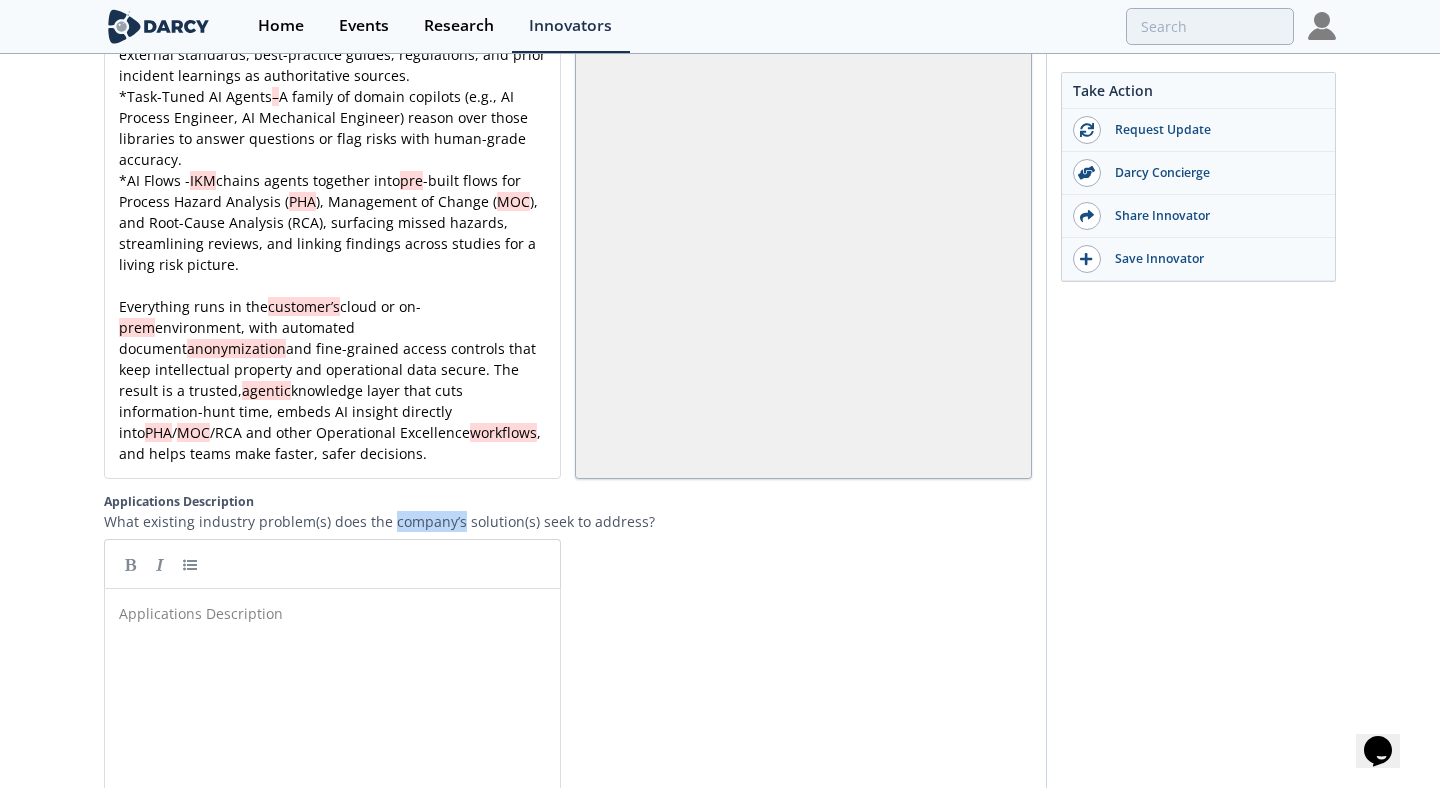 click on "What existing industry problem(s) does the company’s solution(s) seek to address?" at bounding box center (568, 521) 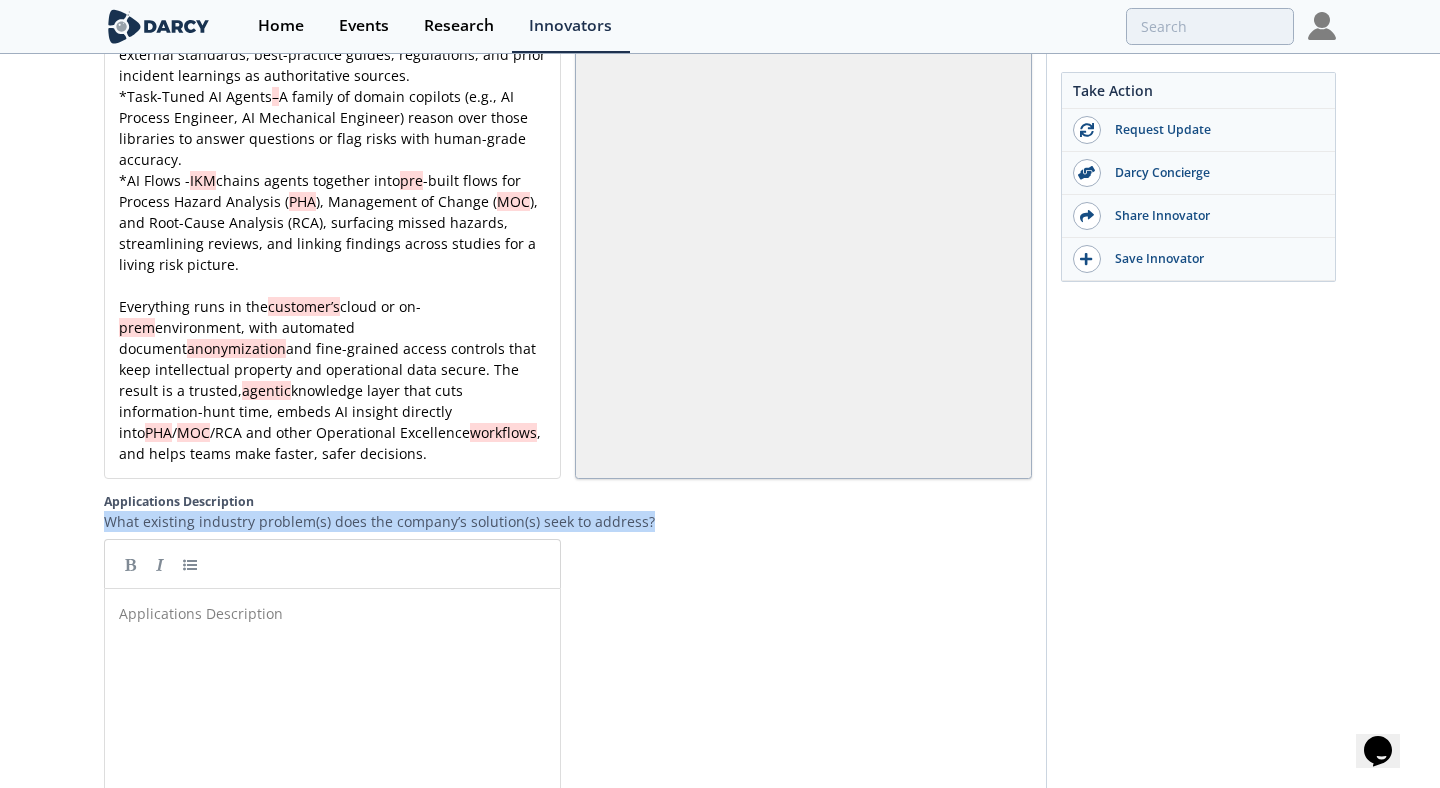 click on "What existing industry problem(s) does the company’s solution(s) seek to address?" at bounding box center [568, 521] 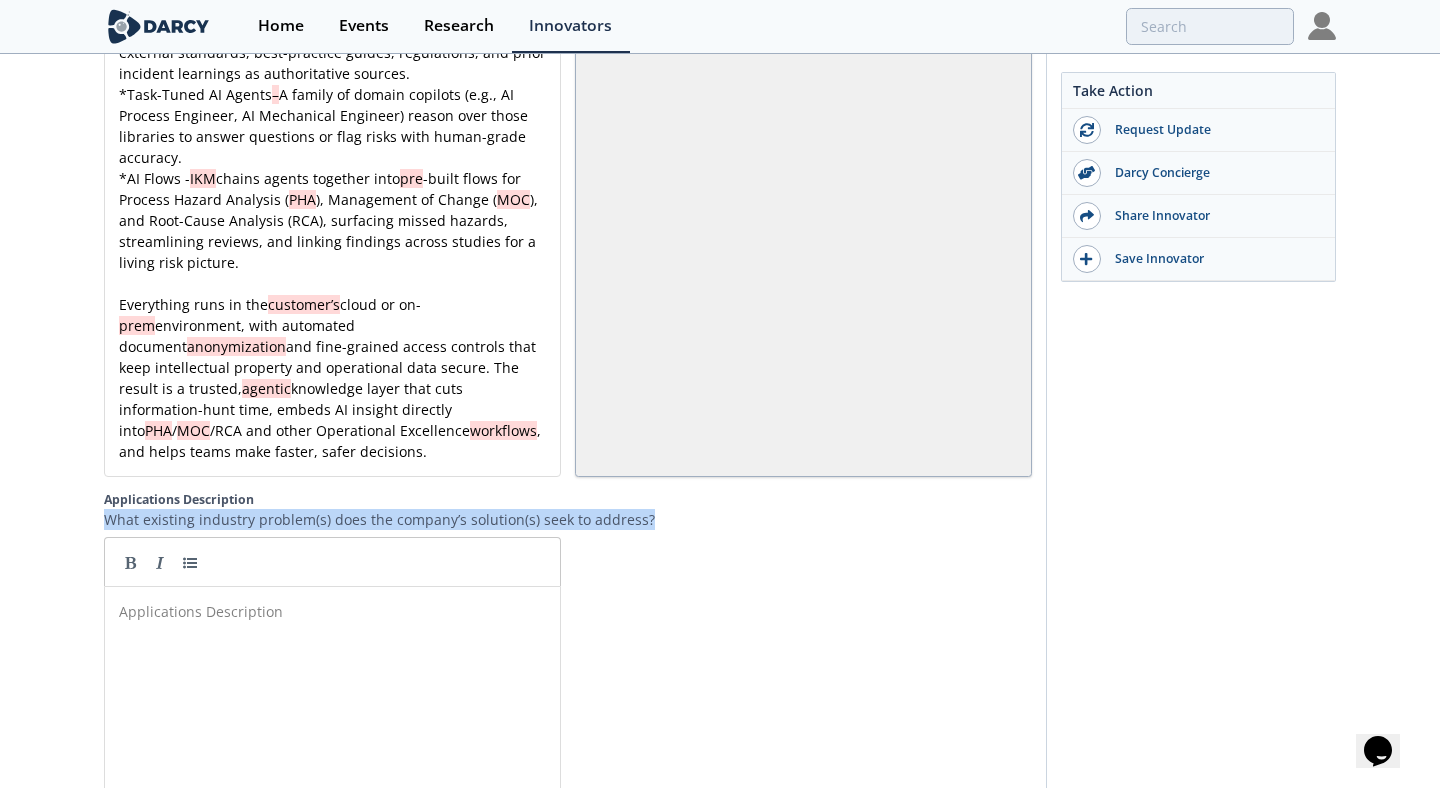 scroll, scrollTop: 2790, scrollLeft: 0, axis: vertical 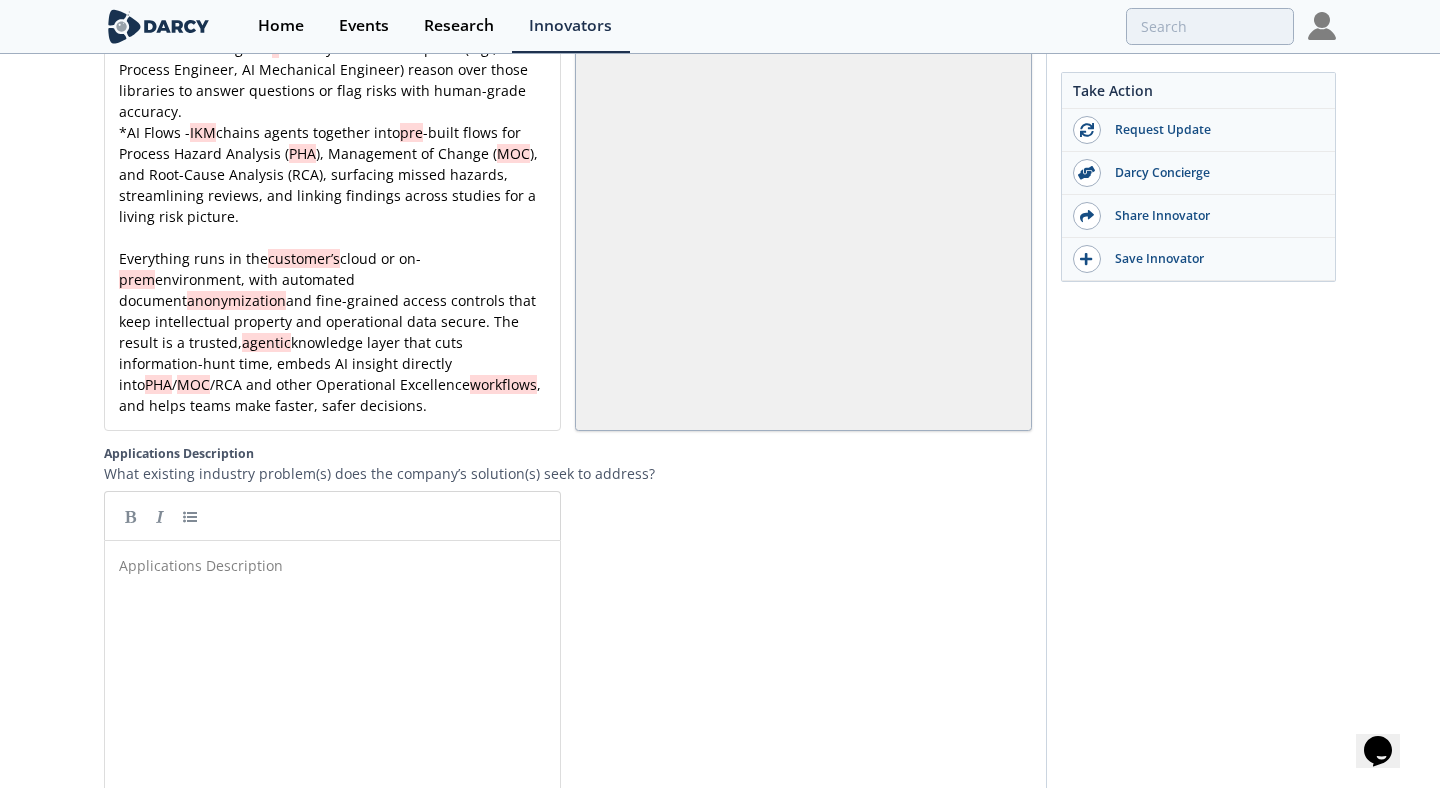 click on "What existing industry problem(s) does the company’s solution(s) seek to address?" at bounding box center [568, 473] 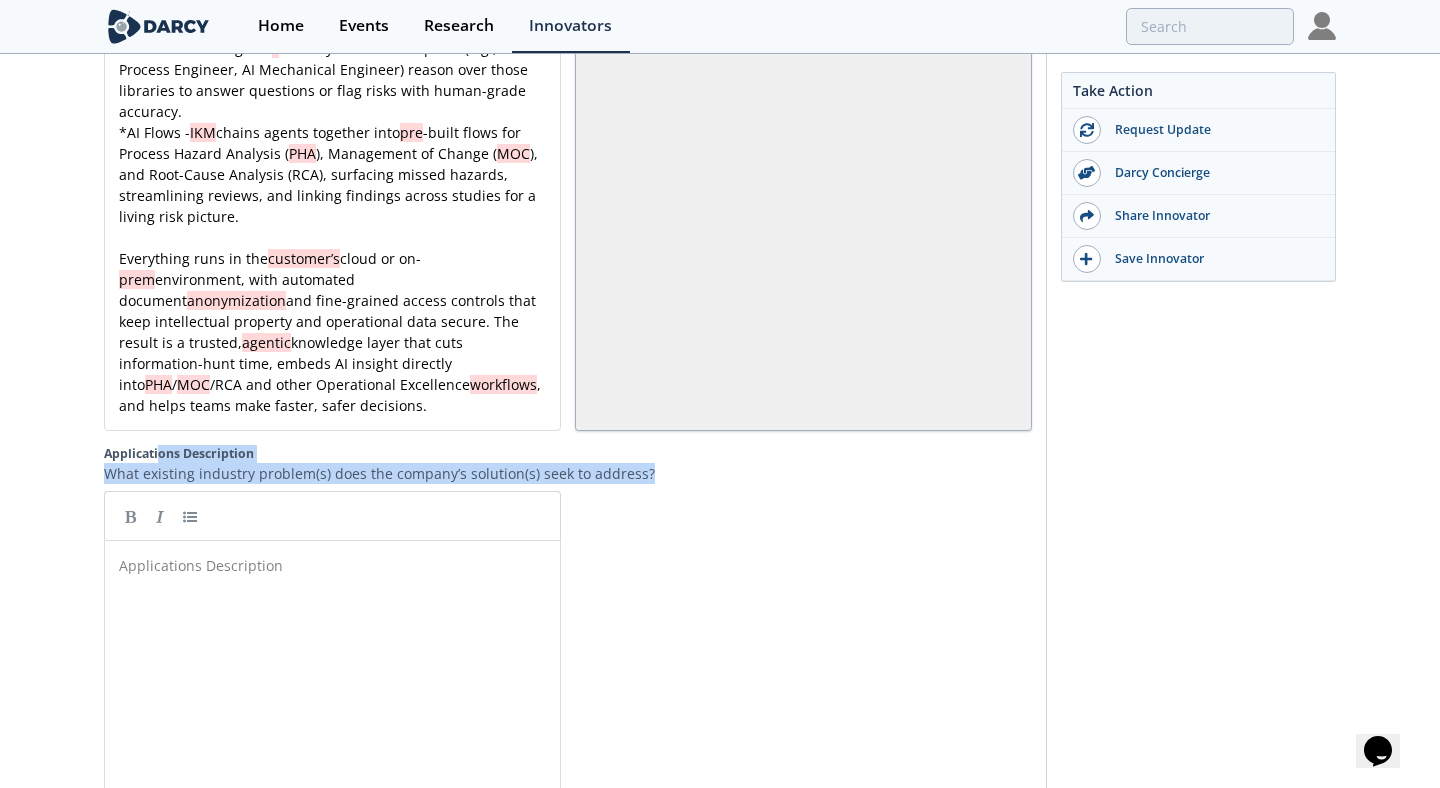 drag, startPoint x: 102, startPoint y: 431, endPoint x: 662, endPoint y: 452, distance: 560.3936 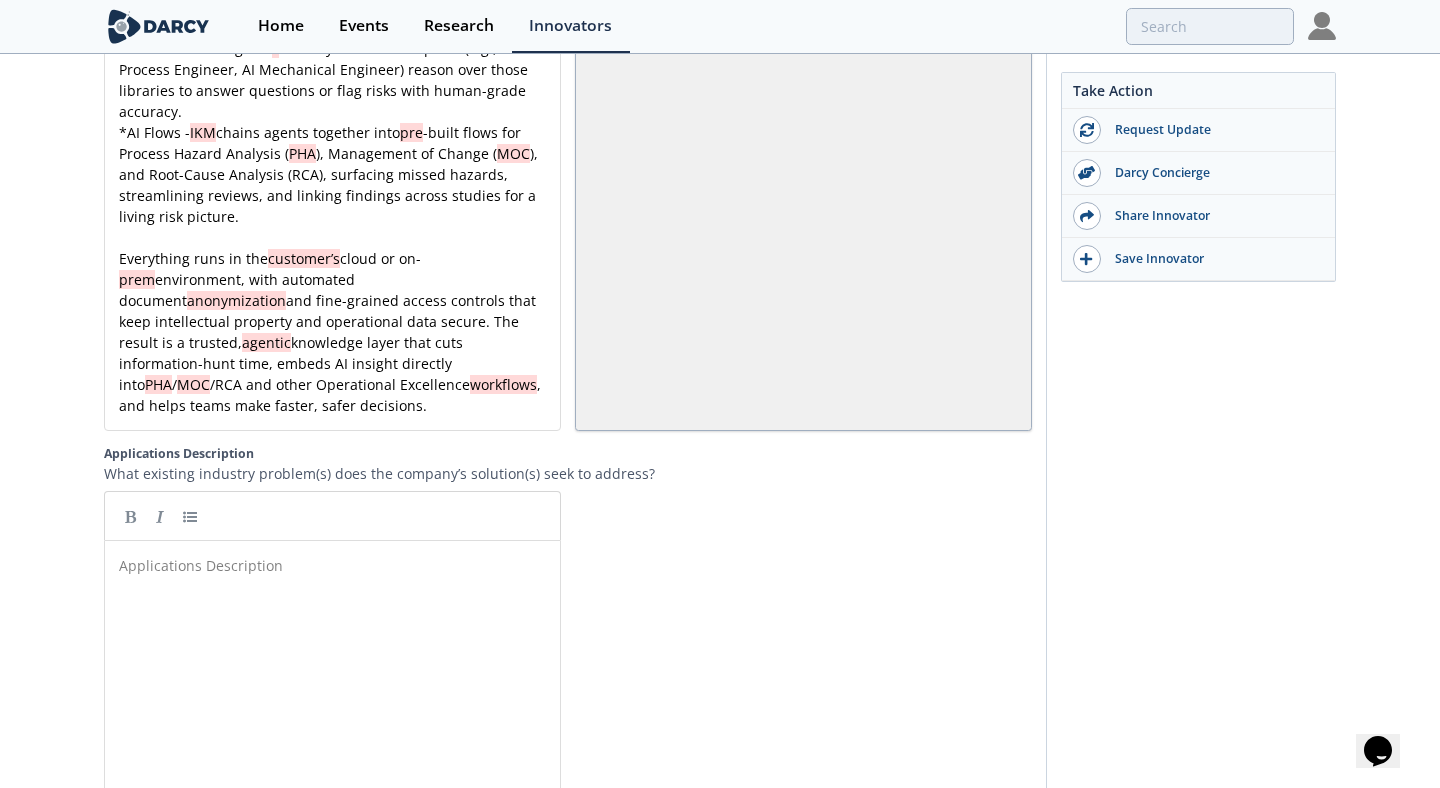 click on "Applications Description   ​" at bounding box center [347, 716] 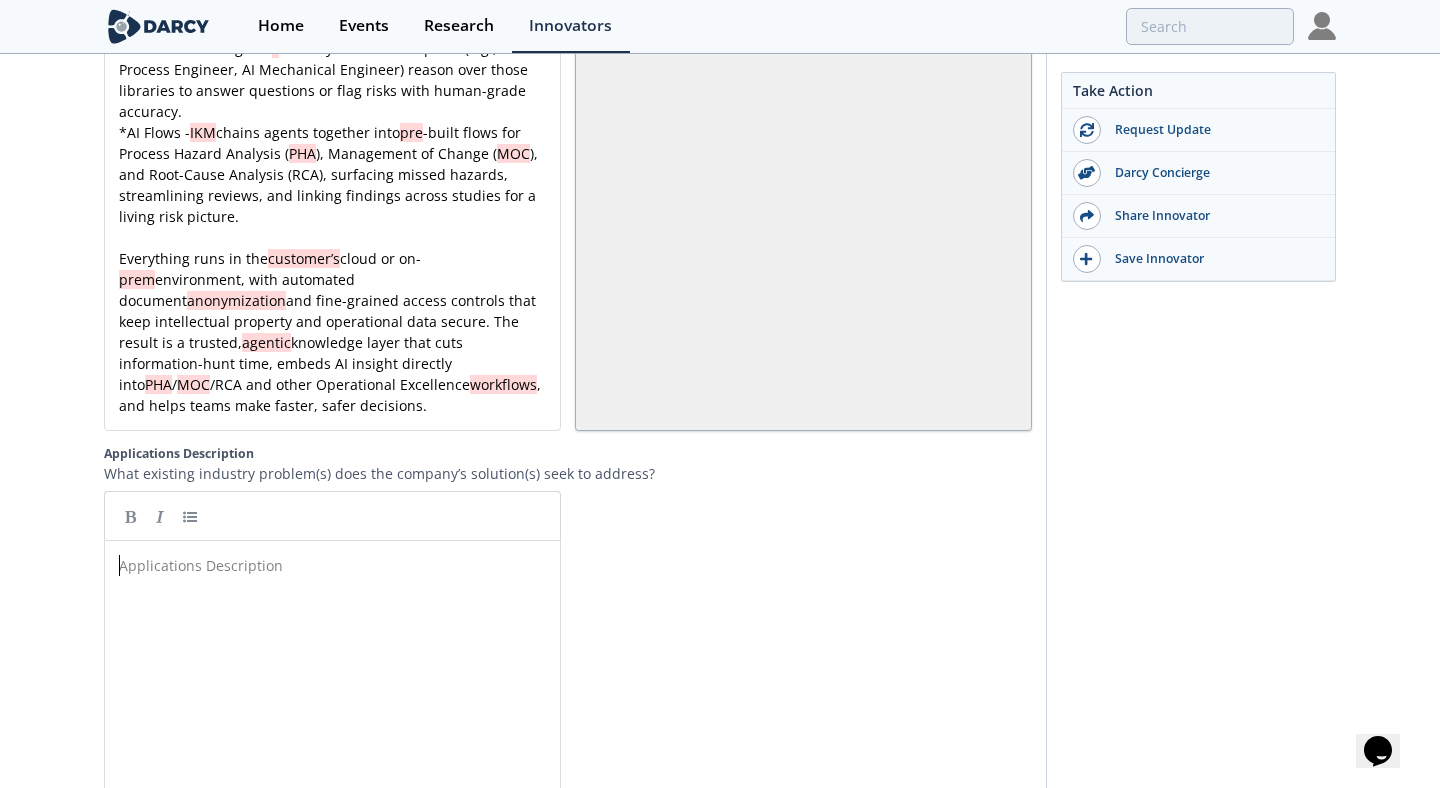 paste 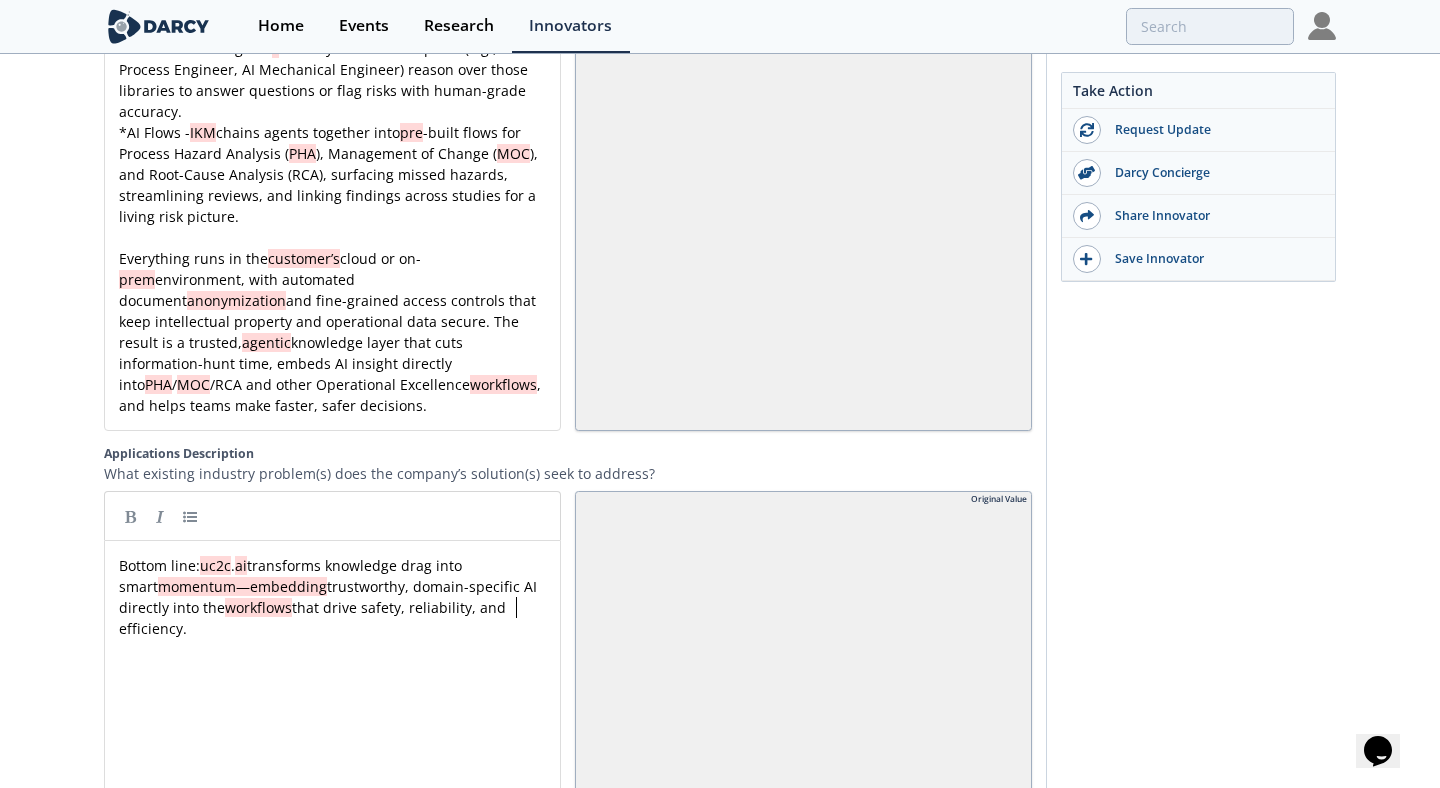 type 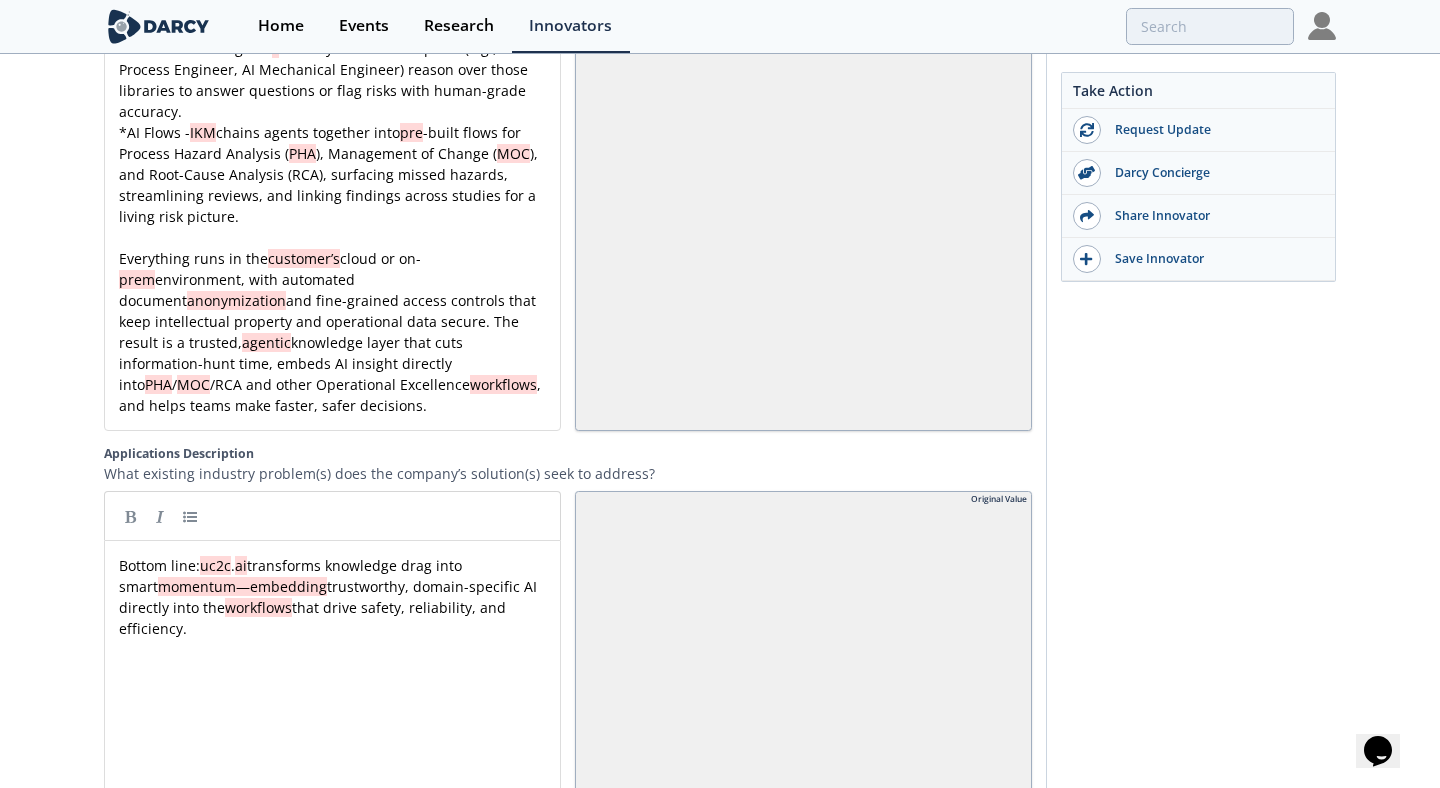 type 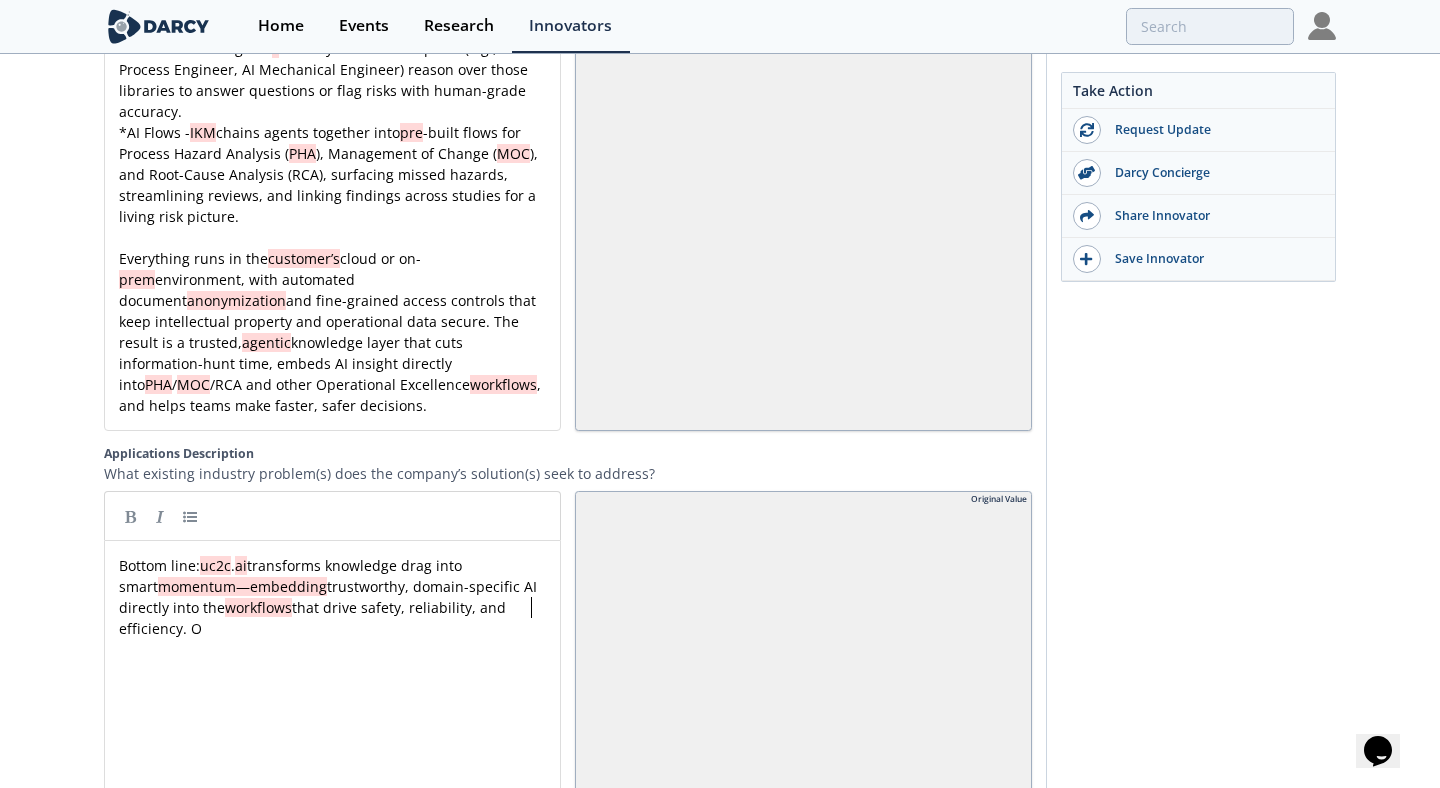 type 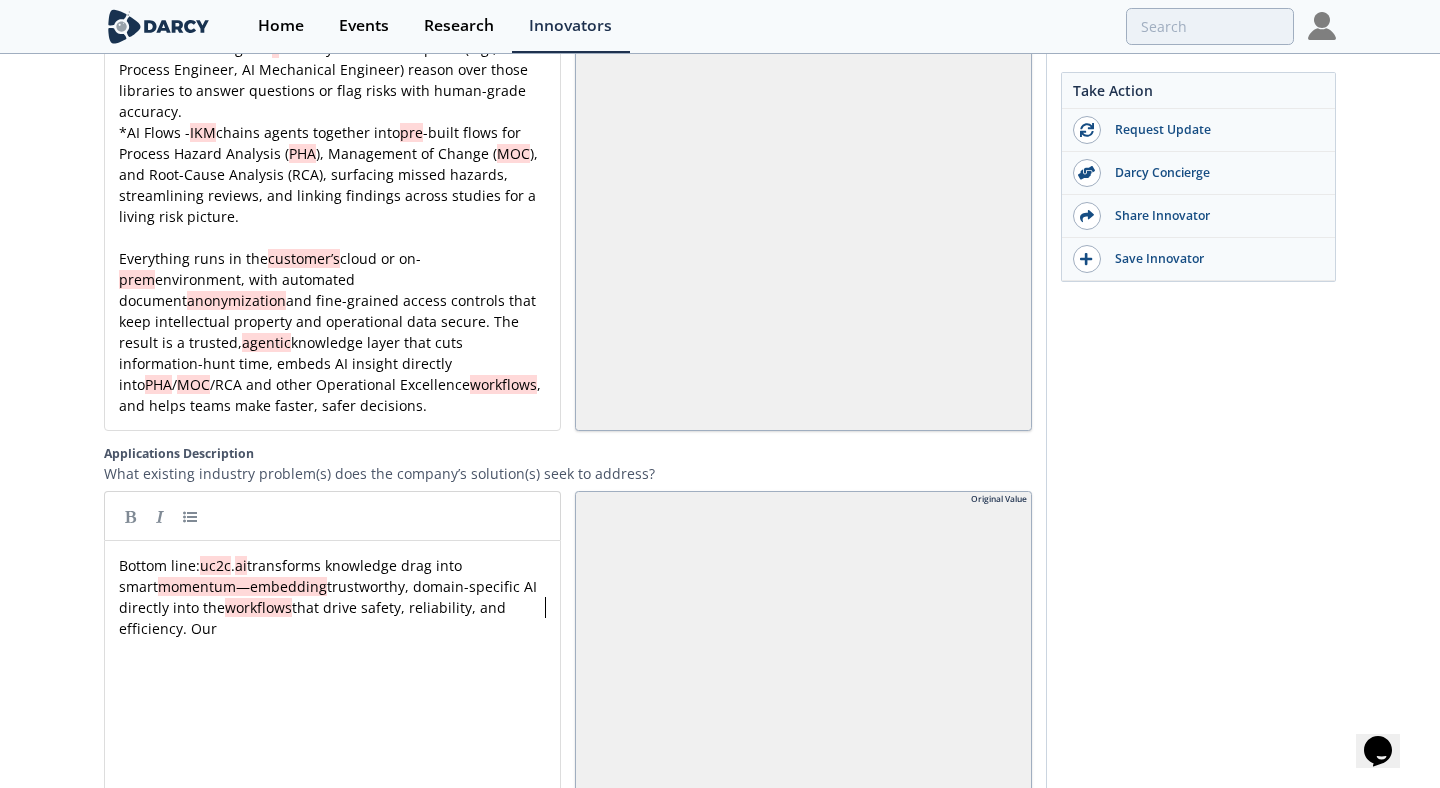 type 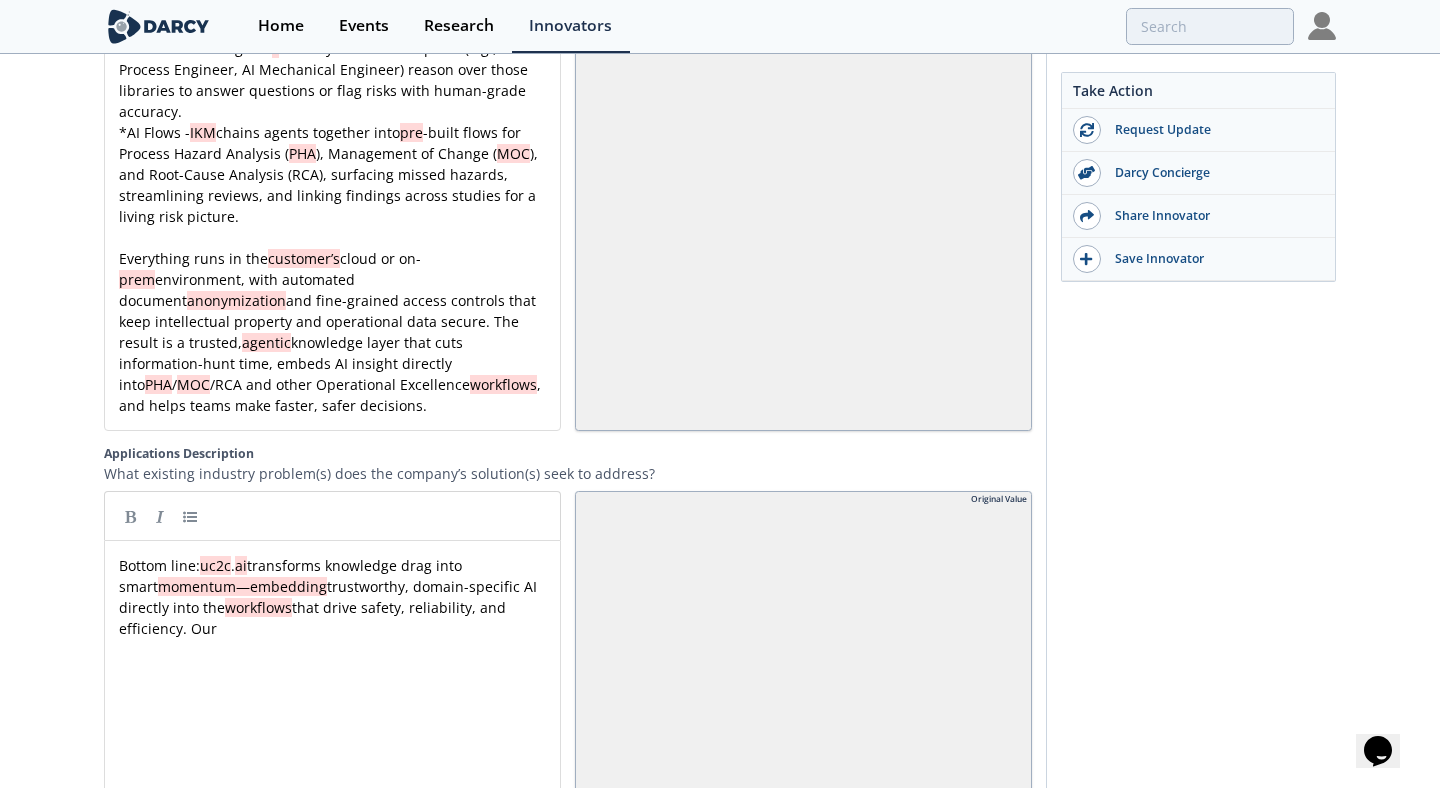 click on "xxxxxxxxxx   Bottom line:  uc2c . ai  transforms knowledge drag into smart  momentum—embedding  trustworthy, domain-specific AI directly into the  workflows  that drive safety, reliability, and efficiency. Our" at bounding box center [332, 597] 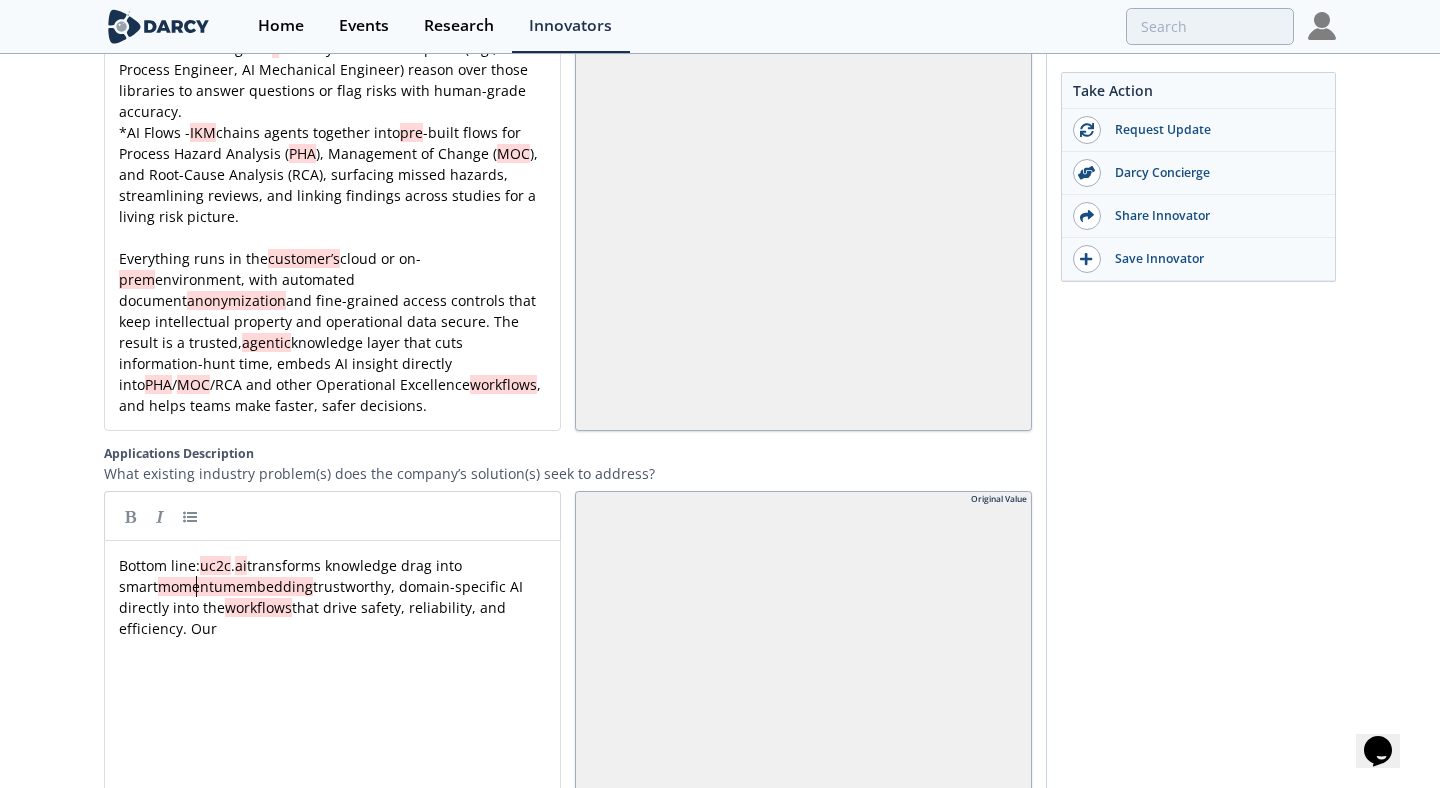 type 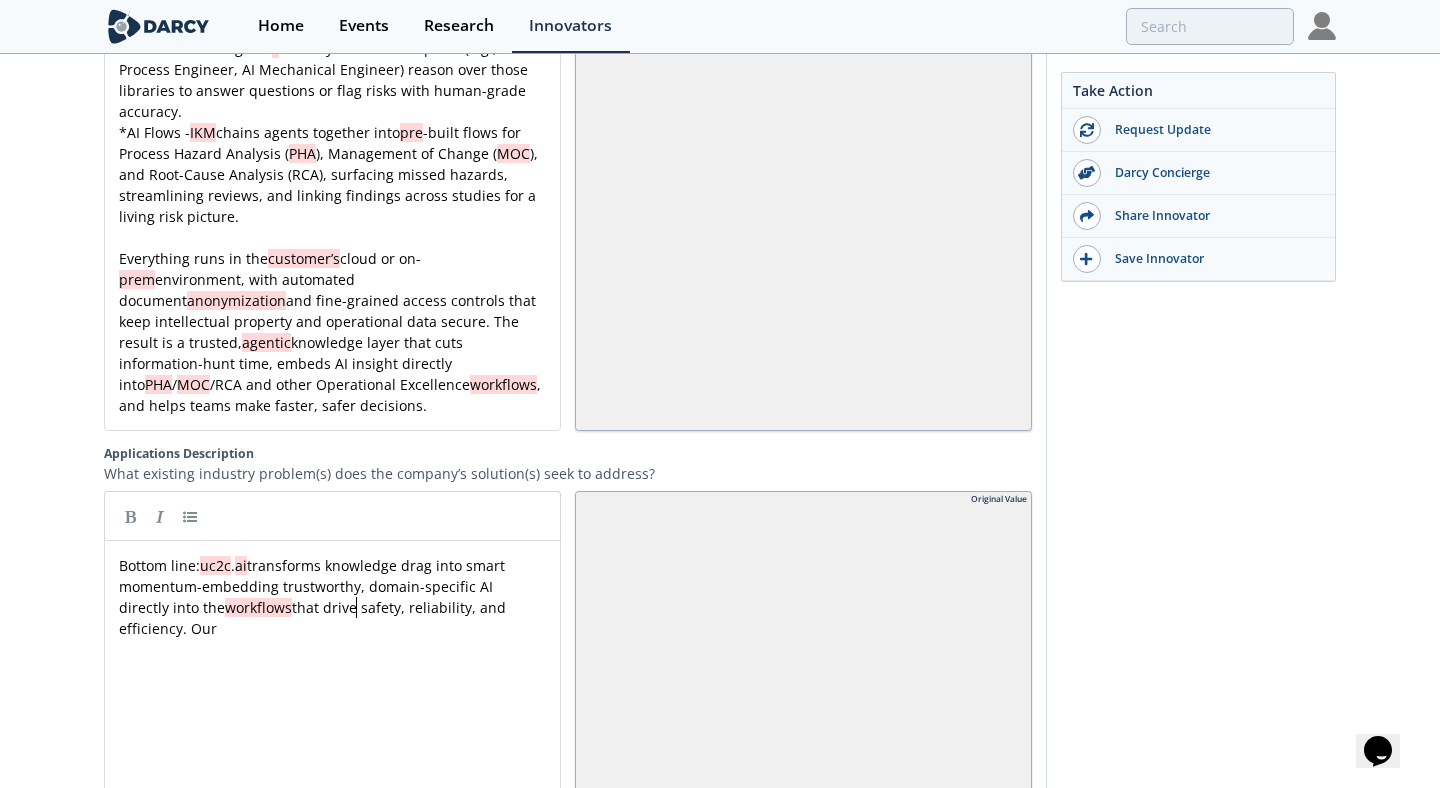 click on "xxxxxxxxxx   Bottom line:   uc2c . ai   transforms knowledge drag into smart momentum-embedding trustworthy, domain-specific AI directly into the   workflows   that drive safety, reliability, and efficiency. Our" at bounding box center [332, 597] 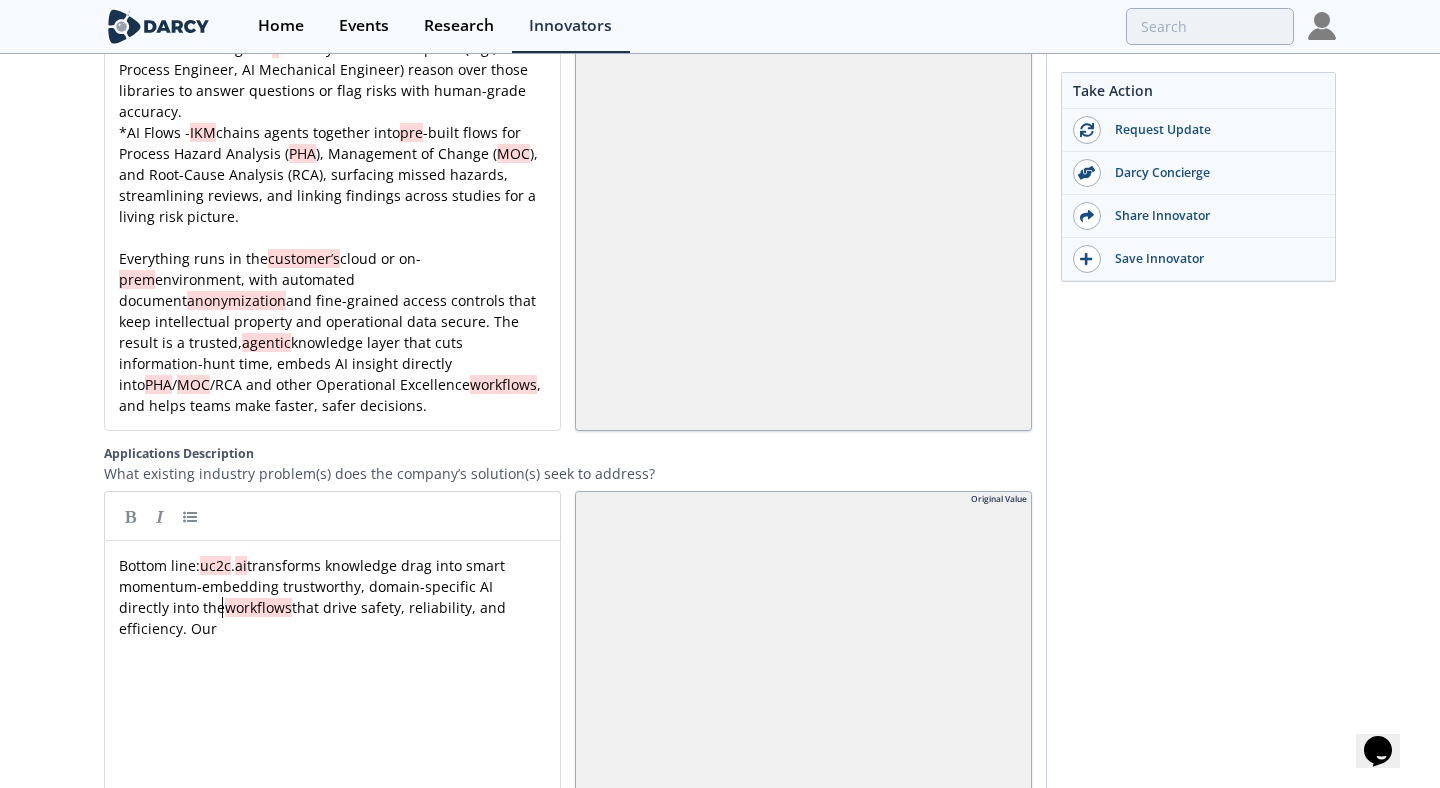 click on "xxxxxxxxxx   Bottom line:   uc2c . ai   transforms knowledge drag into smart momentum-embedding trustworthy, domain-specific AI directly into the   workflows   that drive safety, reliability, and efficiency. Our" at bounding box center (332, 597) 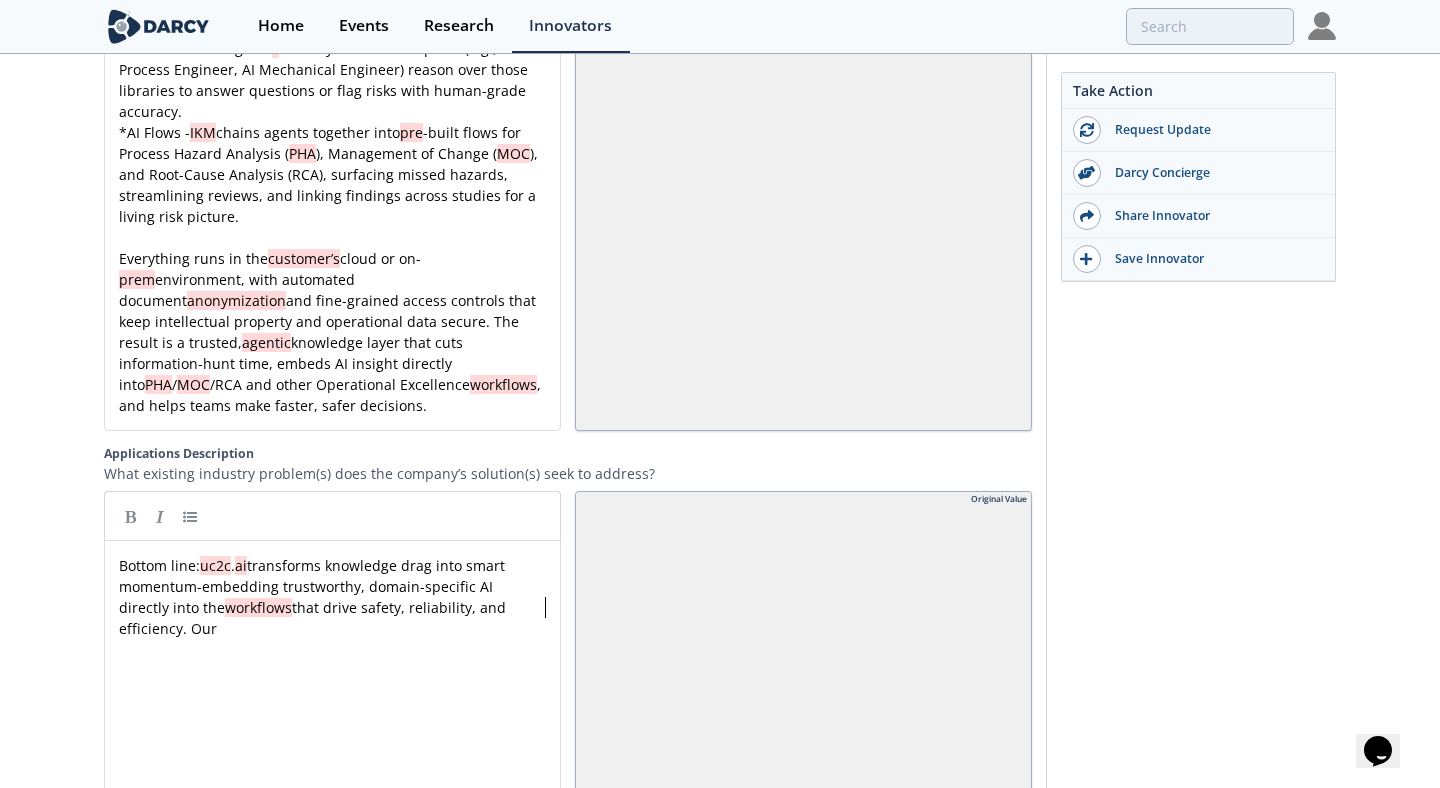 click on "xxxxxxxxxx   Bottom line:   uc2c . ai   transforms knowledge drag into smart momentum-embedding trustworthy, domain-specific AI directly into the   workflows   that drive safety, reliability, and efficiency. Our" at bounding box center [332, 597] 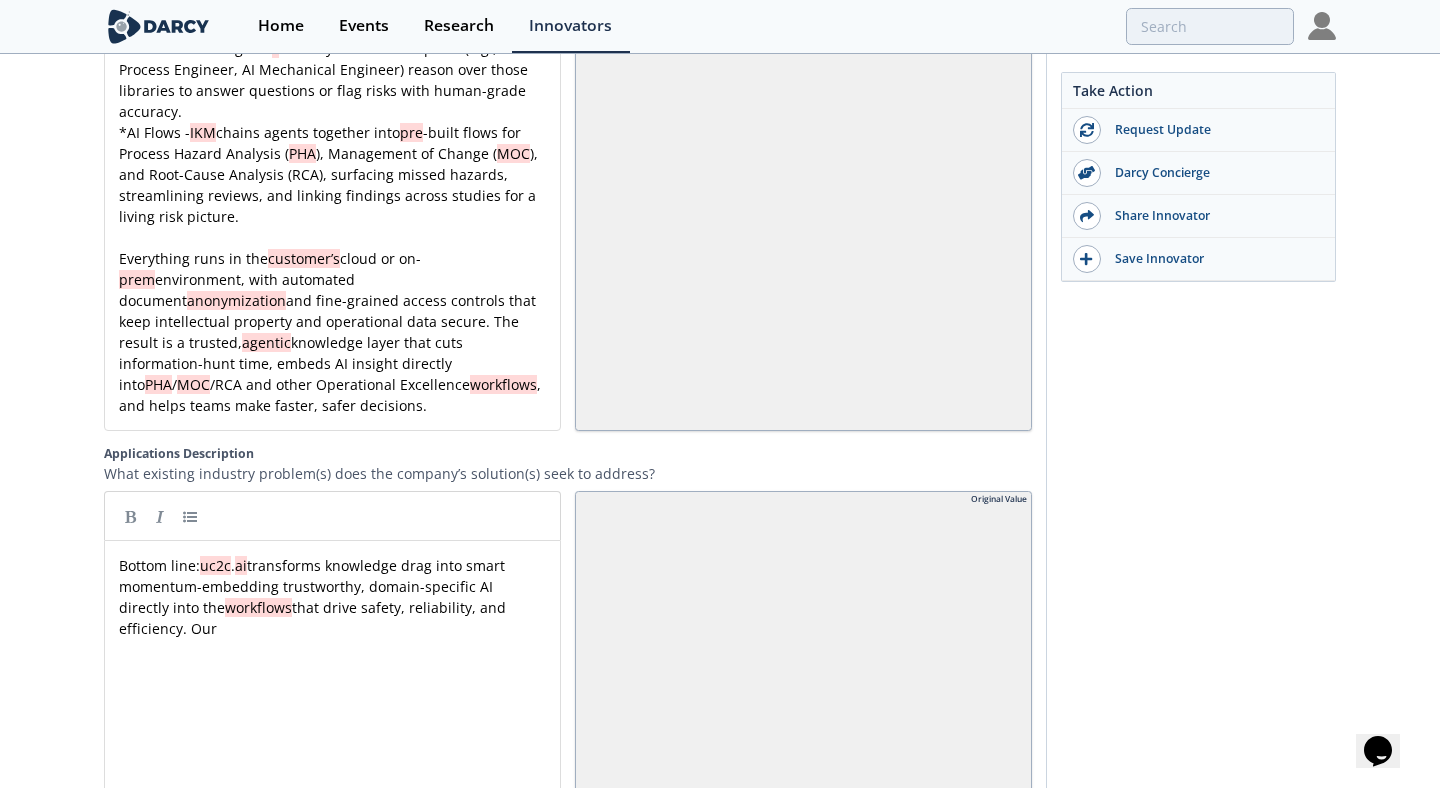 type 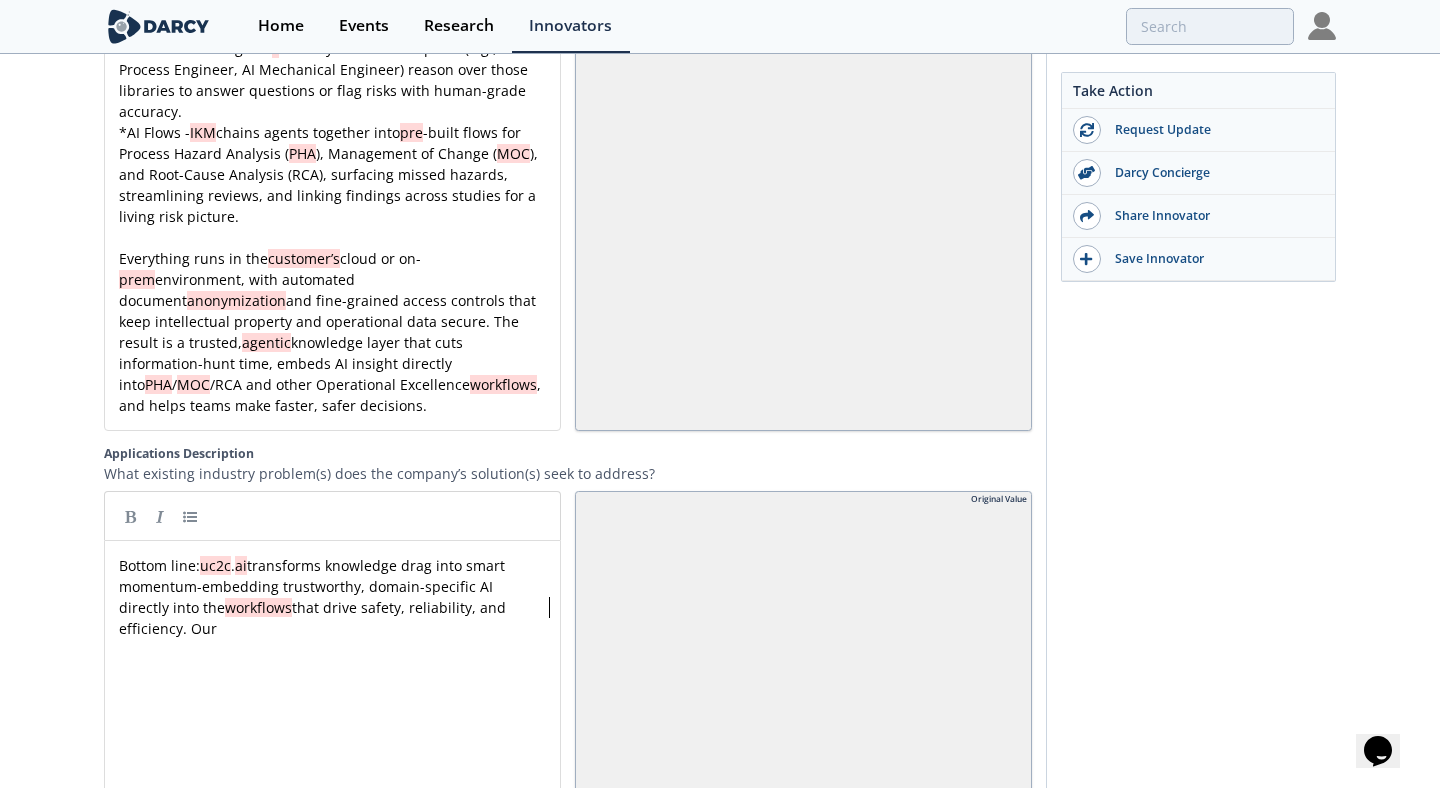 scroll, scrollTop: 0, scrollLeft: 0, axis: both 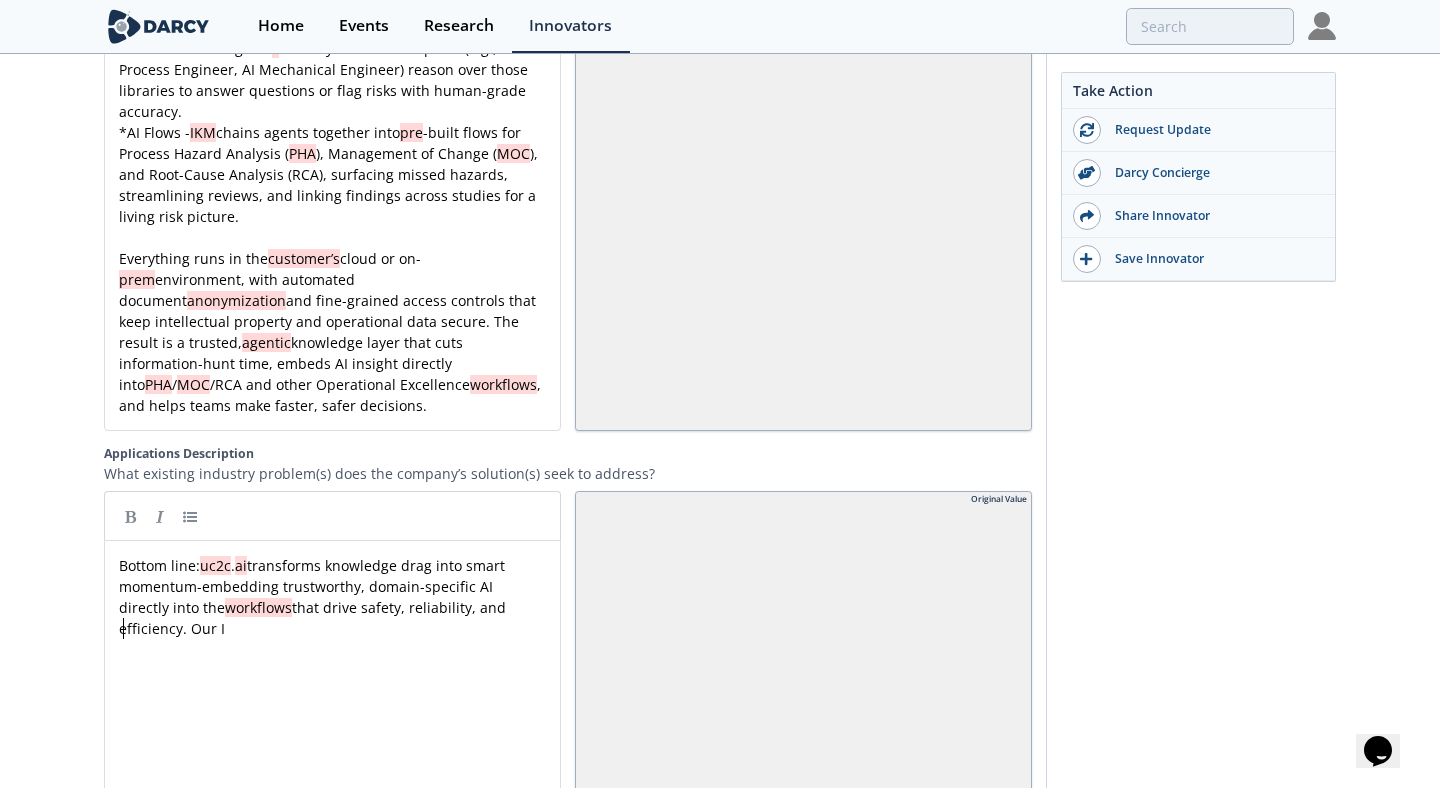 type 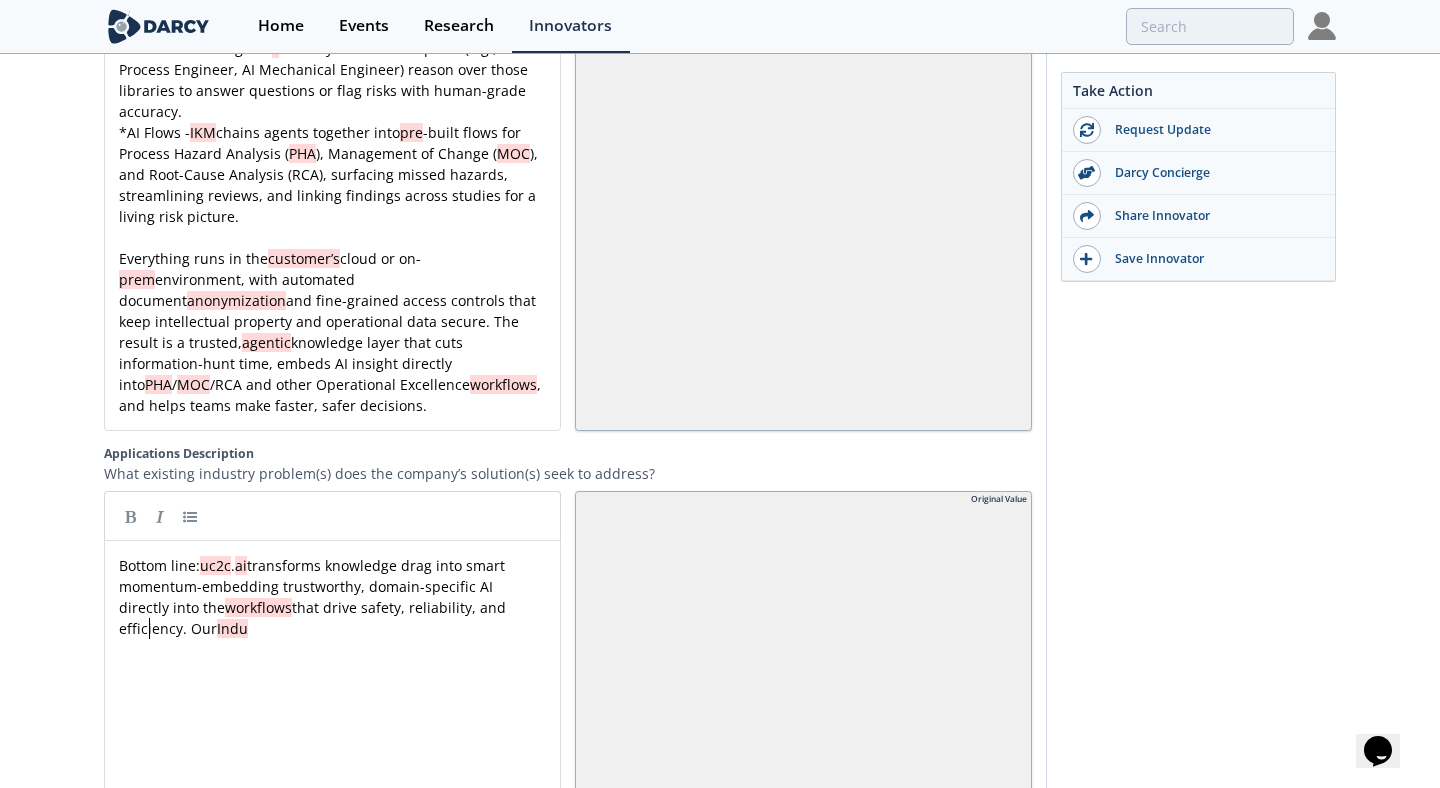type 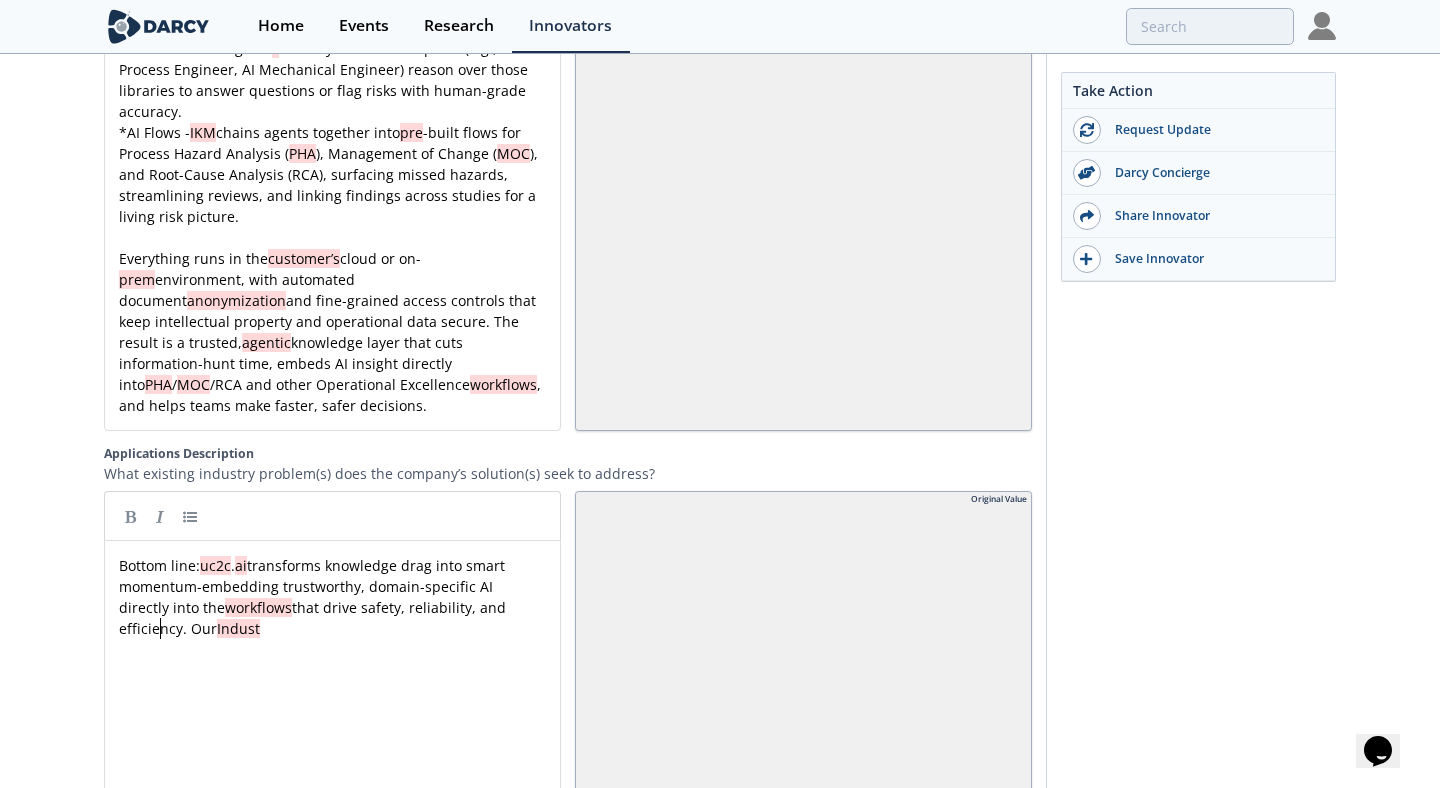 type 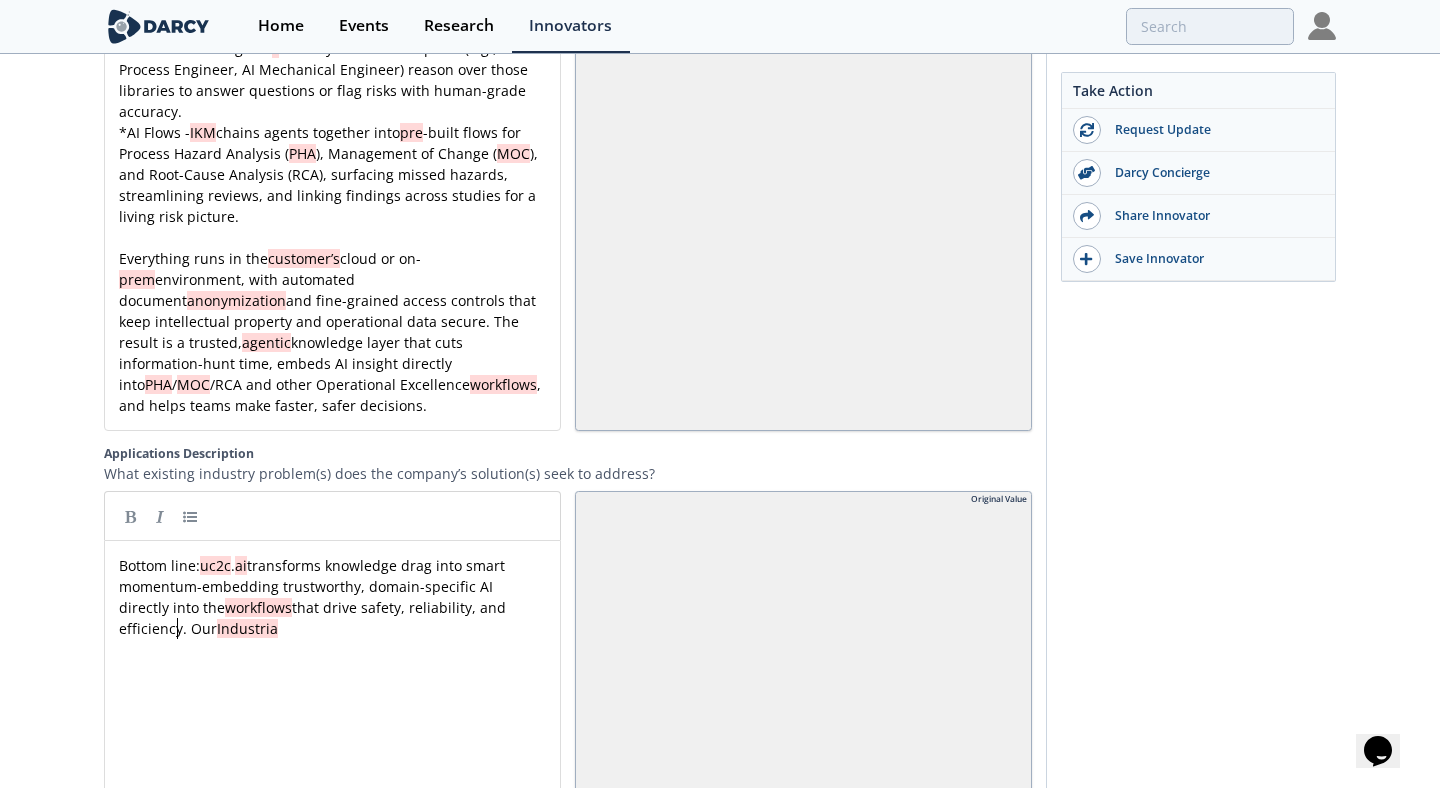 type 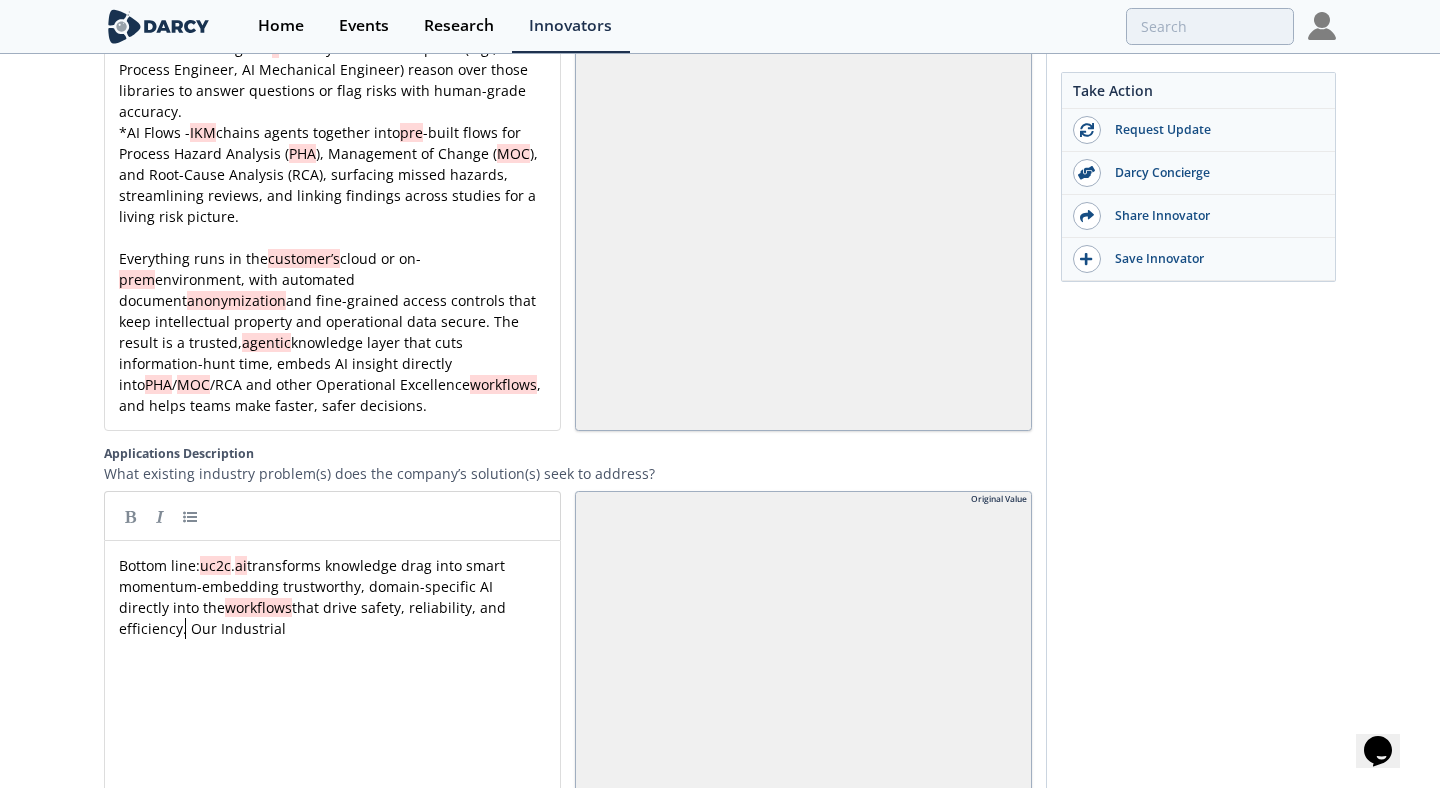 type 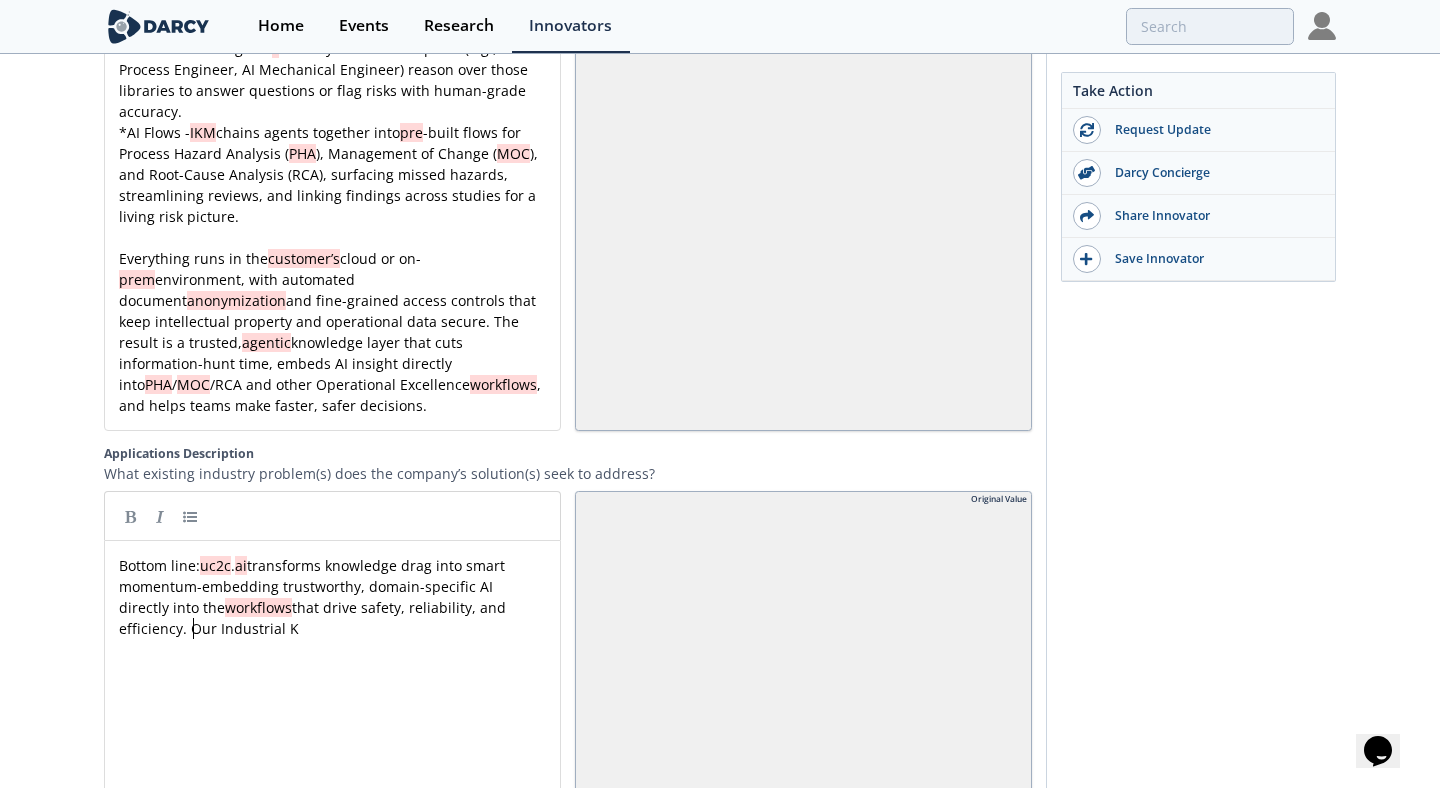 type 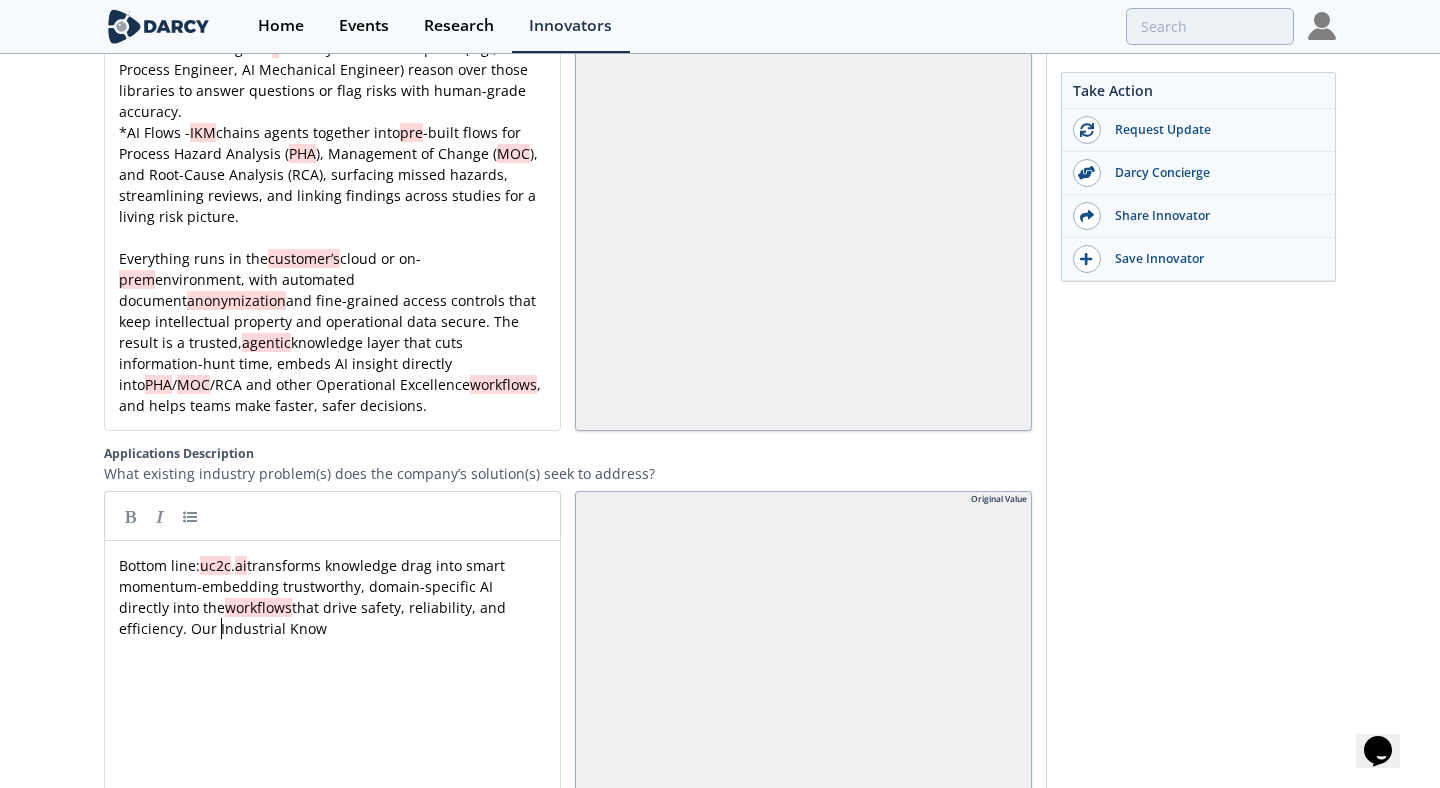 type 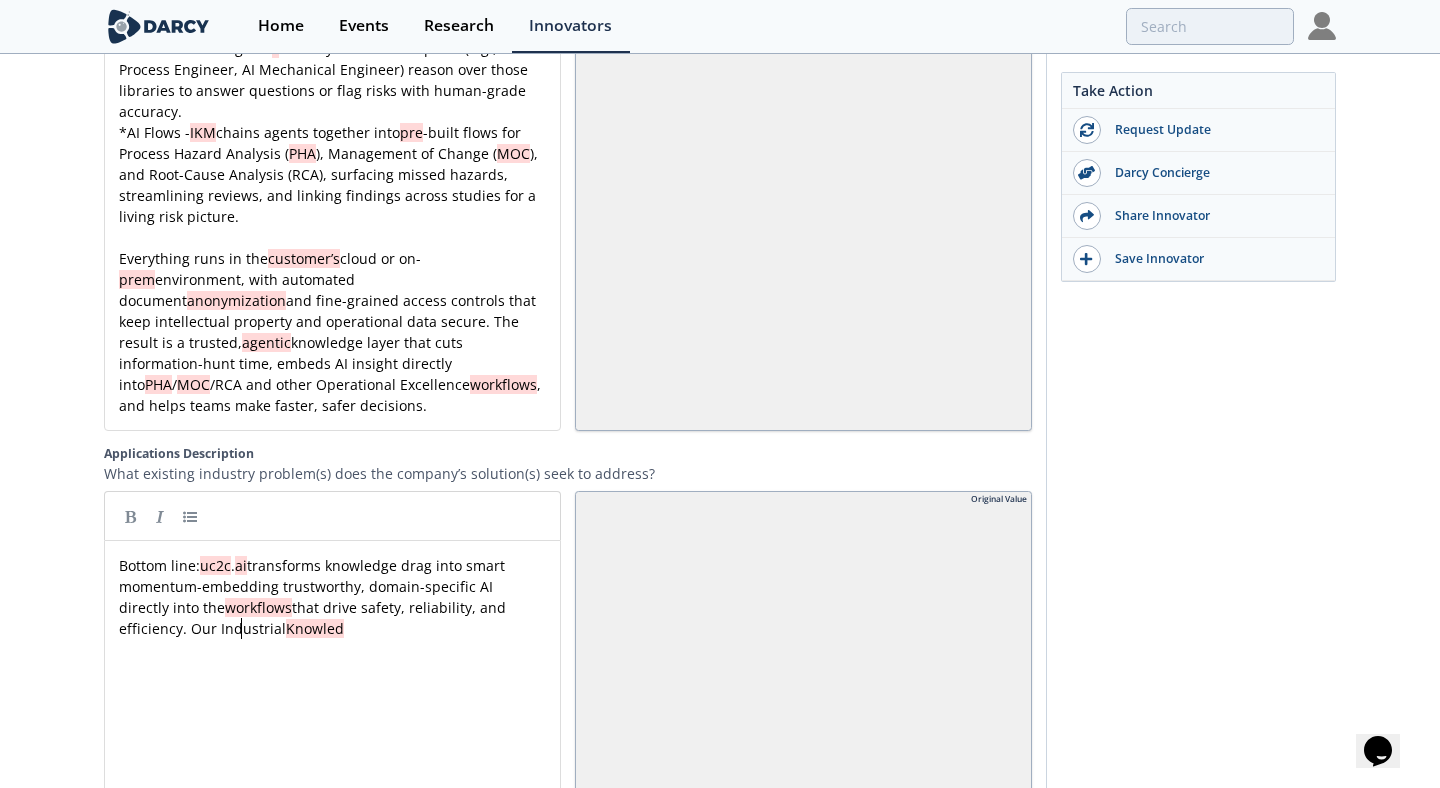 type 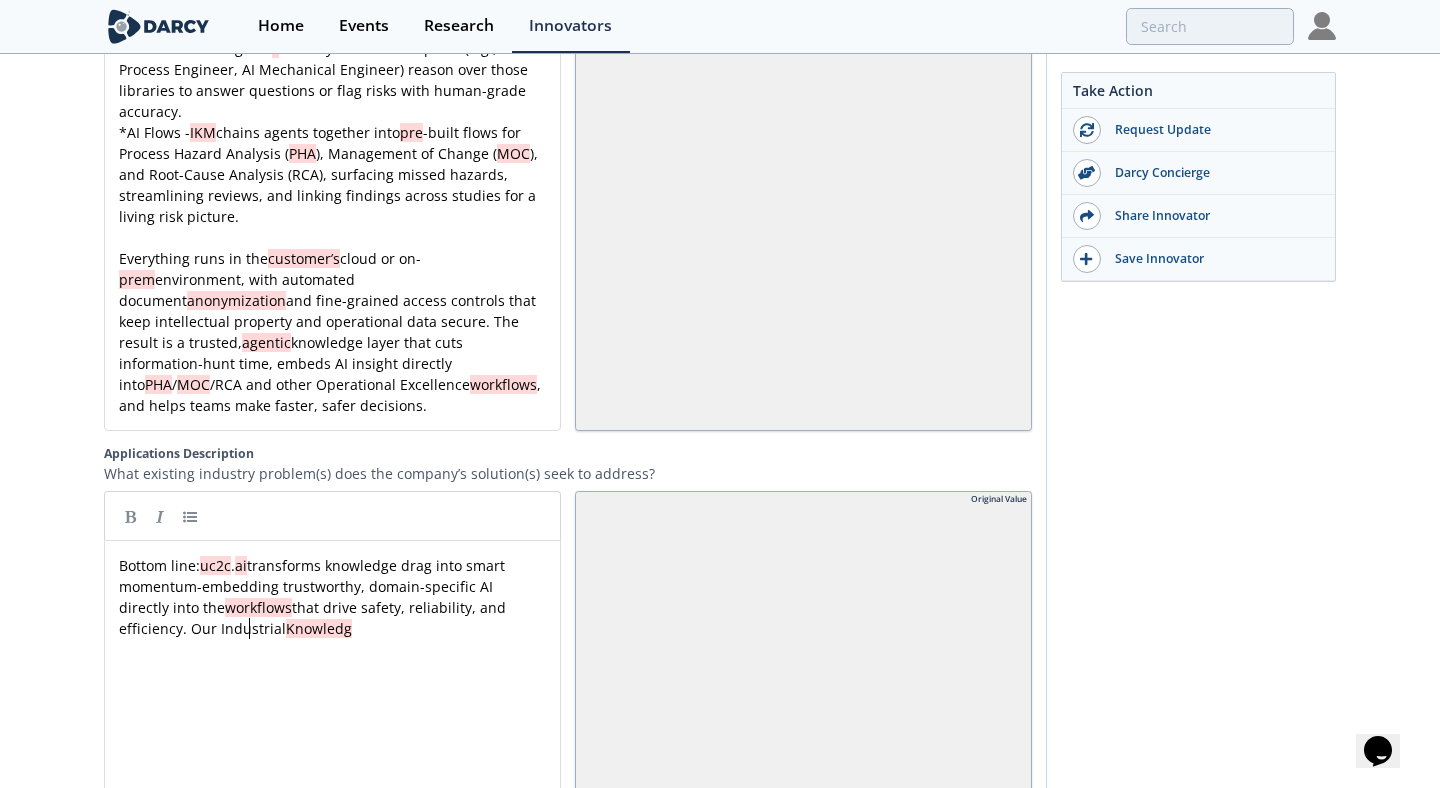 type 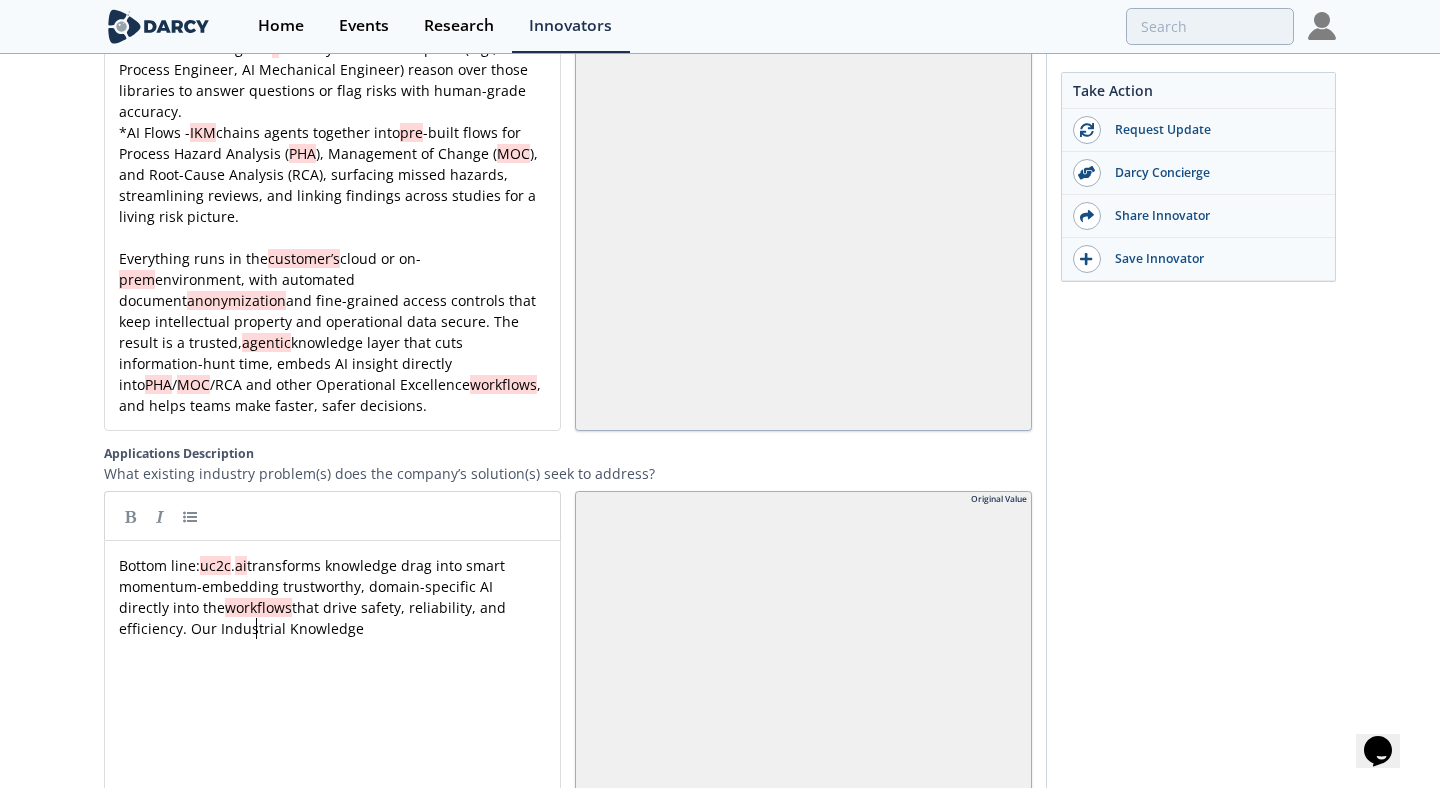 type 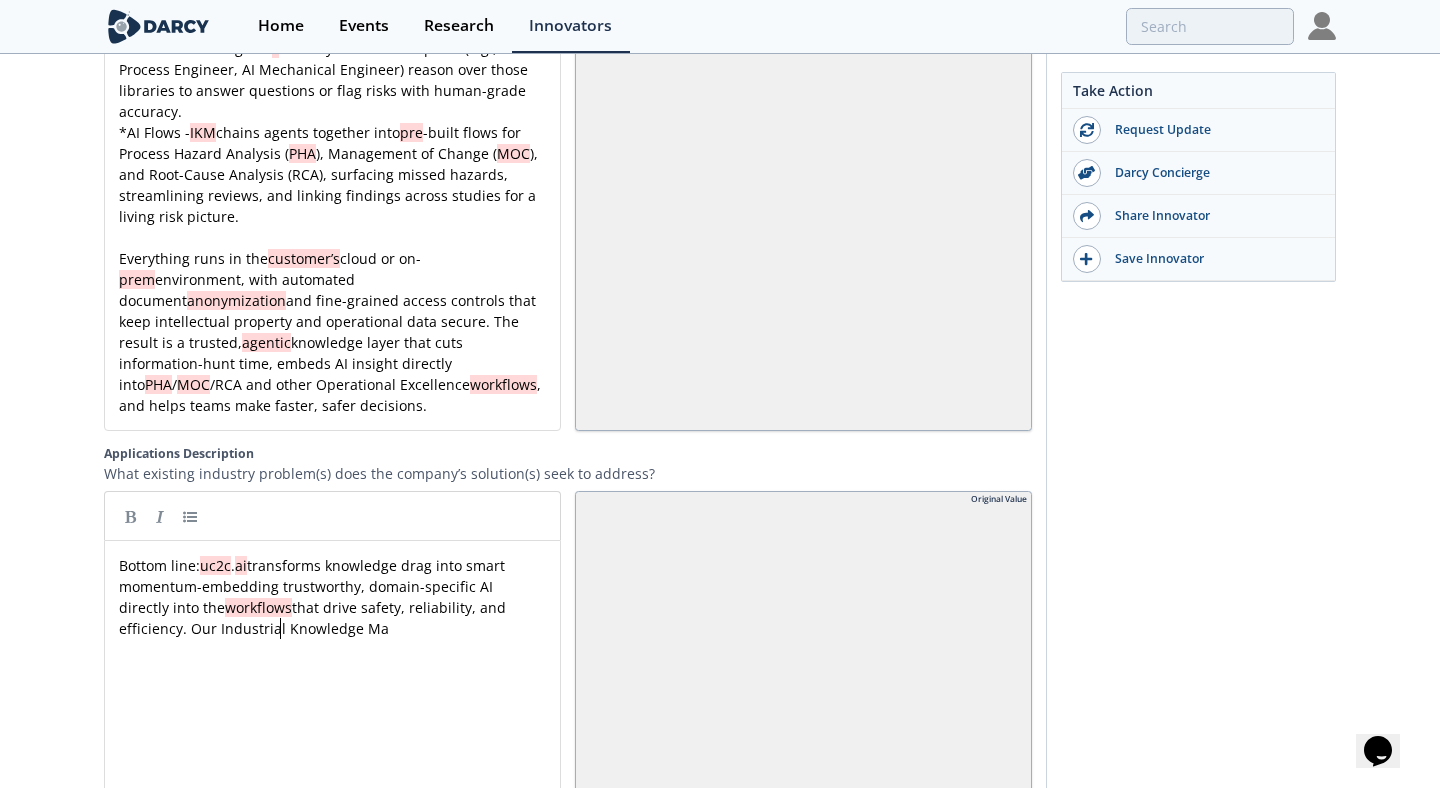 type 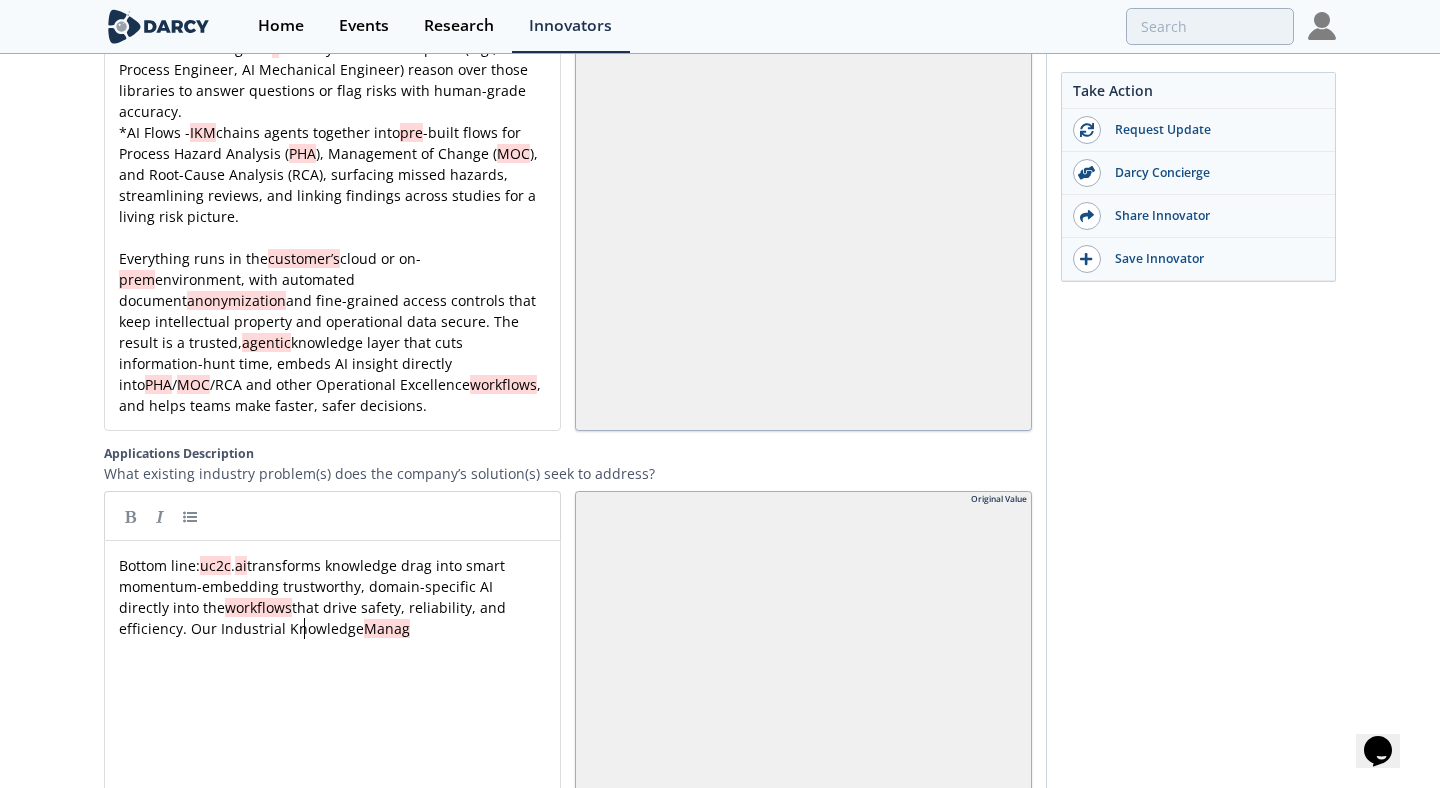 type 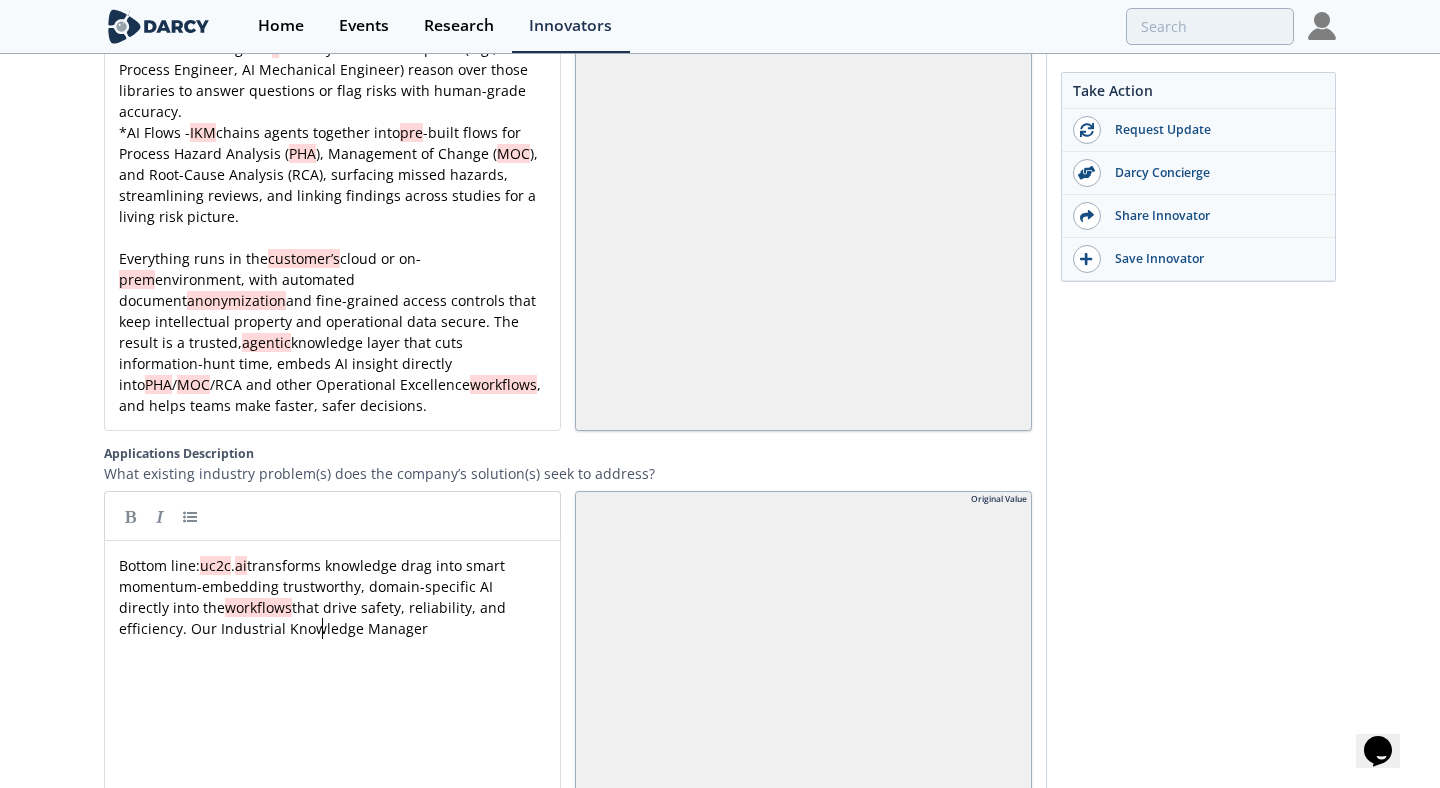 type 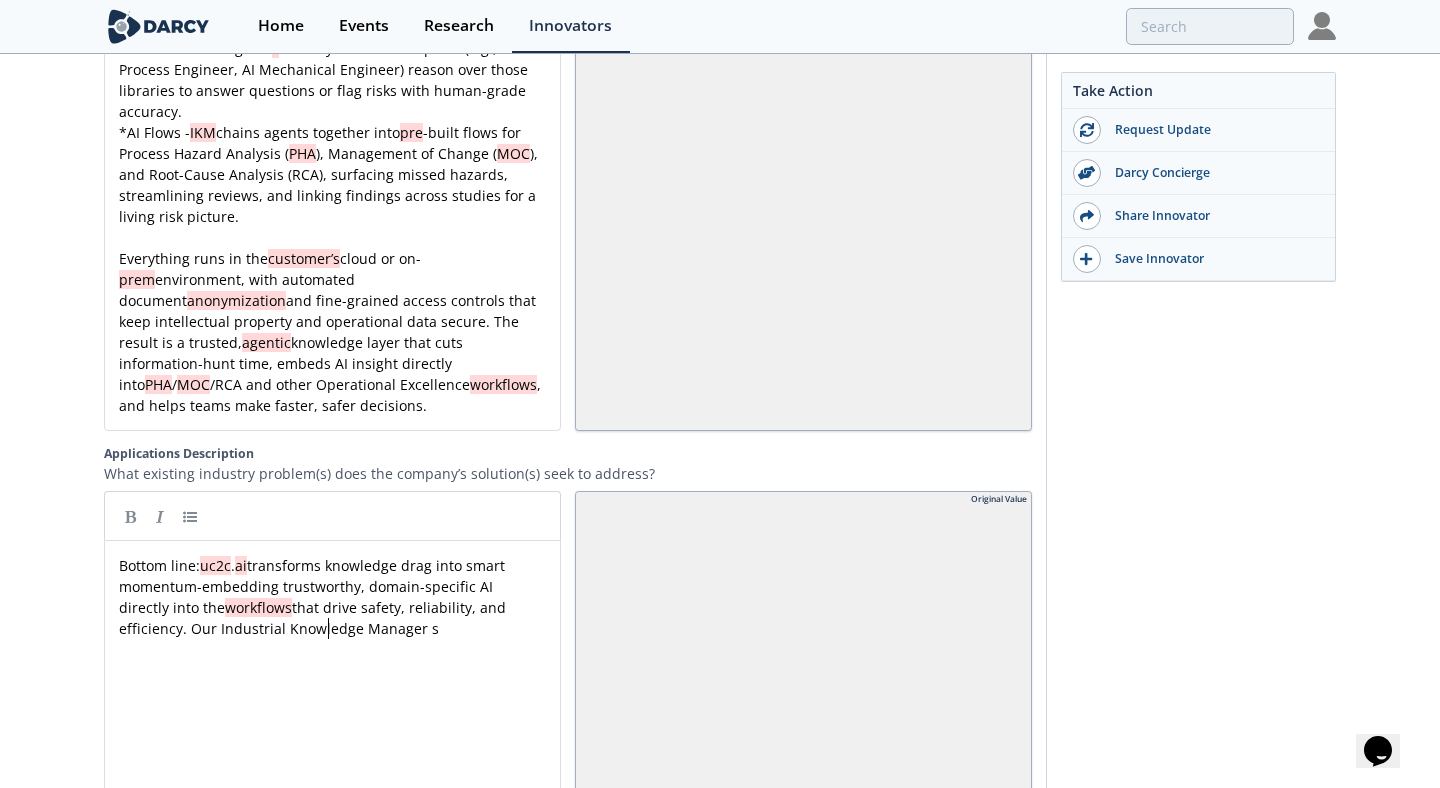 type 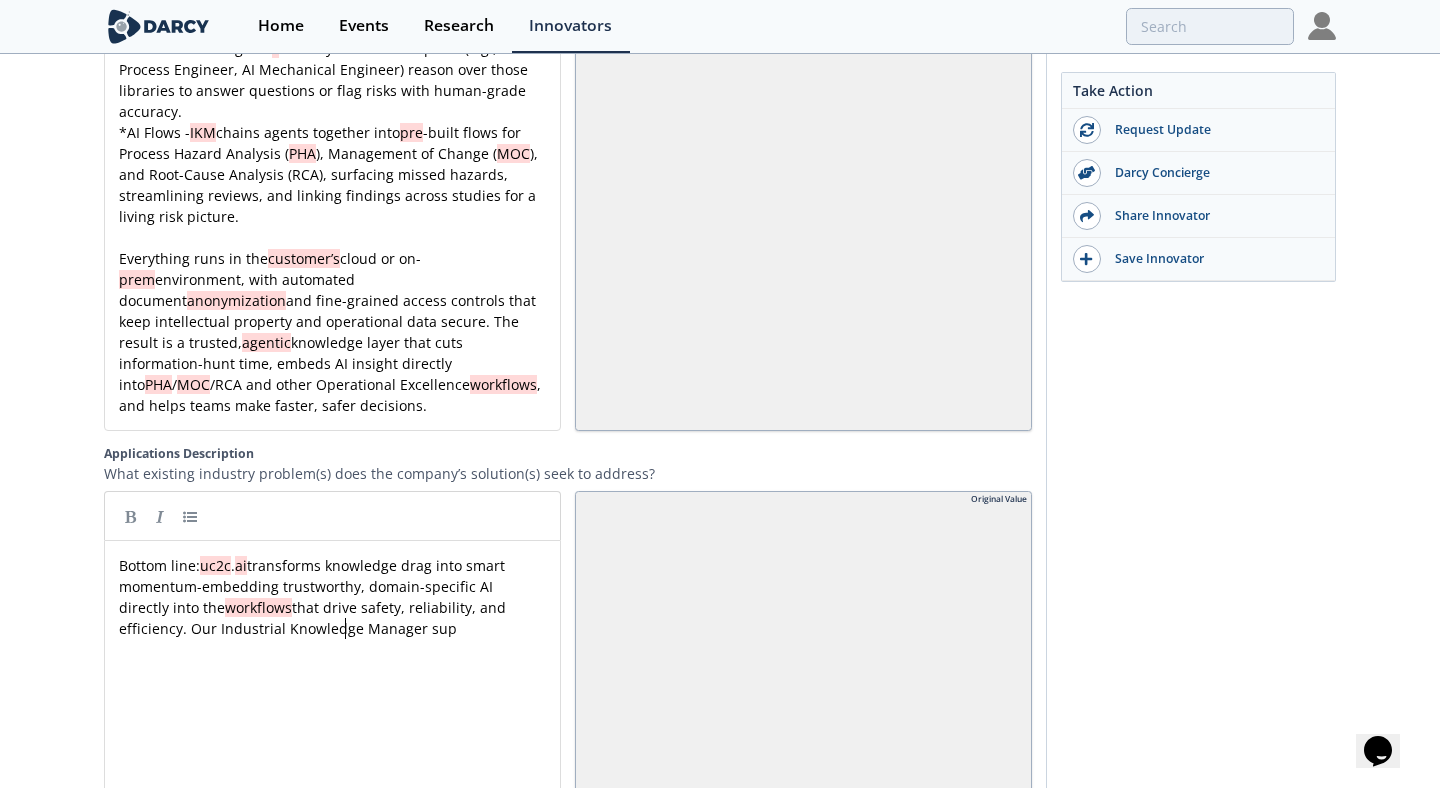 type 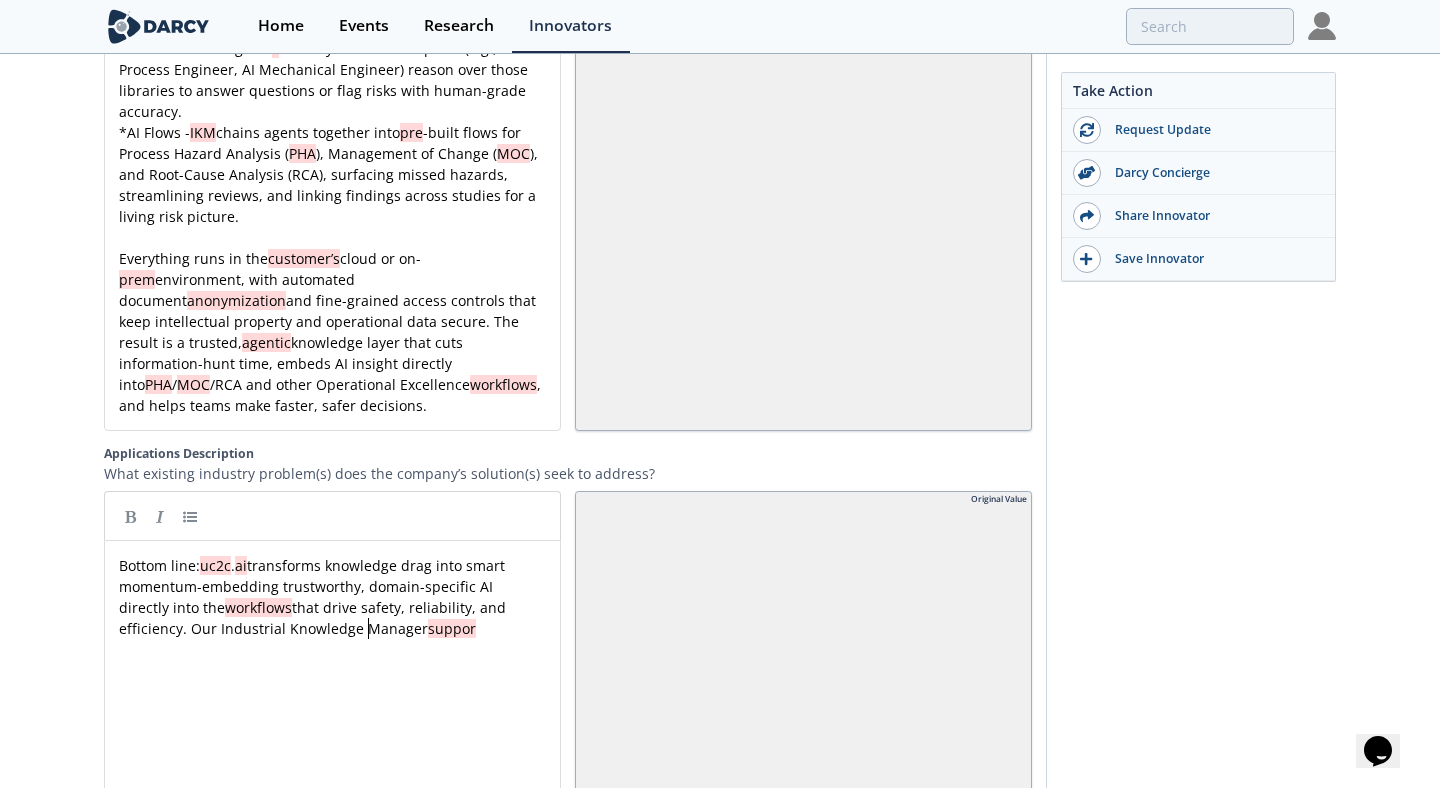 type 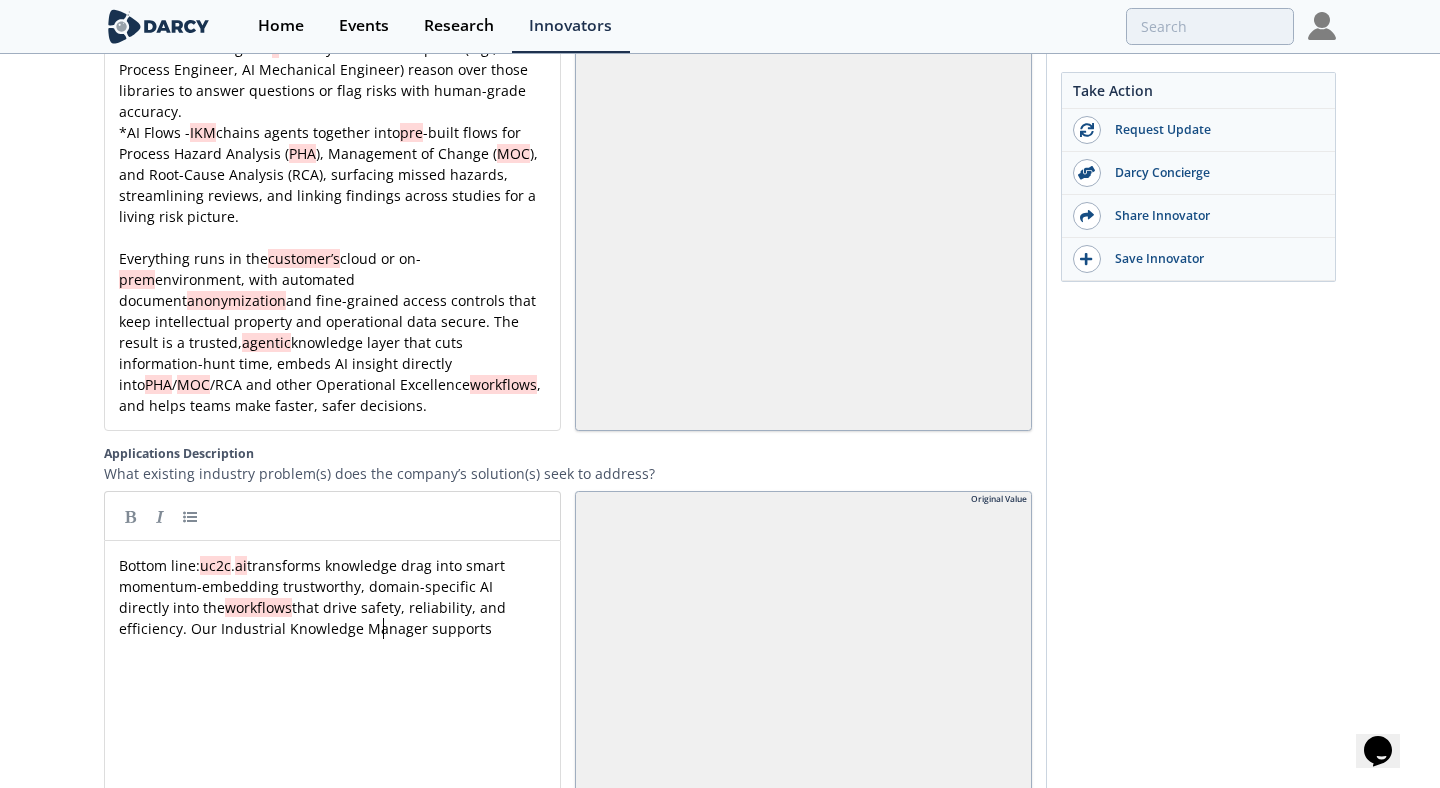 type 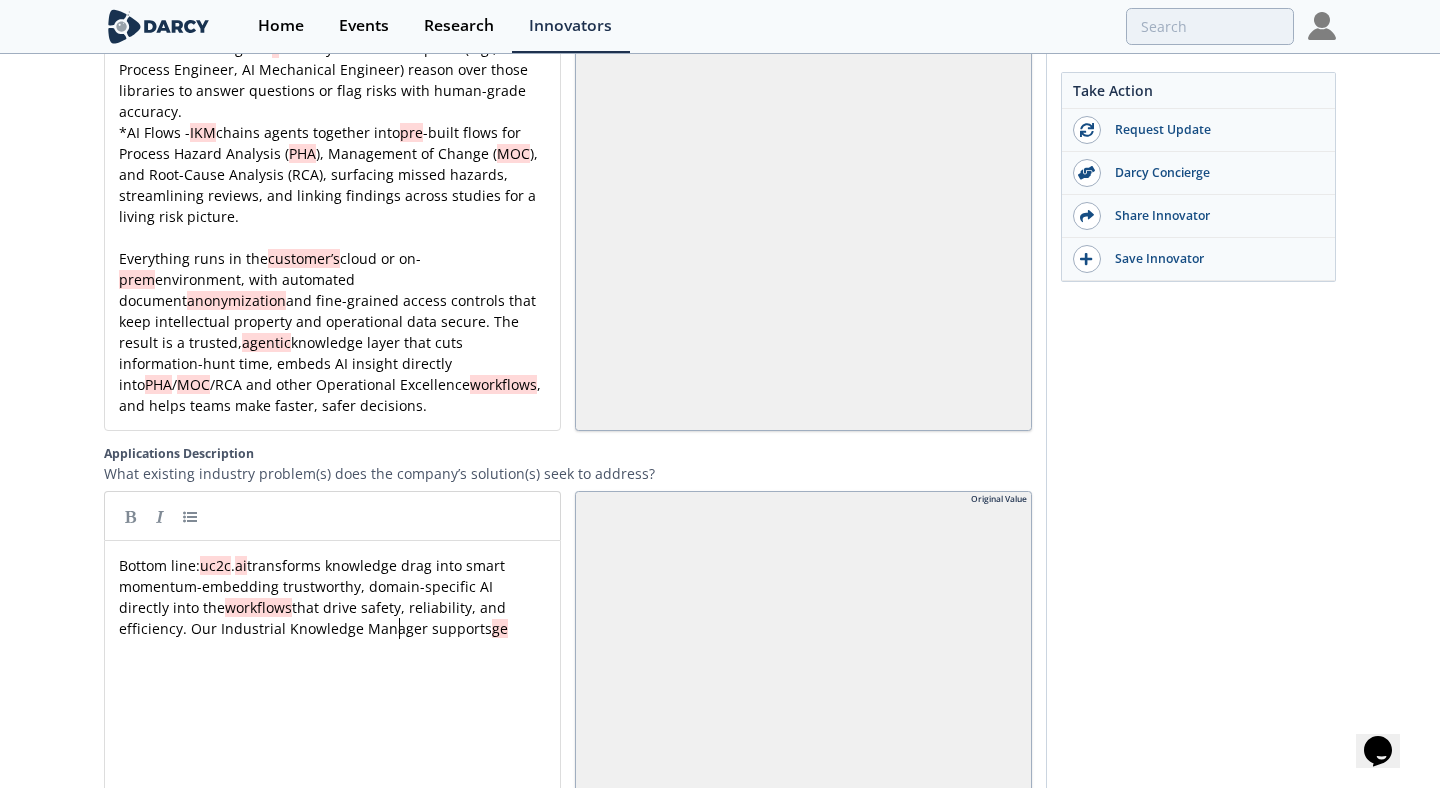 type 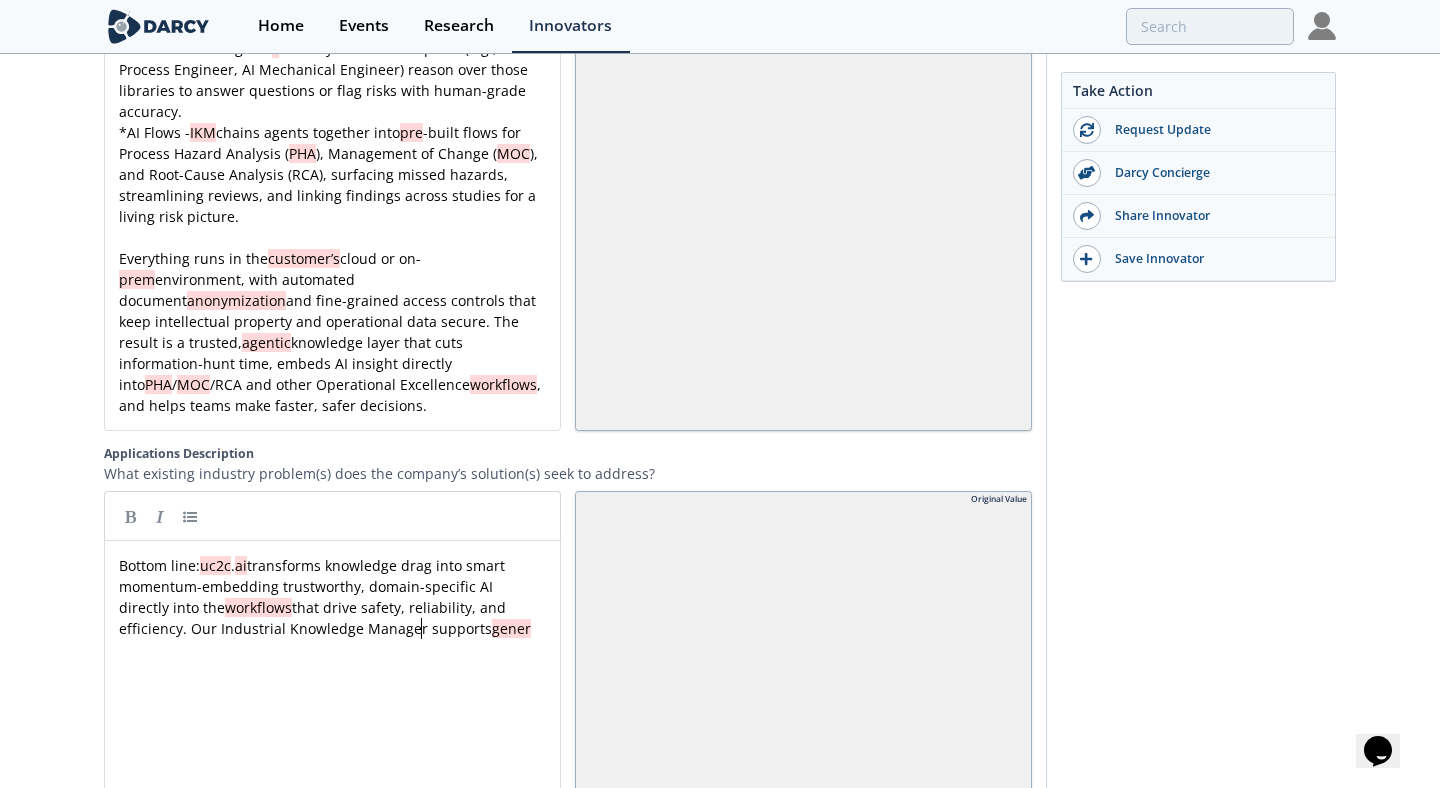 type 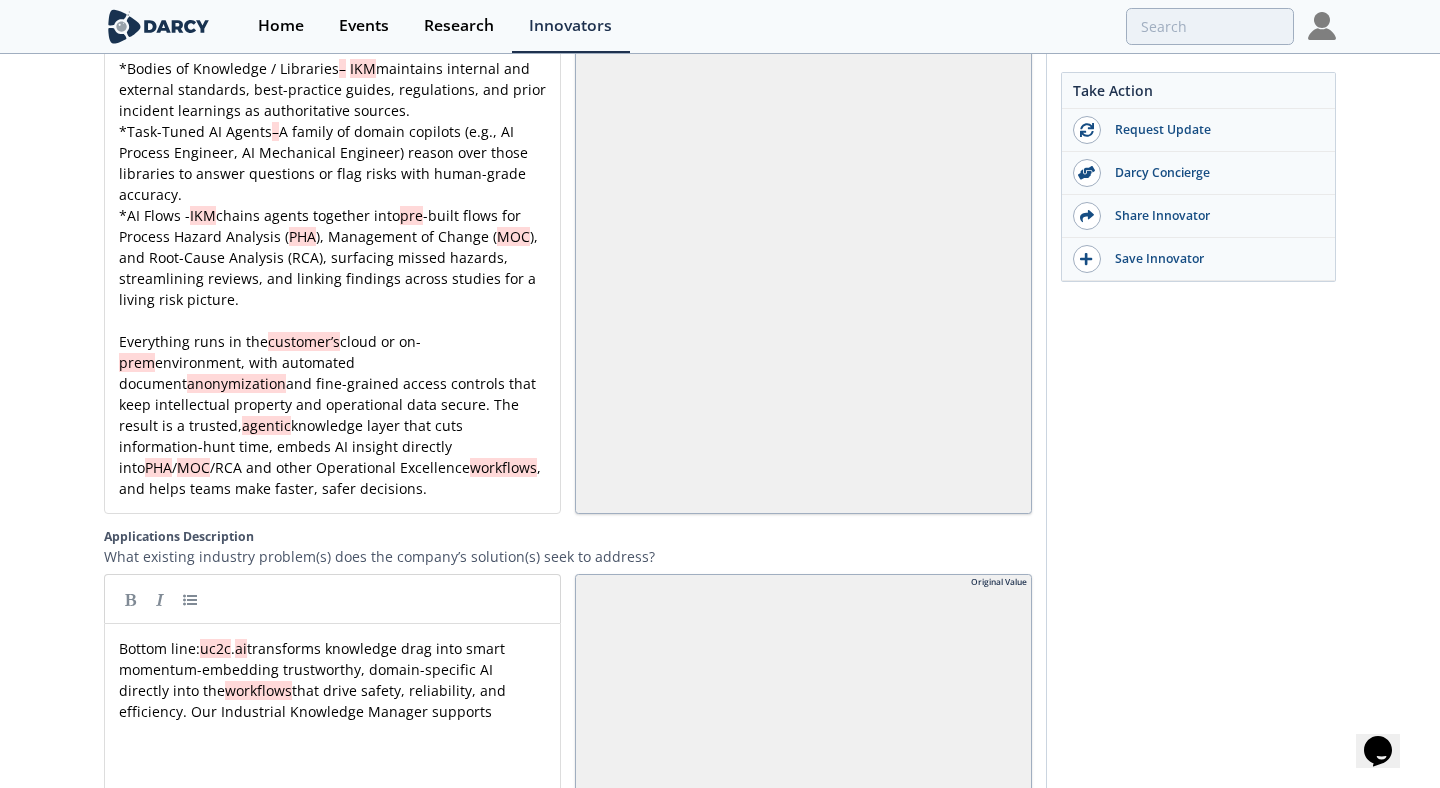scroll, scrollTop: 2829, scrollLeft: 0, axis: vertical 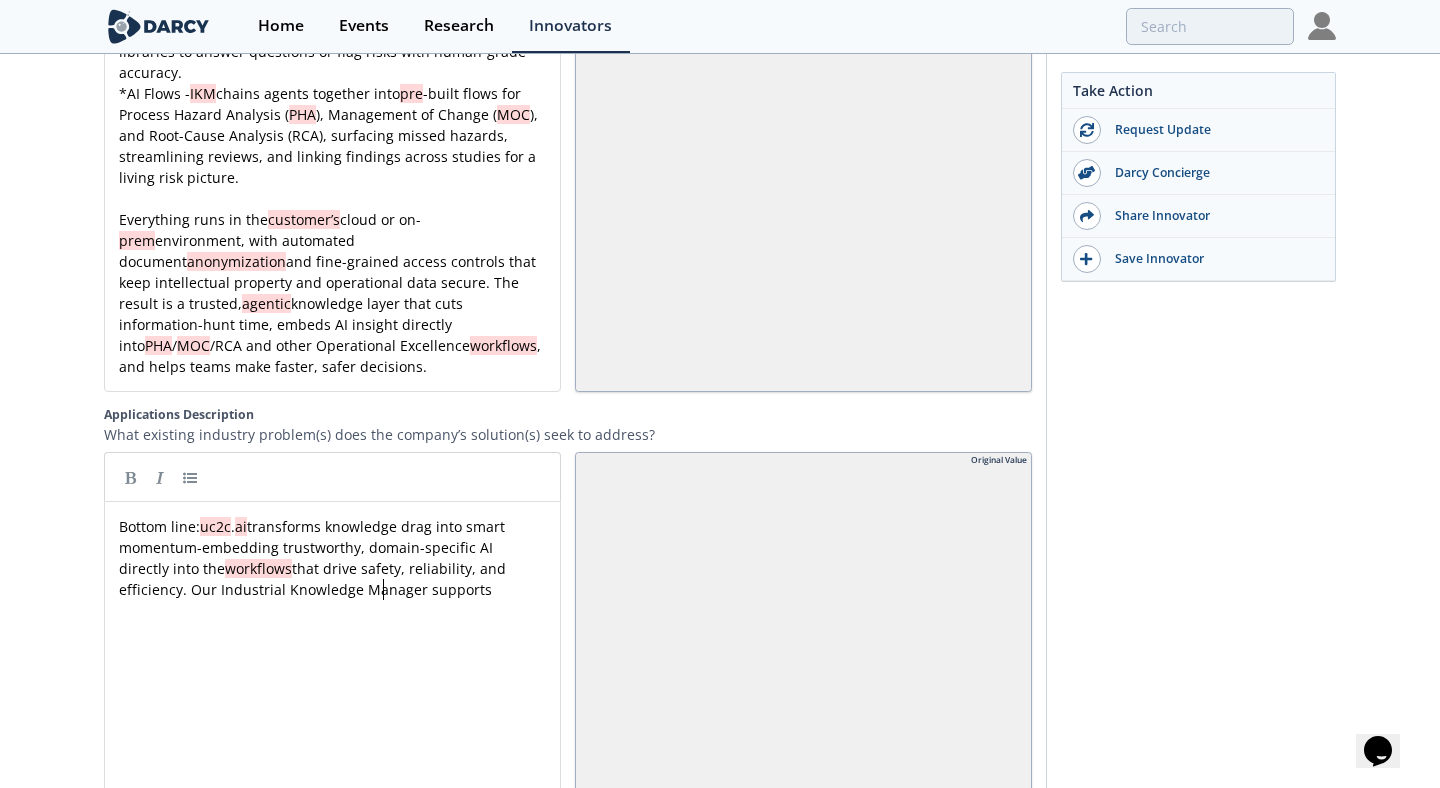 type 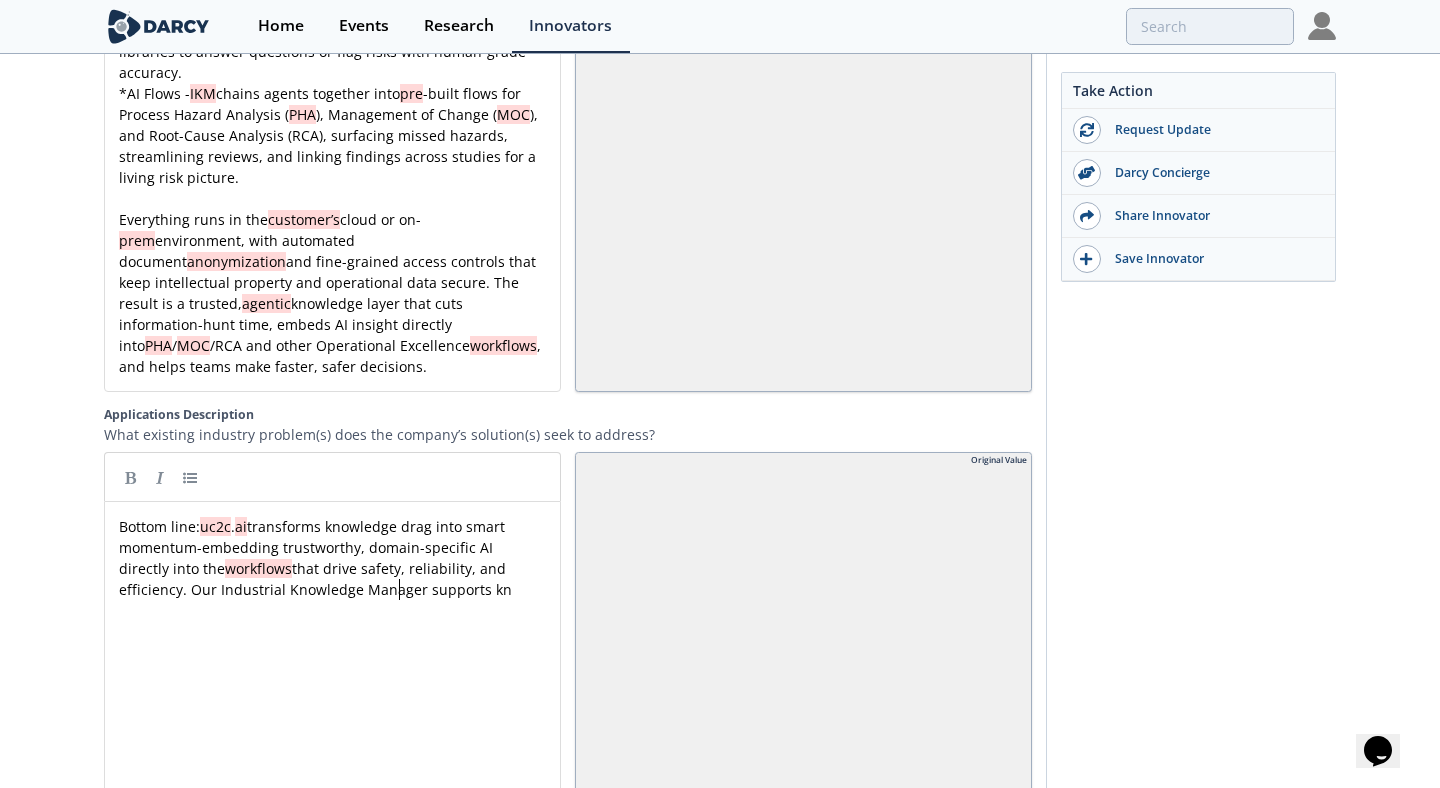 type 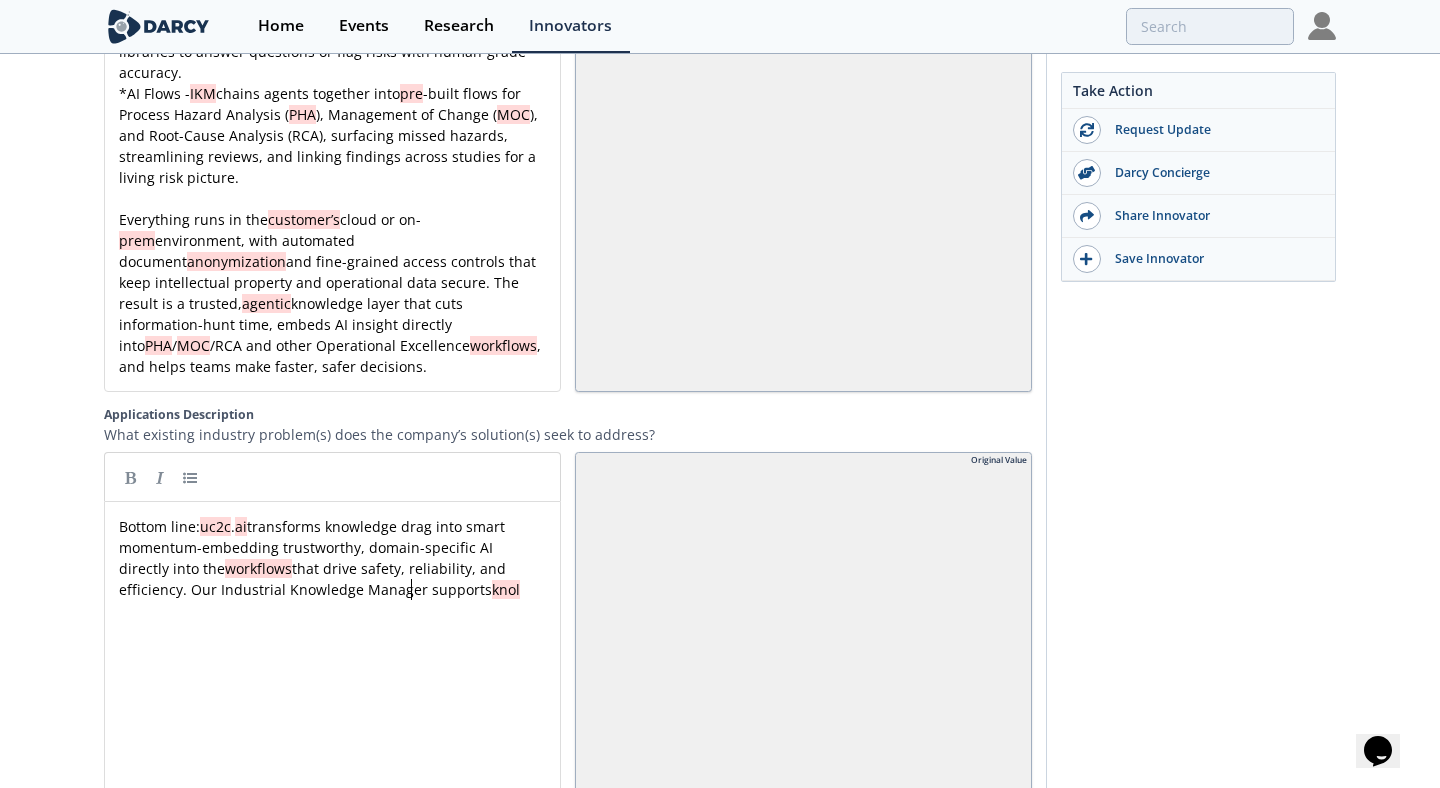 type 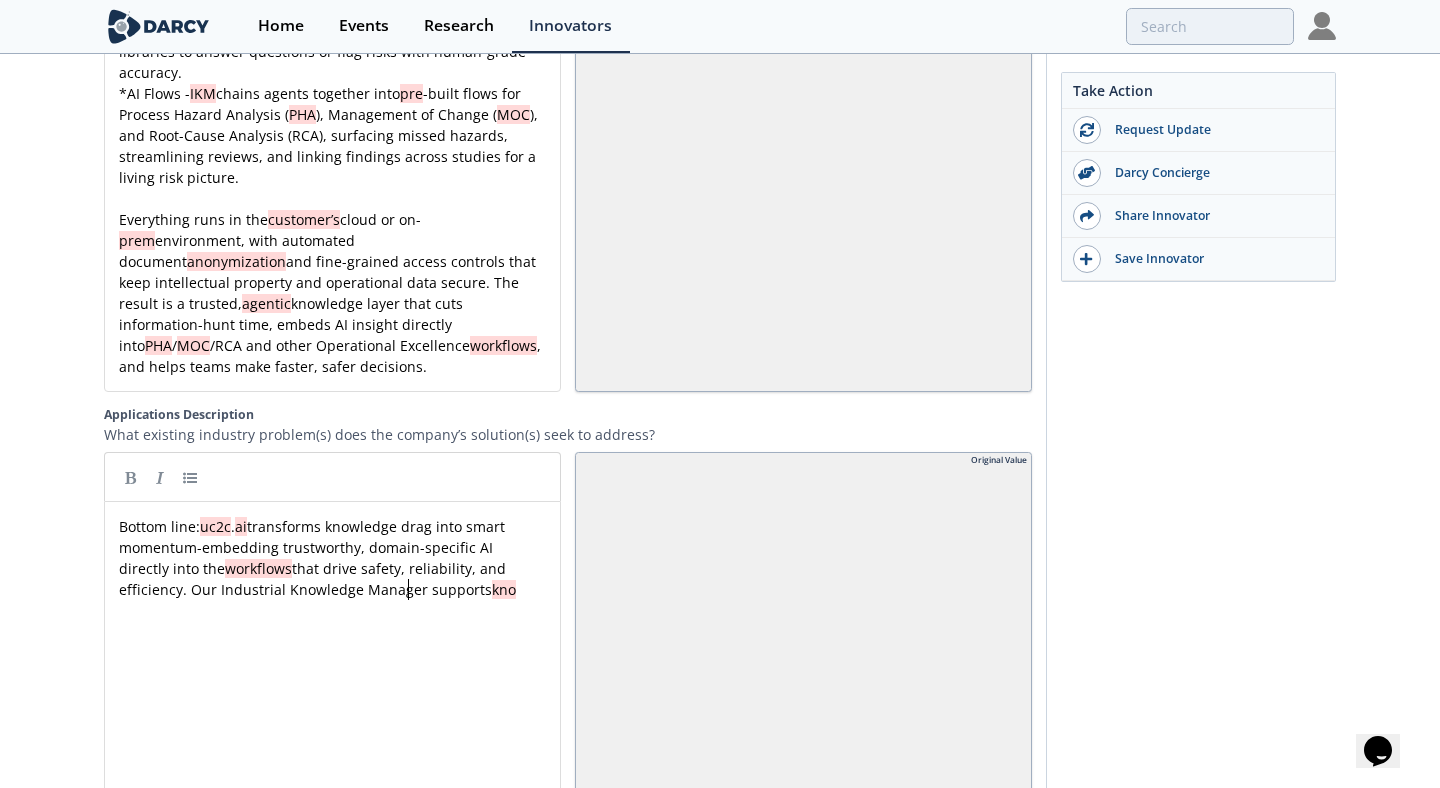 type 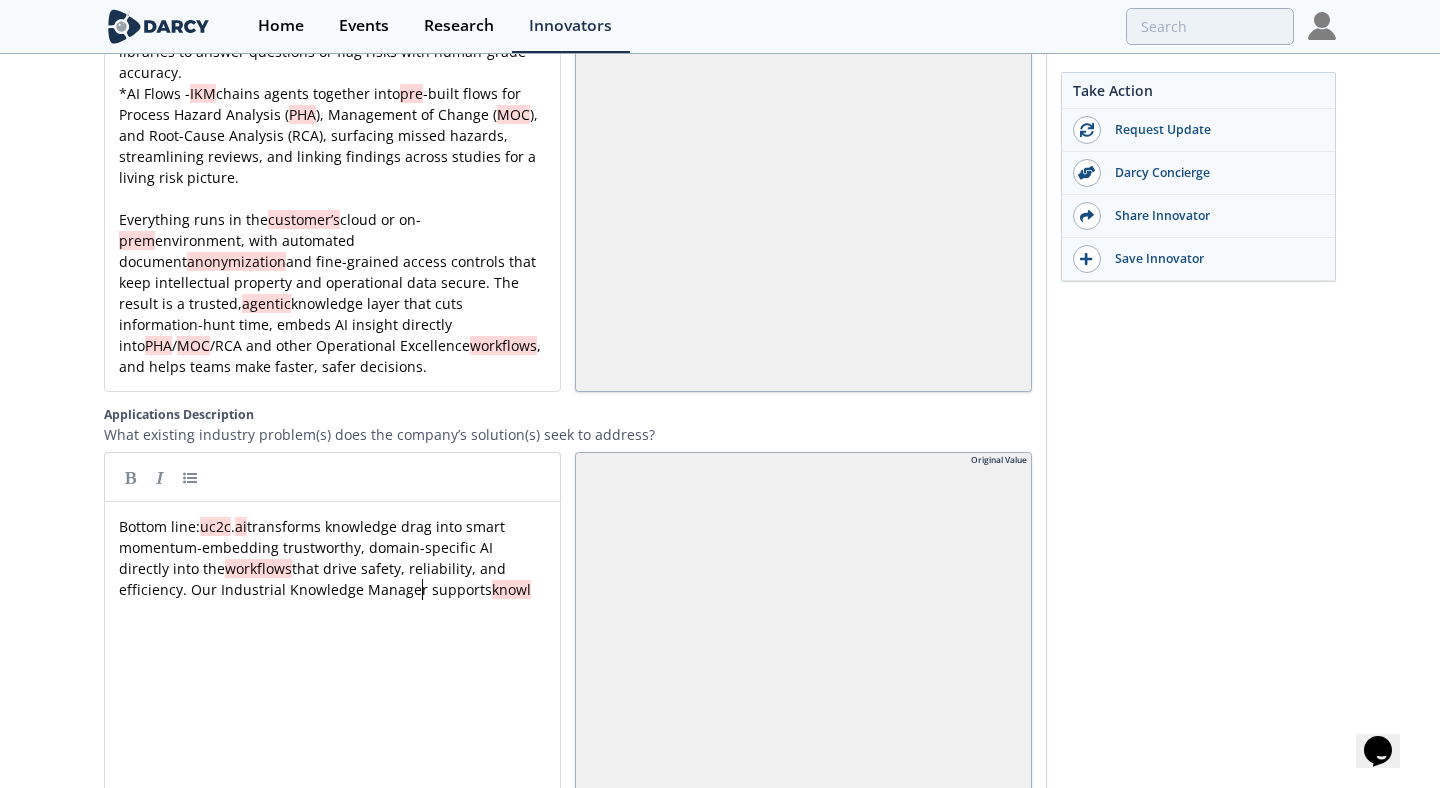 type 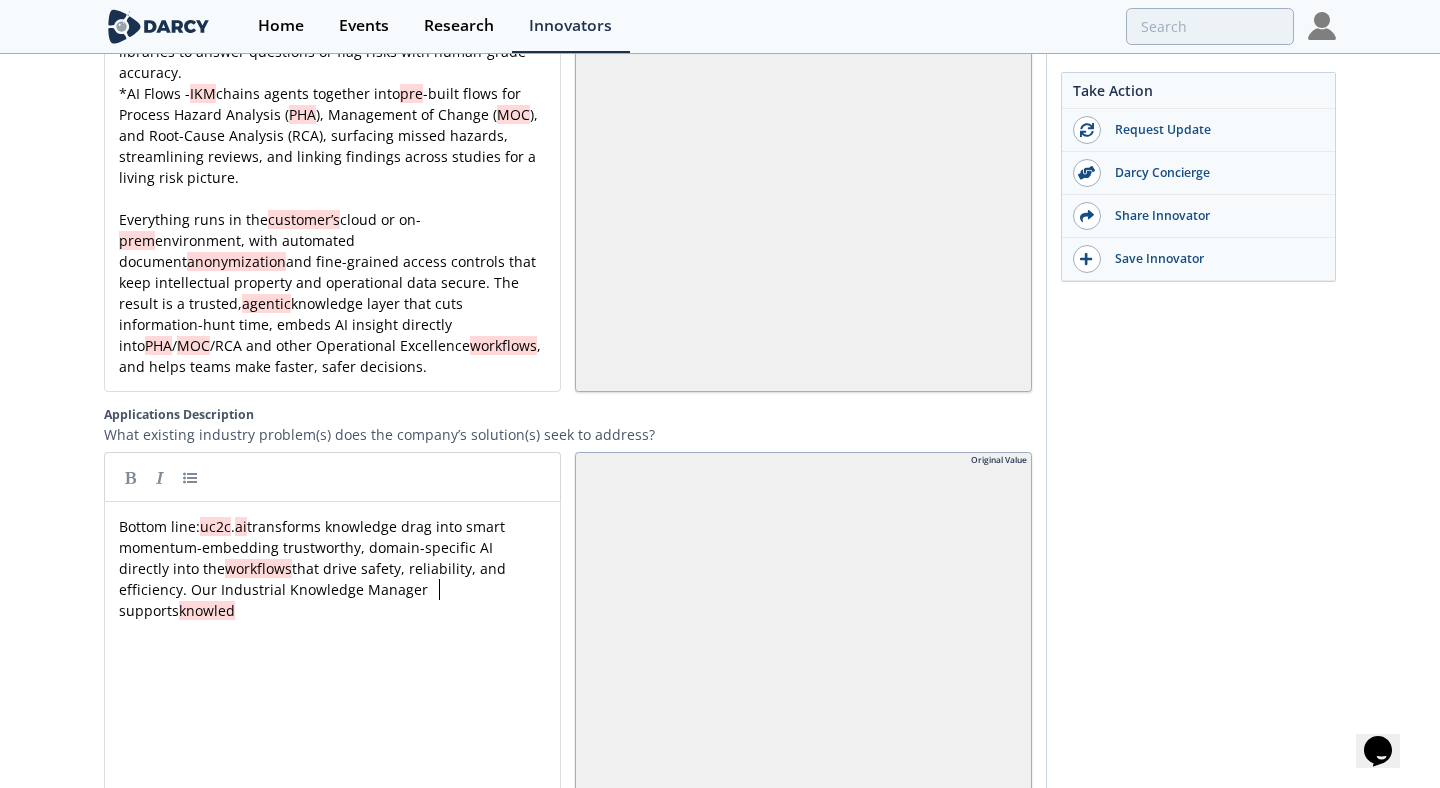 type 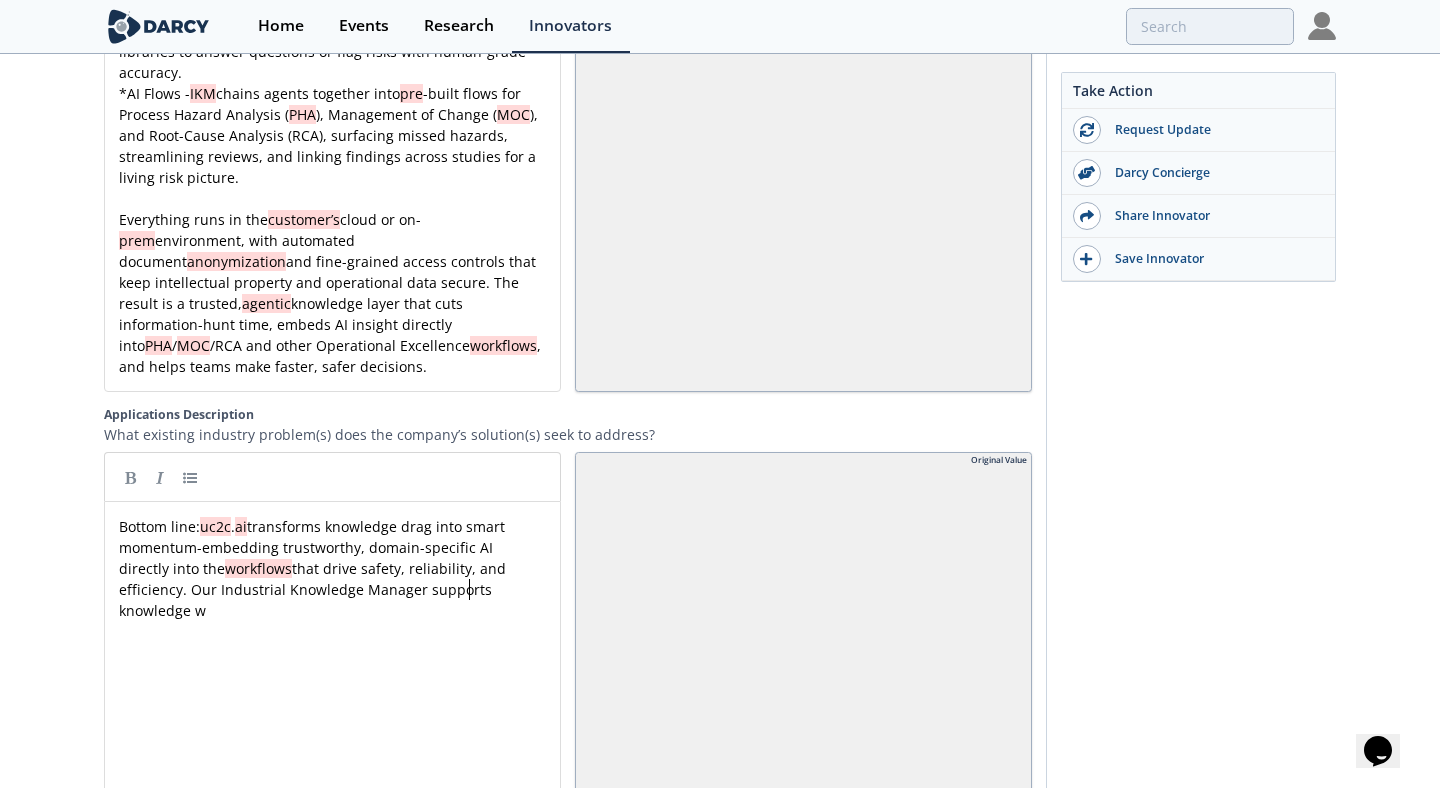 type 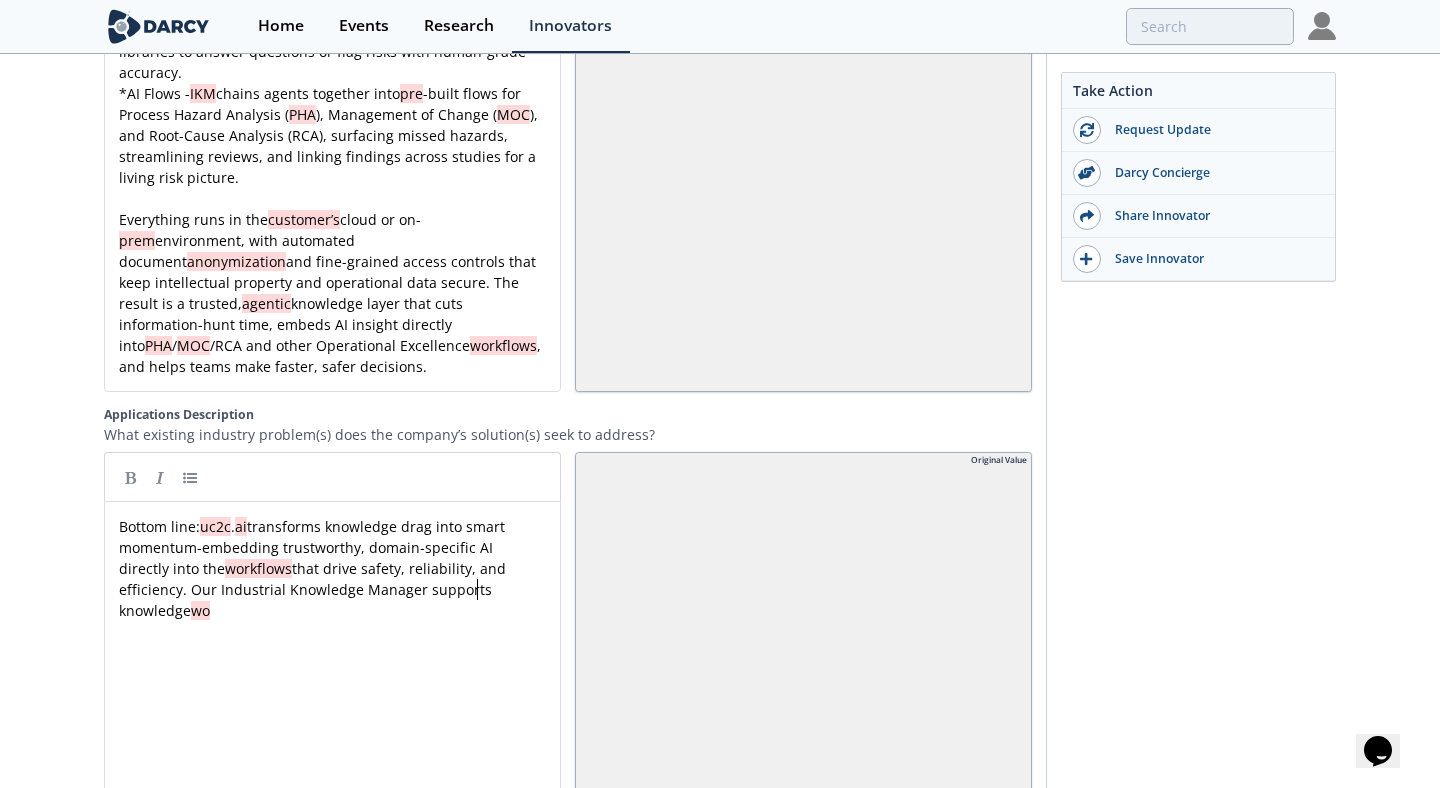 type 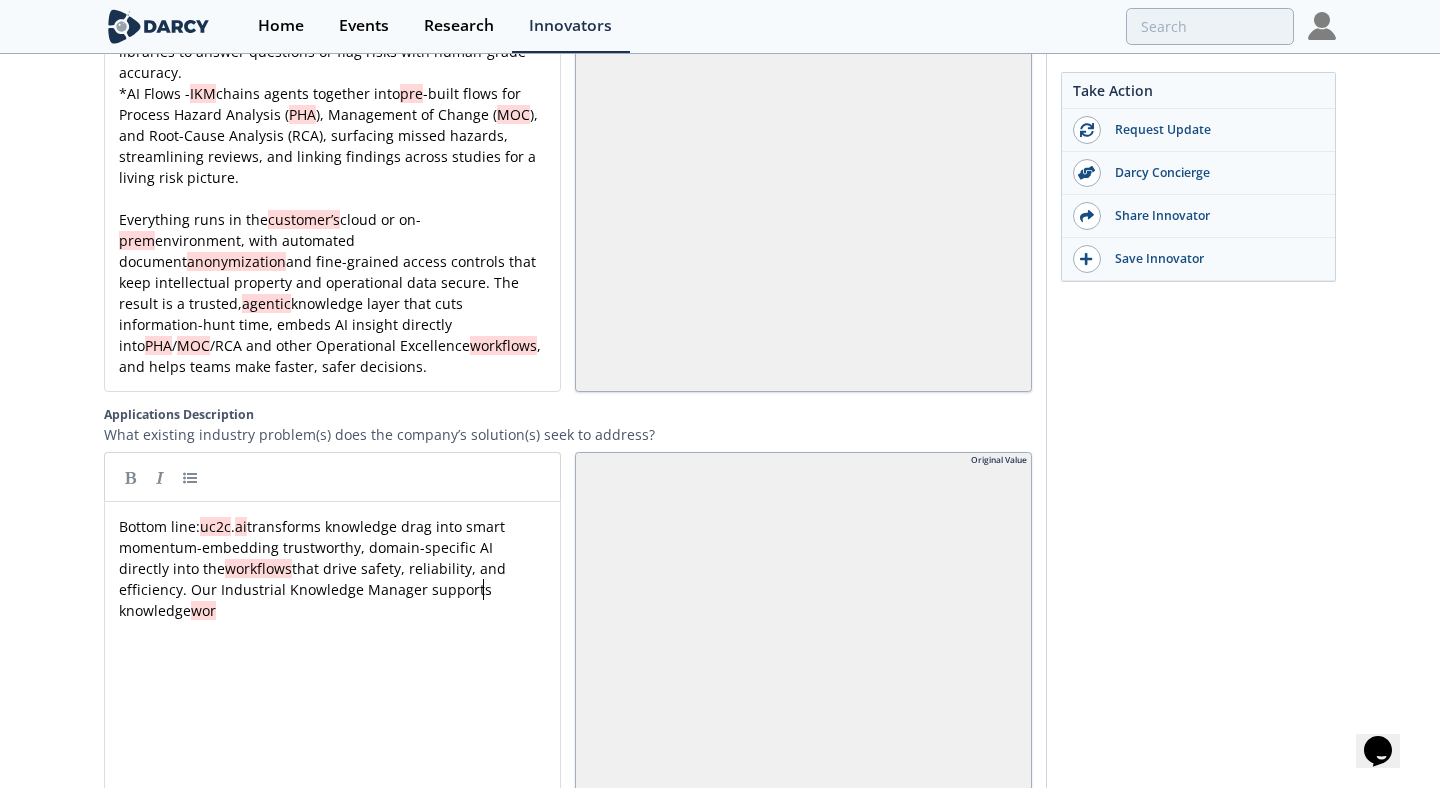 type 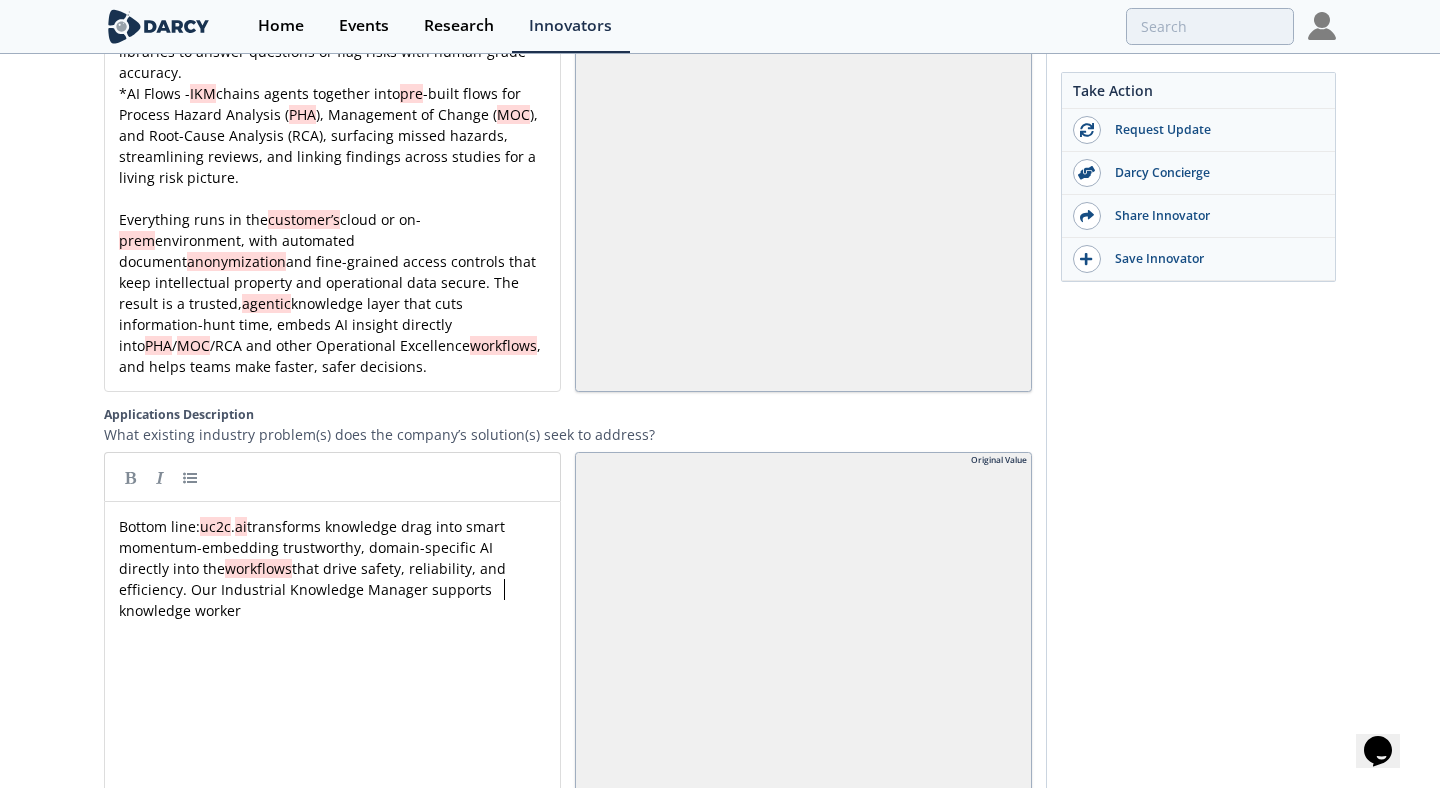 type 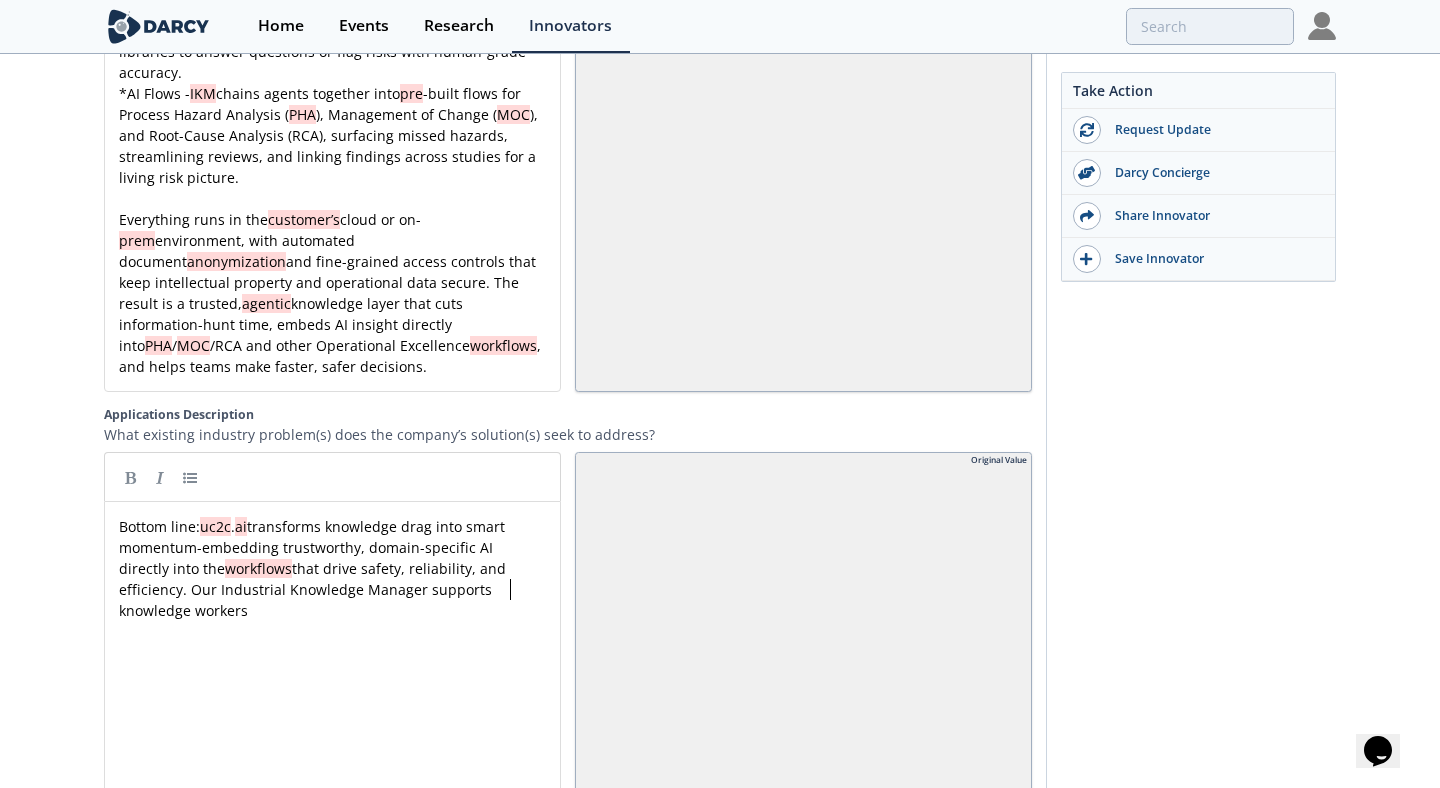 type 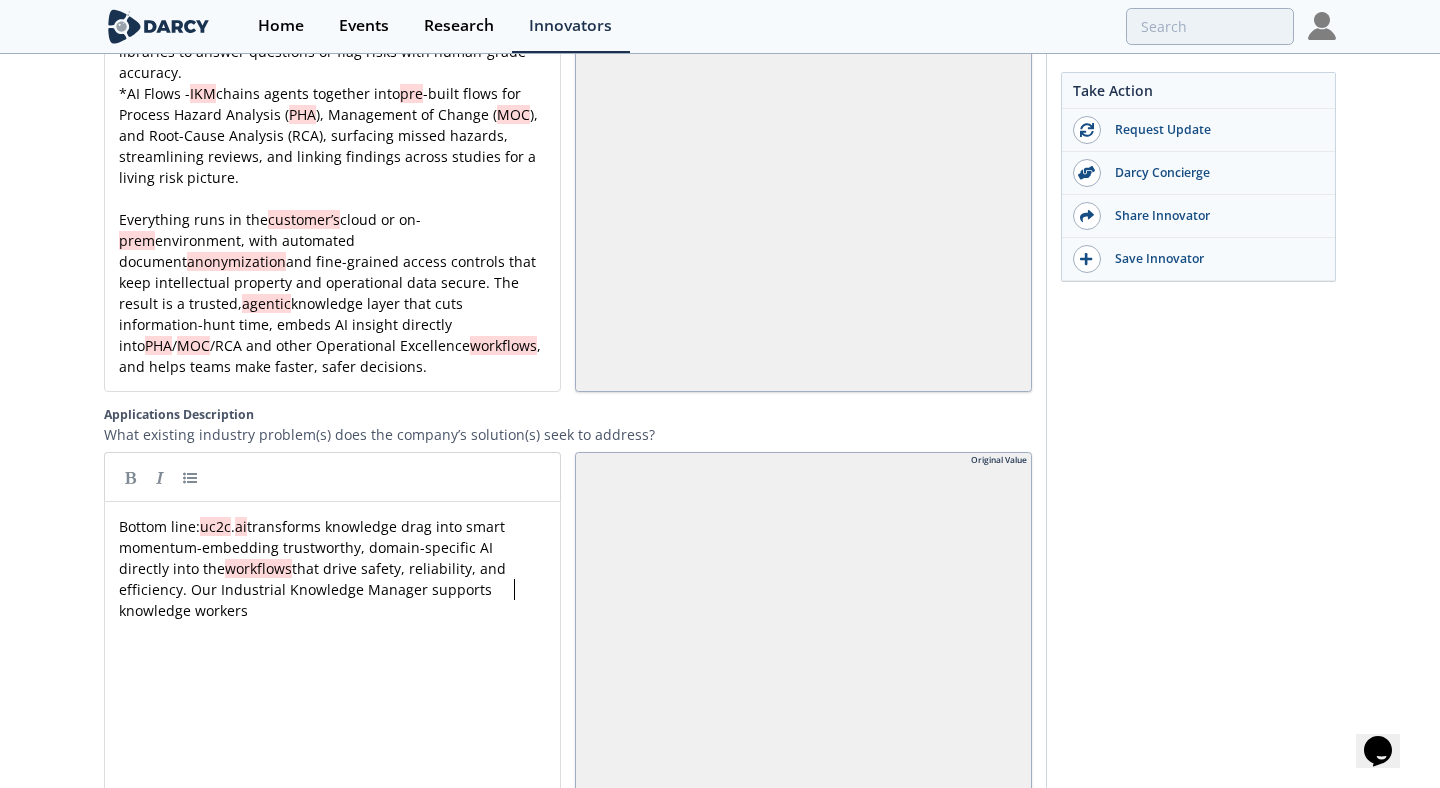 type 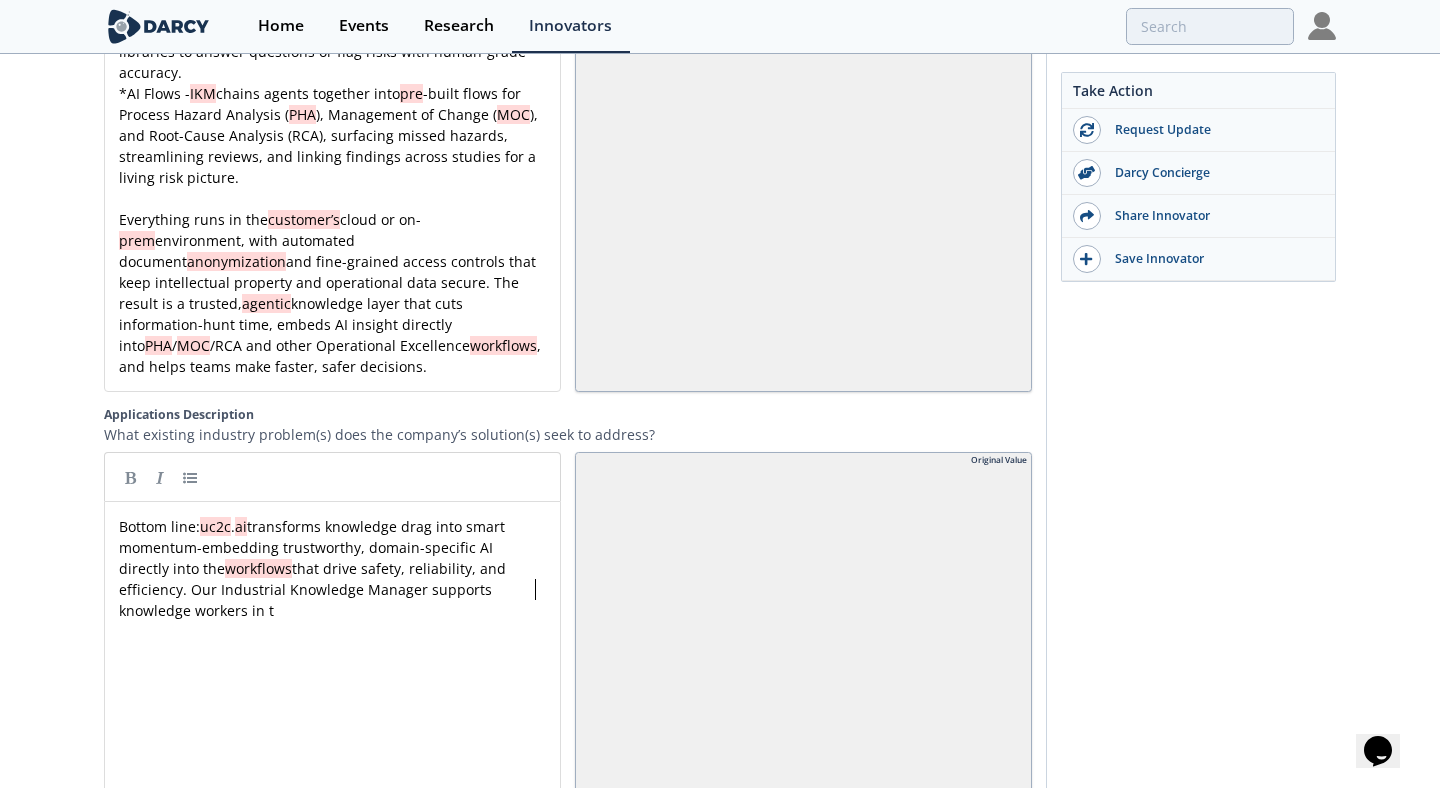 type 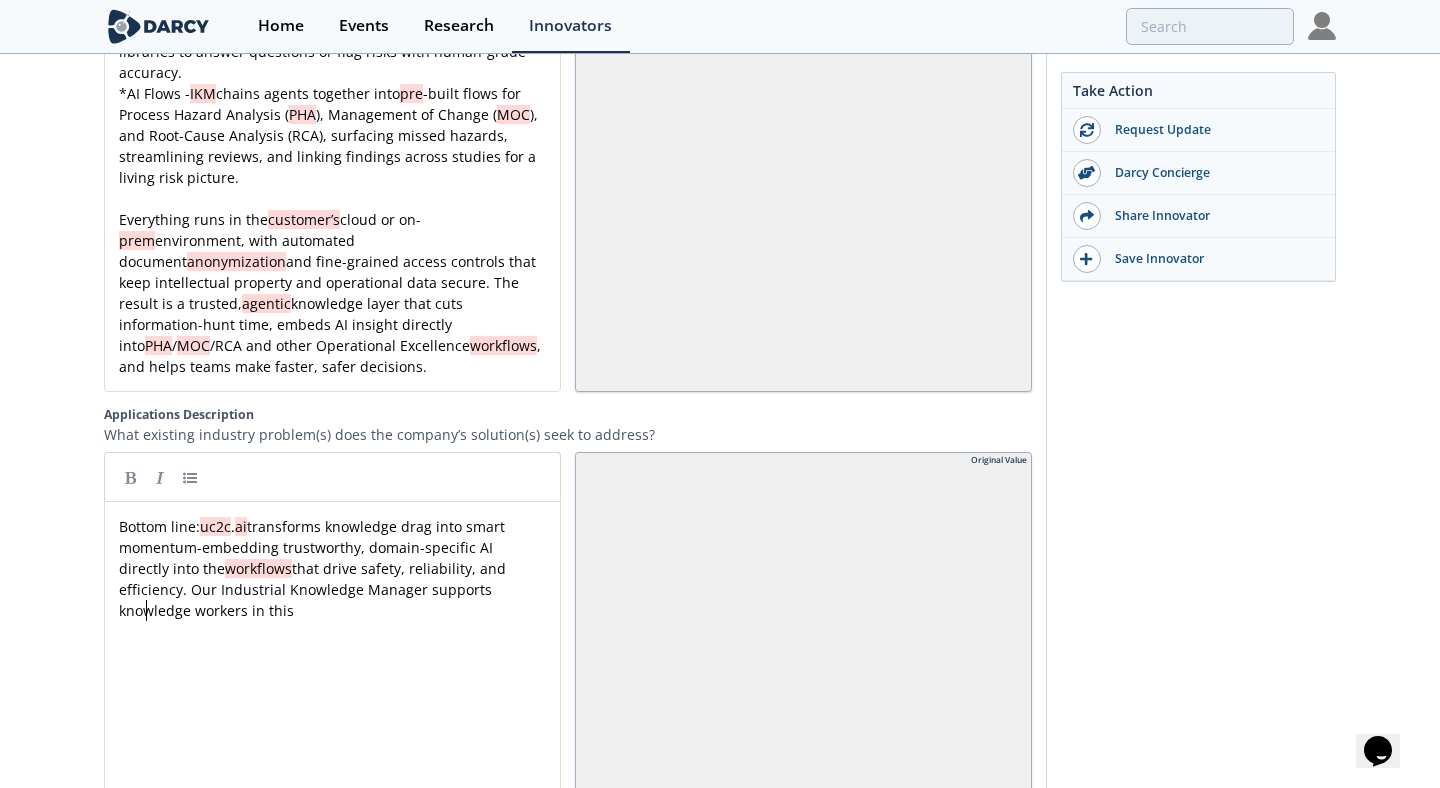 type 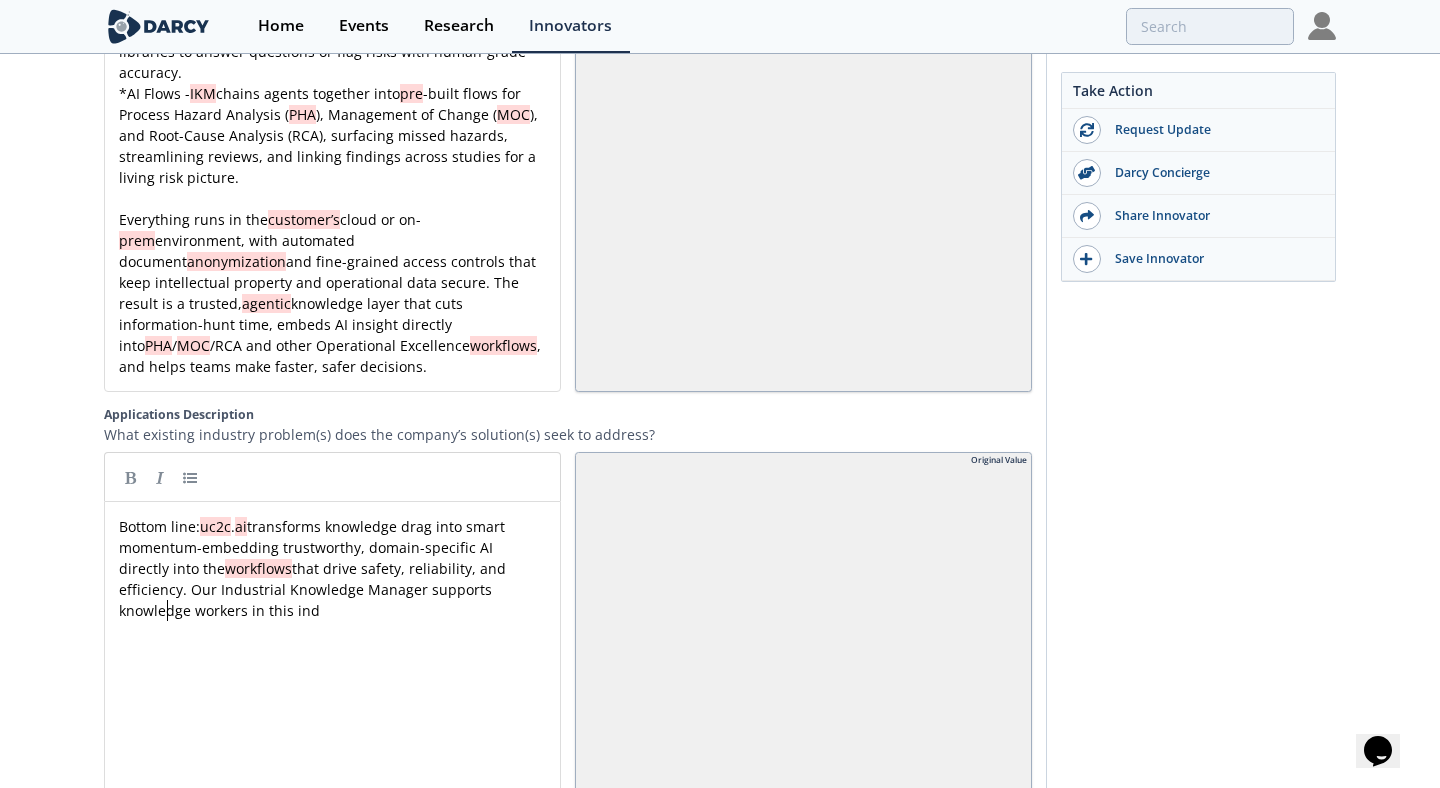 type 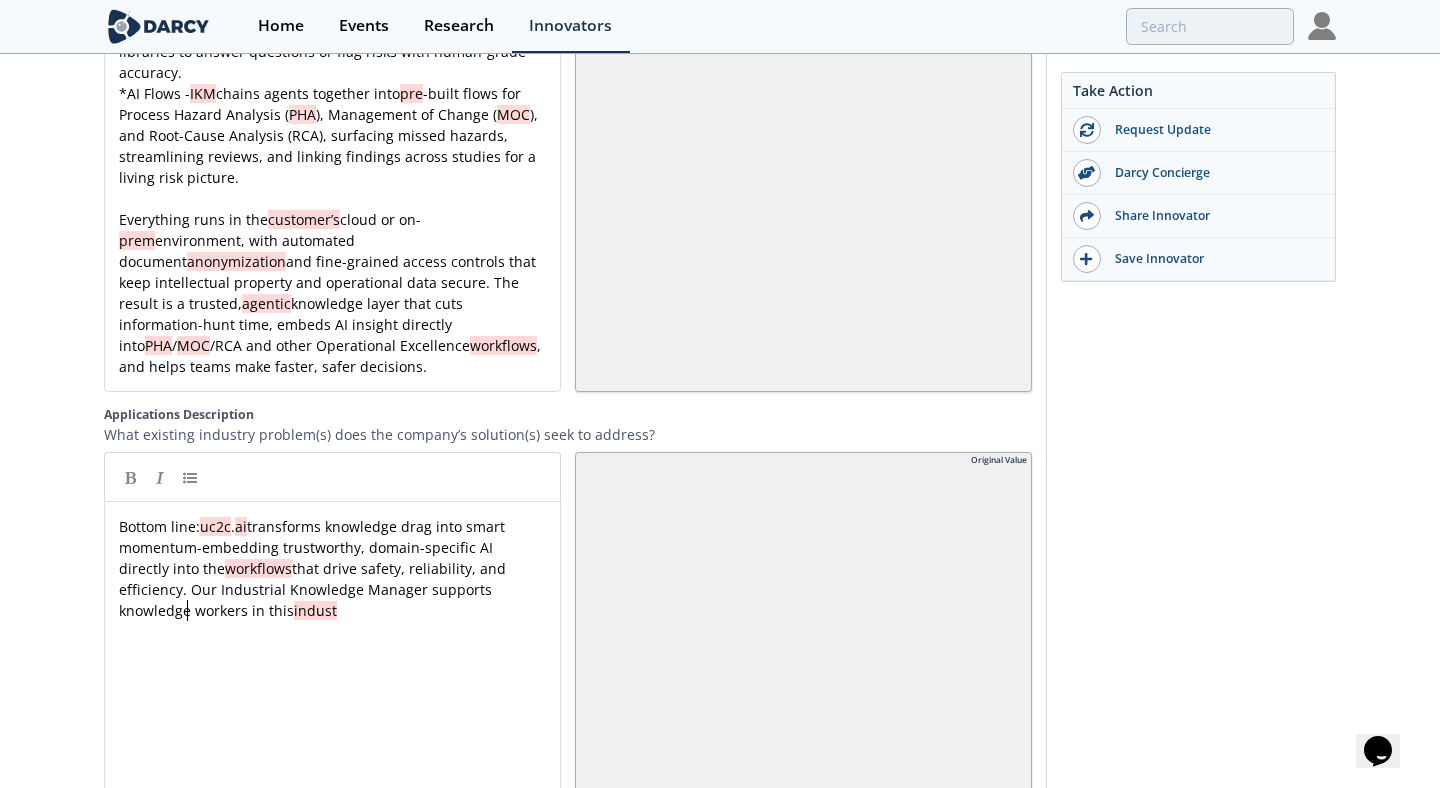 type 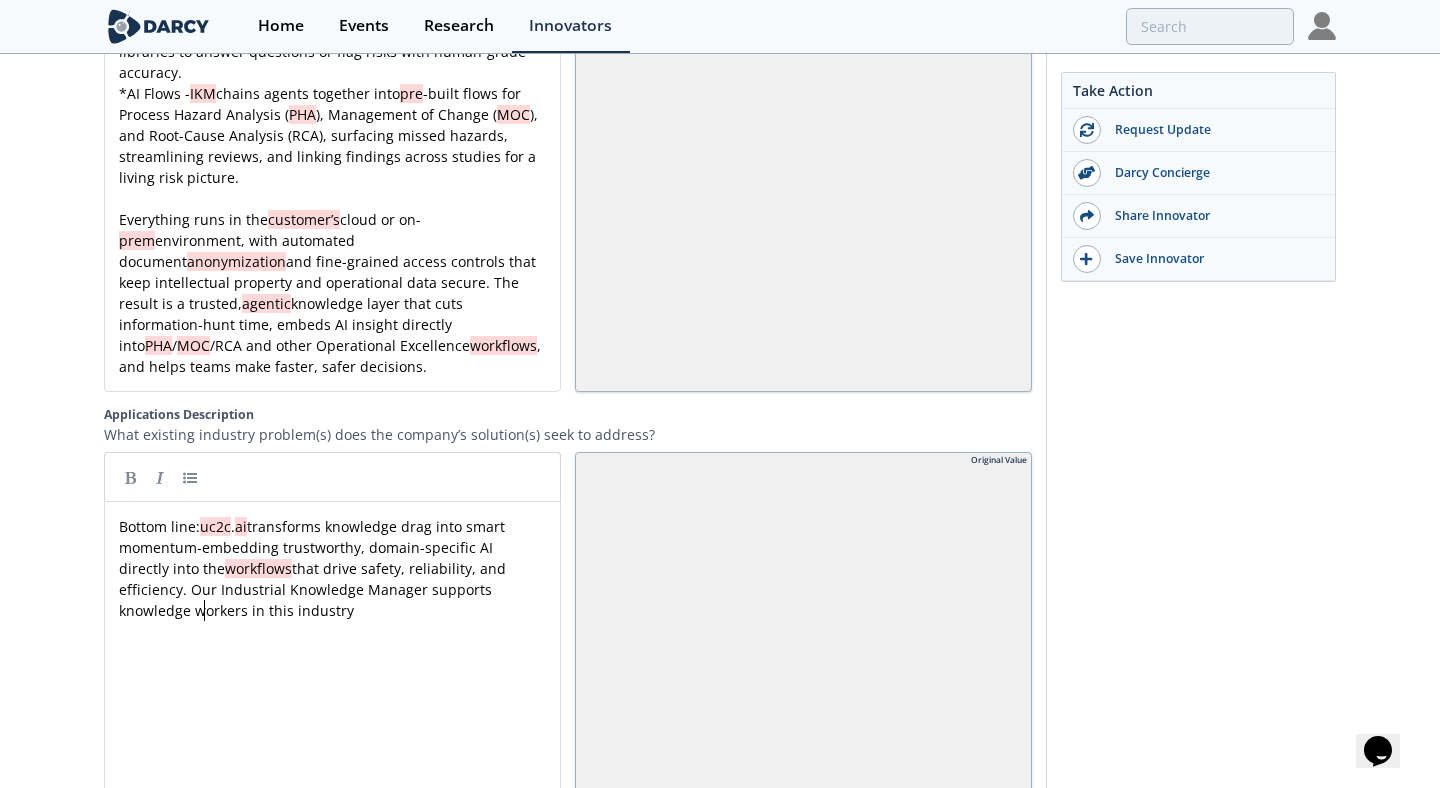type 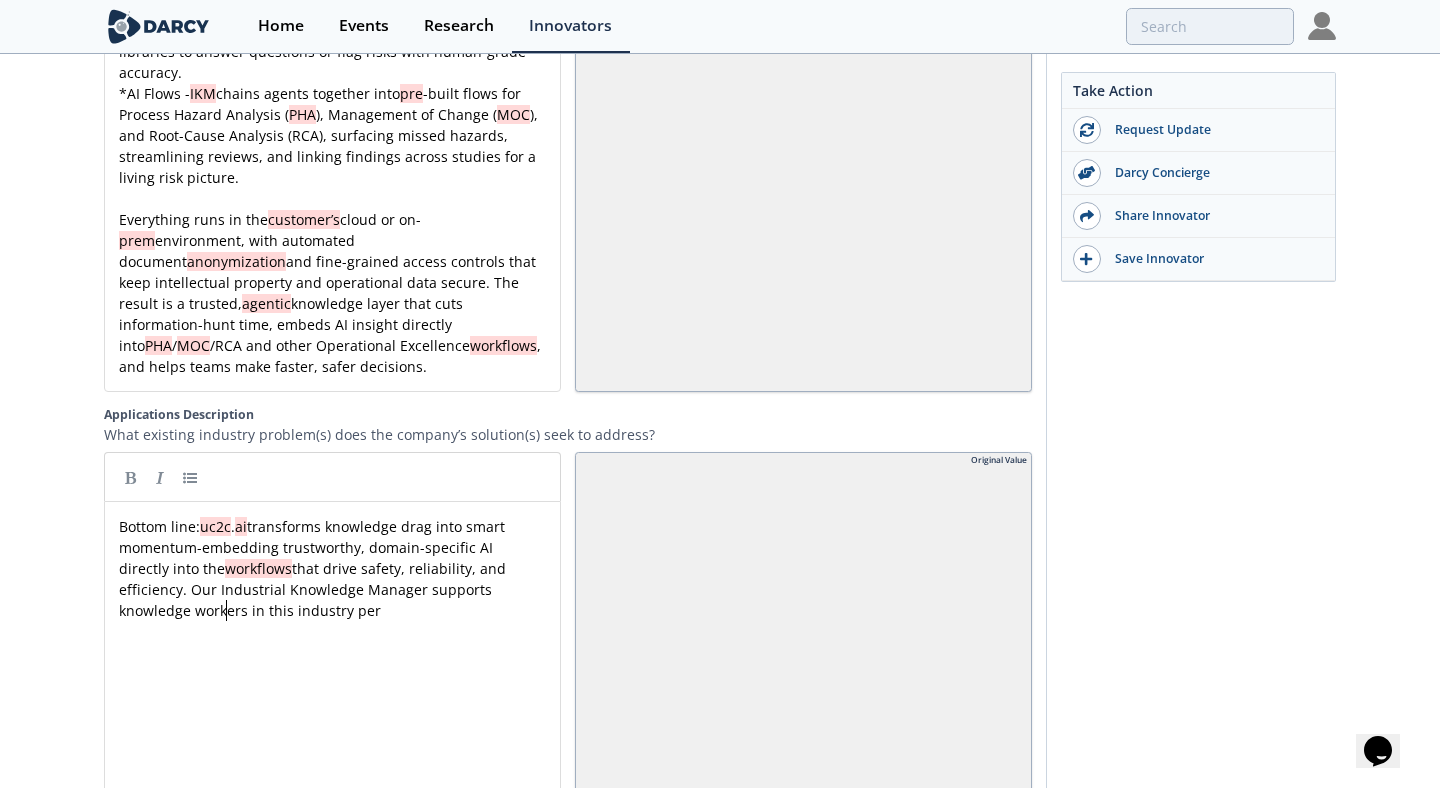 type 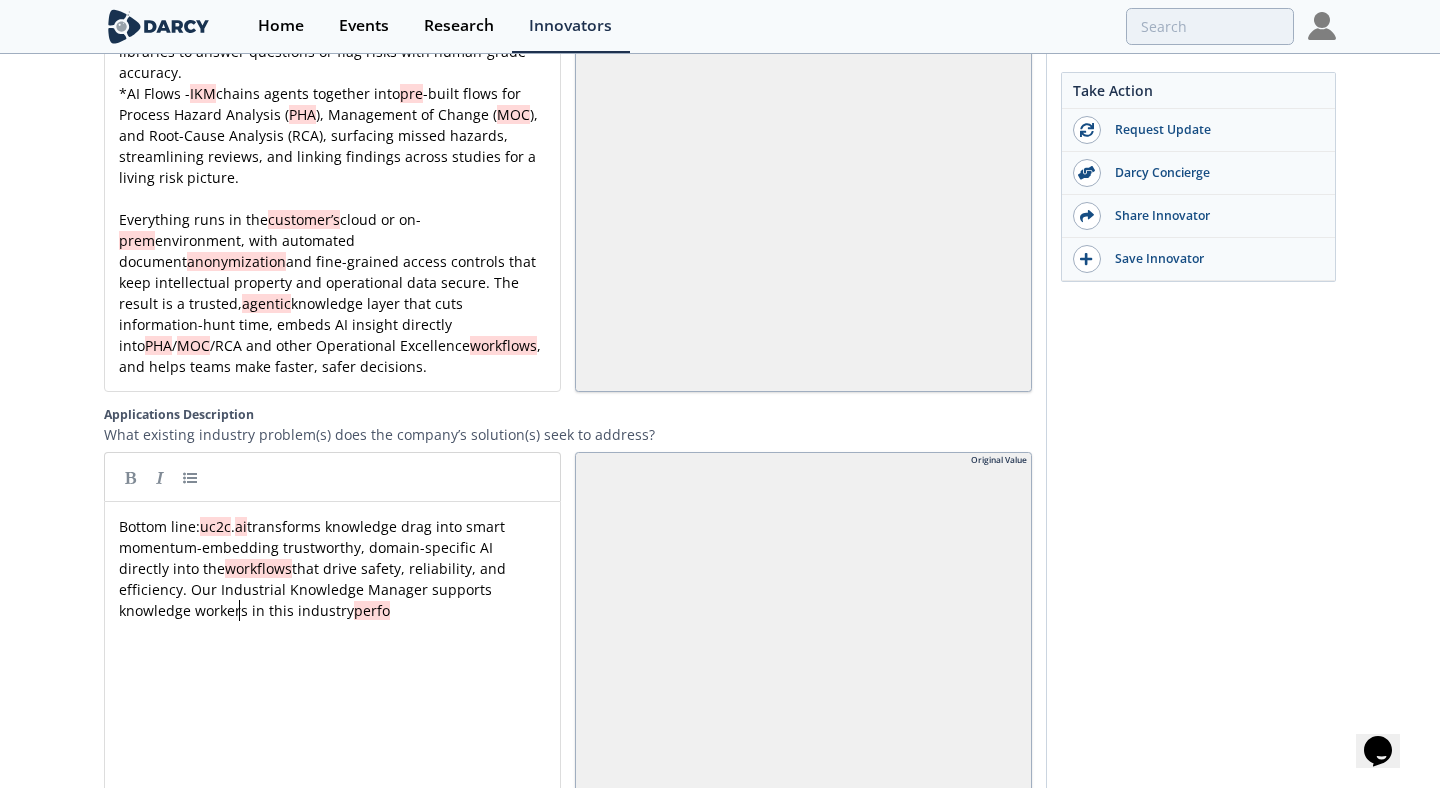 type 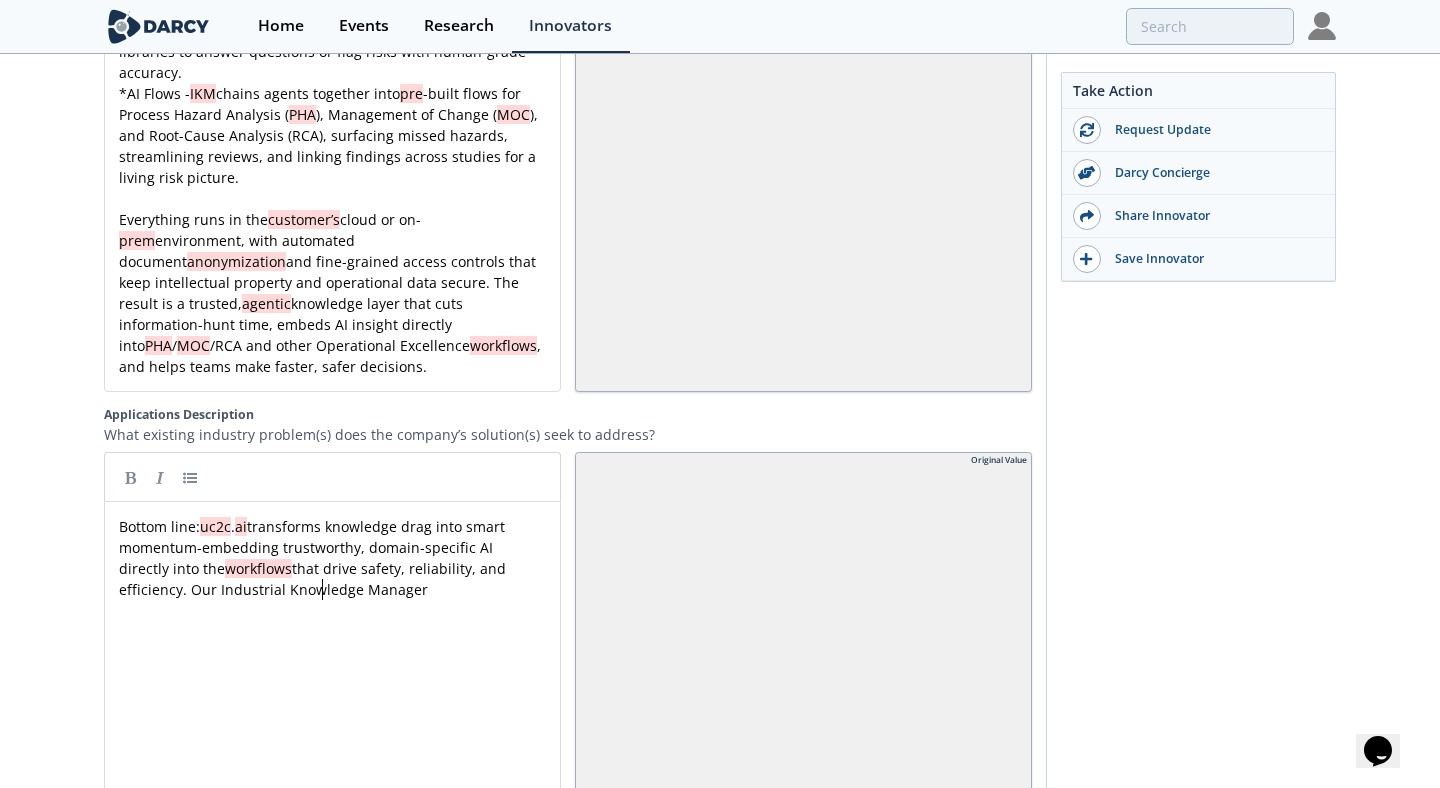 type 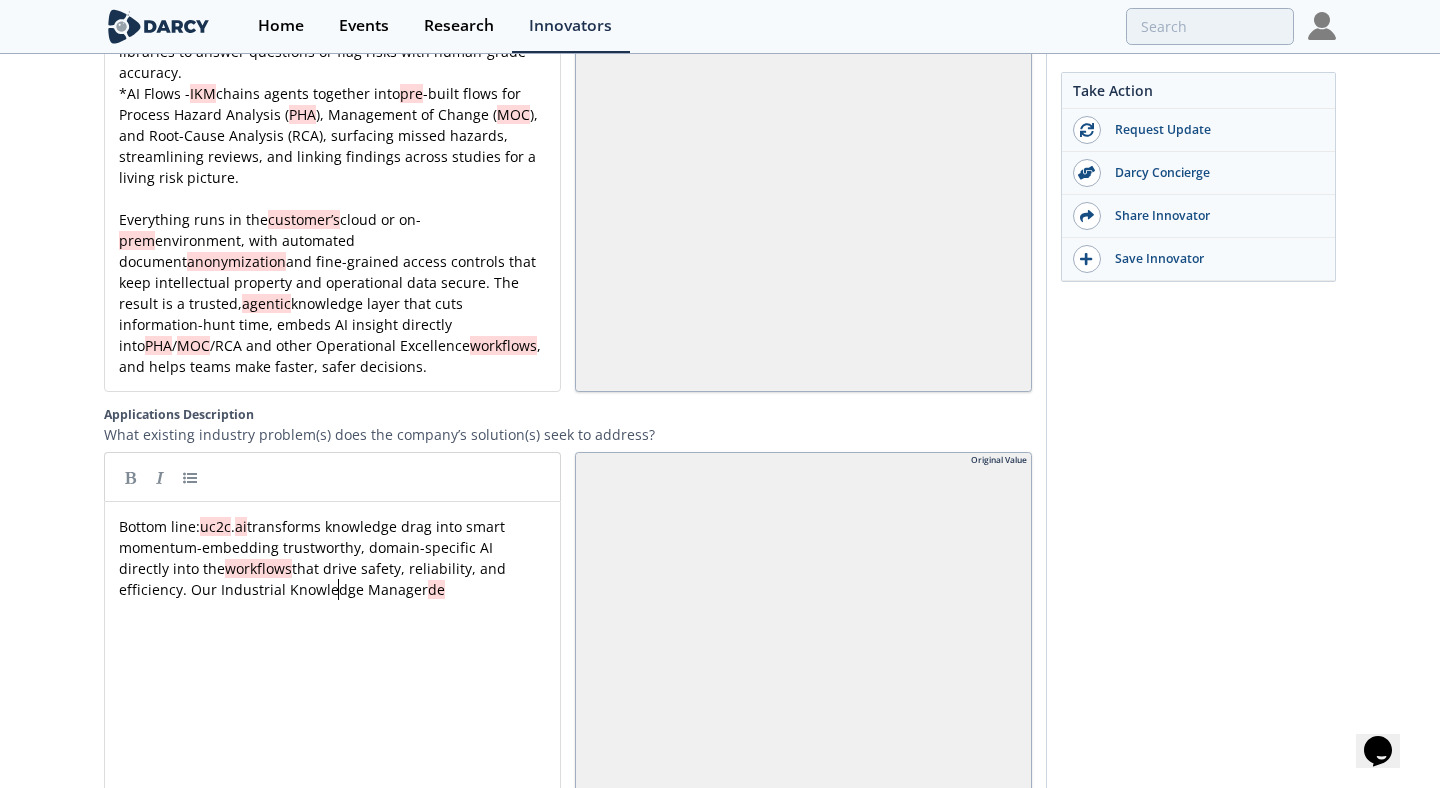 type 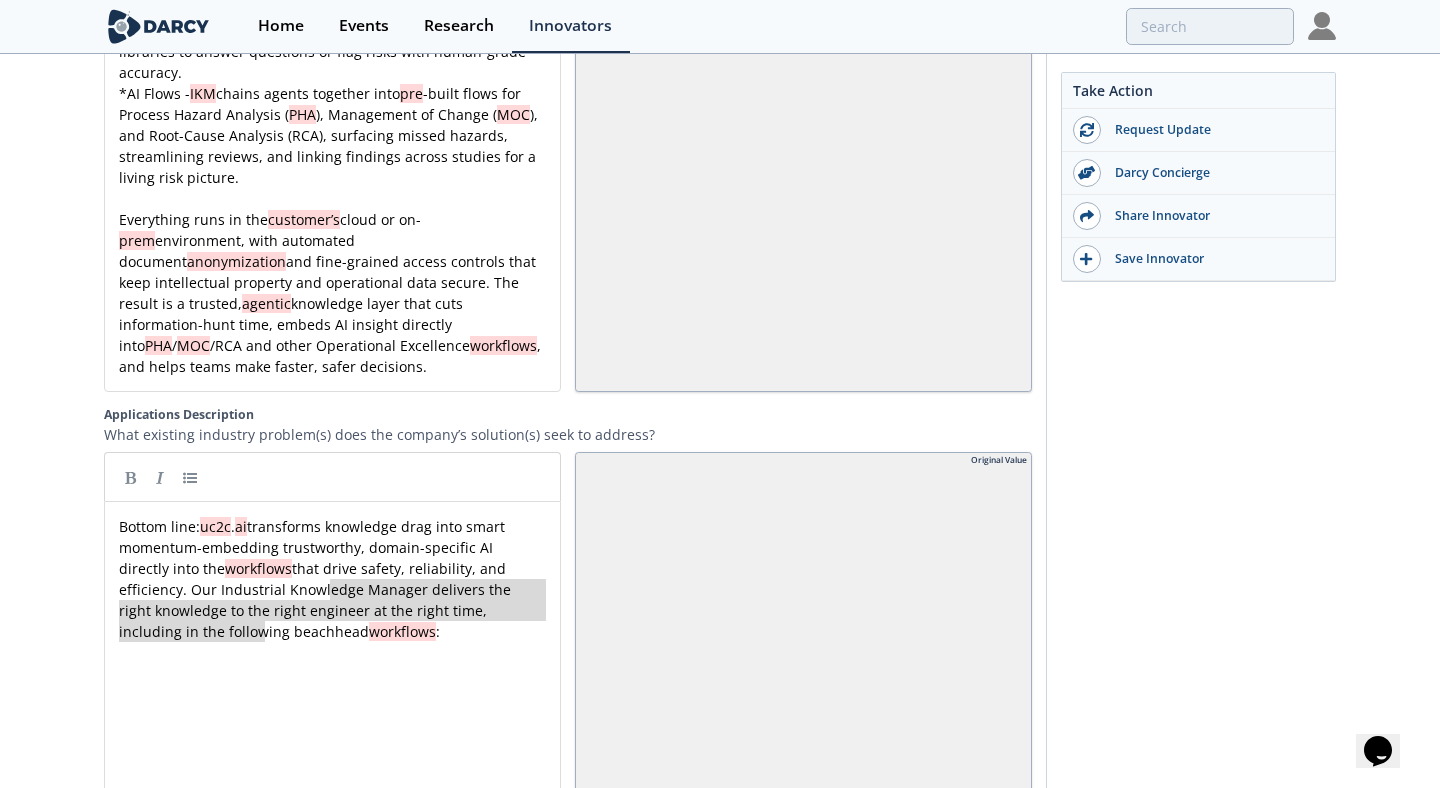 drag, startPoint x: 305, startPoint y: 607, endPoint x: 327, endPoint y: 576, distance: 38.013157 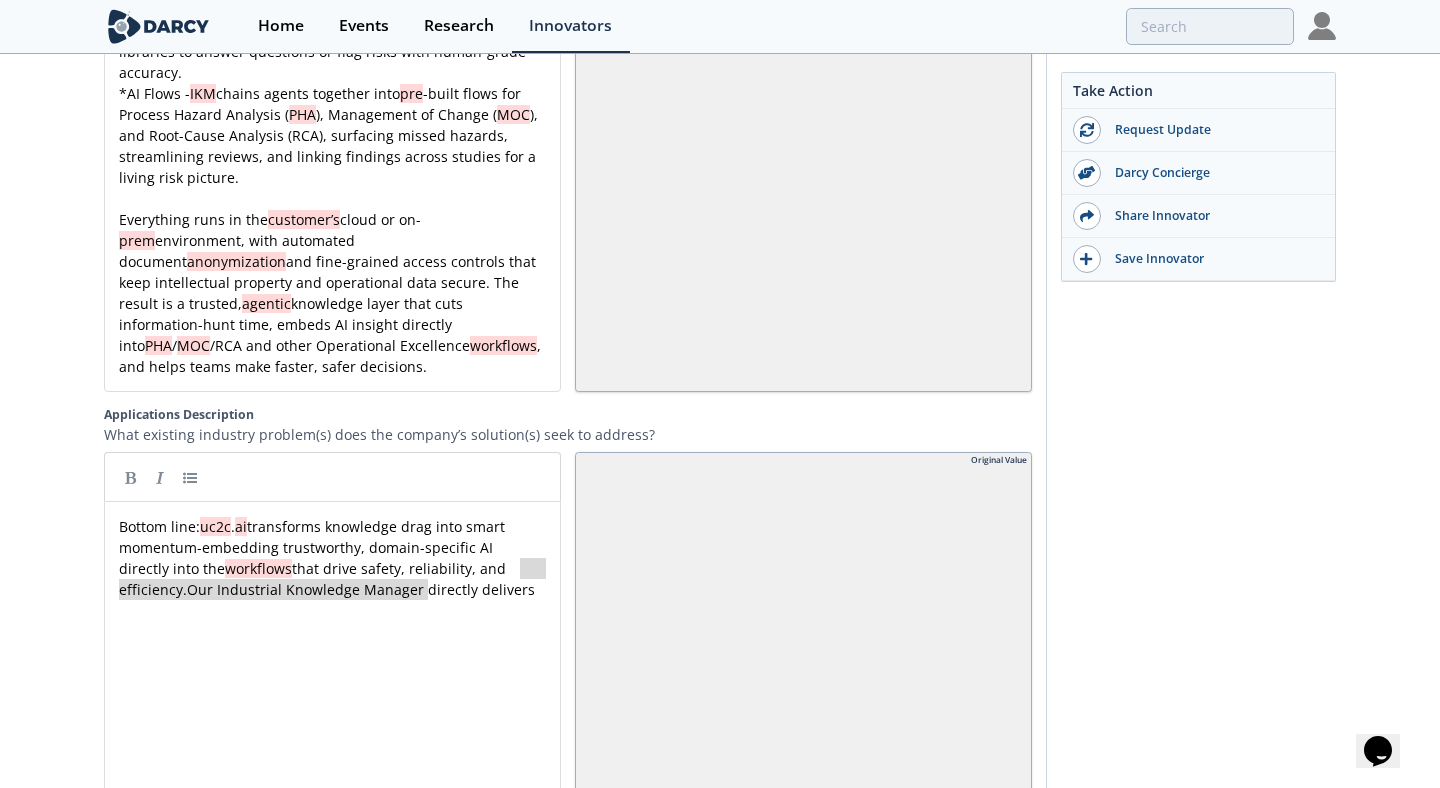 drag, startPoint x: 453, startPoint y: 567, endPoint x: 521, endPoint y: 545, distance: 71.470276 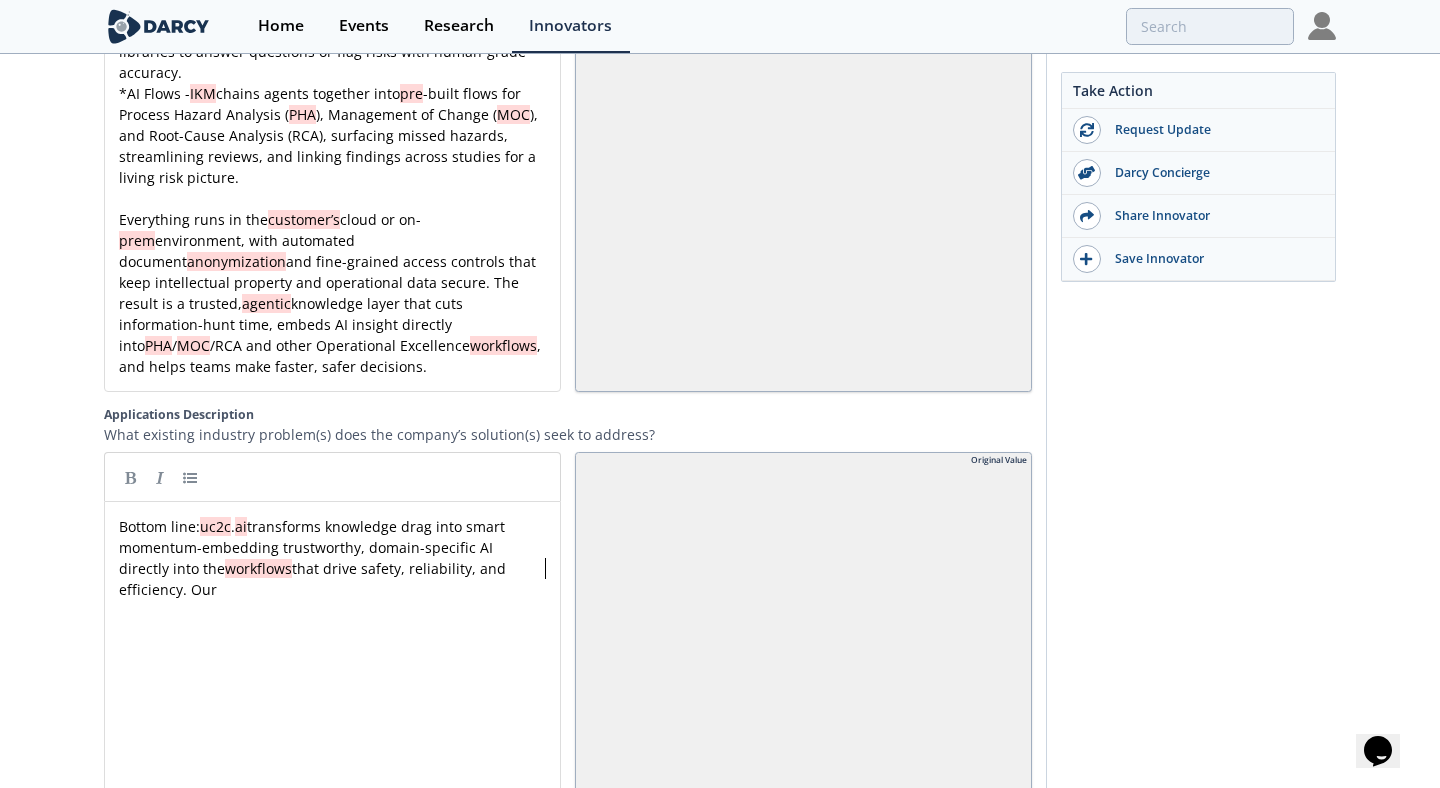 scroll, scrollTop: 0, scrollLeft: 0, axis: both 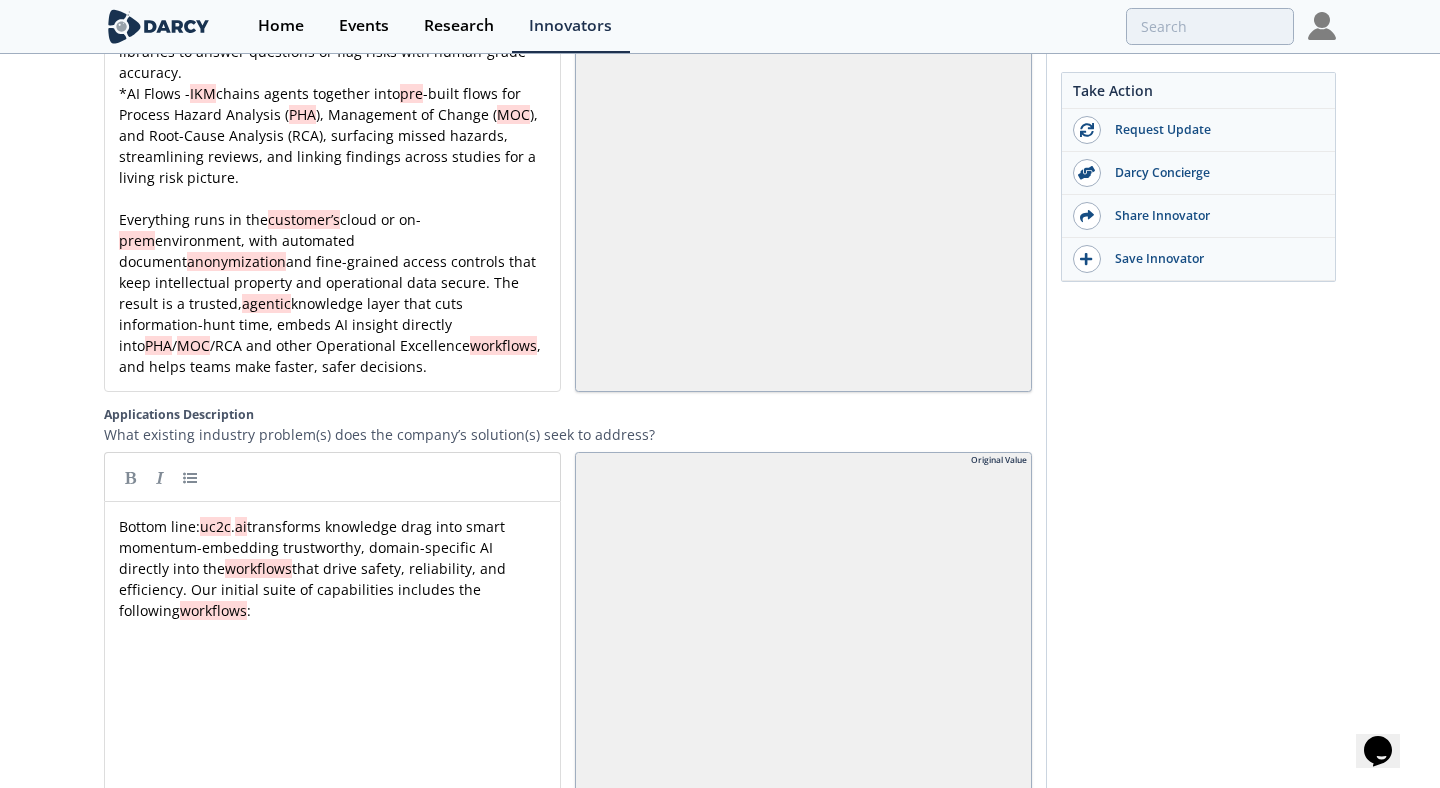 click on "workflows" at bounding box center [213, 610] 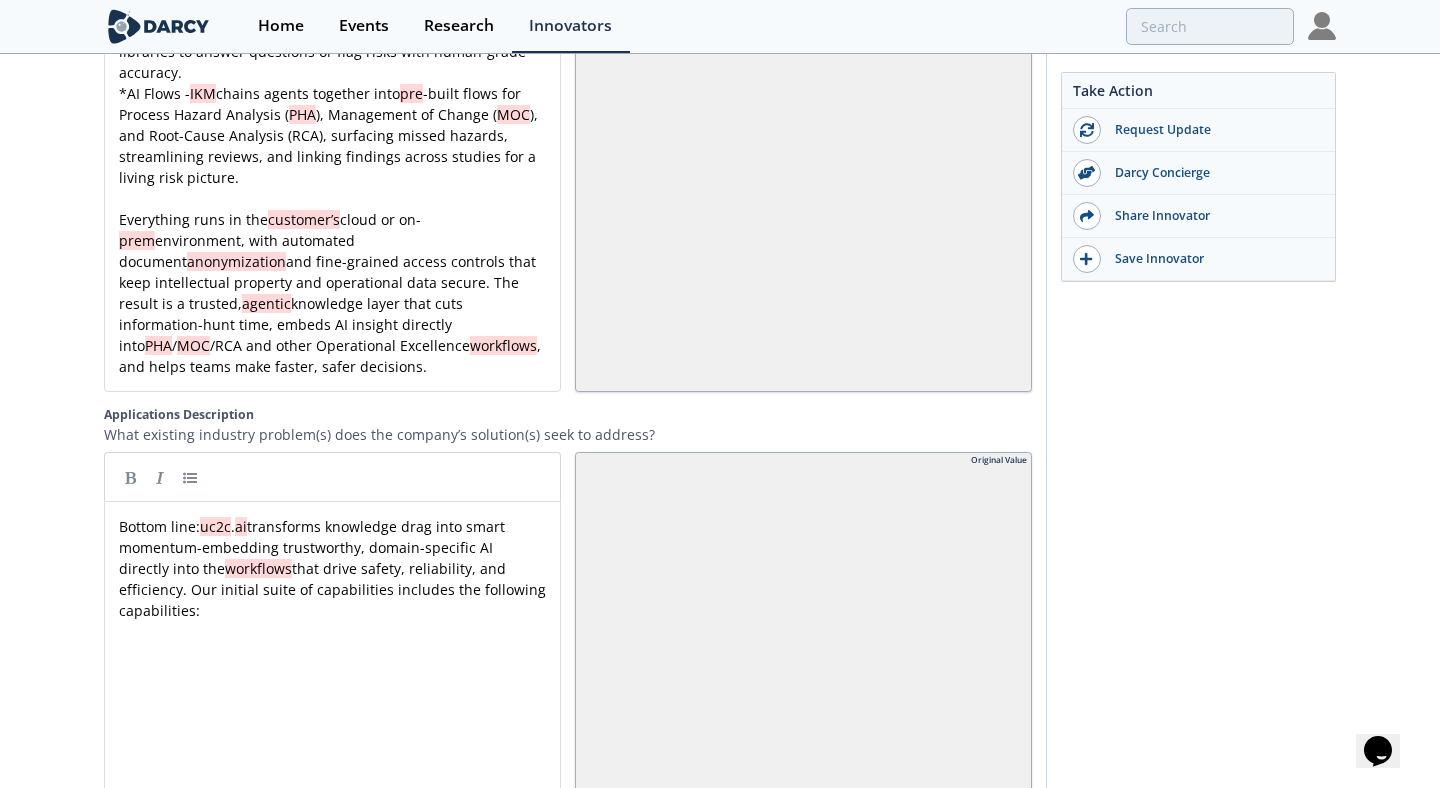 click on "Bottom line:  uc2c . ai  transforms knowledge drag into smart momentum-embedding trustworthy, domain-specific AI directly into the  workflows  that drive safety, reliability, and efficiency. Our initial suite of capabilities includes the following capabilities:" at bounding box center [332, 568] 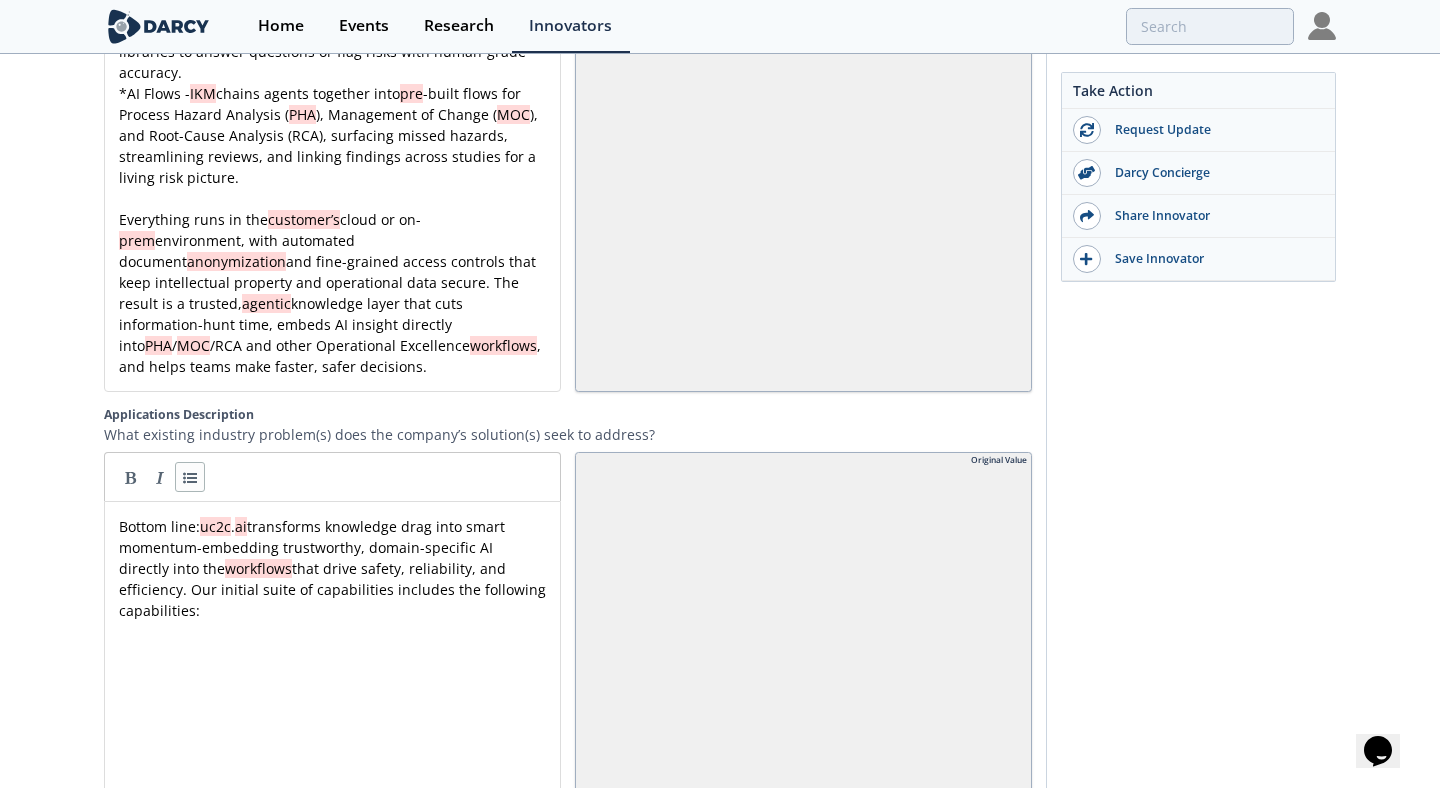 click at bounding box center (190, 477) 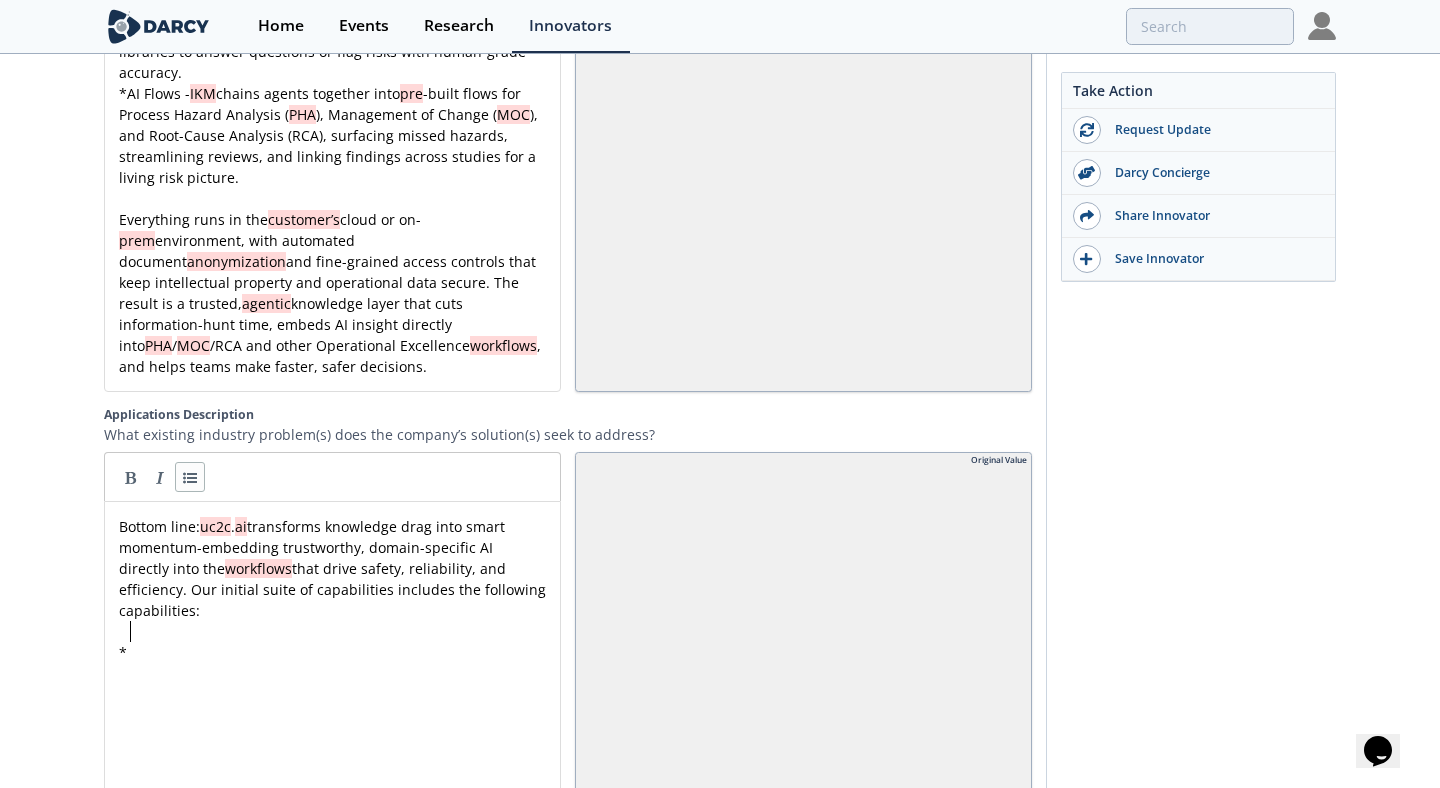 click at bounding box center [190, 477] 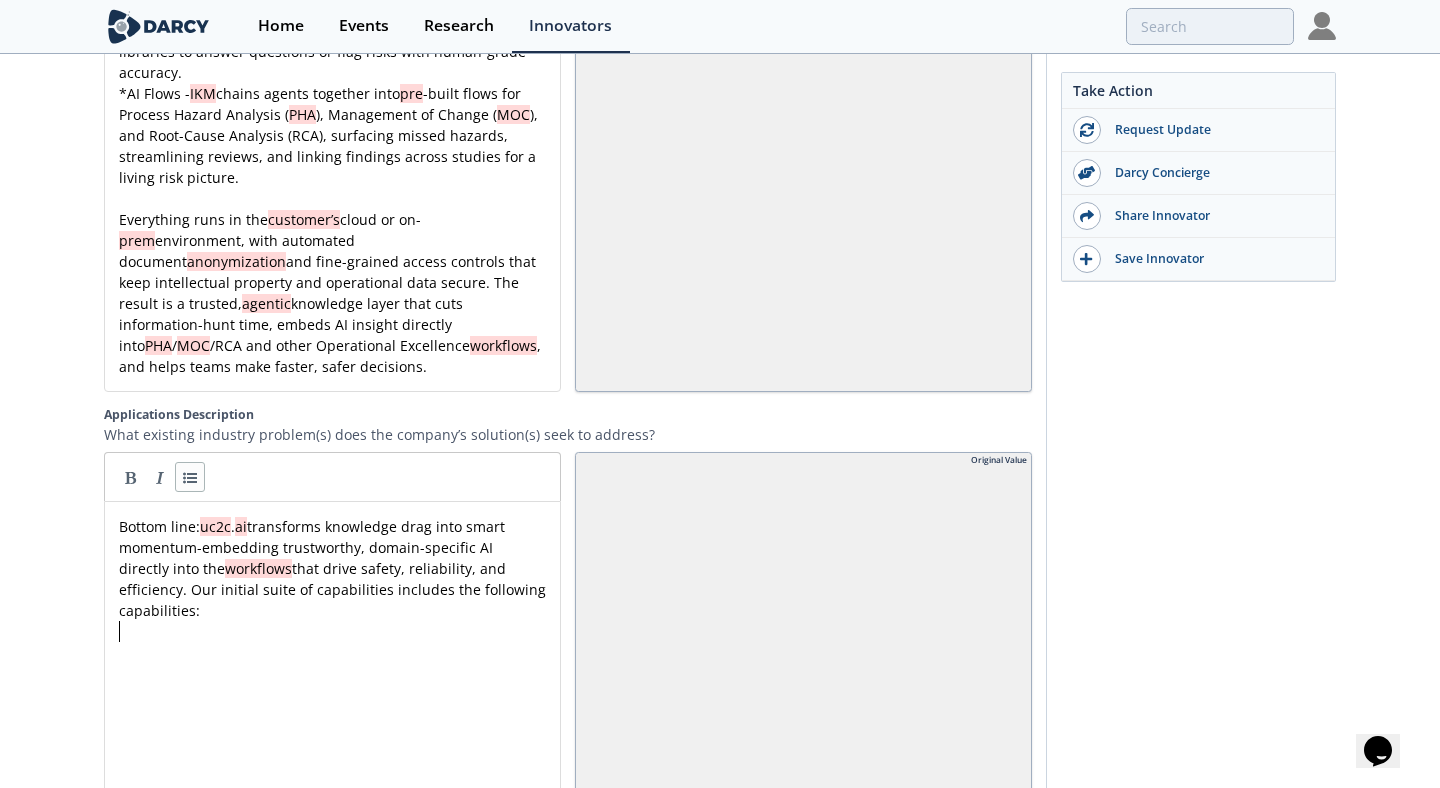 click at bounding box center (190, 477) 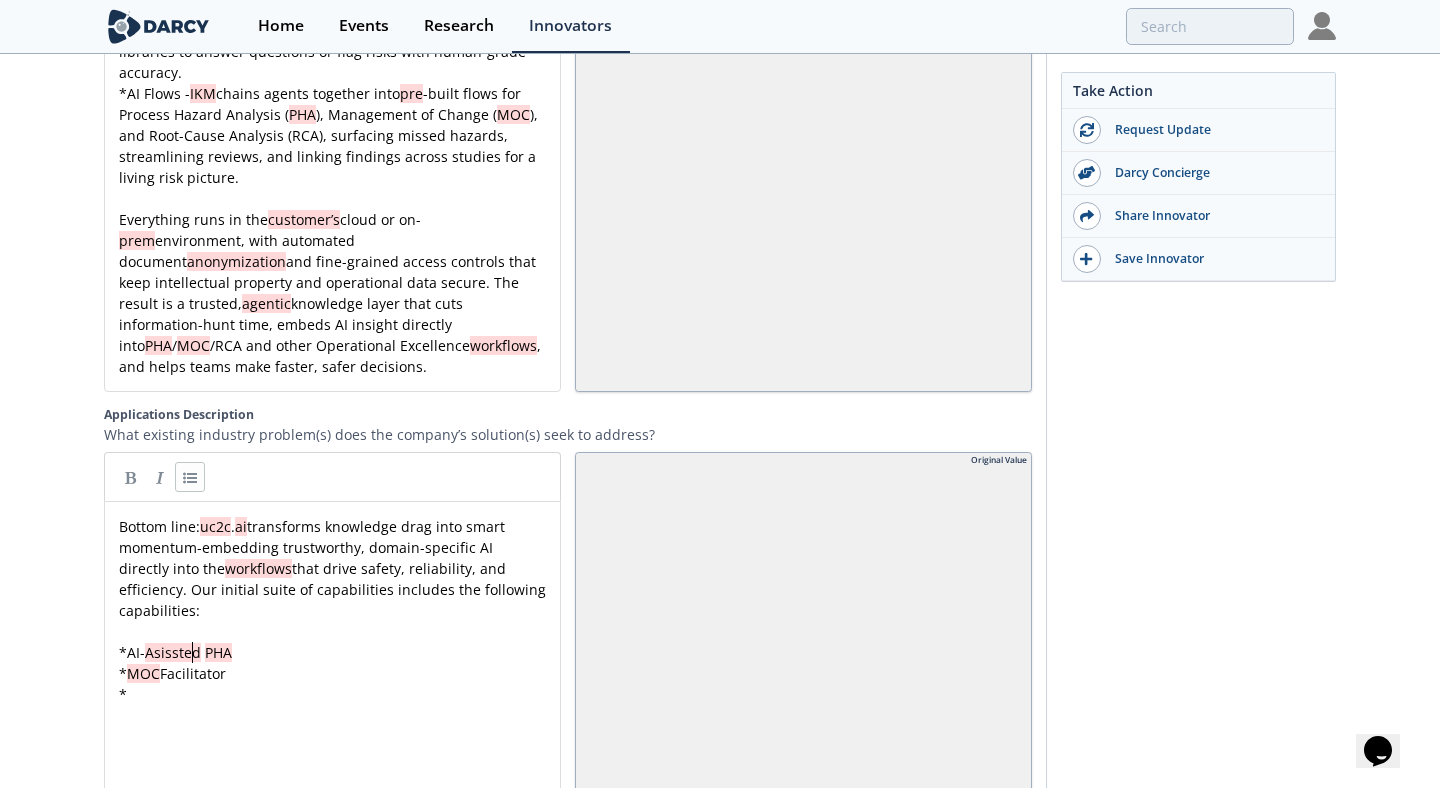 click on "x   Bottom line:   uc2c . ai   transforms knowledge drag into smart momentum-embedding trustworthy, domain-specific AI directly into the   workflows   that drive safety, reliability, and efficiency. Our initial suite of capabilities includes the following capabilities: ​ *   AI- Asissted   PHA *   MOC   Facilitator * ​ ​ ​ ​" at bounding box center (332, 652) 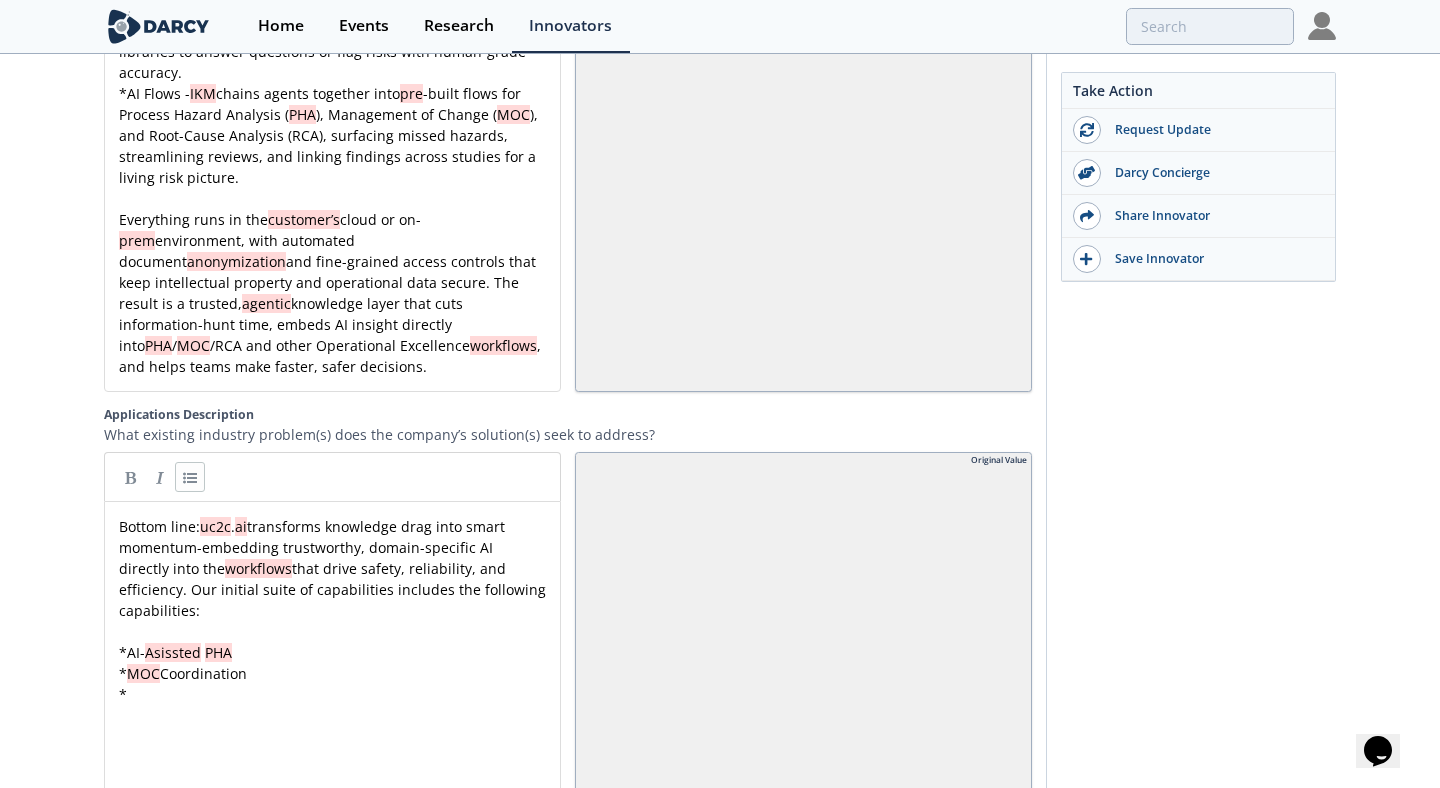 click on "x   Bottom line:  uc2c . ai  transforms knowledge drag into smart momentum-embedding trustworthy, domain-specific AI directly into the  workflows  that drive safety, reliability, and efficiency. Our initial suite of capabilities includes the following capabilities: ​ *  AI- Asissted   PHA *  MOC  Coordination *  ​ ​ ​ ​" at bounding box center [332, 652] 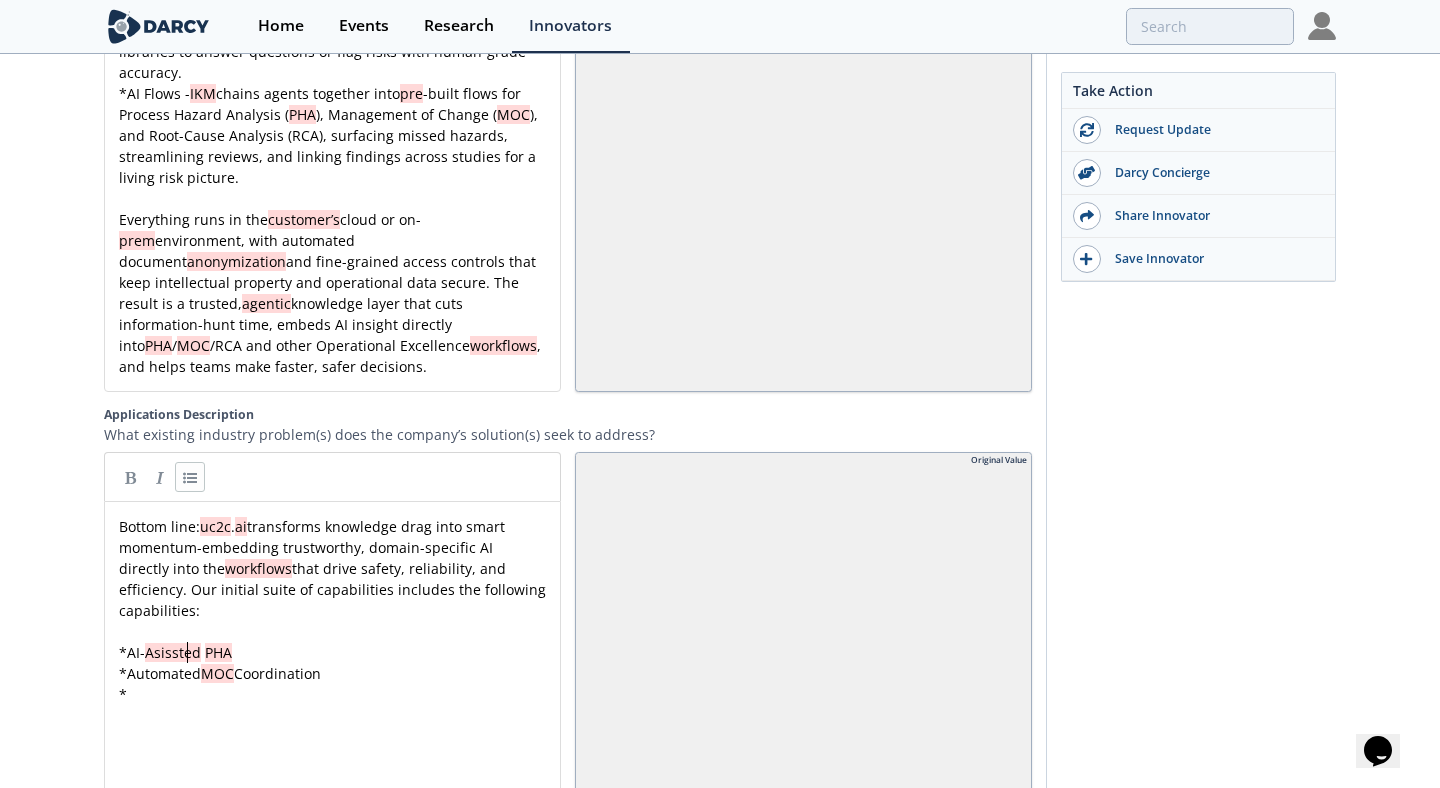 click on "x   Bottom line:  uc2c . ai  transforms knowledge drag into smart momentum-embedding trustworthy, domain-specific AI directly into the  workflows  that drive safety, reliability, and efficiency. Our initial suite of capabilities includes the following capabilities: ​ *  AI- Asissted   PHA *  Automated  MOC  Coordination *  ​ ​ ​ ​" at bounding box center (332, 652) 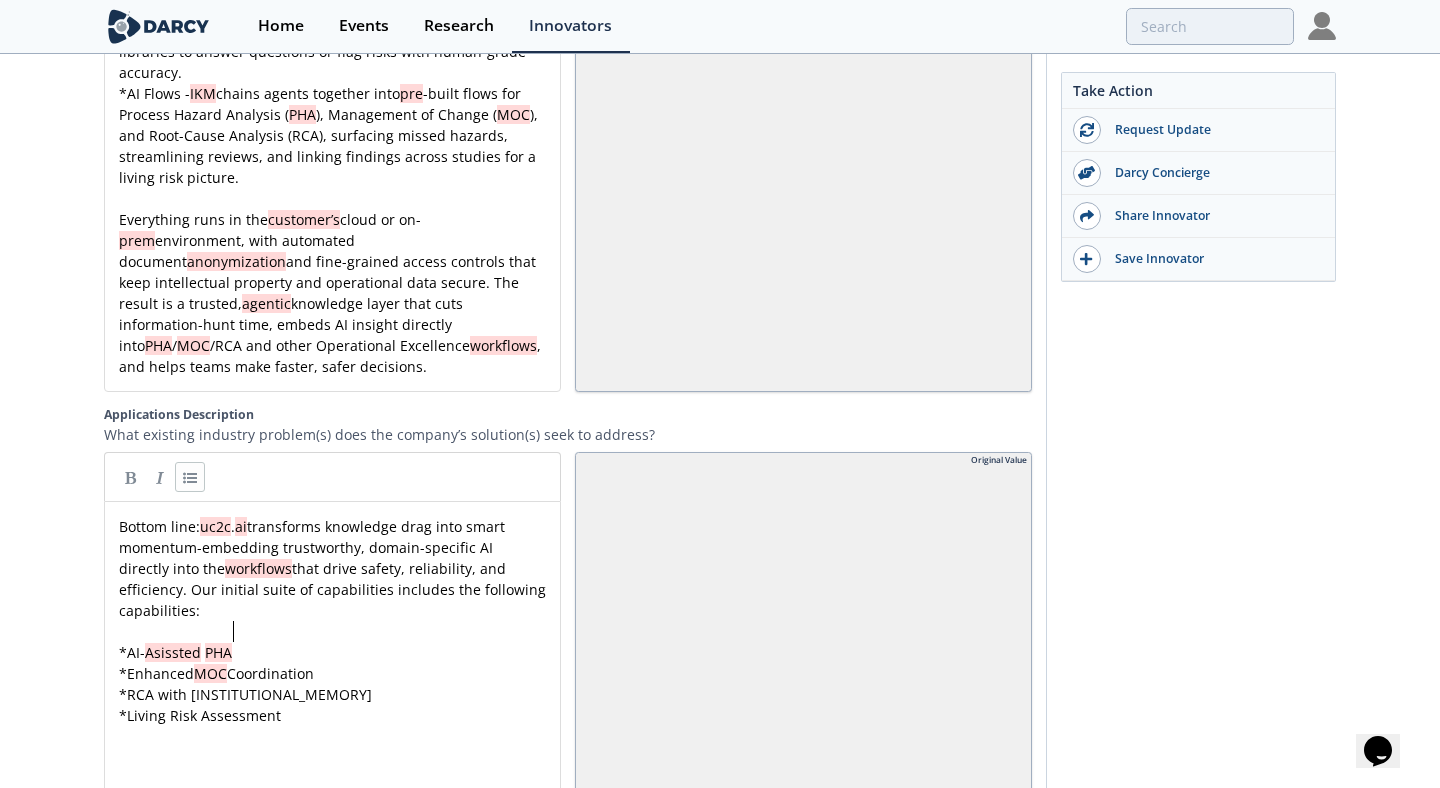 click on "*  AI- Asissted   PHA" at bounding box center [332, 652] 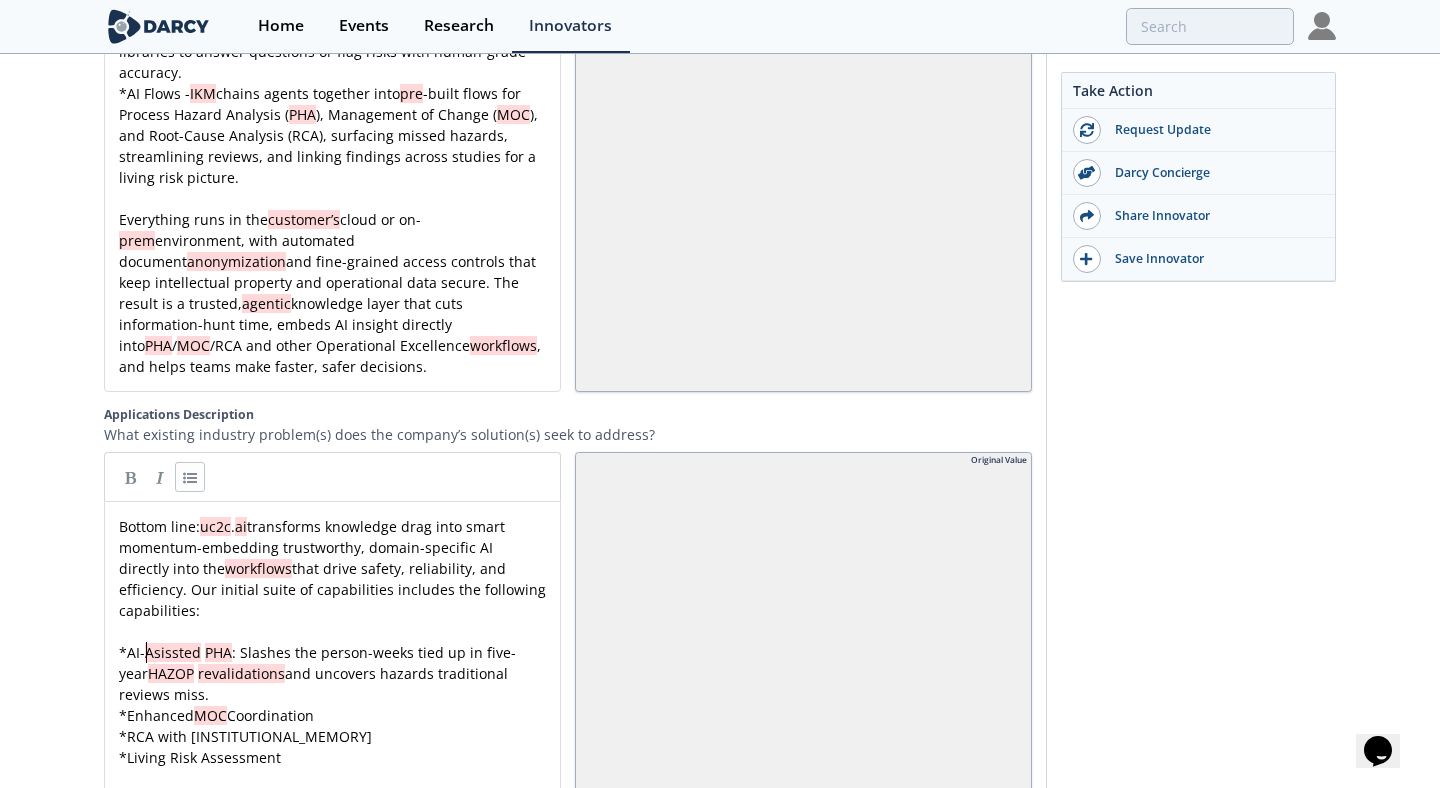 click on "HAZOP" at bounding box center (171, 673) 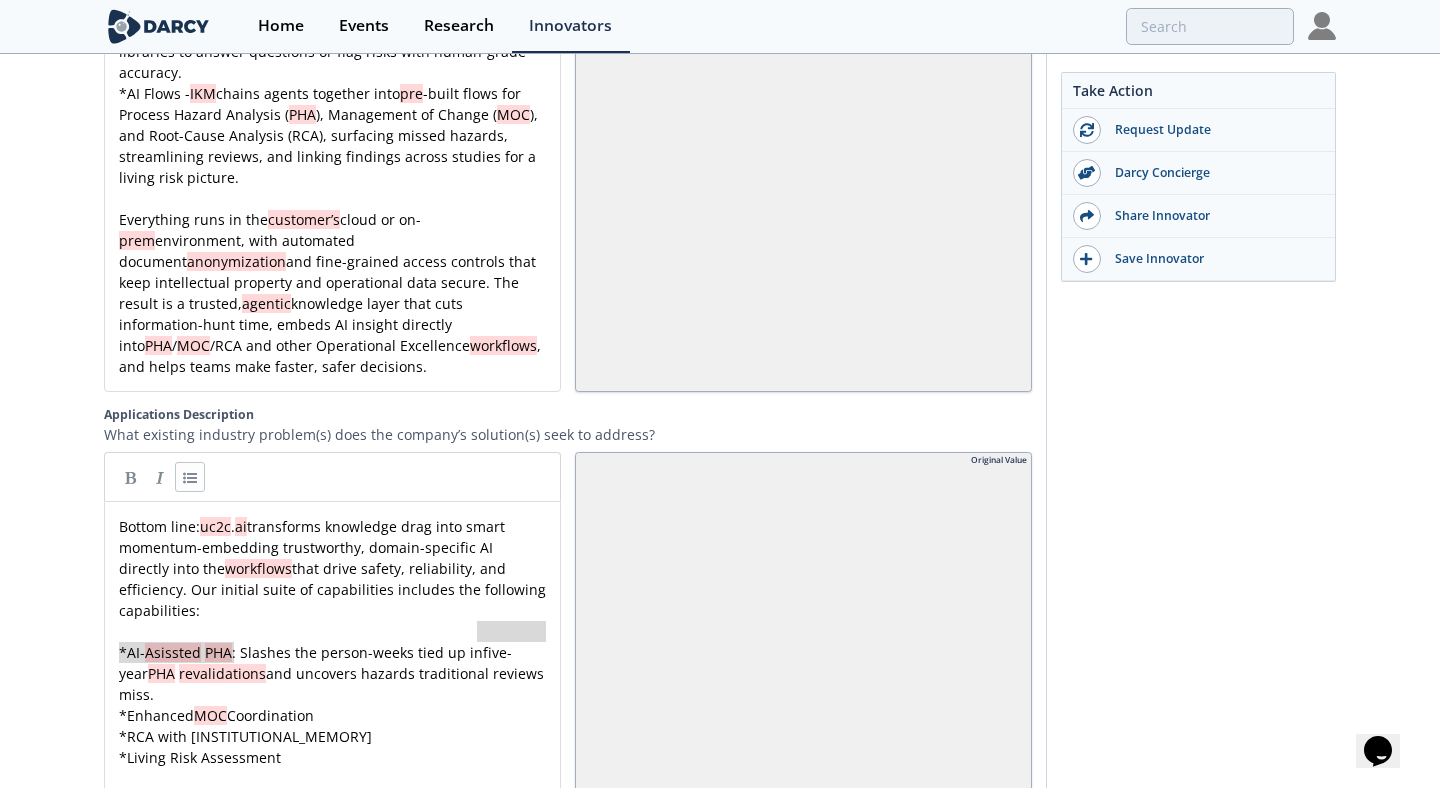 drag, startPoint x: 477, startPoint y: 610, endPoint x: 234, endPoint y: 624, distance: 243.40295 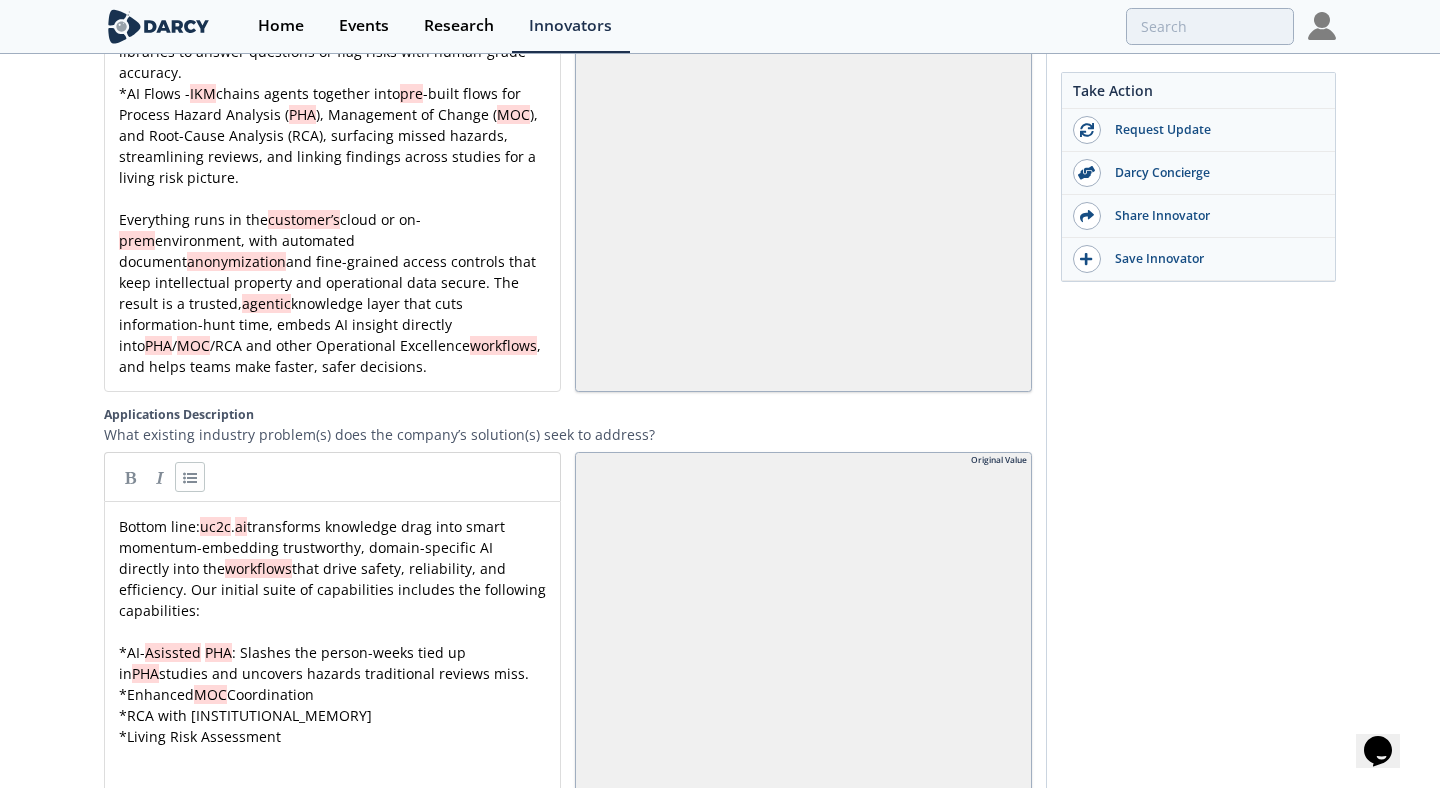 click on "*  AI- Asissted   PHA : Slashes the person-weeks tied up in  PHA  studies and uncovers hazards traditional reviews miss." at bounding box center (332, 663) 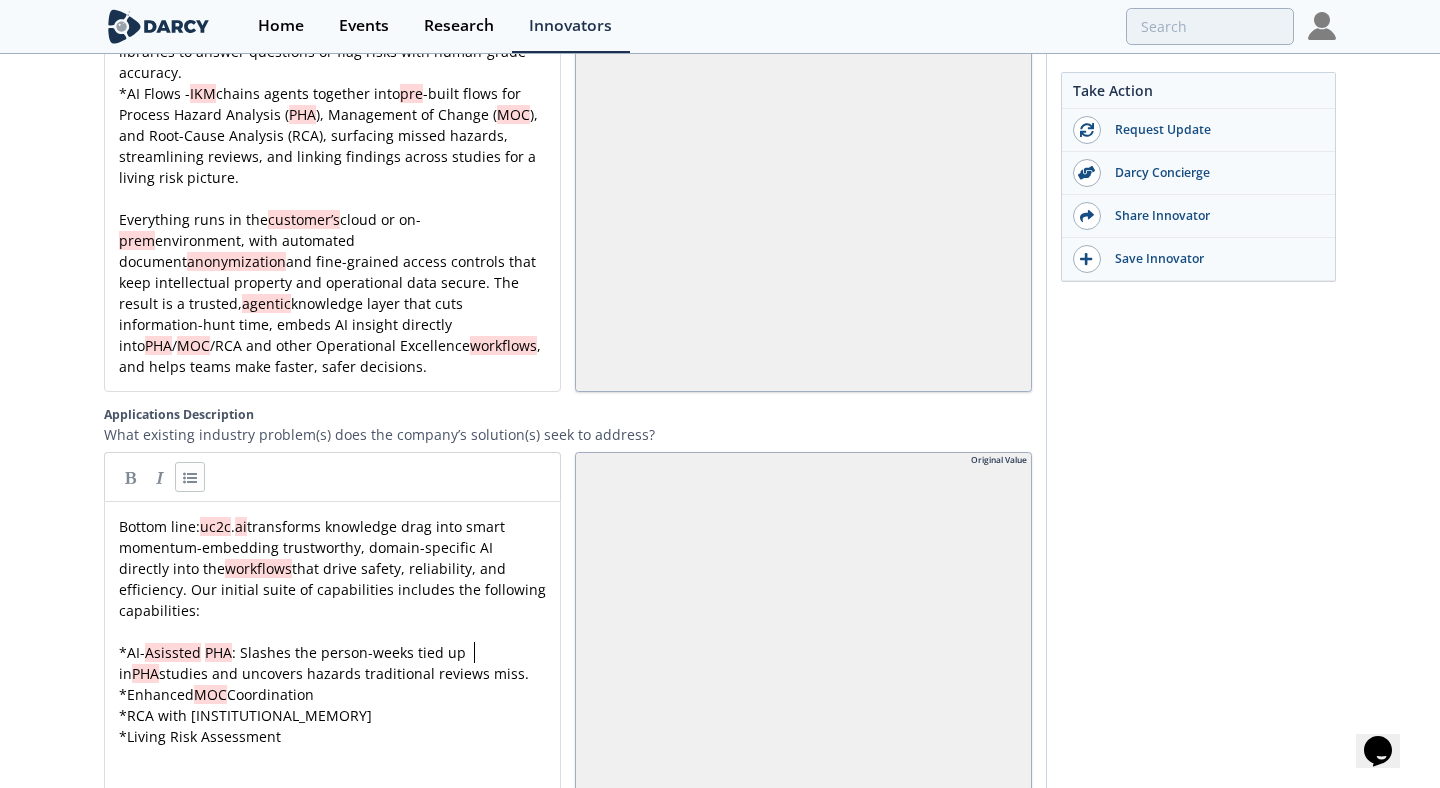 click on "*  AI- Asissted   PHA : Slashes the person-weeks tied up in  PHA  studies and uncovers hazards traditional reviews miss." at bounding box center [332, 663] 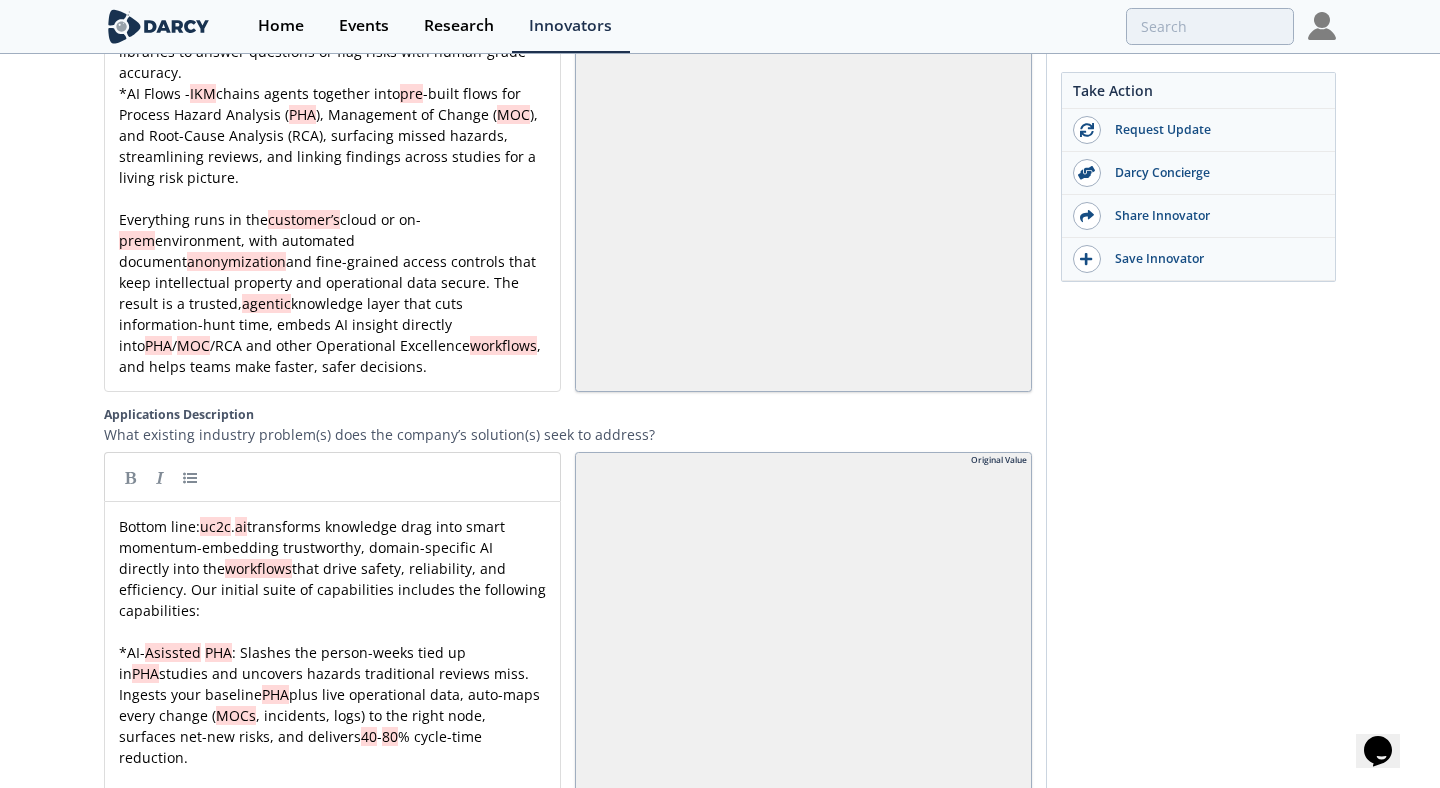 scroll, scrollTop: 2914, scrollLeft: 0, axis: vertical 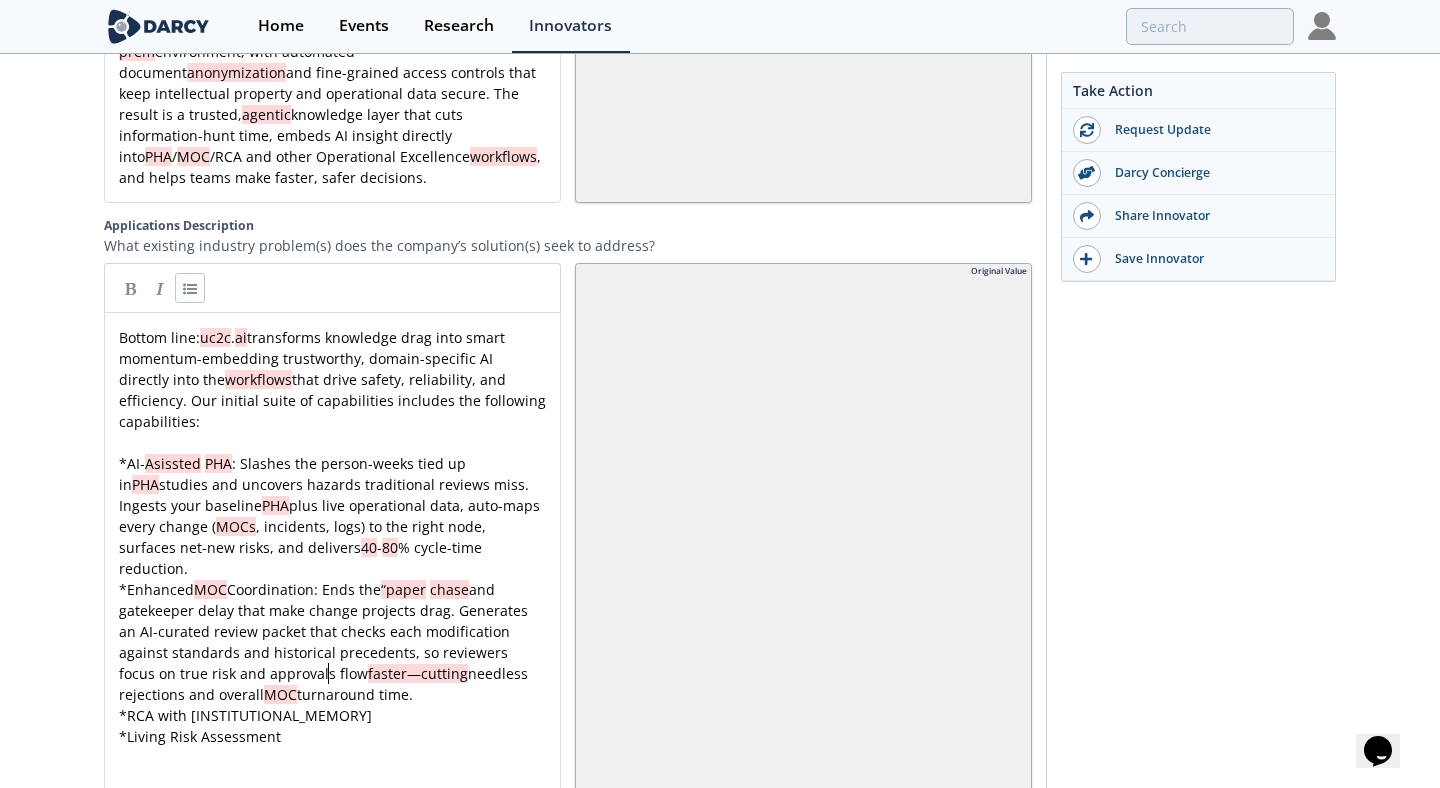 click on "*  RCA with Institutional Memory" at bounding box center [332, 715] 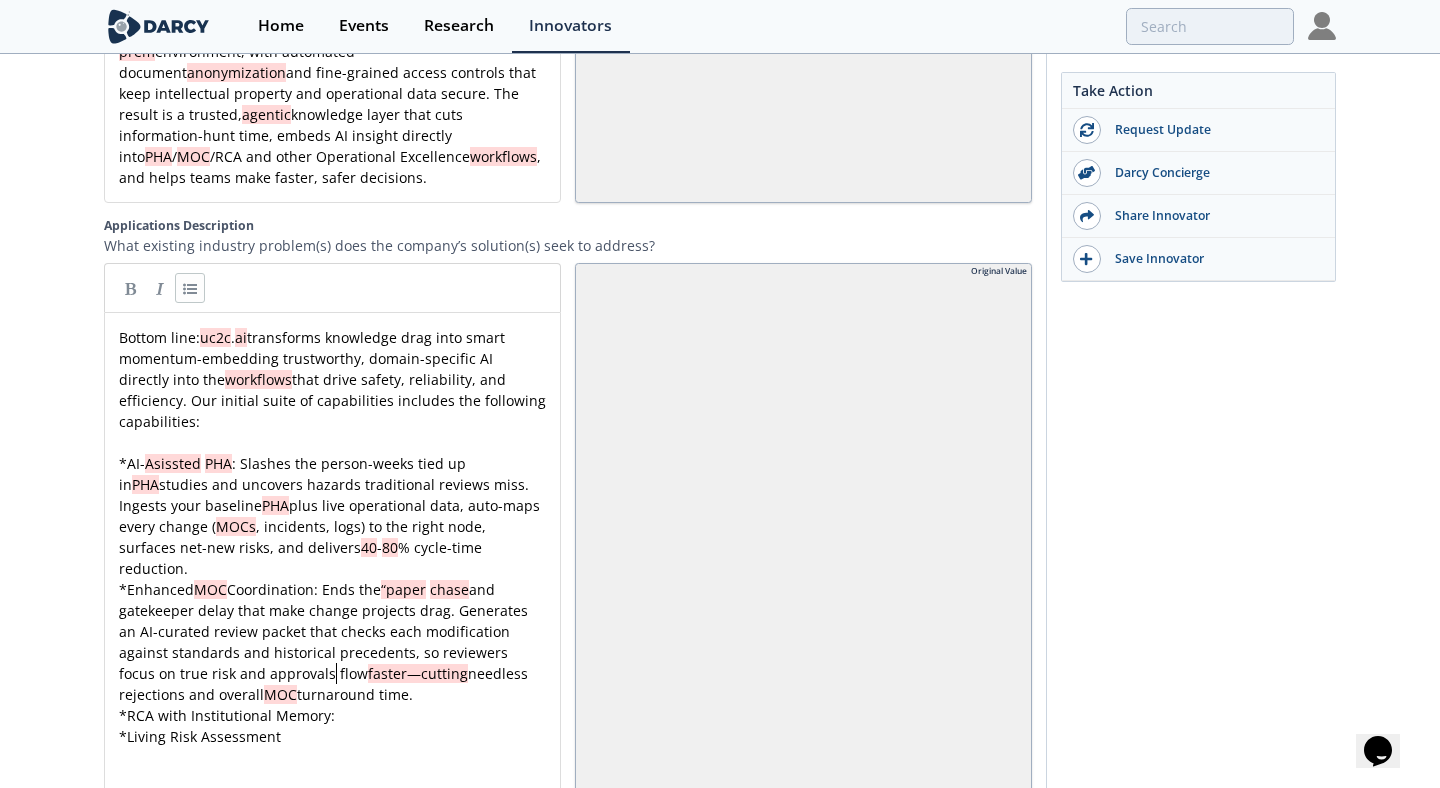 paste 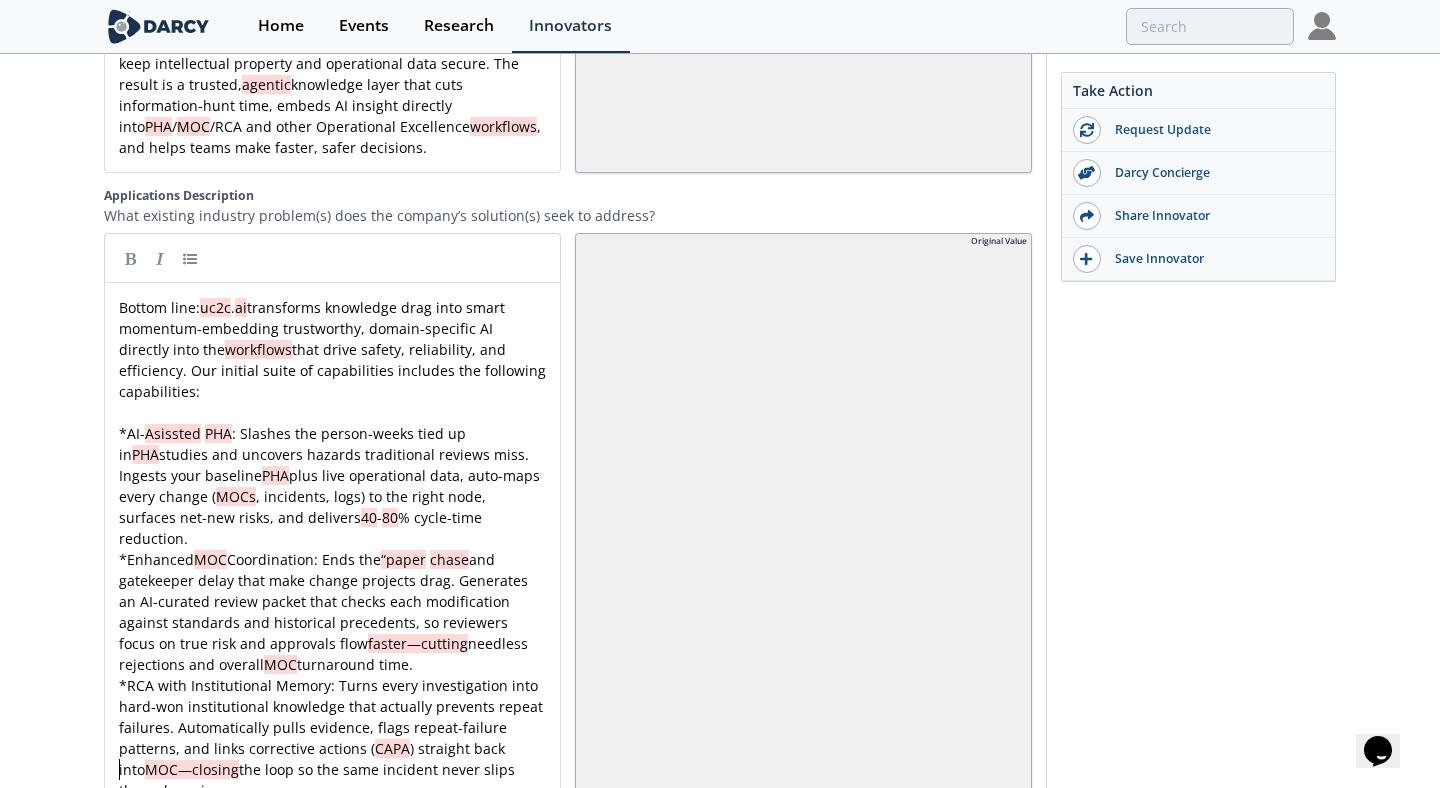 scroll, scrollTop: 3049, scrollLeft: 0, axis: vertical 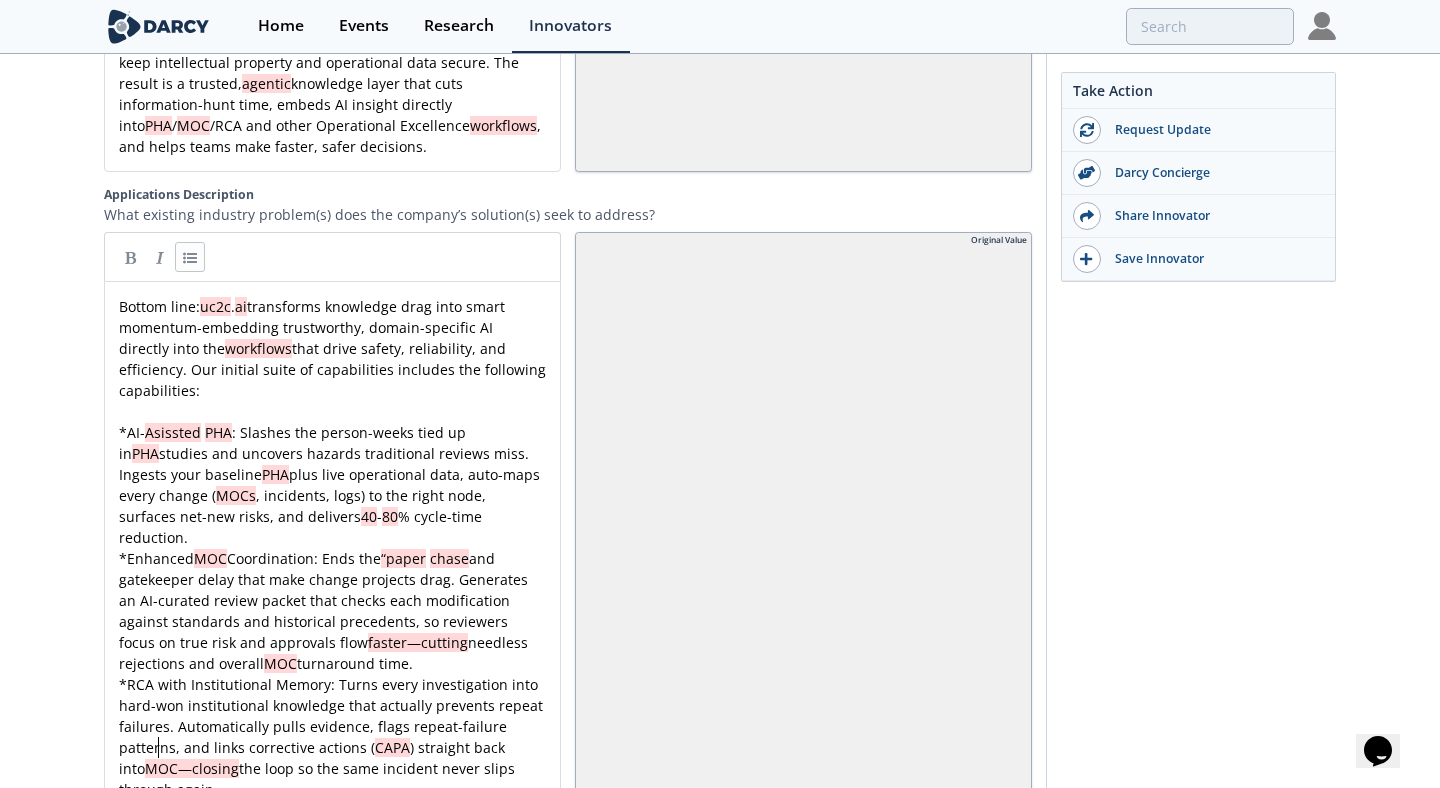 click on "x [PERSON] Bottom line: uc2c.ai transforms knowledge drag into smart momentum-embedding trustworthy, domain-specific AI directly into the workflows that drive safety, reliability, and efficiency. Our initial suite of capabilities includes the following capabilities: [CAP] * AI- Asissted PHA : Slashes the person-weeks tied up in PHA studies and uncovers hazards traditional reviews miss. Ingests your baseline PHA plus live operational data, auto-maps every change ( MOCs , incidents, logs) to the right node, surfaces net-new risks, and delivers 40 - 80 % cycle-time reduction. * Enhanced MOC Coordination: Ends the [PERSON] chase[PERSON] and gatekeeper delay that make change projects drag. Generates an AI-curated review packet that checks each modification against standards and historical precedents, so reviewers focus on true risk and approvals flow faster—cutting needless rejections and overall MOC turnaround time. * CAPA )[CAP] straight back into MOC—closing * Living Risk Assessment [CAP] [CAP]" at bounding box center (332, 600) 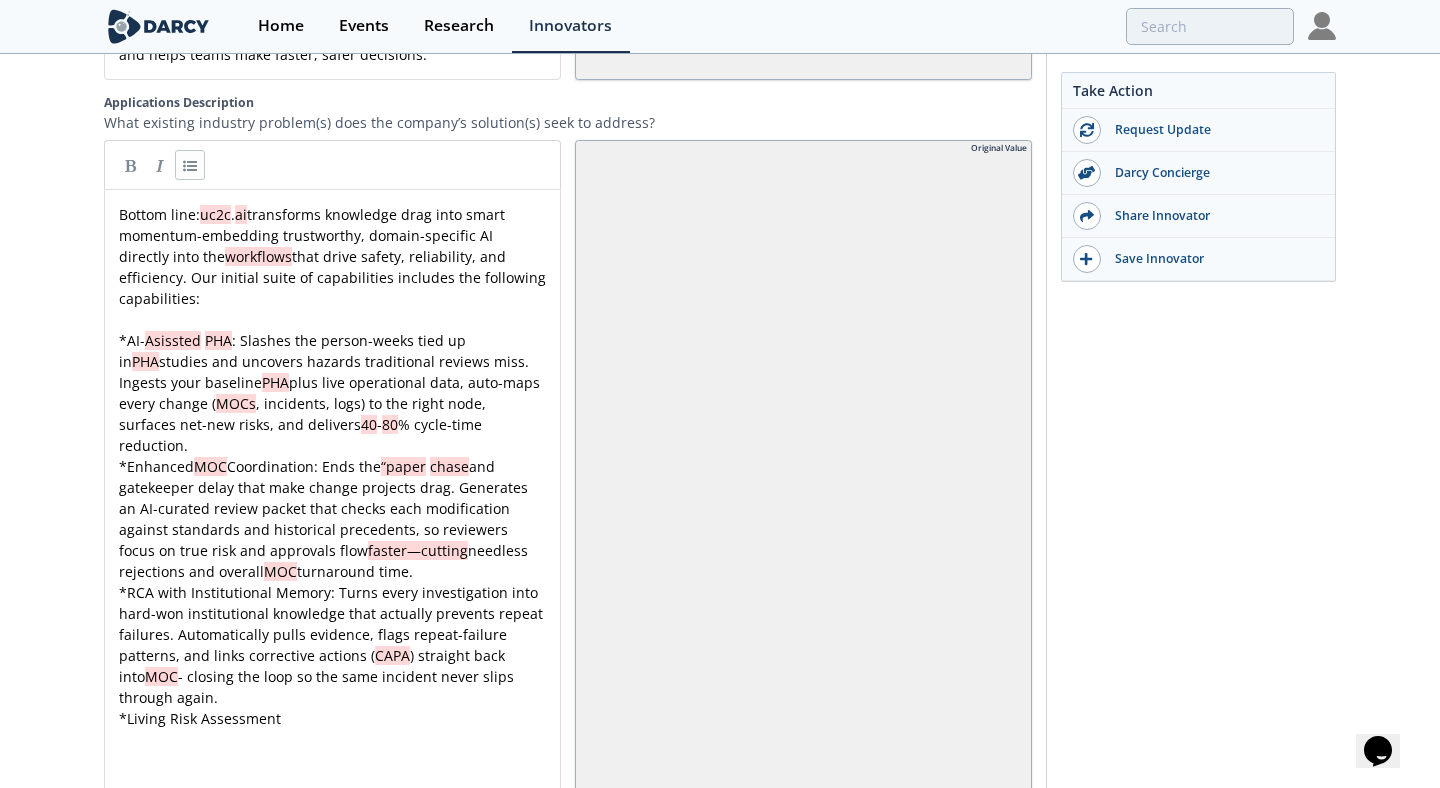 scroll, scrollTop: 3157, scrollLeft: 0, axis: vertical 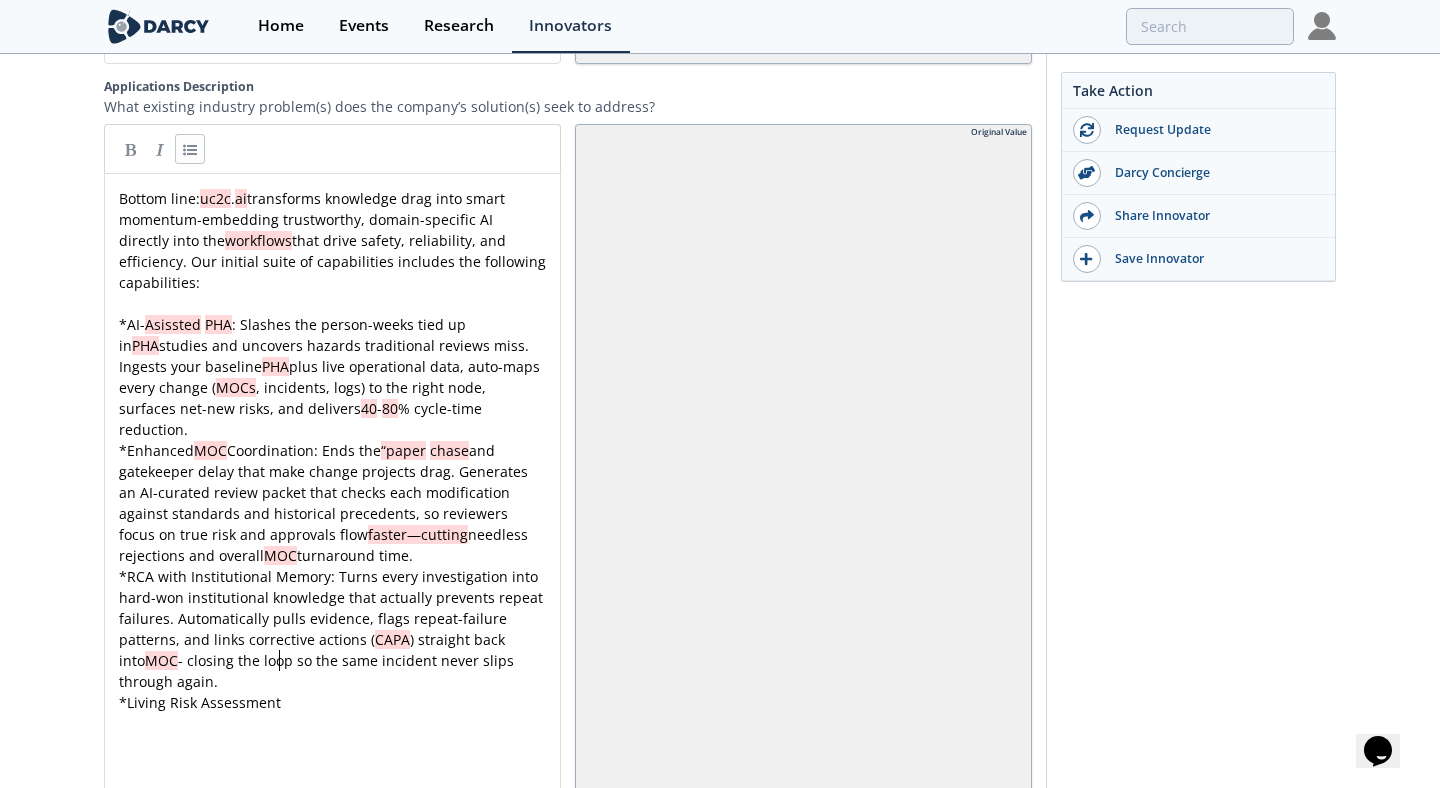 click on "*  Living Risk Assessment" at bounding box center (332, 702) 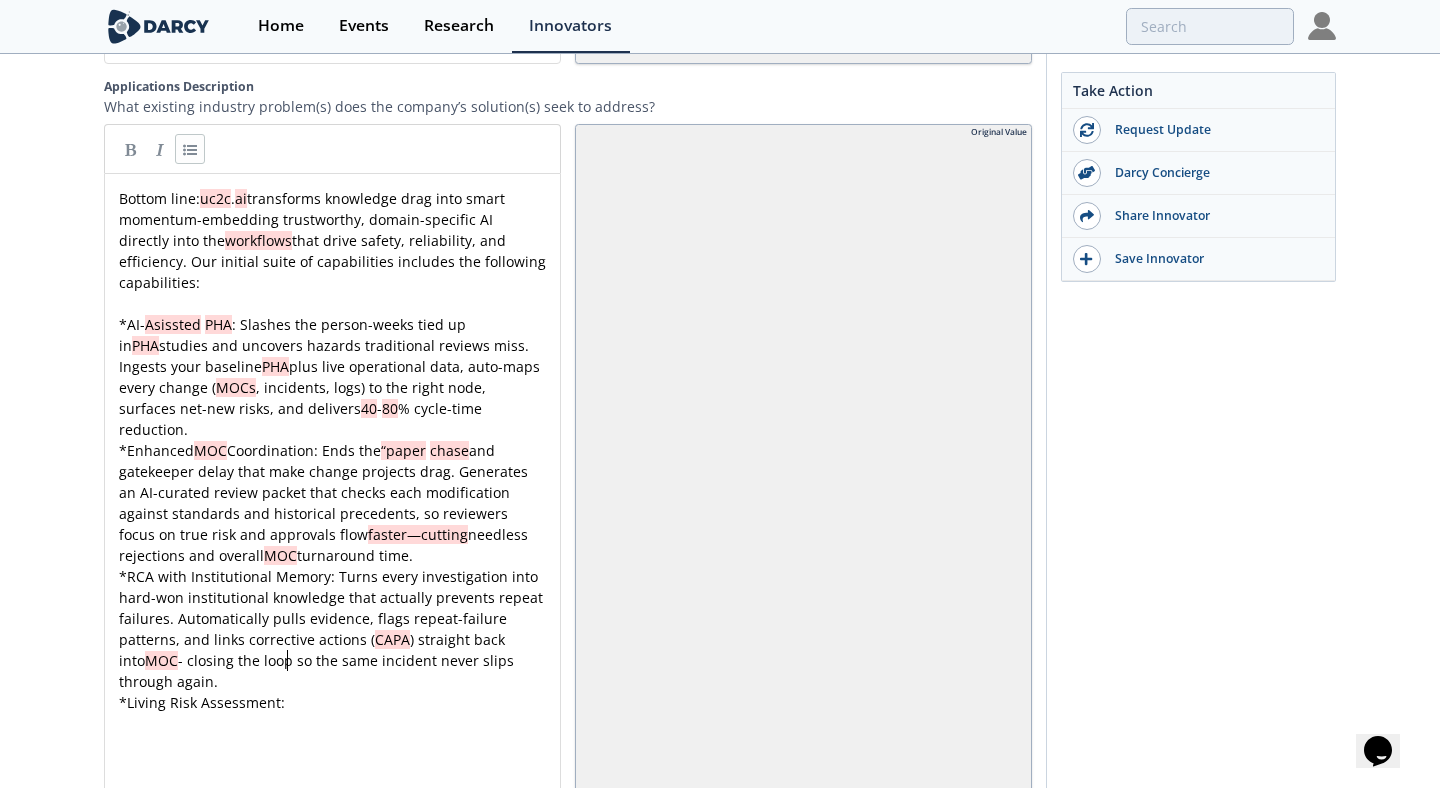 paste 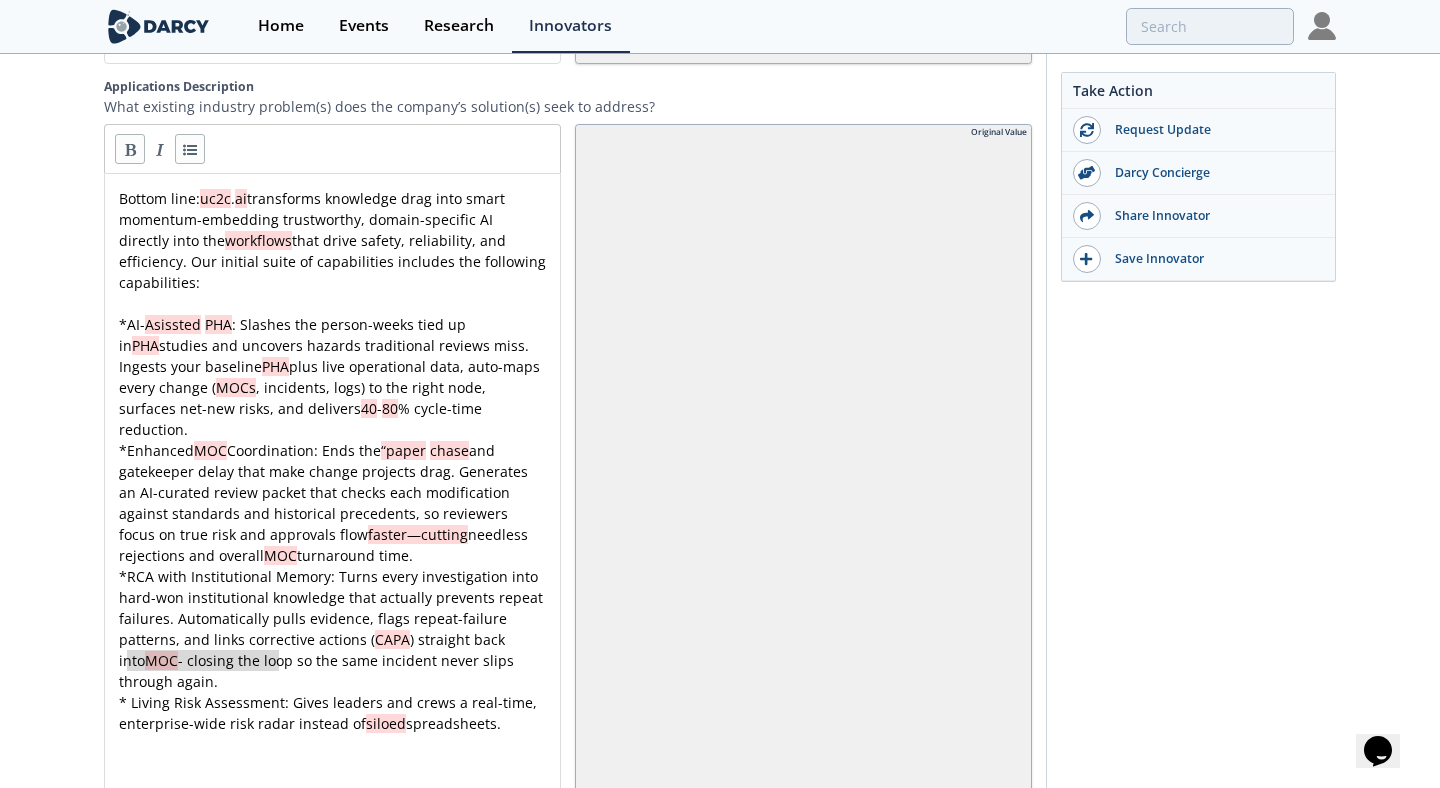 click at bounding box center (130, 149) 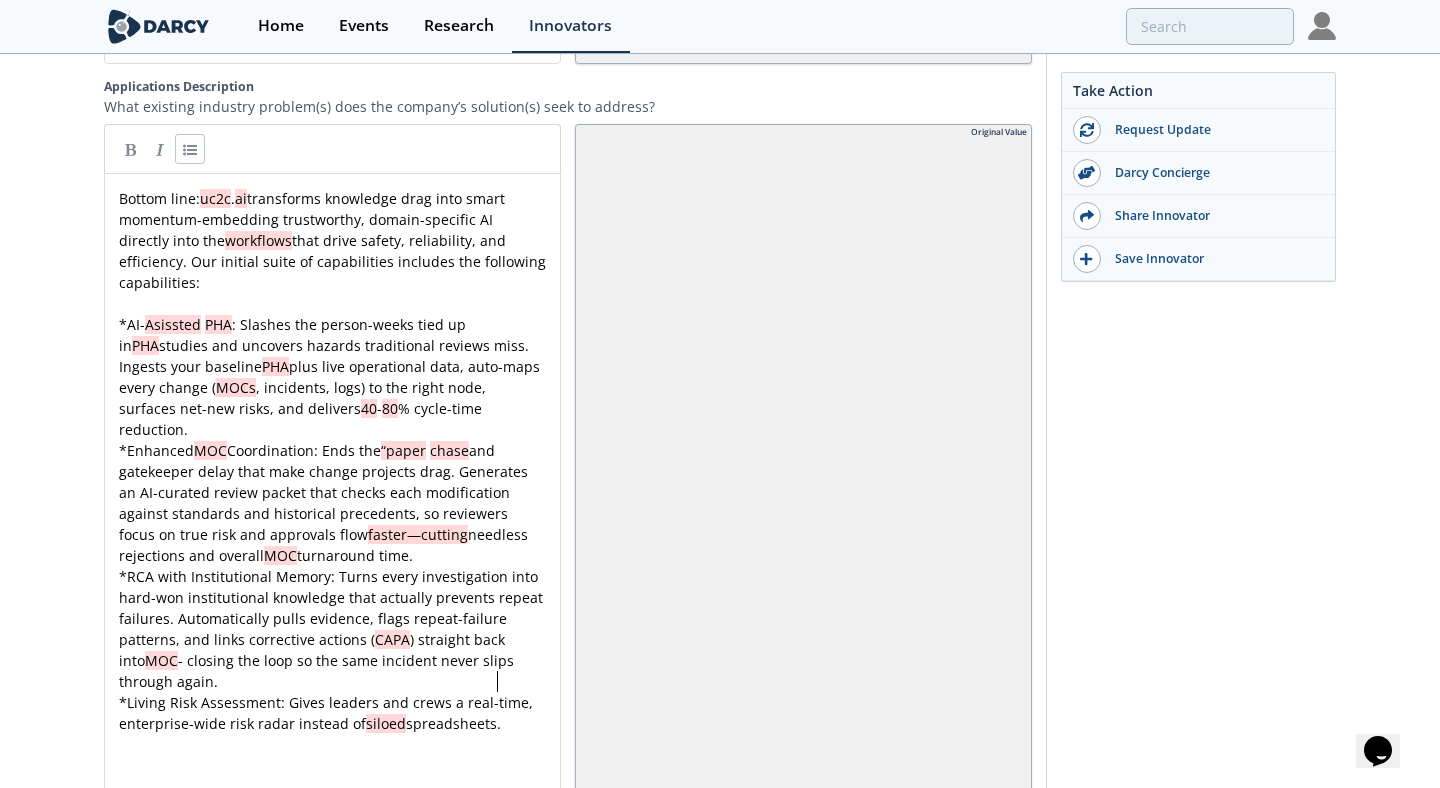click on "*  Living Risk Assessment: Gives leaders and crews a real-time, enterprise-wide risk radar instead of  siloed  spreadsheets." at bounding box center (332, 713) 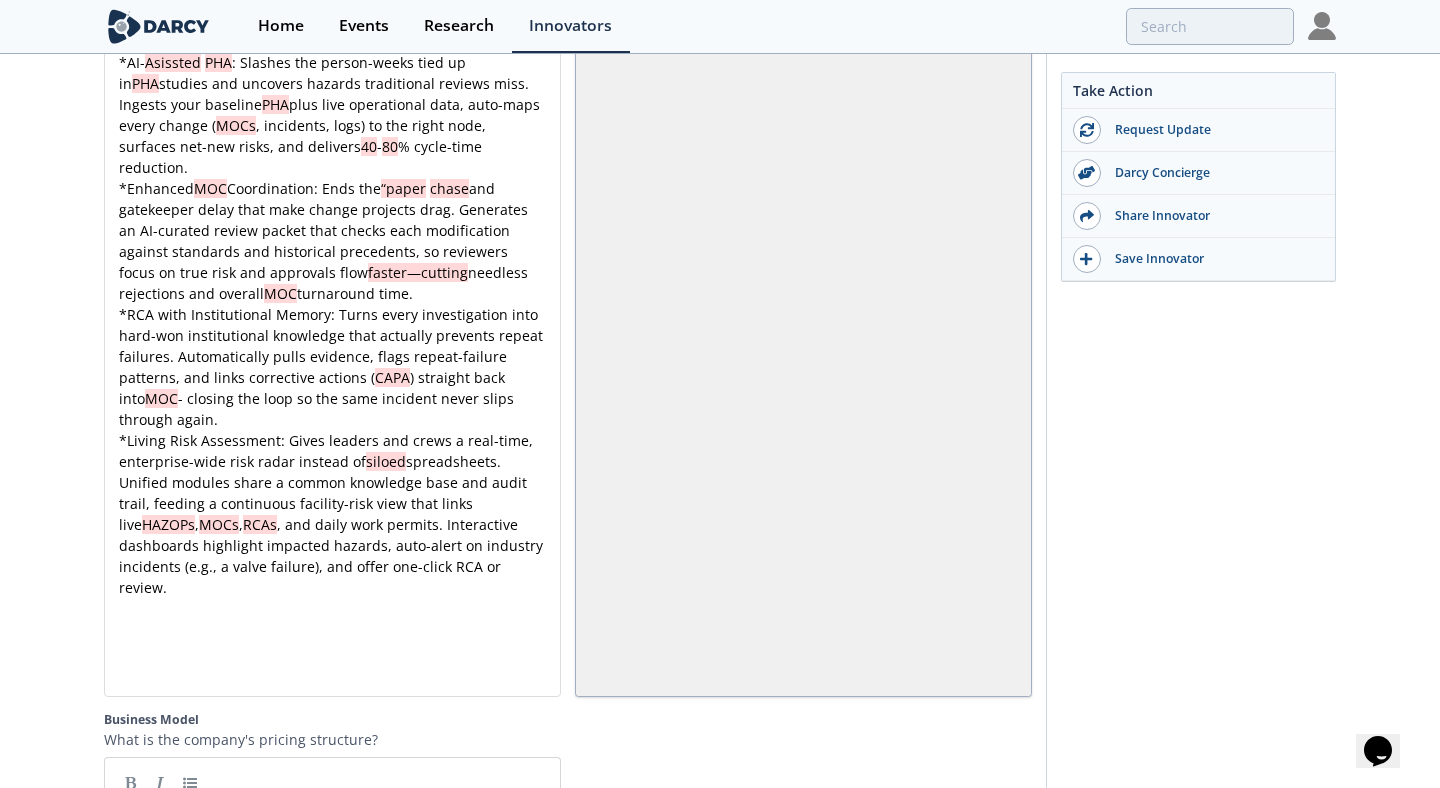 scroll, scrollTop: 3421, scrollLeft: 0, axis: vertical 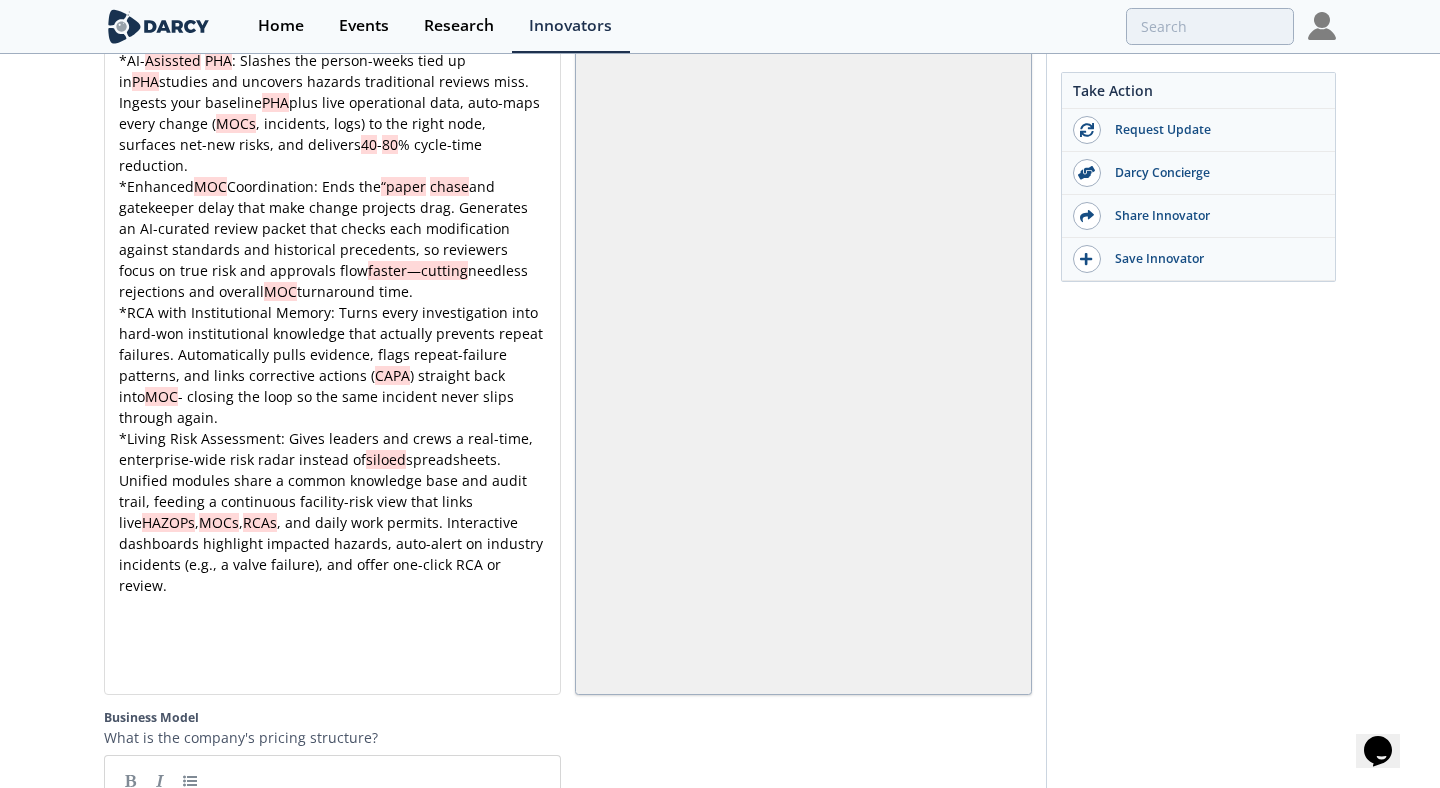 click on "*  Living Risk Assessment: Gives leaders and crews a real-time, enterprise-wide risk radar instead of  siloed  spreadsheets. Unified modules share a common knowledge base and audit trail, feeding a continuous facility-risk view that links live  HAZOPs ,  MOCs ,  RCAs , and daily work permits. Interactive dashboards highlight impacted hazards, auto-alert on industry incidents (e.g., a valve failure), and offer one-click RCA or review." at bounding box center (332, 512) 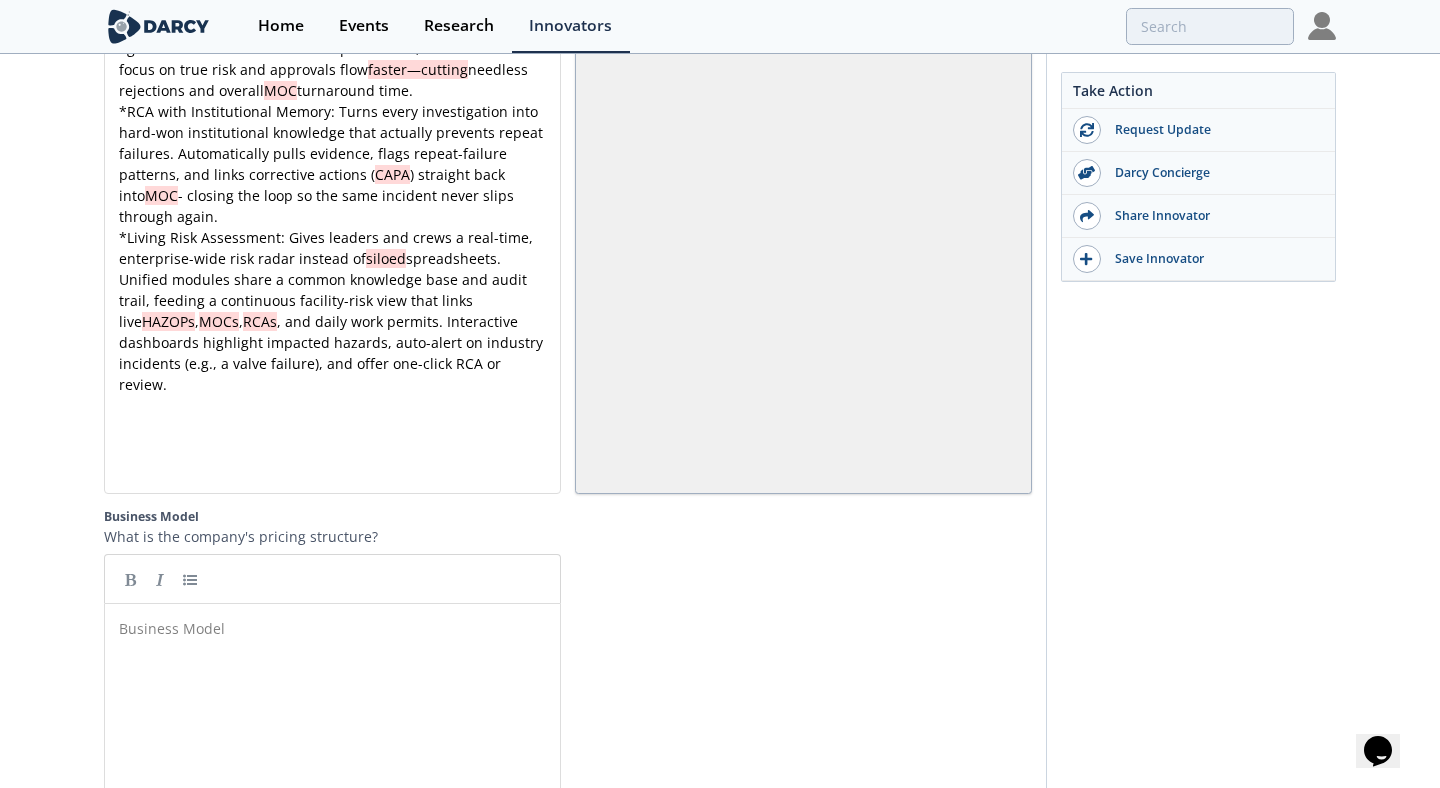 scroll, scrollTop: 3629, scrollLeft: 0, axis: vertical 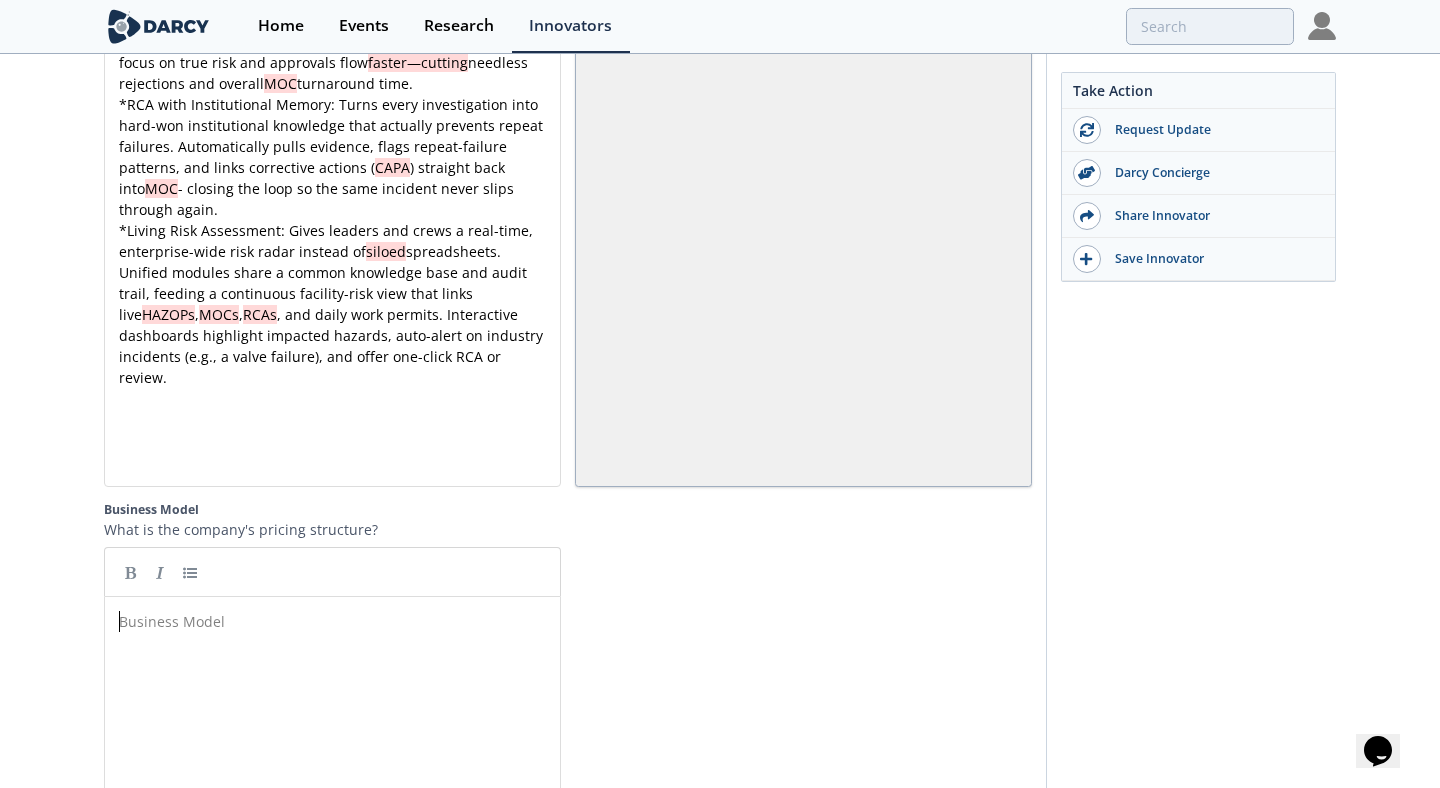 click on "Business Model   ​" at bounding box center (347, 772) 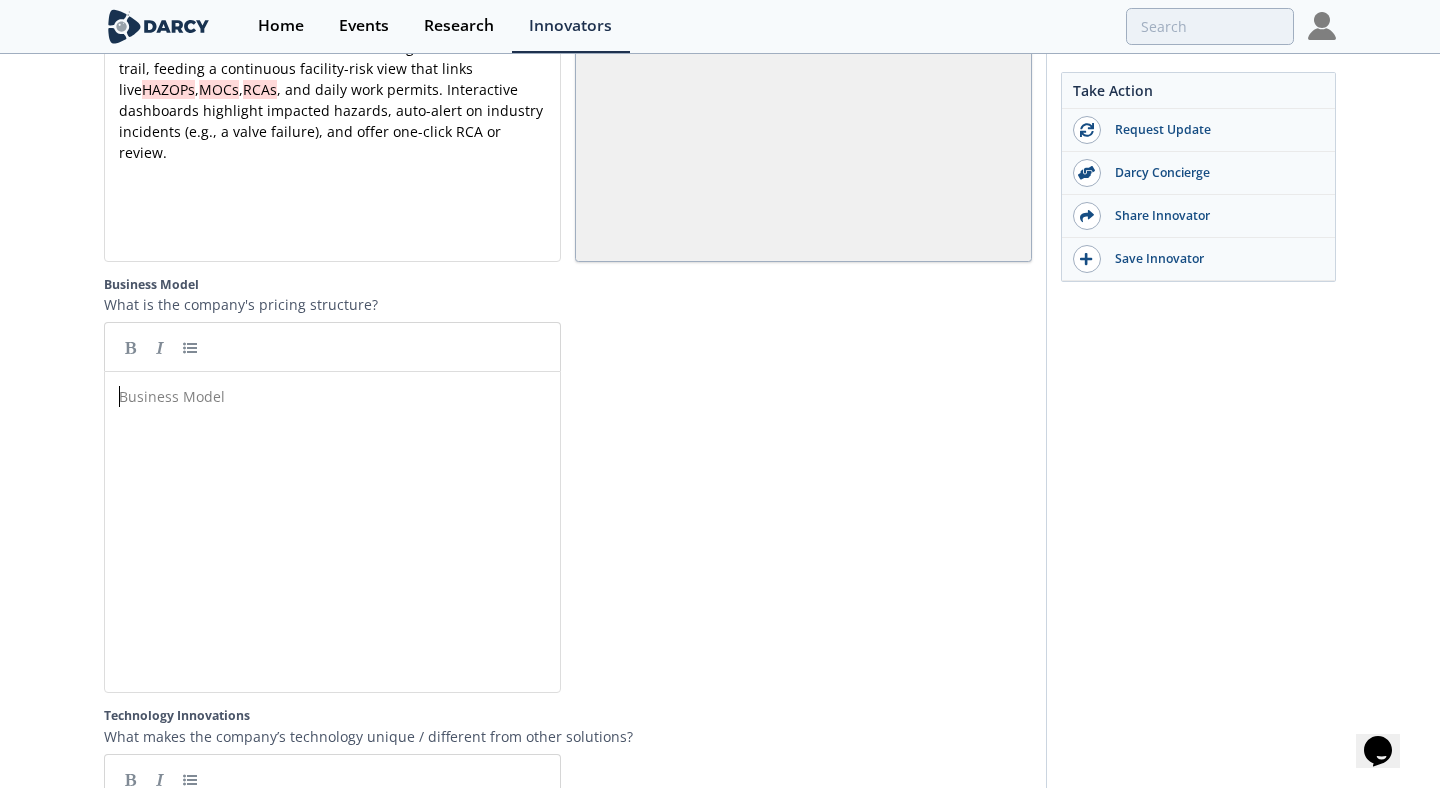 scroll, scrollTop: 3799, scrollLeft: 0, axis: vertical 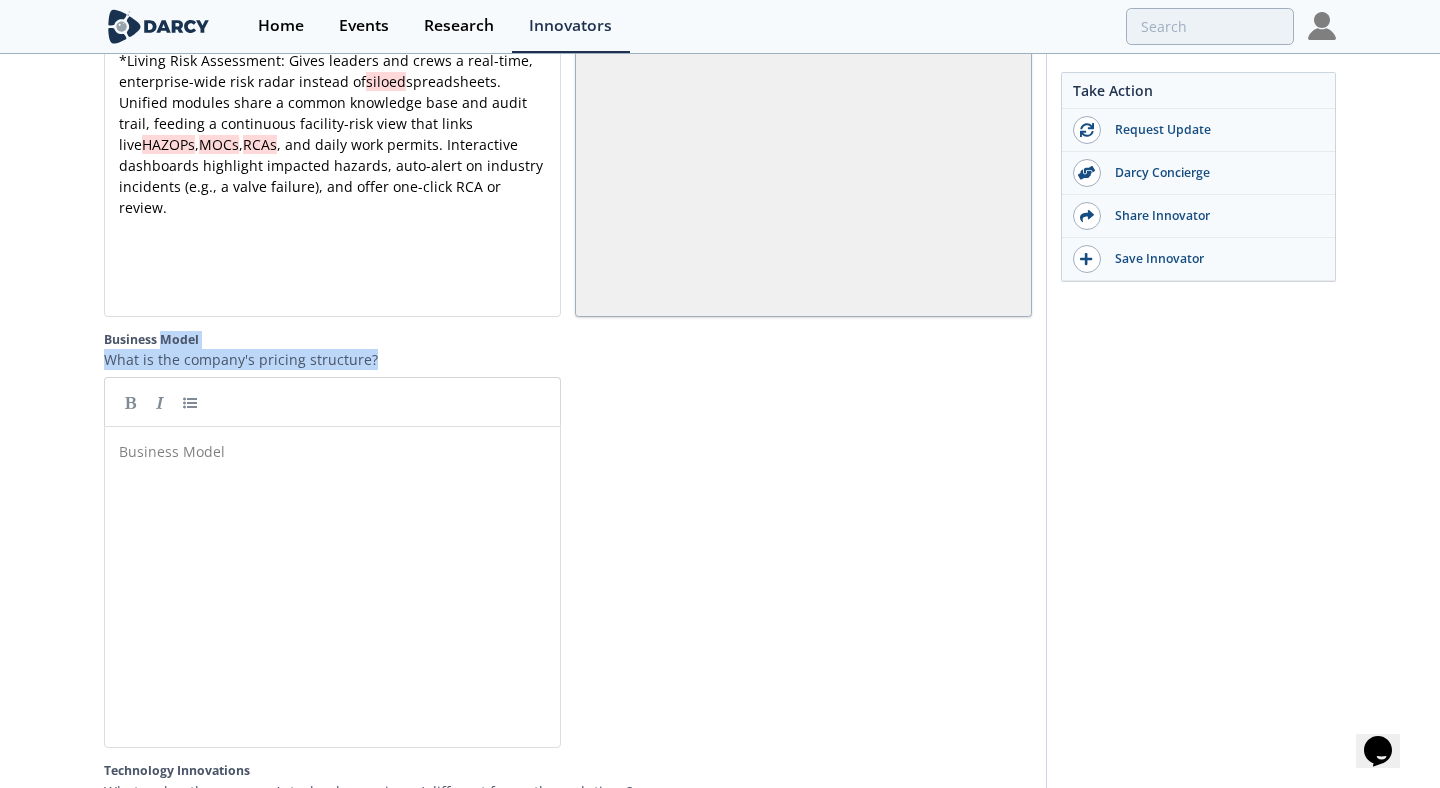 drag, startPoint x: 375, startPoint y: 273, endPoint x: 96, endPoint y: 255, distance: 279.58005 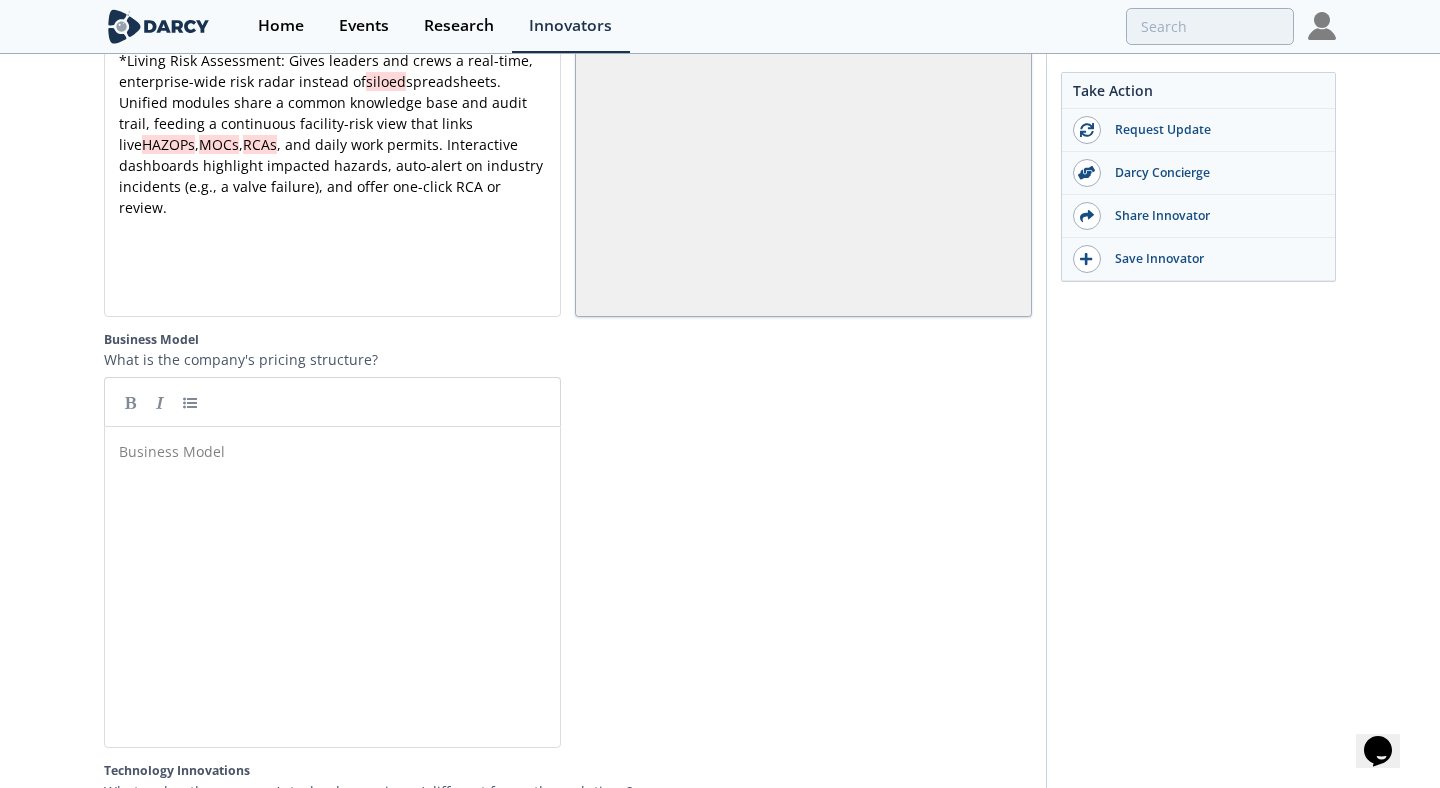 click on "Business Model   ​" at bounding box center (347, 602) 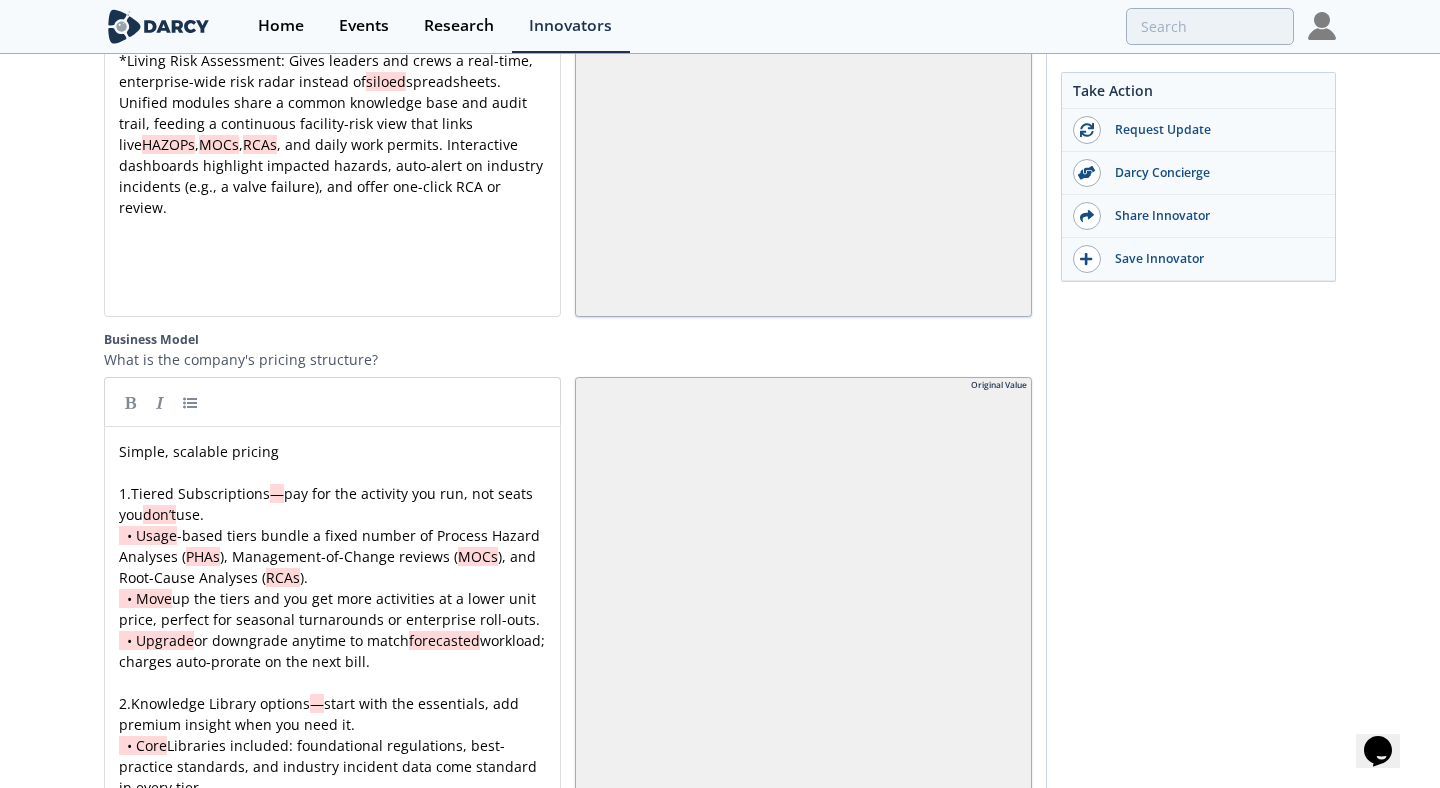 scroll, scrollTop: 3836, scrollLeft: 0, axis: vertical 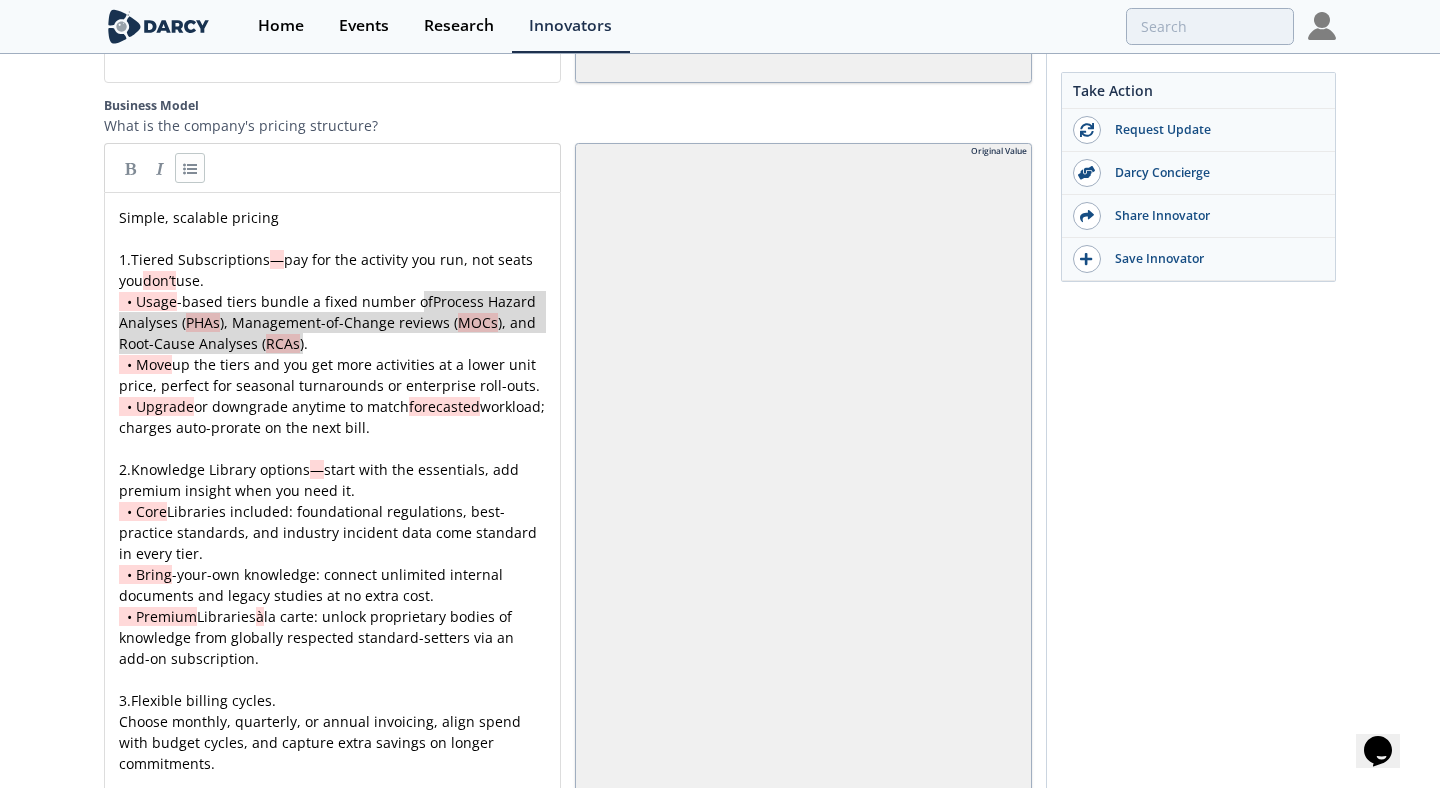 drag, startPoint x: 393, startPoint y: 250, endPoint x: 423, endPoint y: 217, distance: 44.598206 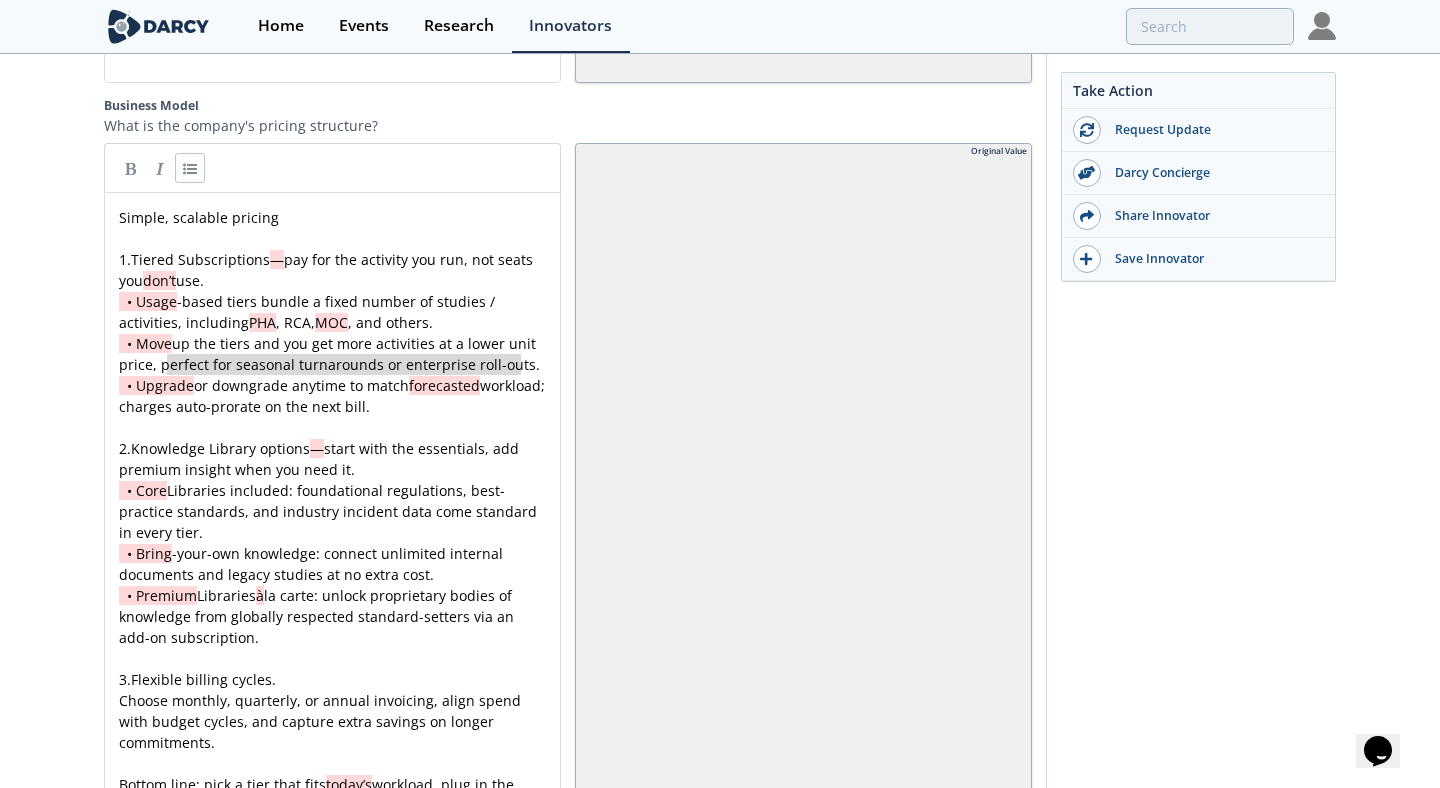 drag, startPoint x: 521, startPoint y: 280, endPoint x: 164, endPoint y: 280, distance: 357 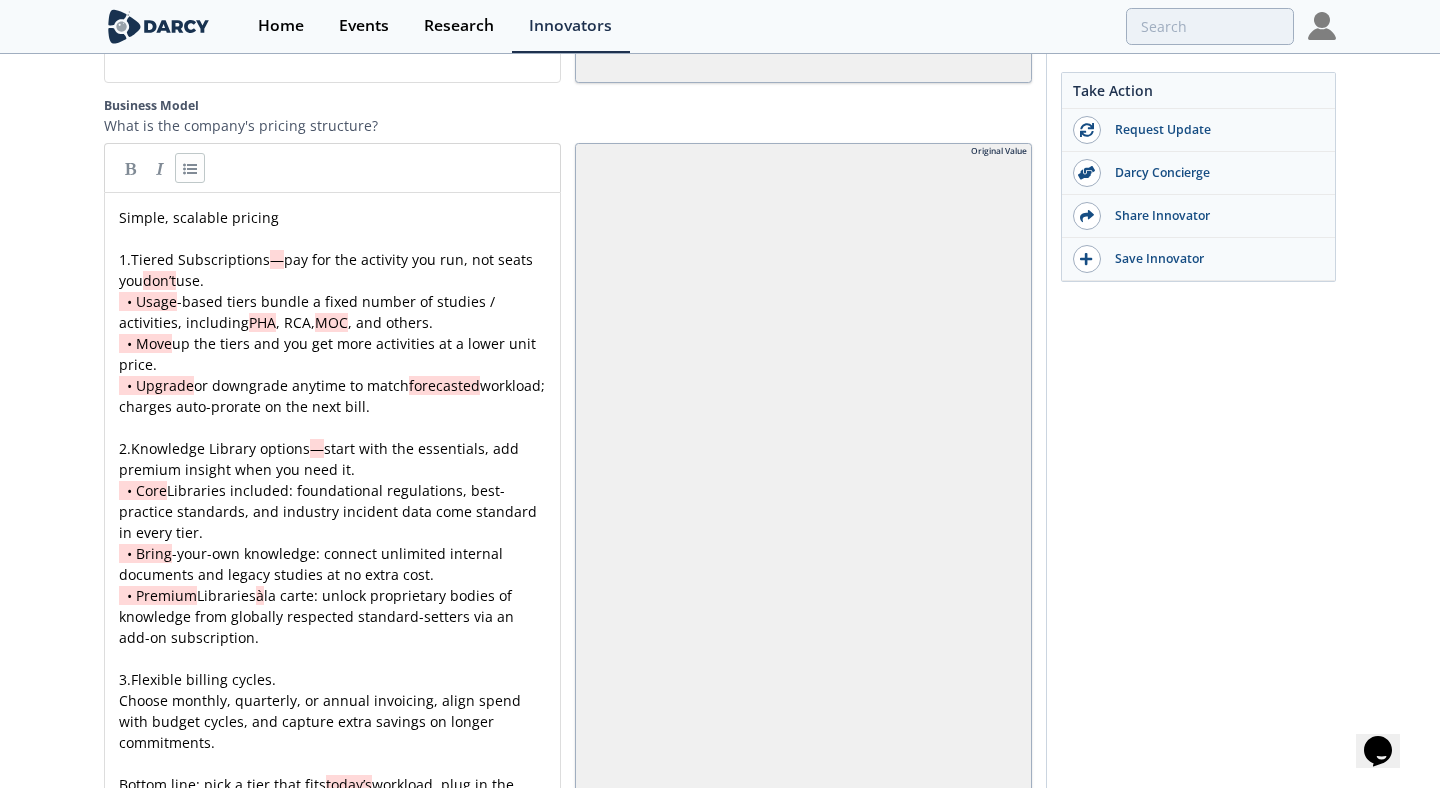 scroll, scrollTop: 4041, scrollLeft: 0, axis: vertical 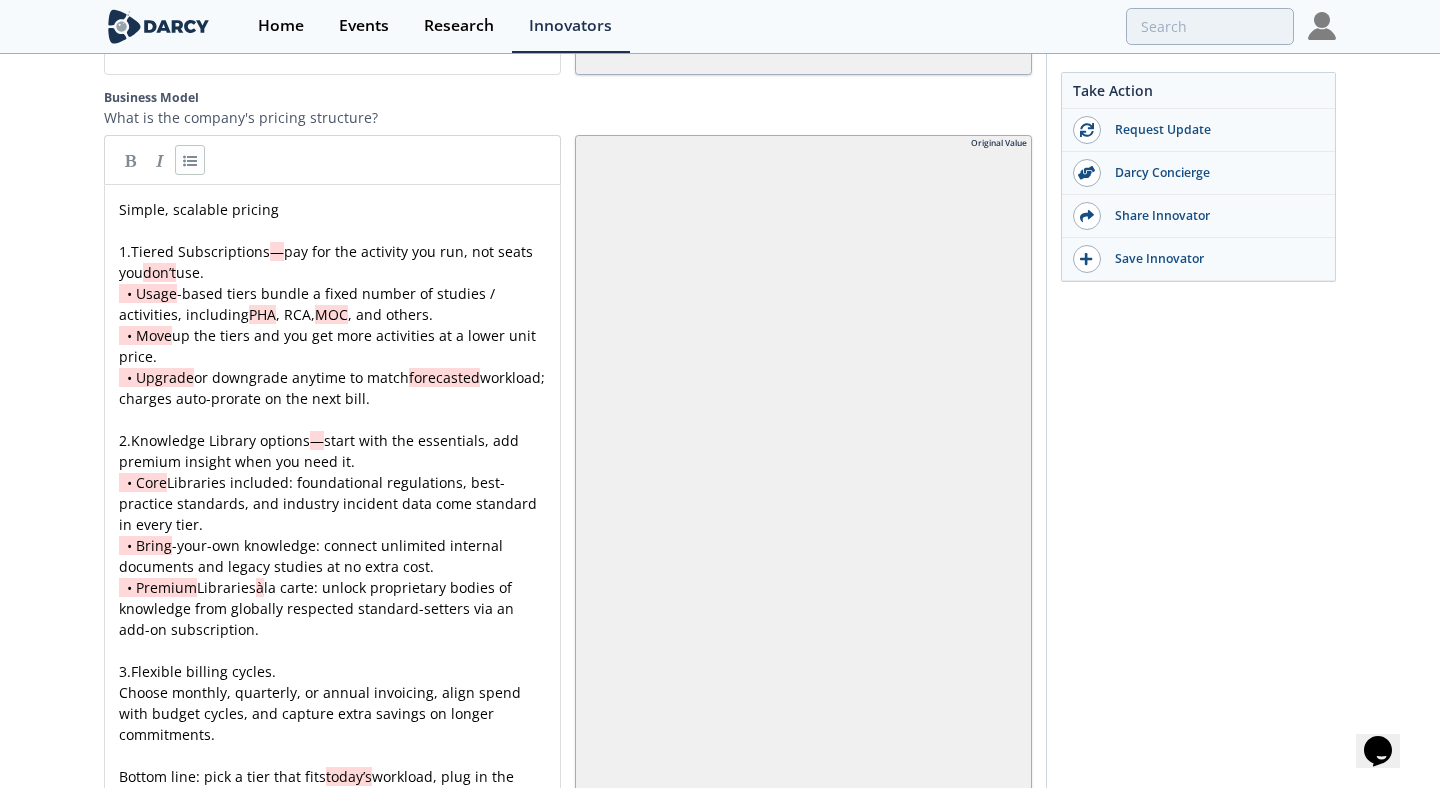 click on "x   Simple, scalable pricing ​ 1.  Tiered Subscriptions  —  pay for the activity you run, not seats you  don’t  use.    •   Usage -based tiers bundle a fixed number of studies / activities, including  PHA , RCA,  MOC , and others.    •   Move  up the tiers and you get more activities at a lower unit price.    •   Upgrade  or downgrade anytime to match  forecasted  workload; charges auto-prorate on the next bill. ​ 2.  Knowledge Library options  —  start with the essentials, add premium insight when you need it.    •   Core  Libraries included: foundational regulations, best-practice standards, and industry incident data come standard in every tier.    •   Bring -your-own knowledge: connect unlimited internal documents and legacy studies at no extra cost.    •   Premium  Libraries  à  la carte: unlock proprietary bodies of knowledge from globally respected standard-setters via an add-on subscription. ​ 3.  Flexible billing cycles. ​ Bottom line: pick a tier that fits  today’s" at bounding box center (332, 514) 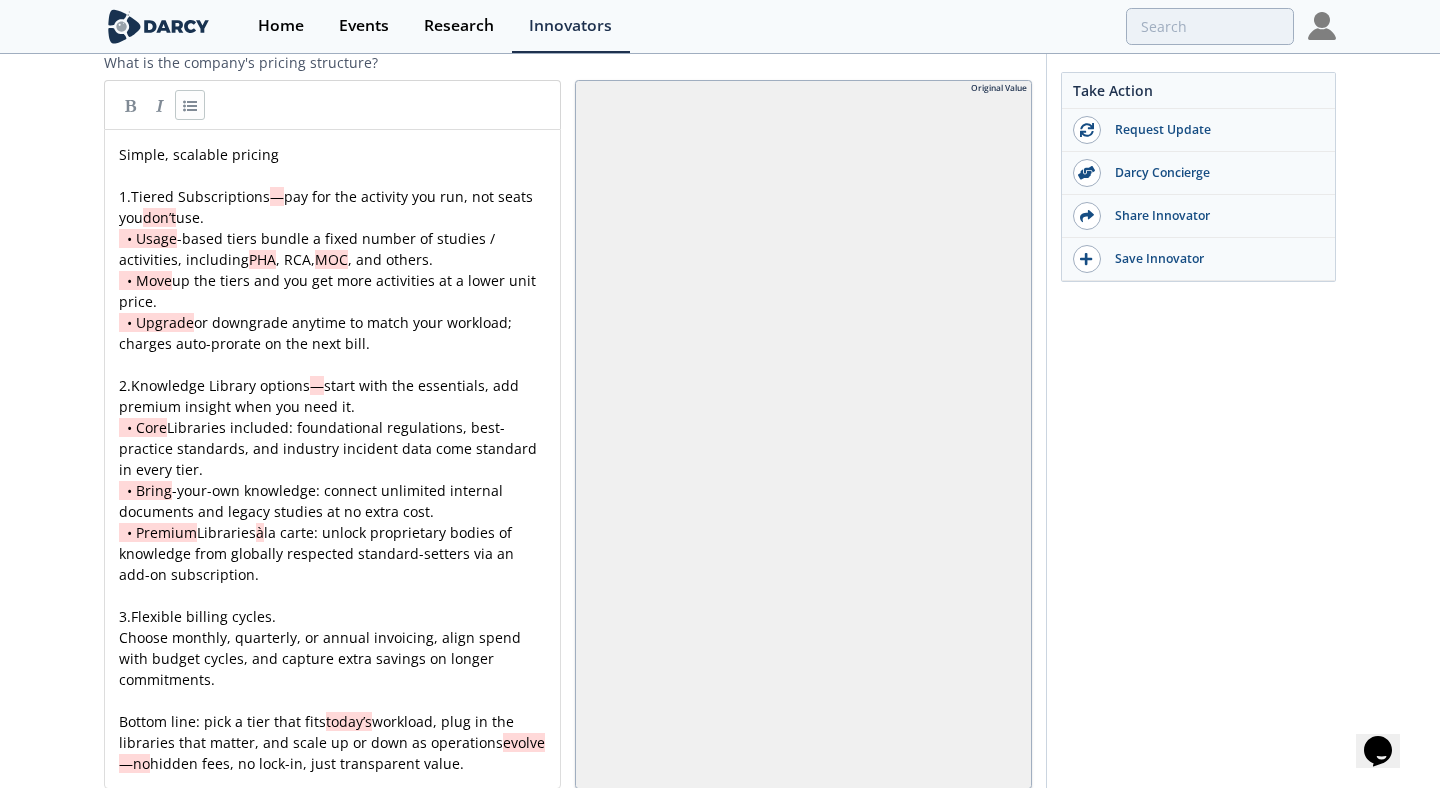 scroll, scrollTop: 4098, scrollLeft: 0, axis: vertical 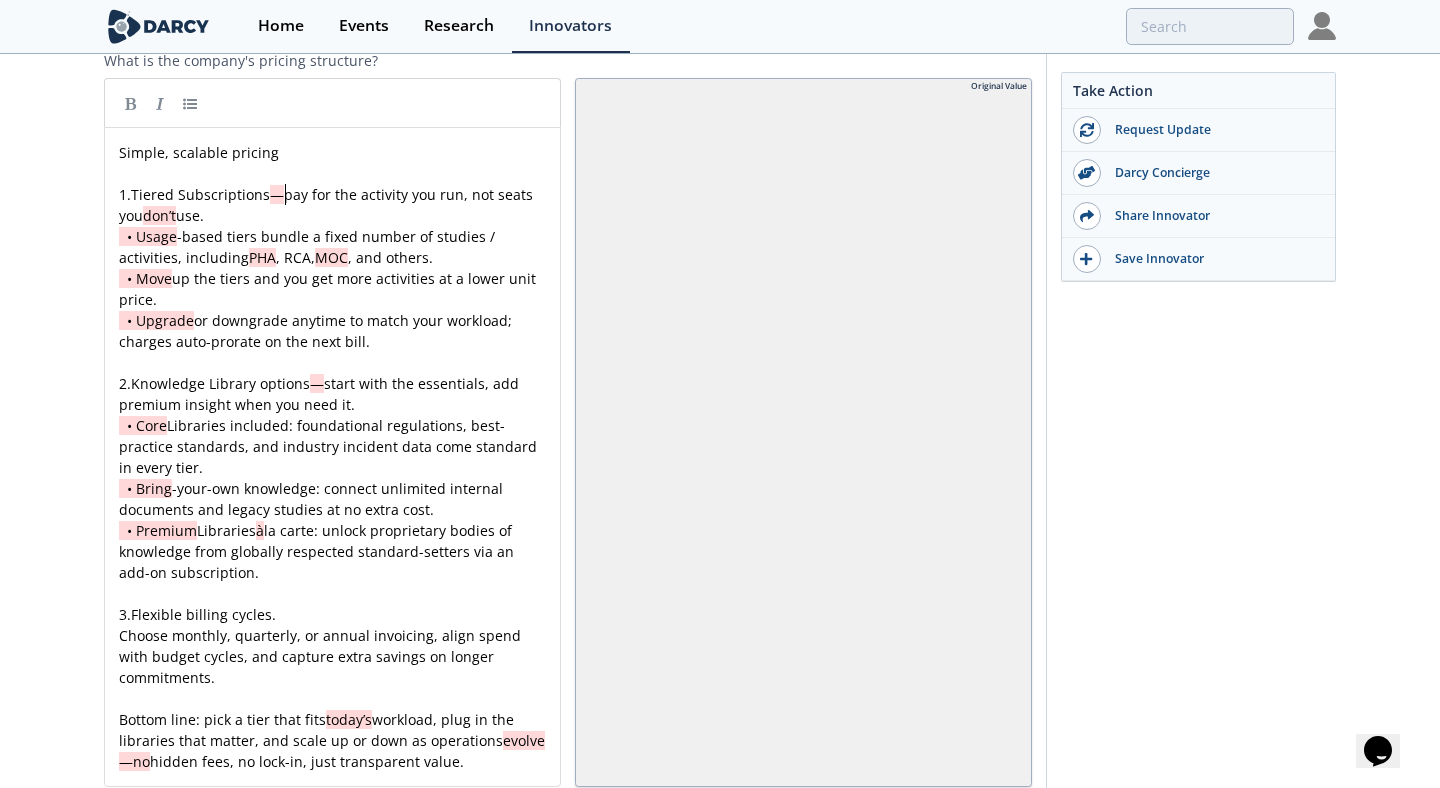click on "—" at bounding box center [277, 194] 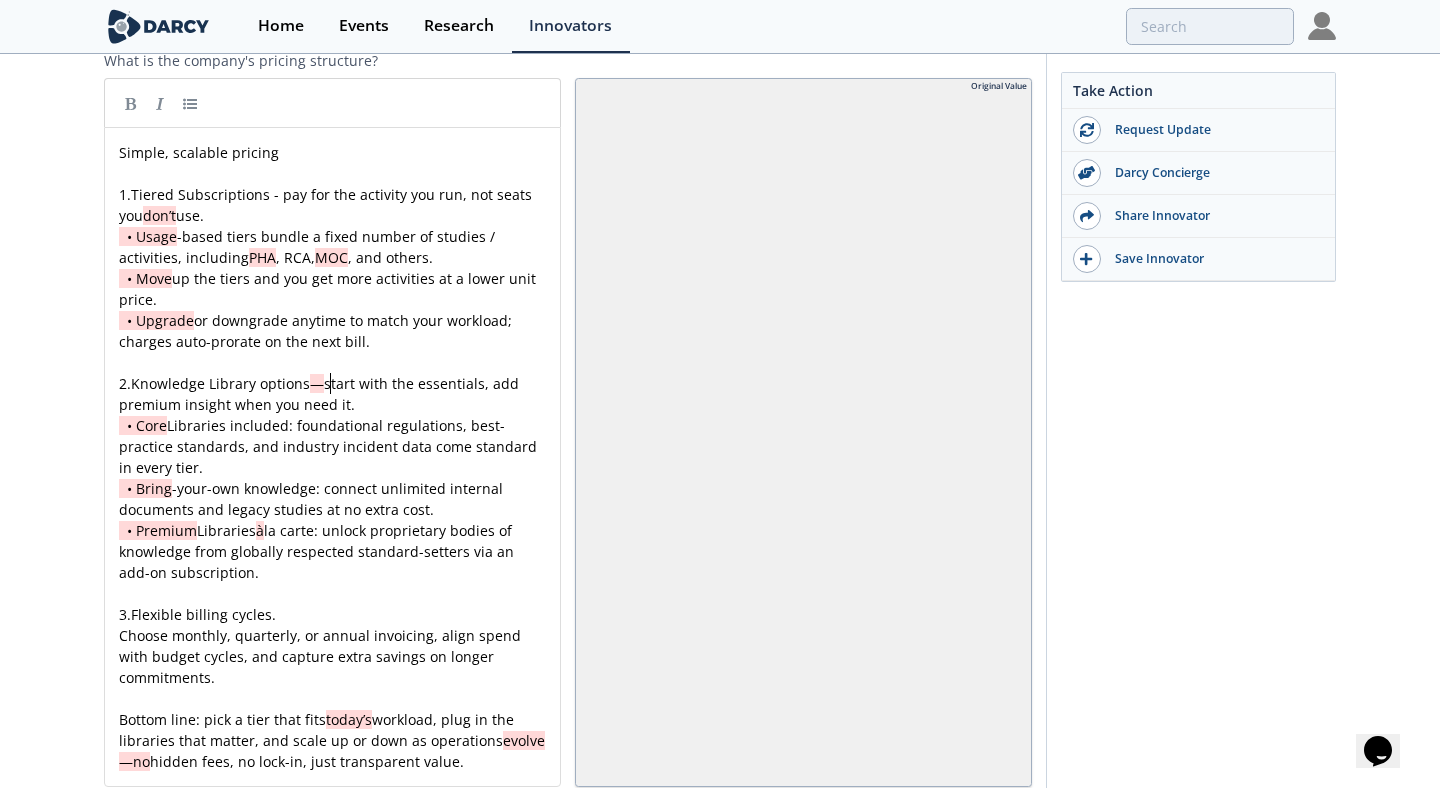 click on "start with the essentials, add premium insight when you need it." at bounding box center (321, 394) 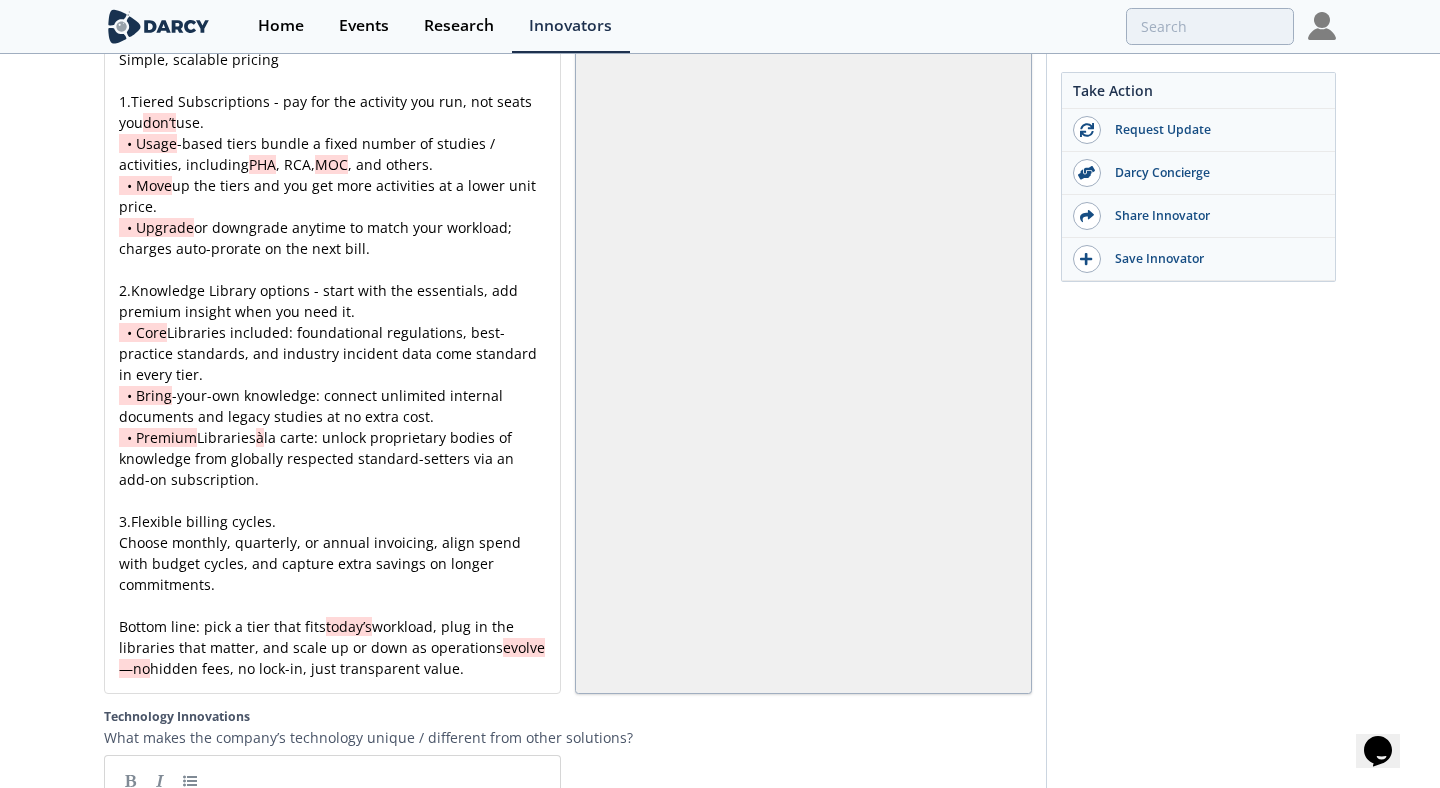 scroll, scrollTop: 4195, scrollLeft: 0, axis: vertical 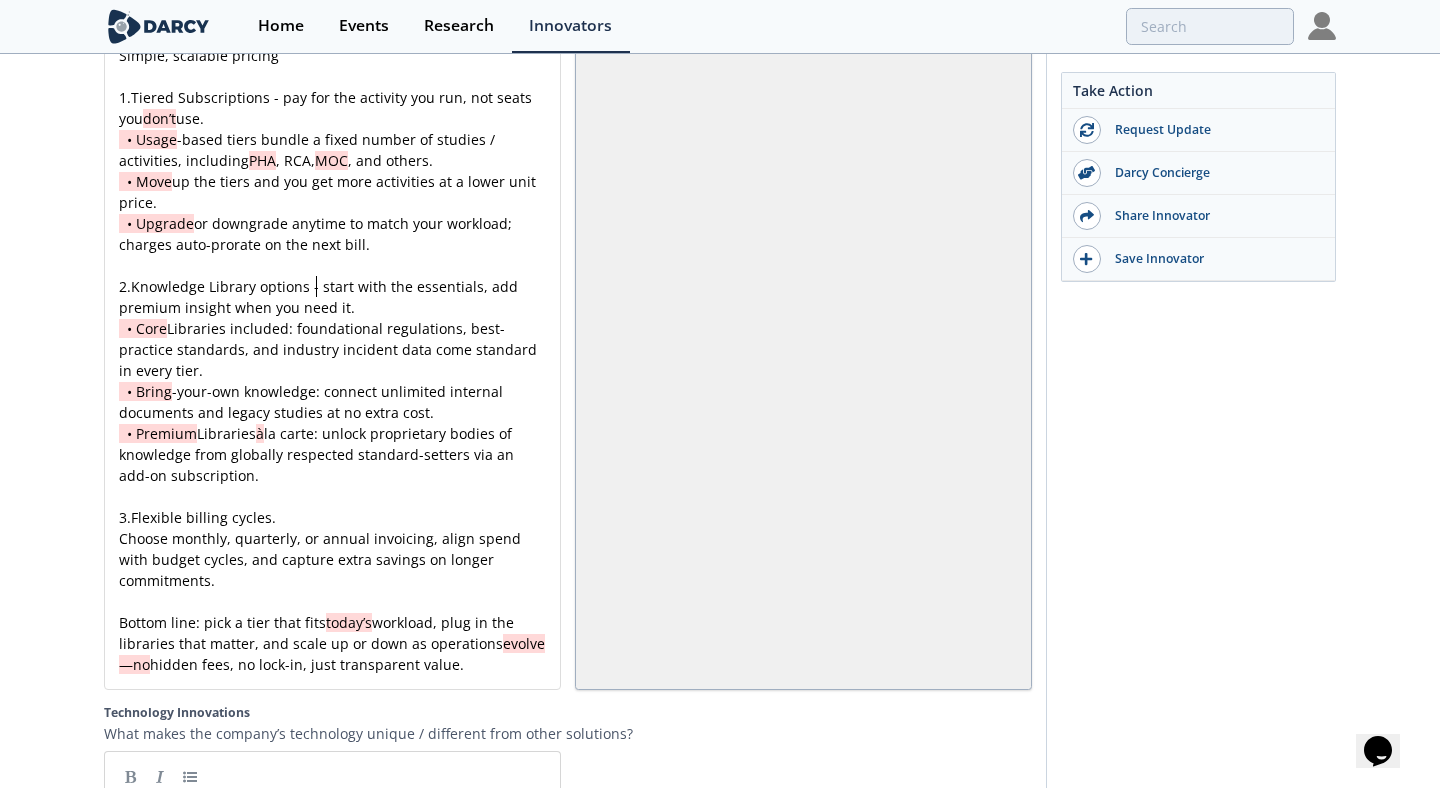 click on "x   Simple, scalable pricing ​ 1.  Tiered Subscriptions - pay for the activity you run, not seats you  don’t  use.    •   Usage -based tiers bundle a fixed number of studies / activities, including  PHA , RCA,  MOC , and others.    •   Move  up the tiers and you get more activities at a lower unit price.    •   Upgrade  or downgrade anytime to match your workload; charges auto-prorate on the next bill. ​ 2.  Knowledge Library options - start with the essentials, add premium insight when you need it.    •   Core  Libraries included: foundational regulations, best-practice standards, and industry incident data come standard in every tier.    •   Bring -your-own knowledge: connect unlimited internal documents and legacy studies at no extra cost.    •   Premium  Libraries  à  la carte: unlock proprietary bodies of knowledge from globally respected standard-setters via an add-on subscription. ​ 3.  Flexible billing cycles. ​ Bottom line: pick a tier that fits  today’s evolve—no" at bounding box center (332, 360) 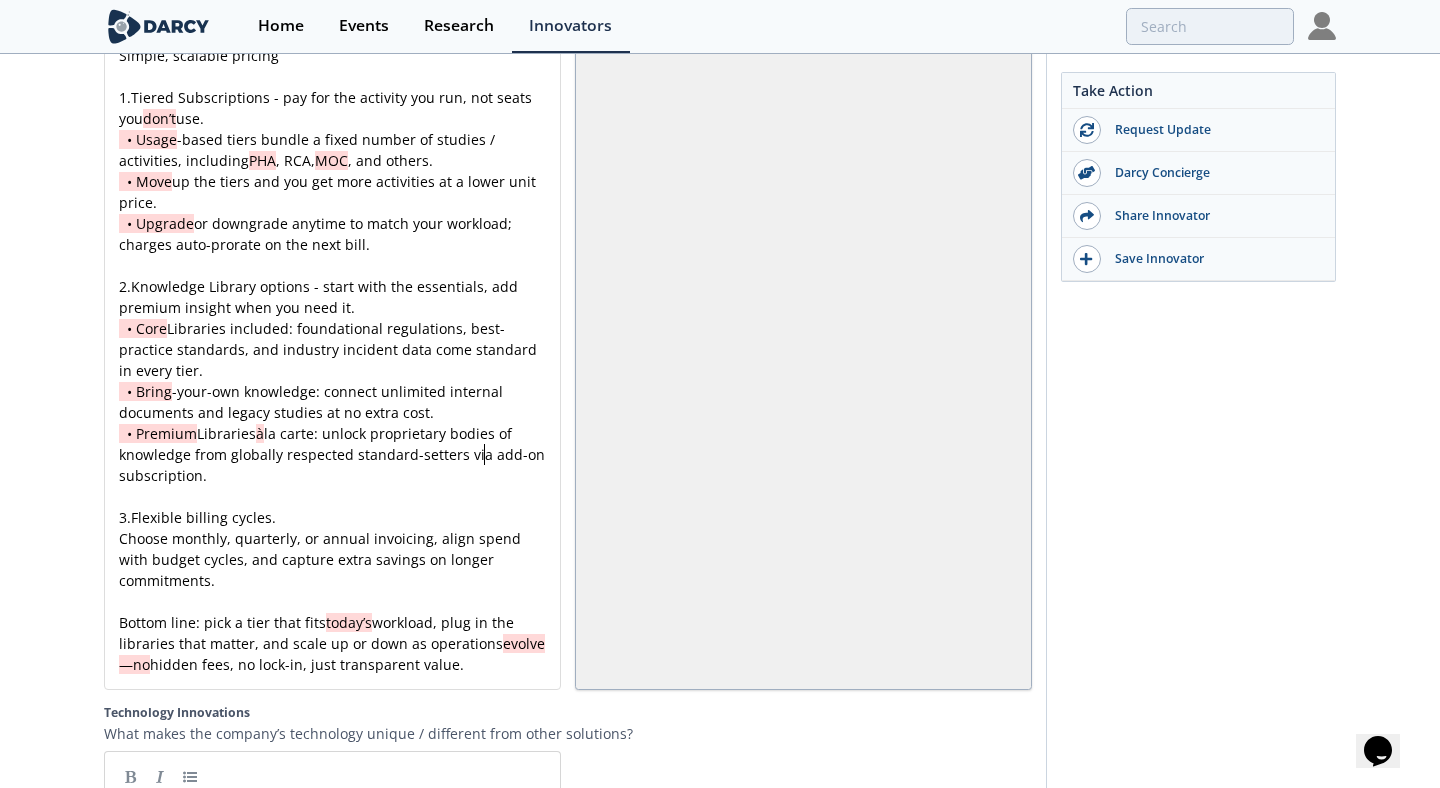 scroll, scrollTop: 4142, scrollLeft: 0, axis: vertical 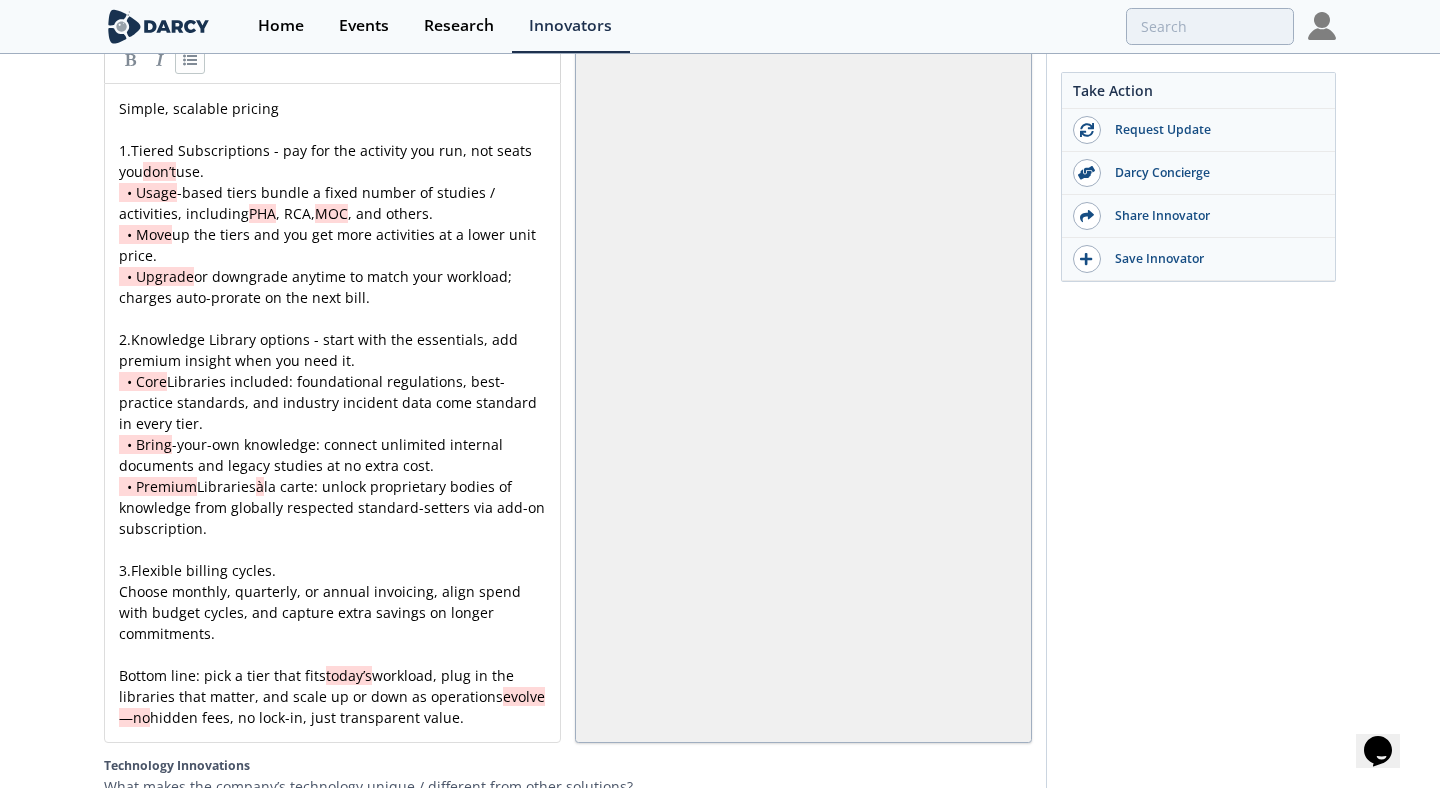 click on "la carte: unlock proprietary bodies of knowledge from globally respected standard-setters via add-on subscription." at bounding box center (334, 507) 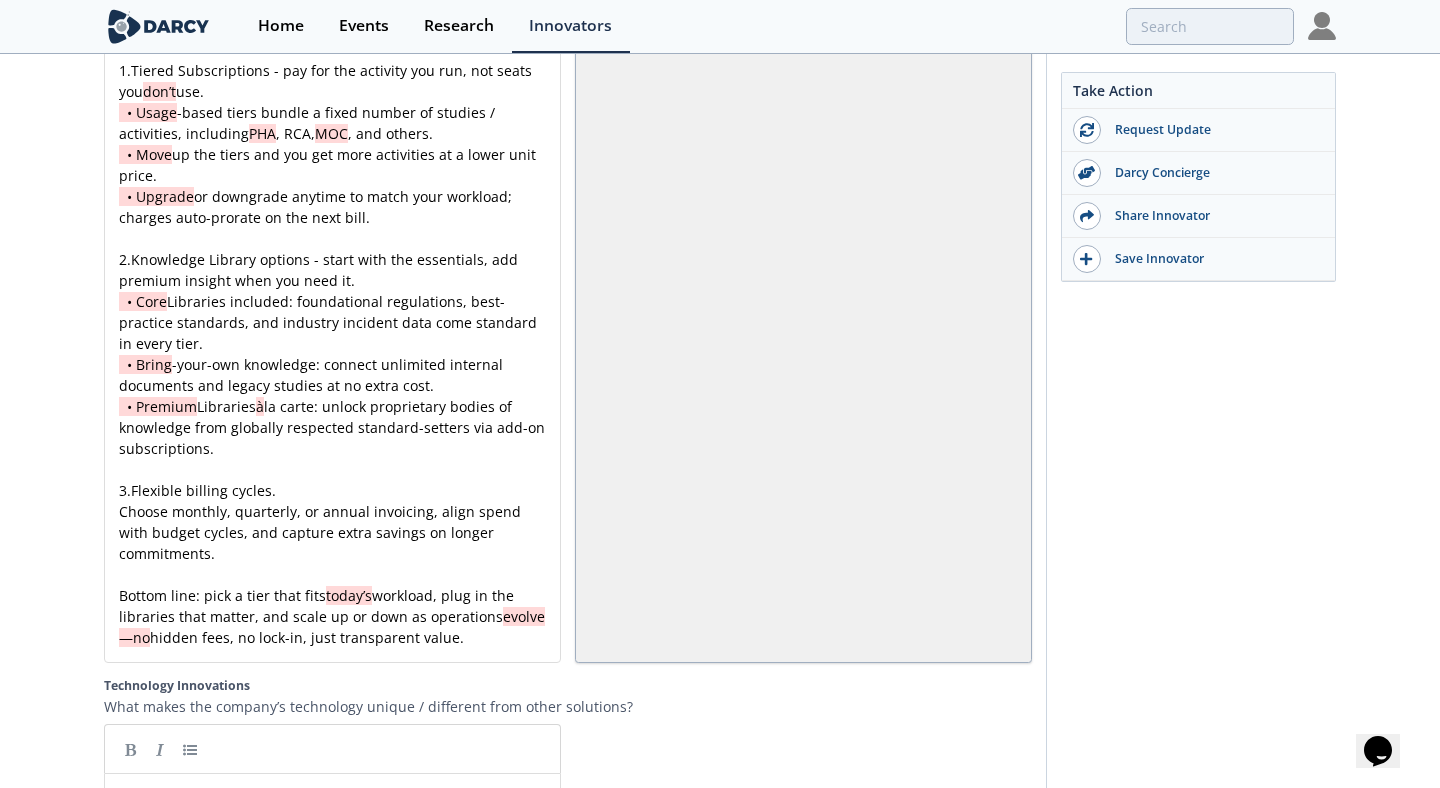 scroll, scrollTop: 4224, scrollLeft: 0, axis: vertical 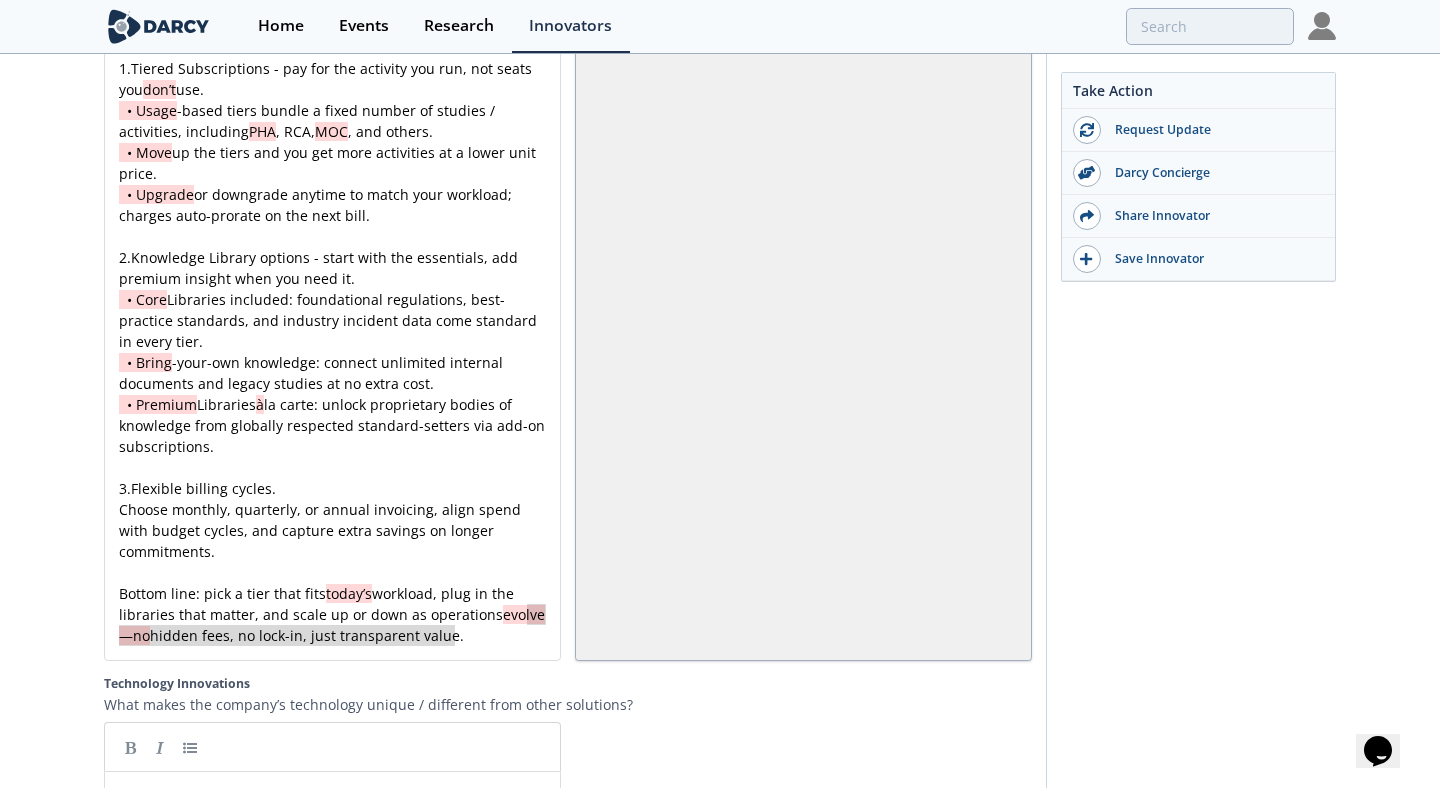 drag, startPoint x: 465, startPoint y: 551, endPoint x: 515, endPoint y: 529, distance: 54.626 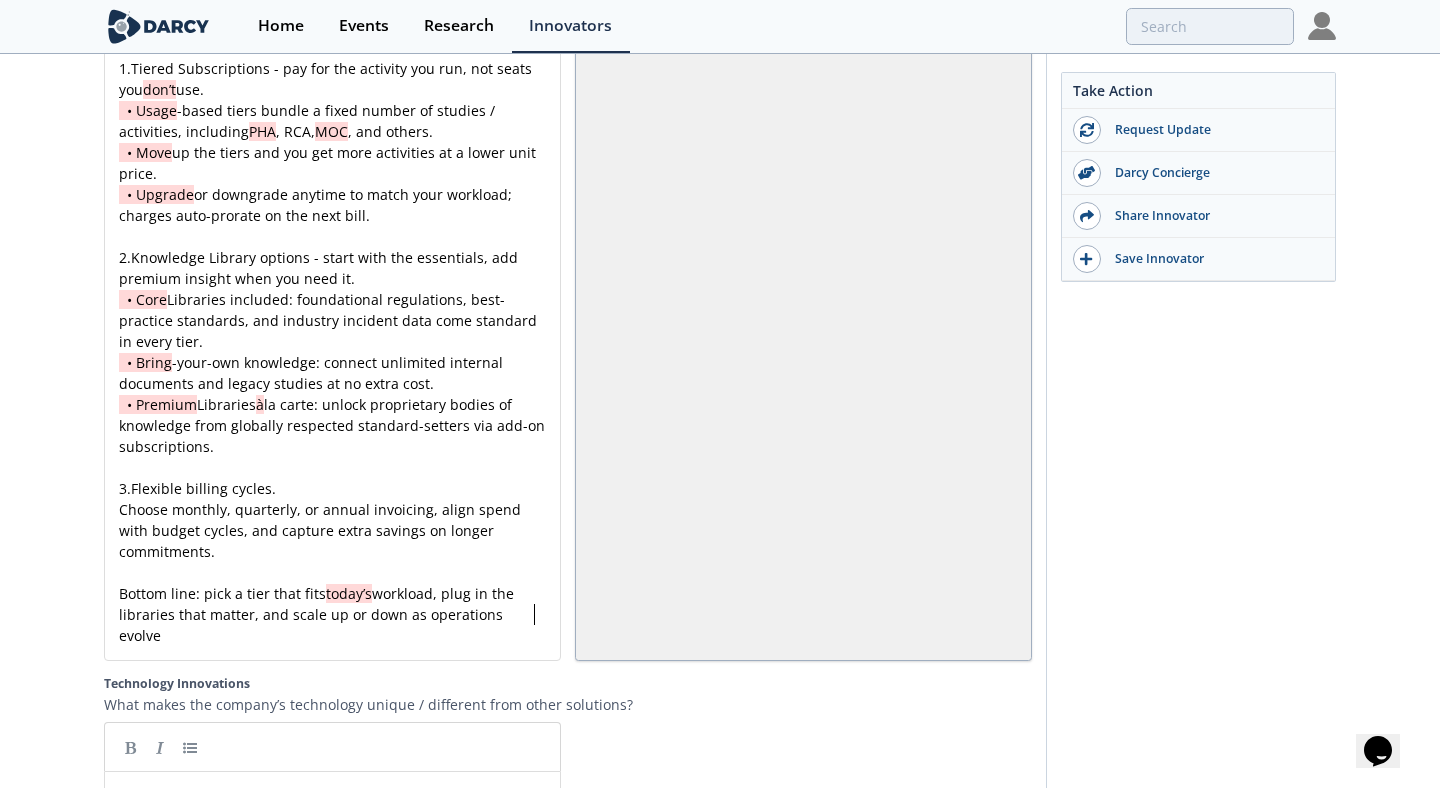 scroll, scrollTop: 0, scrollLeft: 0, axis: both 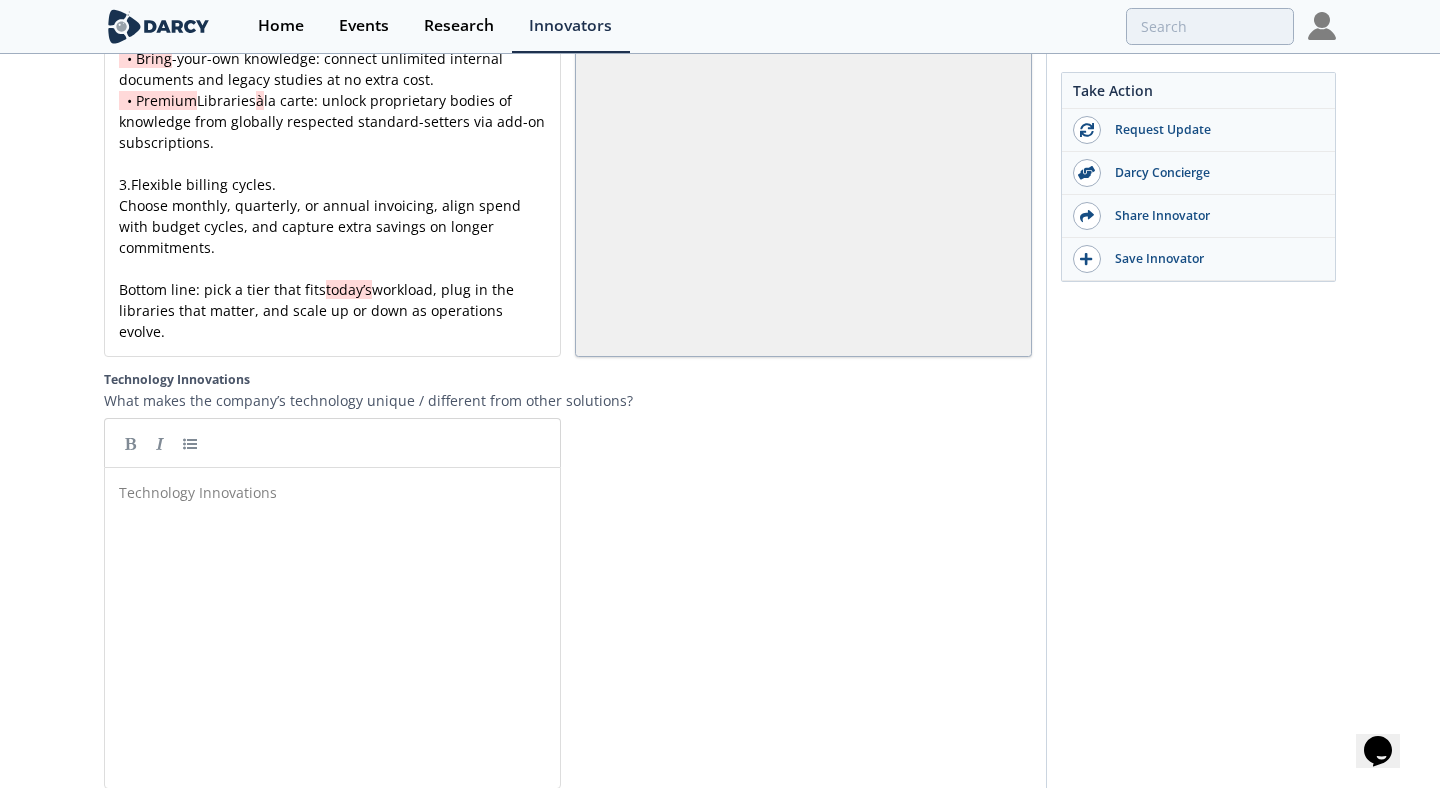 click on "What makes the company’s technology unique / different from other solutions?" at bounding box center [568, 400] 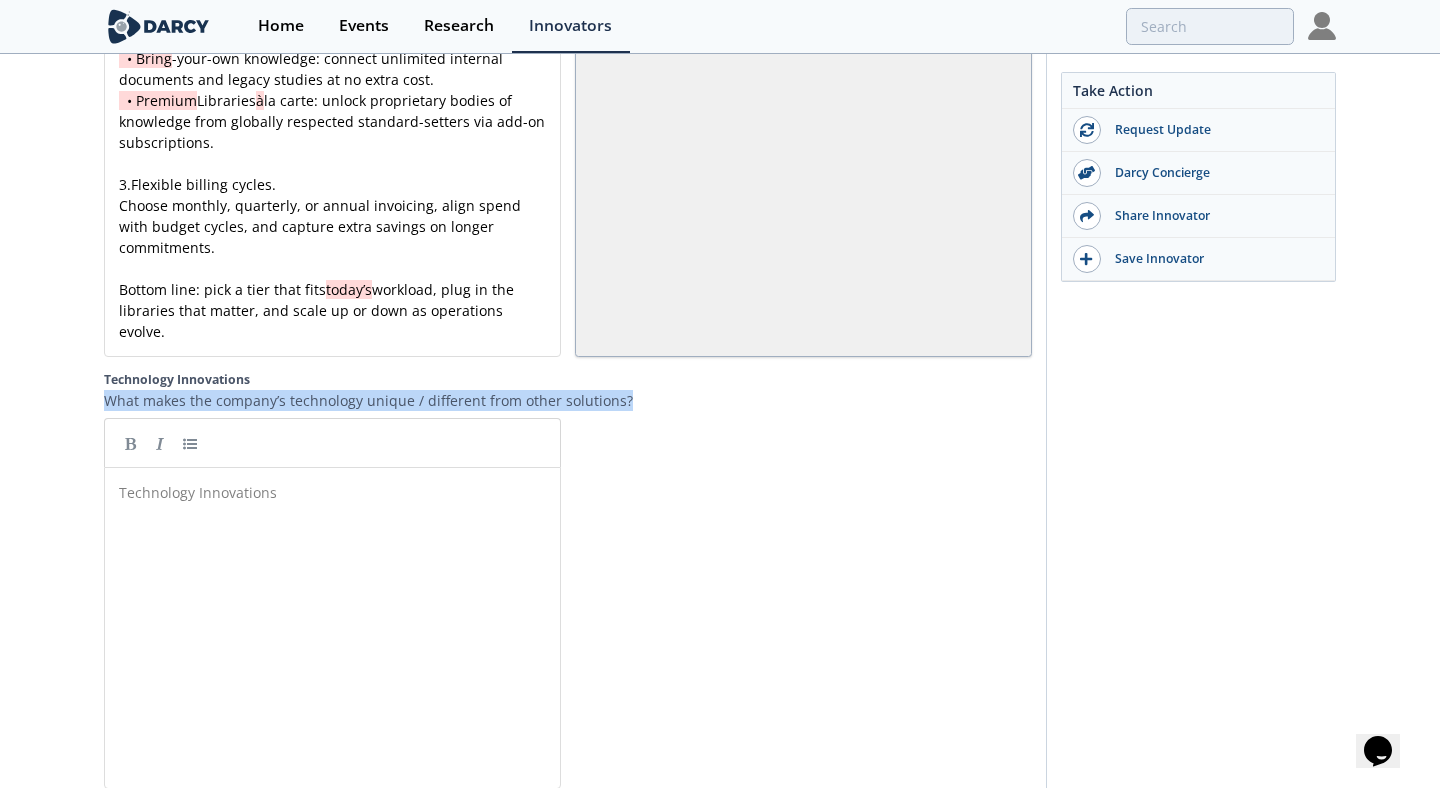 drag, startPoint x: 623, startPoint y: 293, endPoint x: 68, endPoint y: 295, distance: 555.0036 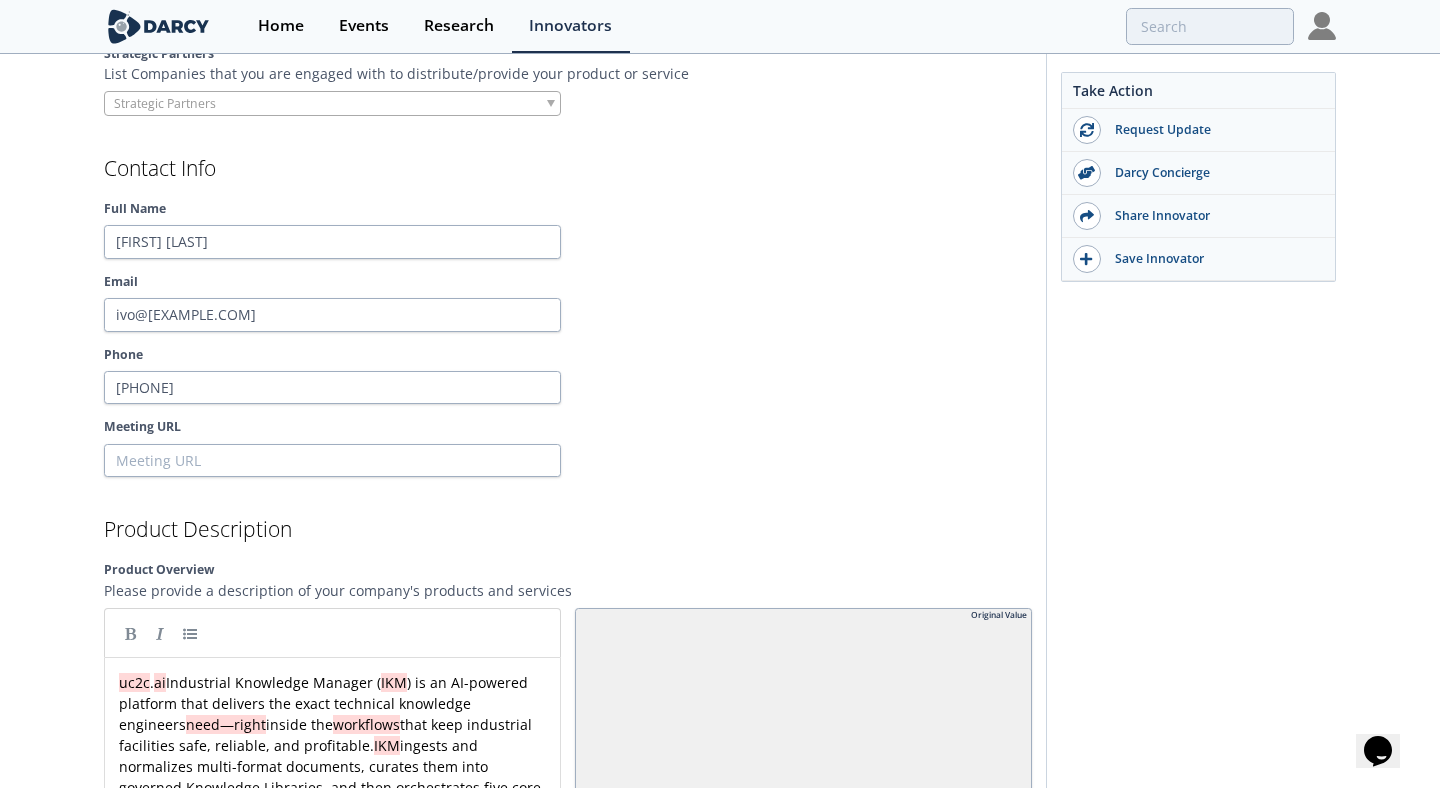 scroll, scrollTop: 2176, scrollLeft: 0, axis: vertical 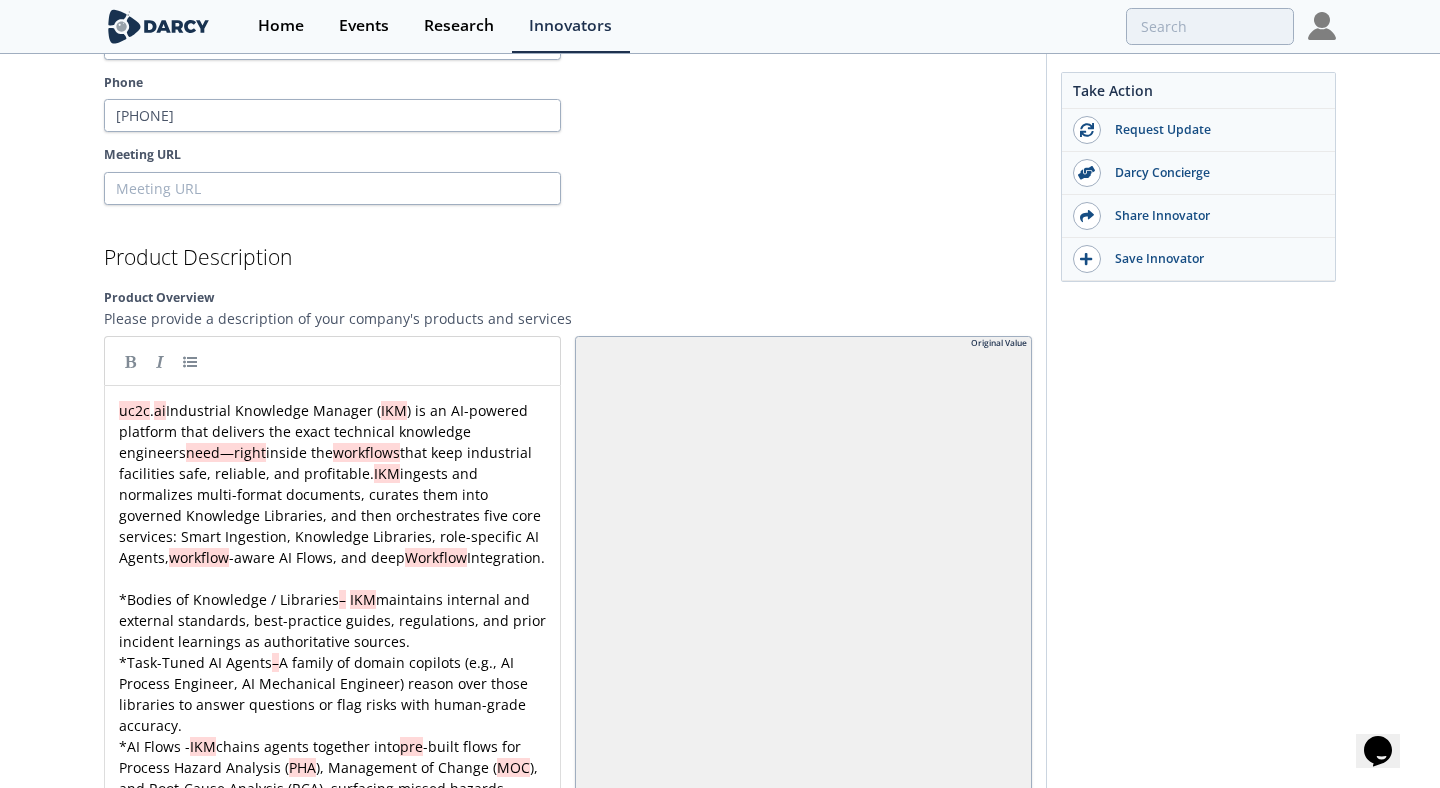 click at bounding box center [803, 690] 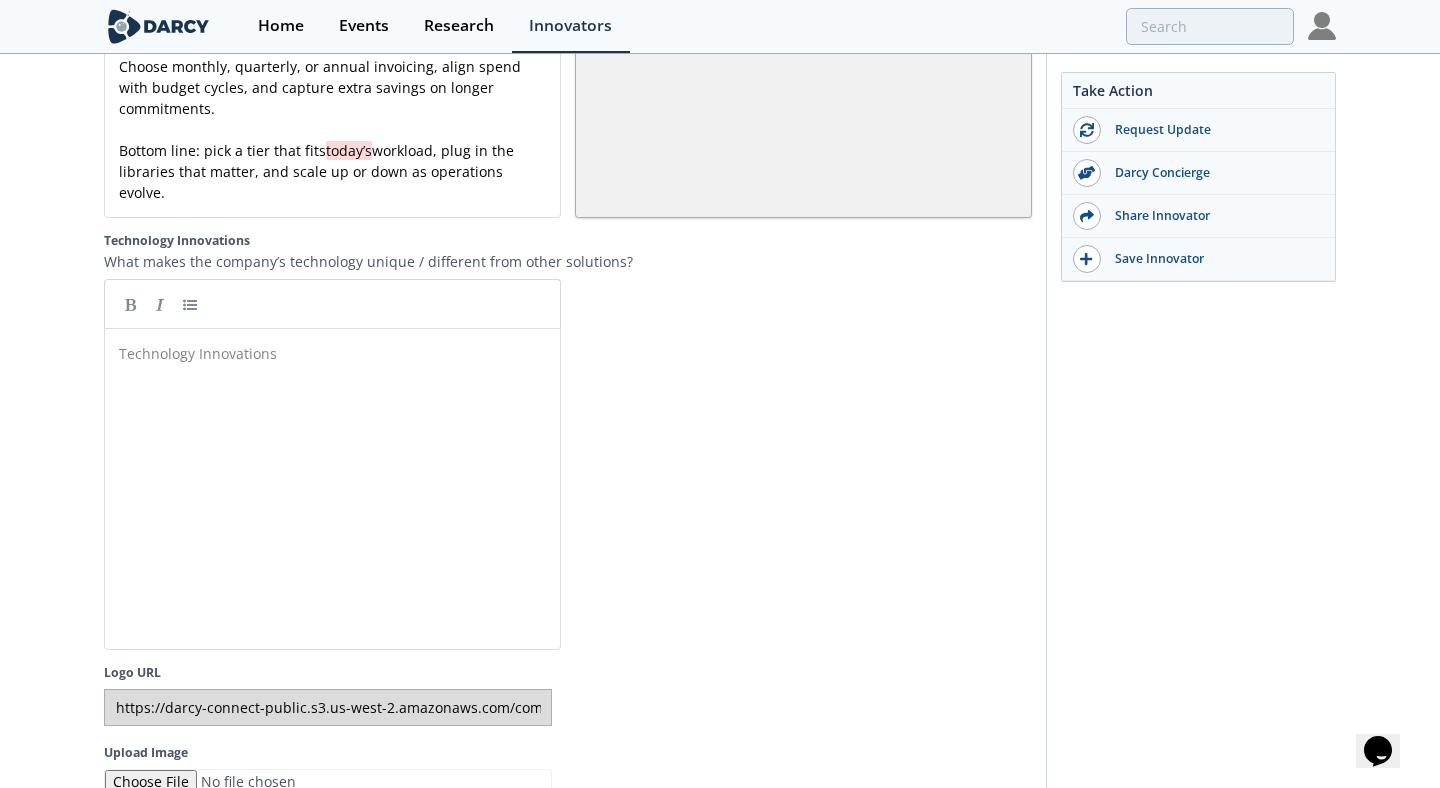 scroll, scrollTop: 4672, scrollLeft: 0, axis: vertical 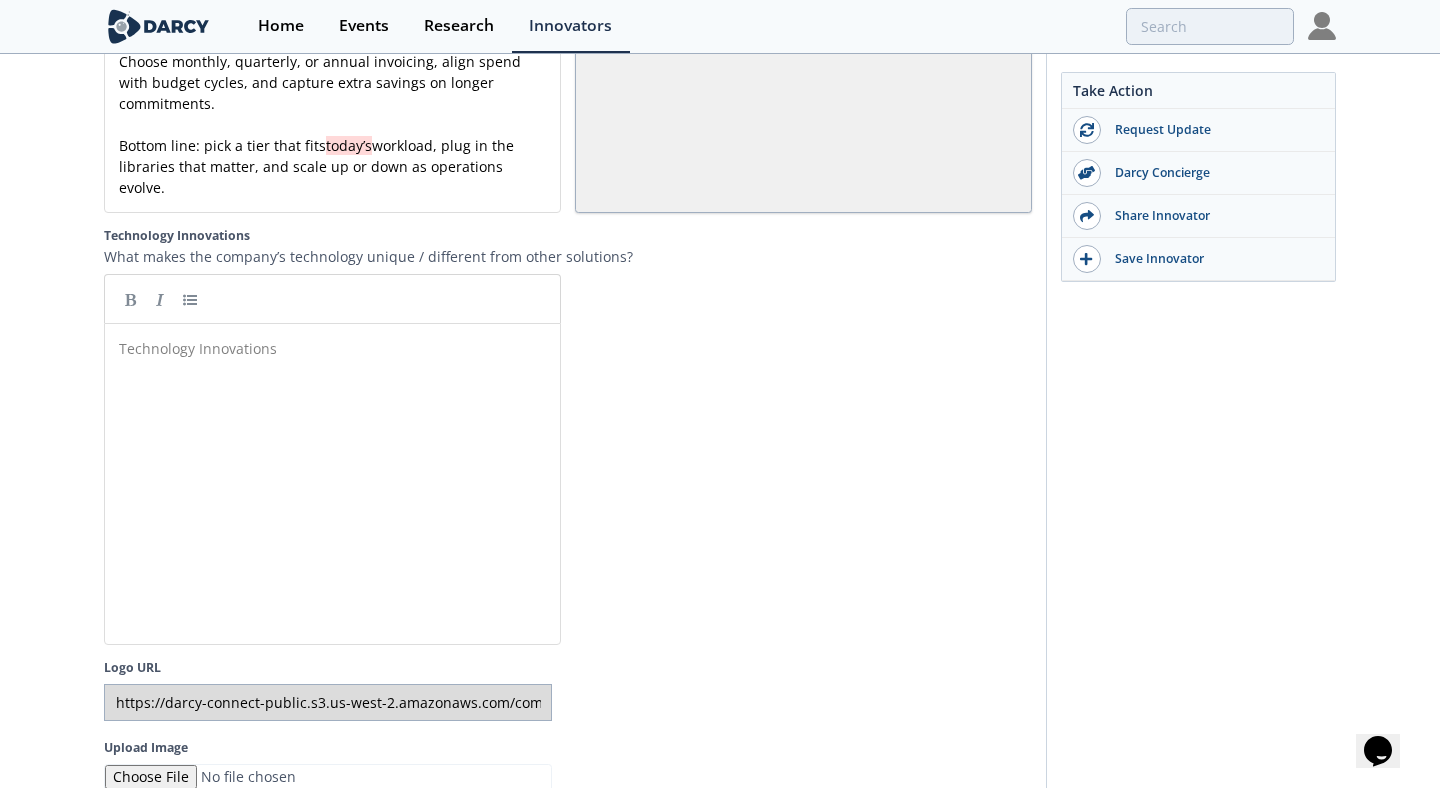 click on "Technology Innovations   ​" at bounding box center [347, 499] 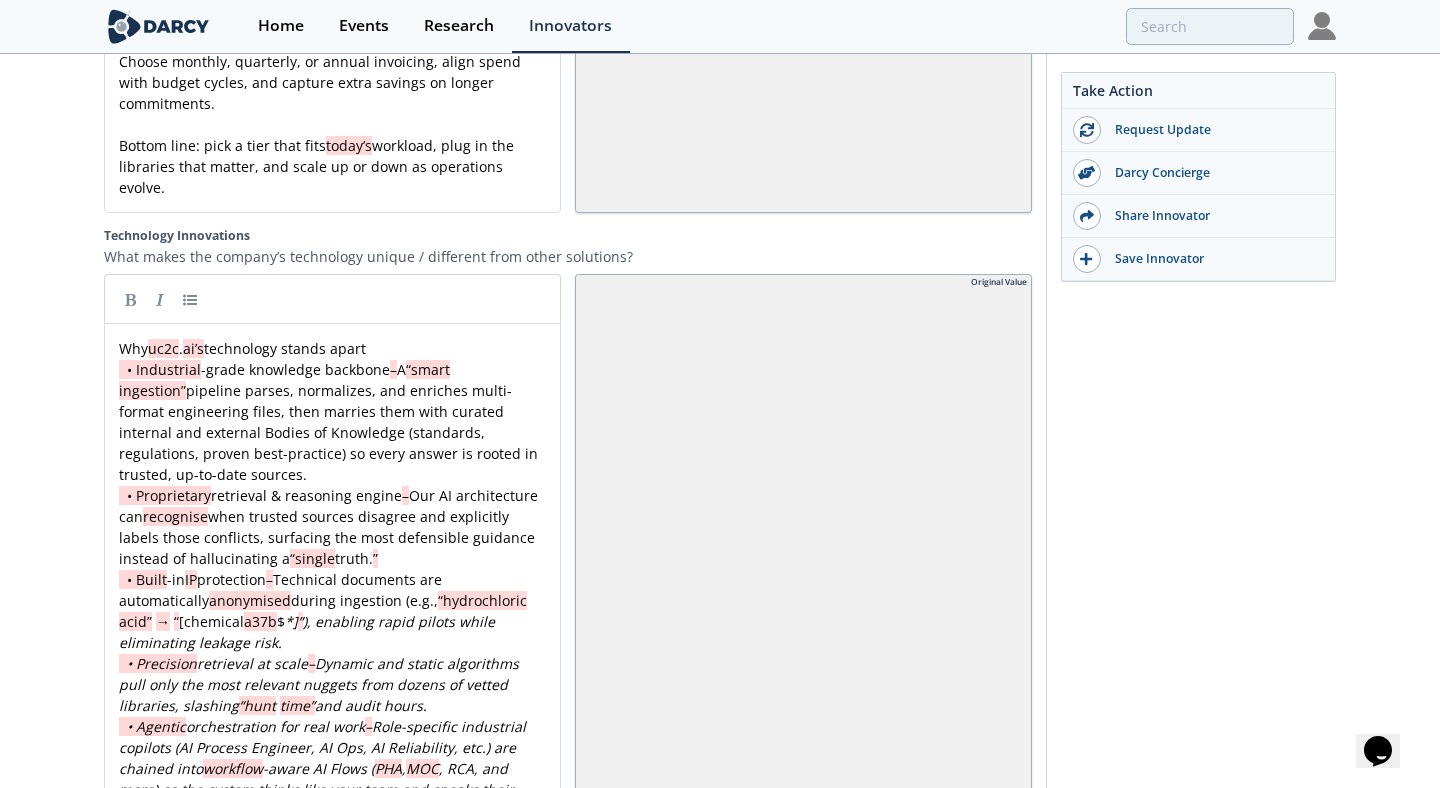 scroll, scrollTop: 4697, scrollLeft: 0, axis: vertical 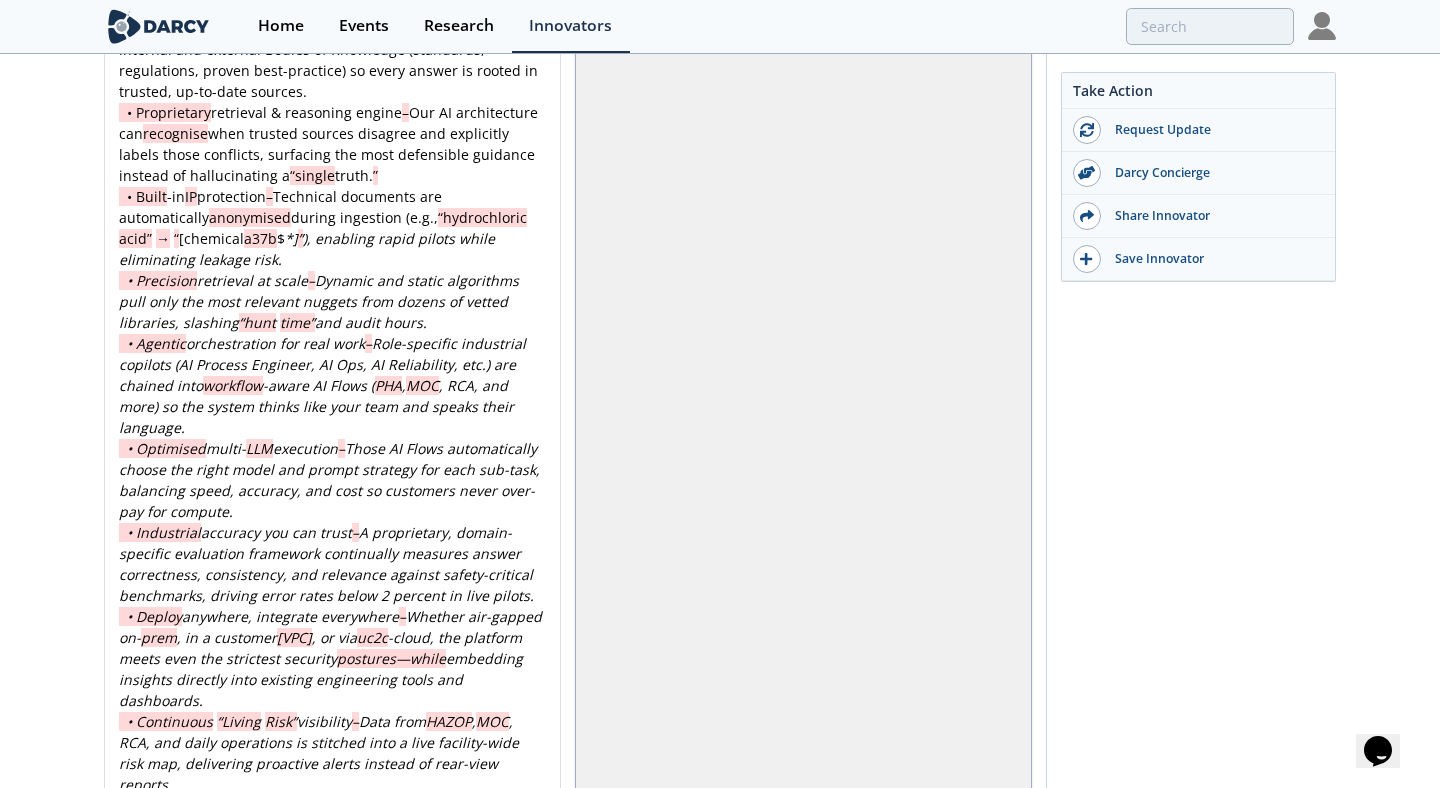 click on "•   Continuous" at bounding box center [170, 721] 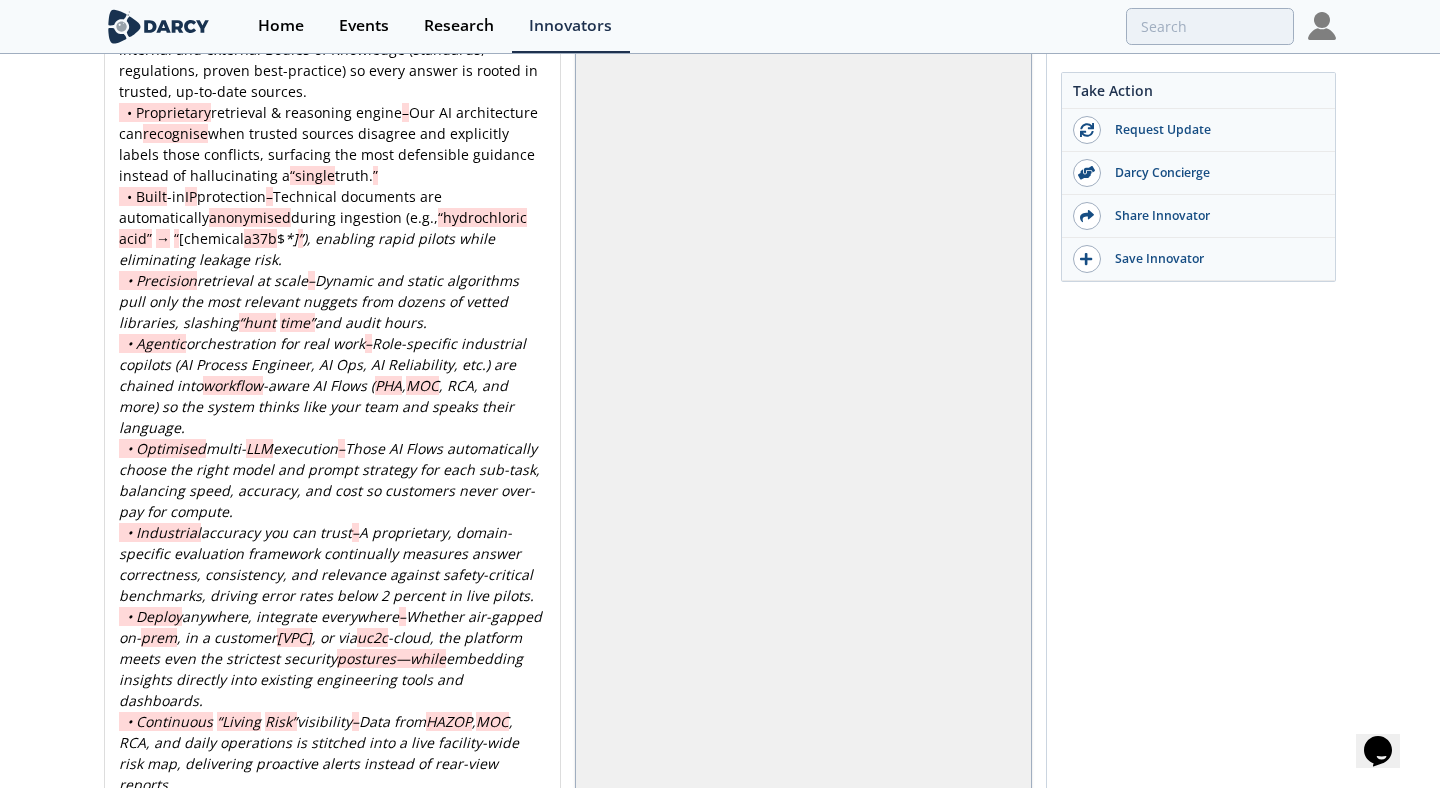 click on "xxxxxxxxxx Why uc2c.ai’s technology stands apart • Industrial-grade knowledge backbone – A “smart ingestion” pipeline parses, normalizes, and enriches multi-format engineering files, then marries them with curated internal and external Bodies of Knowledge (standards, regulations, proven best-practice) so every answer is rooted in trusted, up-to-date sources. • Proprietary retrieval & reasoning engine – Our AI architecture can recognise when trusted sources disagree and explicitly labels those conflicts, surfacing the most defensible guidance instead of hallucinating a “single truth. ” • Built-in IP protection – Technical documents are automatically anonymised during ingestion (e.g., “hydrochloric acid” → “ [chemical a37b $ * ] ” ), enabling rapid pilots while eliminating leakage risk. • Precision retrieval at scale – “hunt time” and audit hours. • Agentic orchestration for real work – workflow PHA" at bounding box center [332, 438] 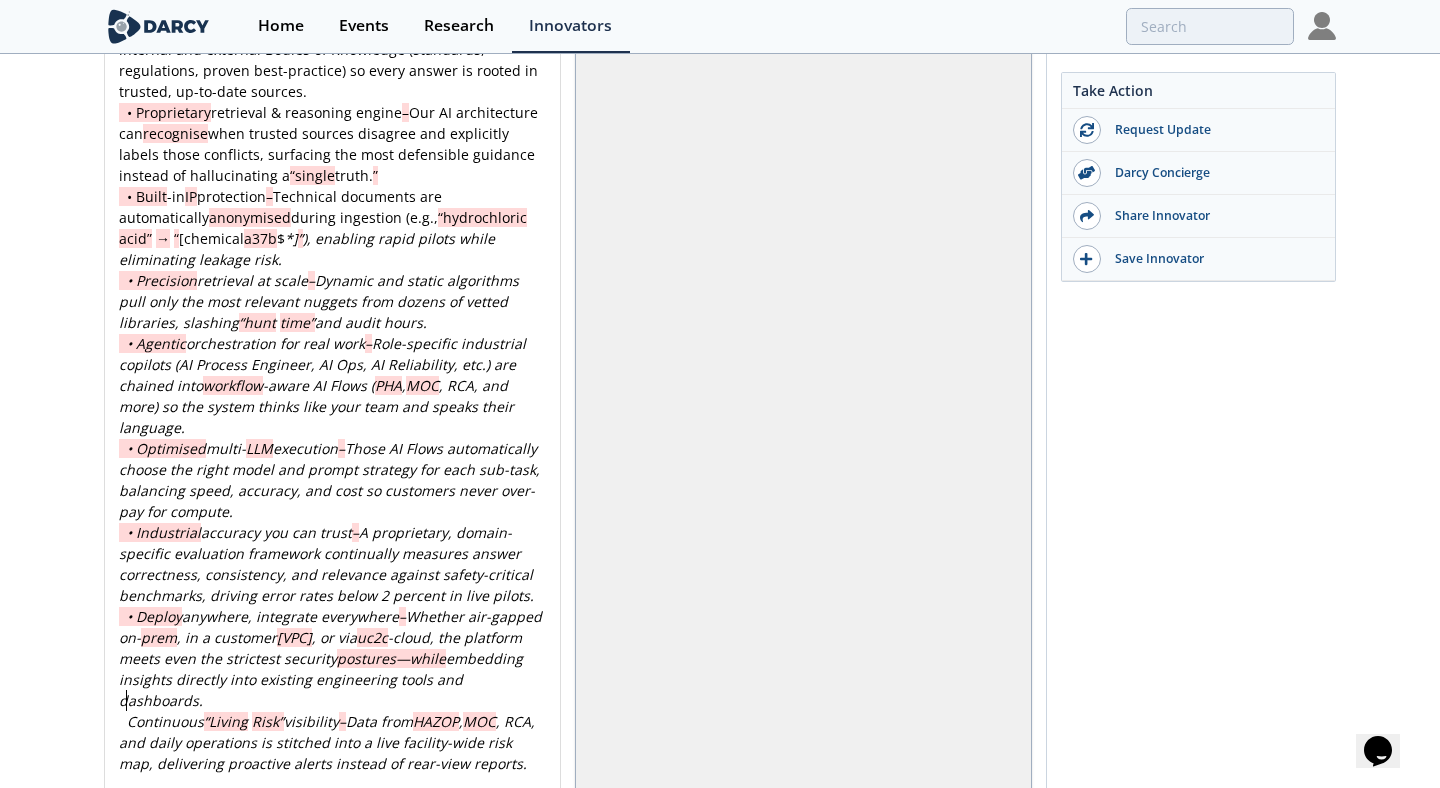 scroll, scrollTop: 0, scrollLeft: 0, axis: both 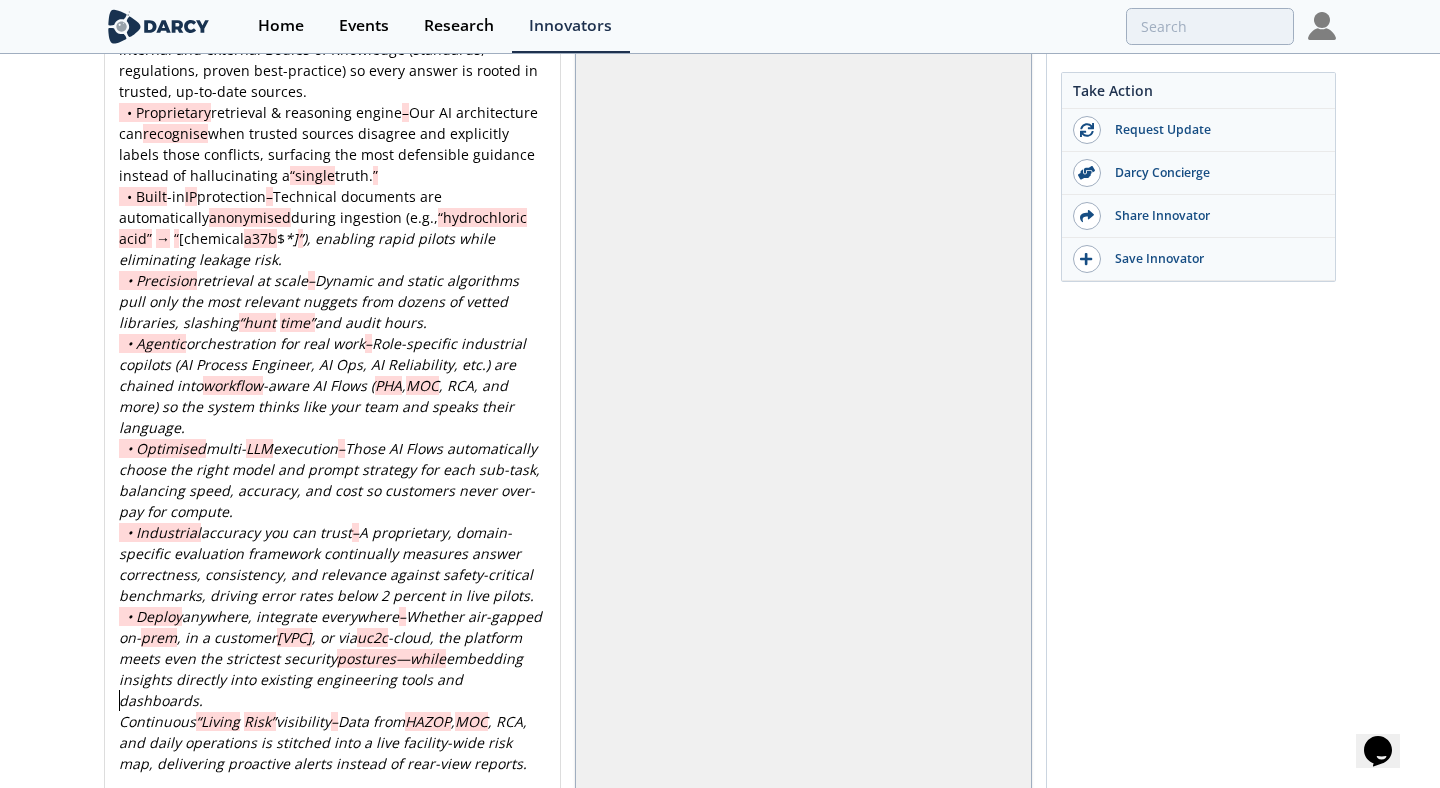 click on "xxxxxxxxxx Why uc2c.ai’s technology stands apart • Industrial-grade knowledge backbone – A “smart ingestion” pipeline parses, normalizes, and enriches multi-format engineering files, then marries them with curated internal and external Bodies of Knowledge (standards, regulations, proven best-practice) so every answer is rooted in trusted, up-to-date sources. • Proprietary retrieval & reasoning engine – Our AI architecture can recognise when trusted sources disagree and explicitly labels those conflicts, surfacing the most defensible guidance instead of hallucinating a “single truth. ” • Built-in IP protection – Technical documents are automatically anonymised during ingestion (e.g., “hydrochloric acid” → “ [chemical a37b $ * ] ” ), enabling rapid pilots while eliminating leakage risk. • Precision retrieval at scale – “hunt time” and audit hours. • Agentic orchestration for real work – workflow PHA" at bounding box center [332, 427] 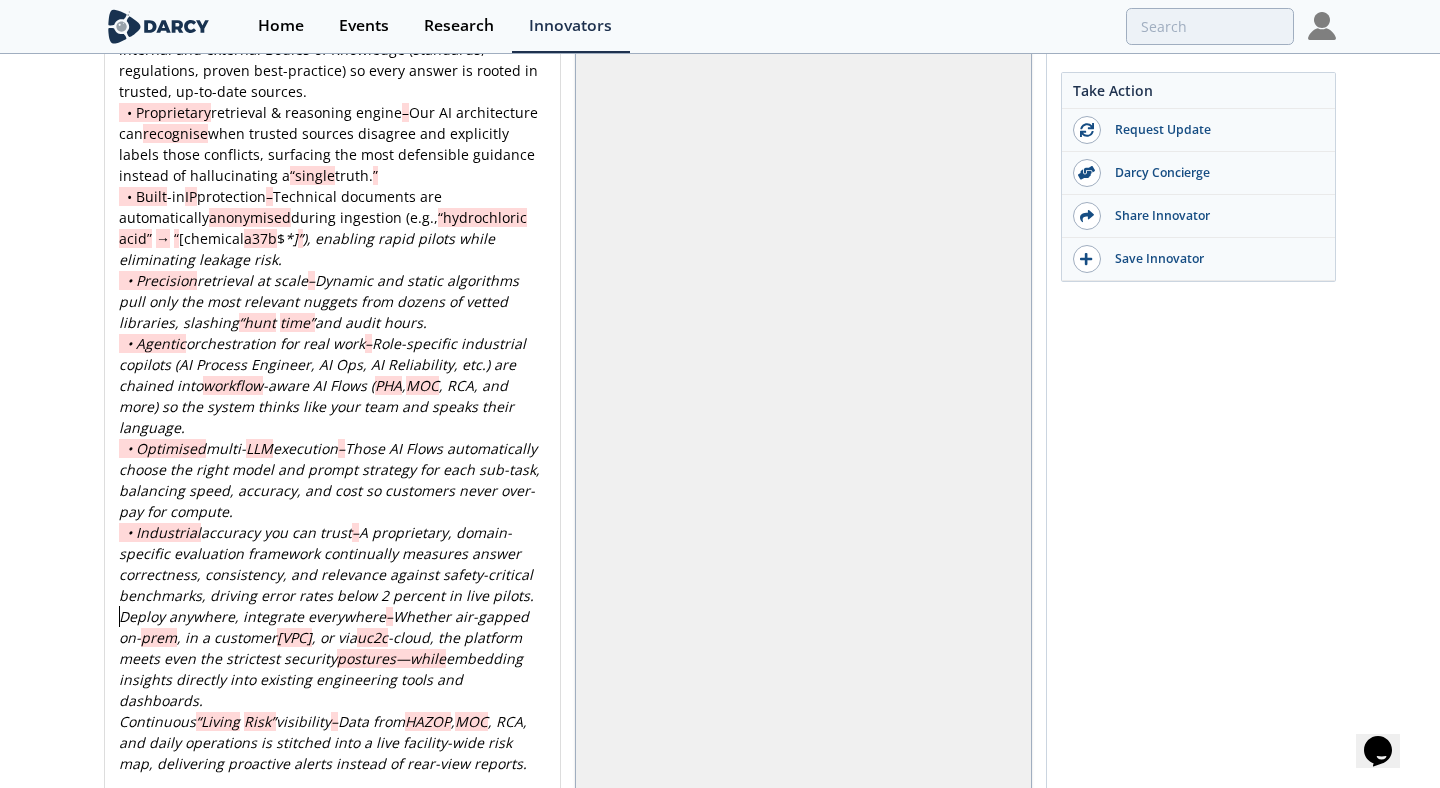 scroll, scrollTop: 0, scrollLeft: 0, axis: both 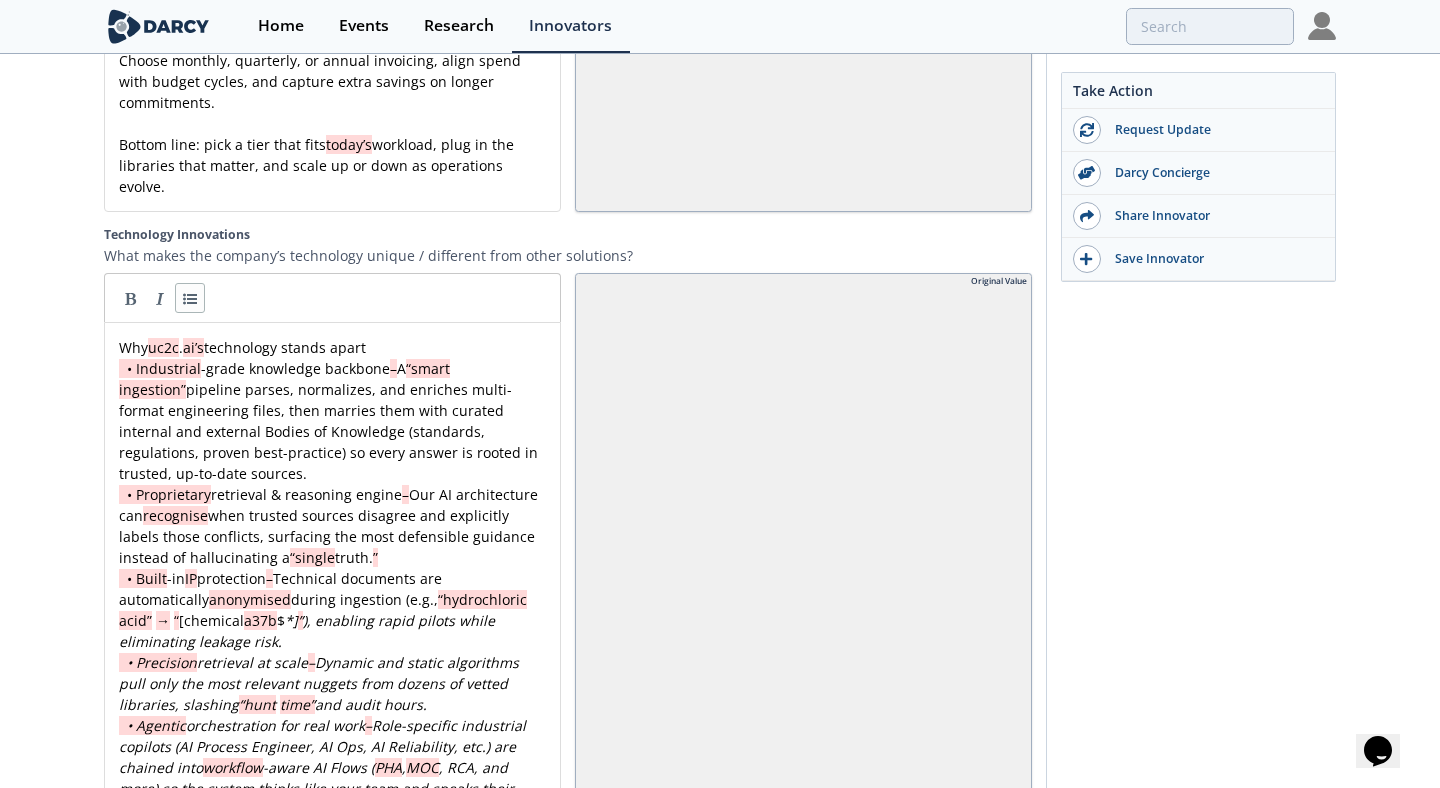 click at bounding box center [190, 298] 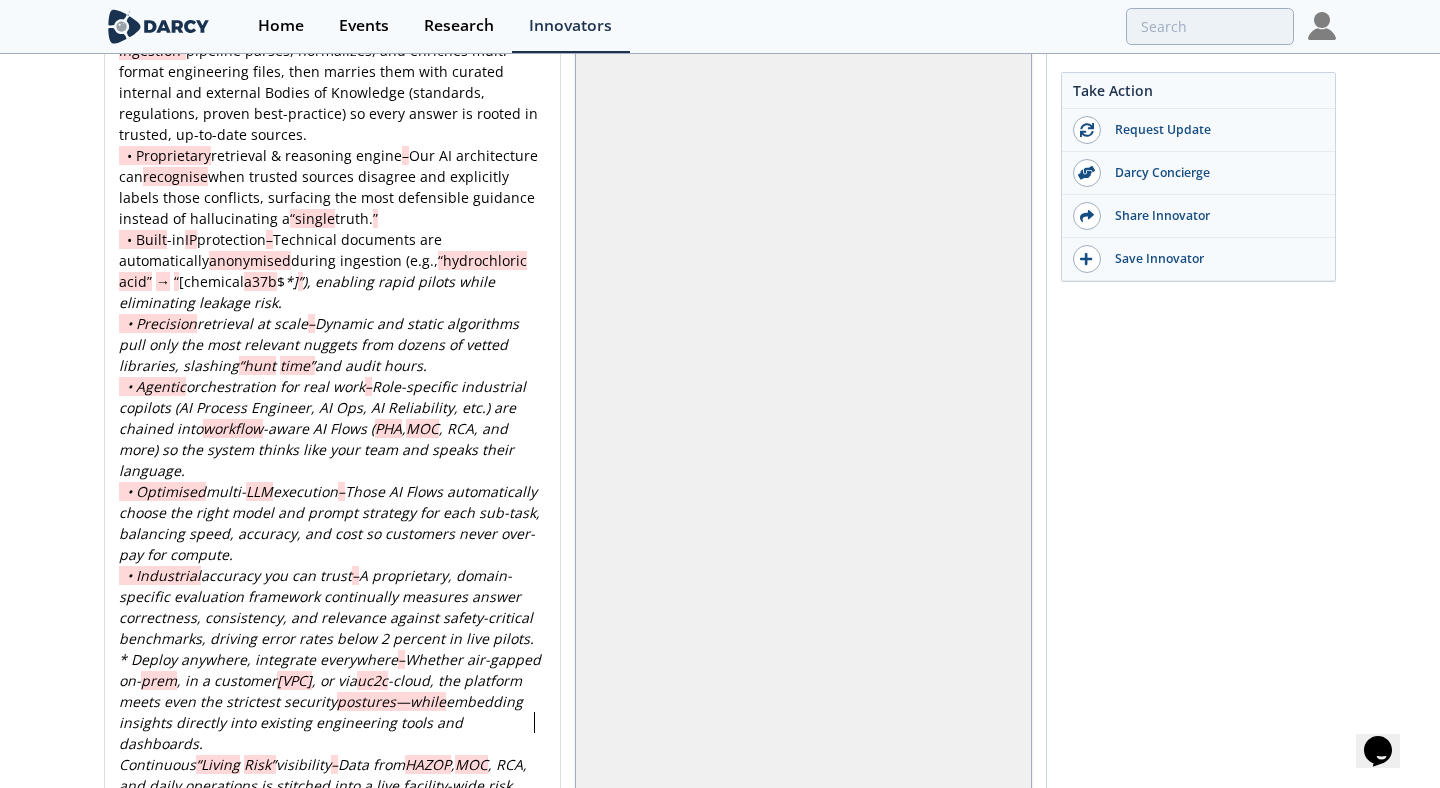 scroll, scrollTop: 5023, scrollLeft: 0, axis: vertical 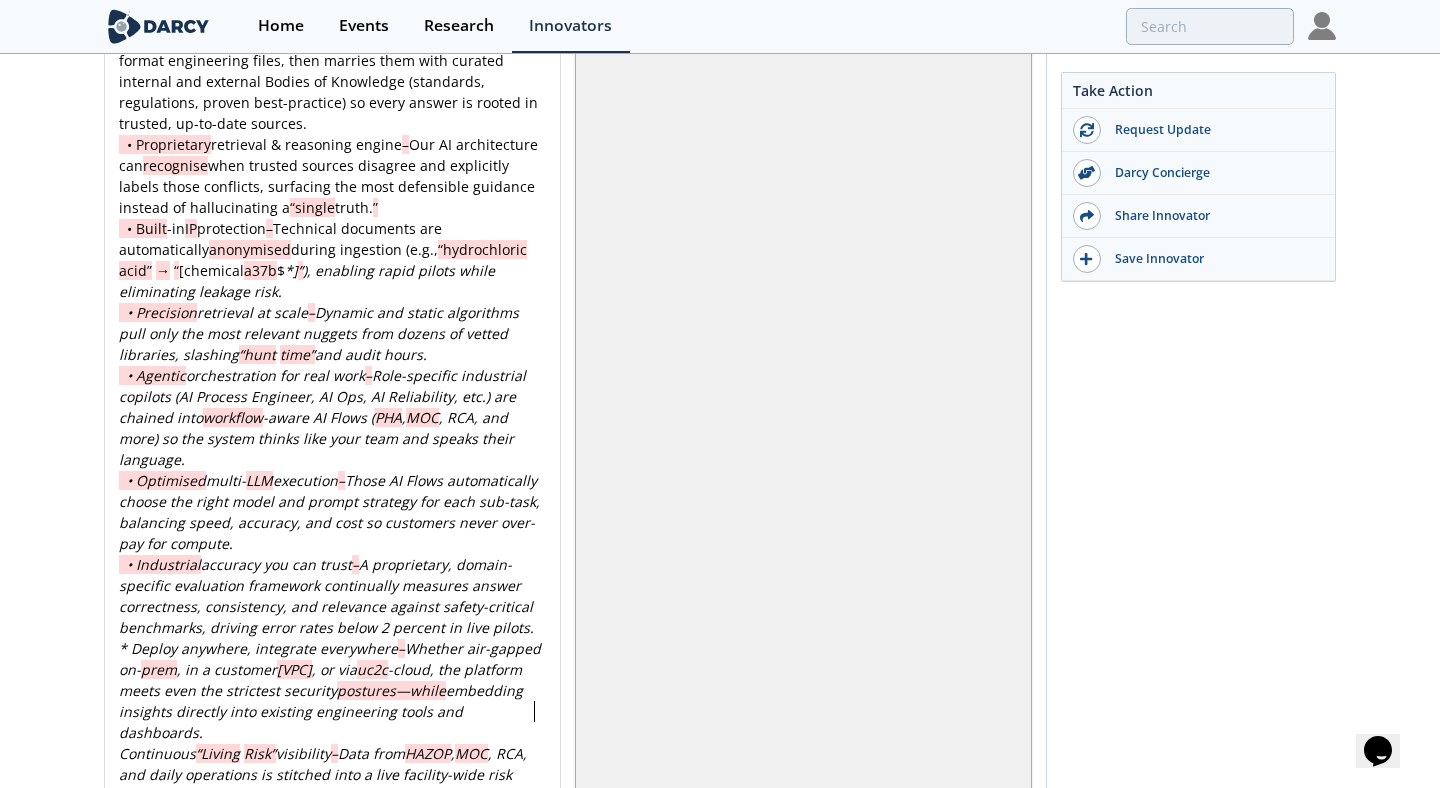 click on "Continuous" at bounding box center (157, 753) 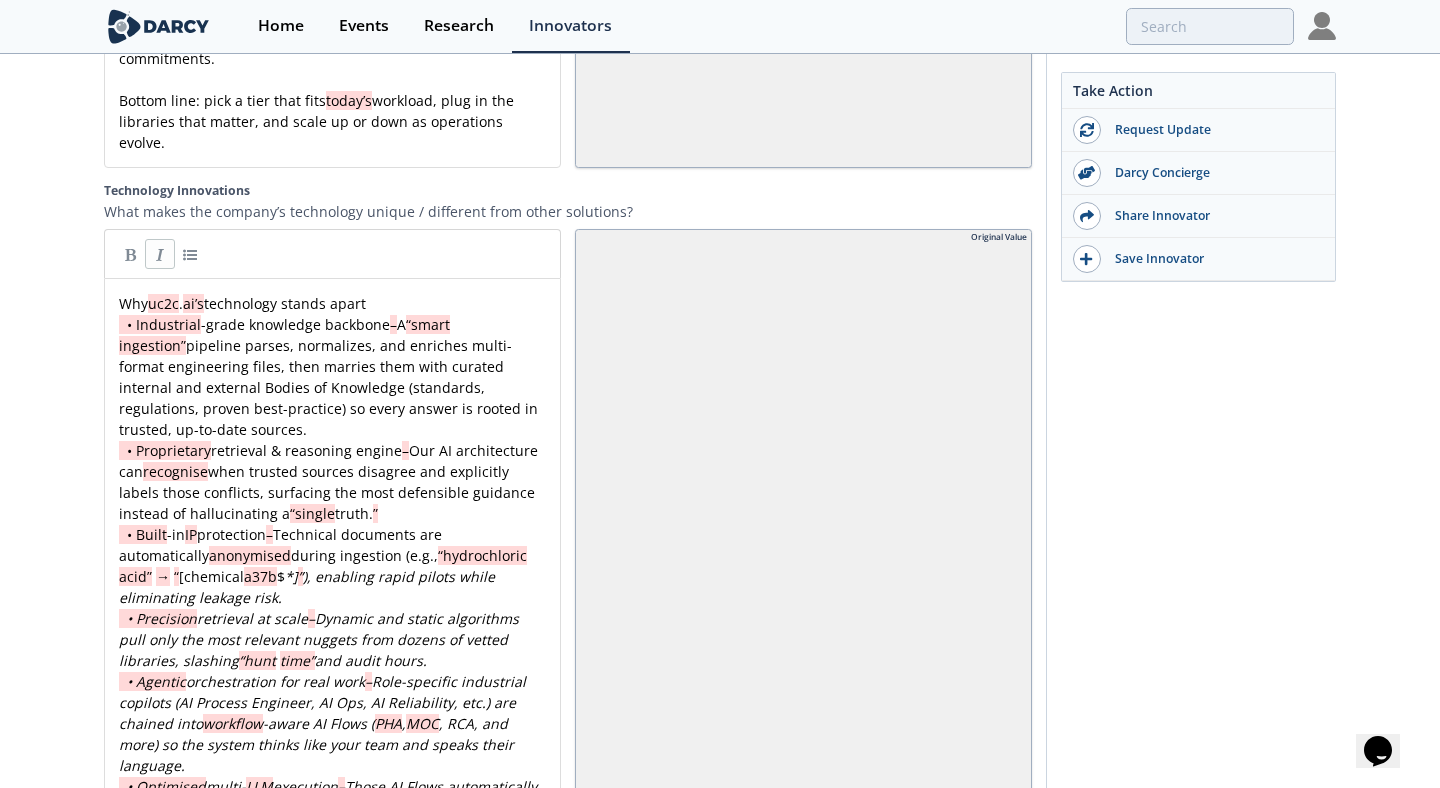 scroll, scrollTop: 4693, scrollLeft: 0, axis: vertical 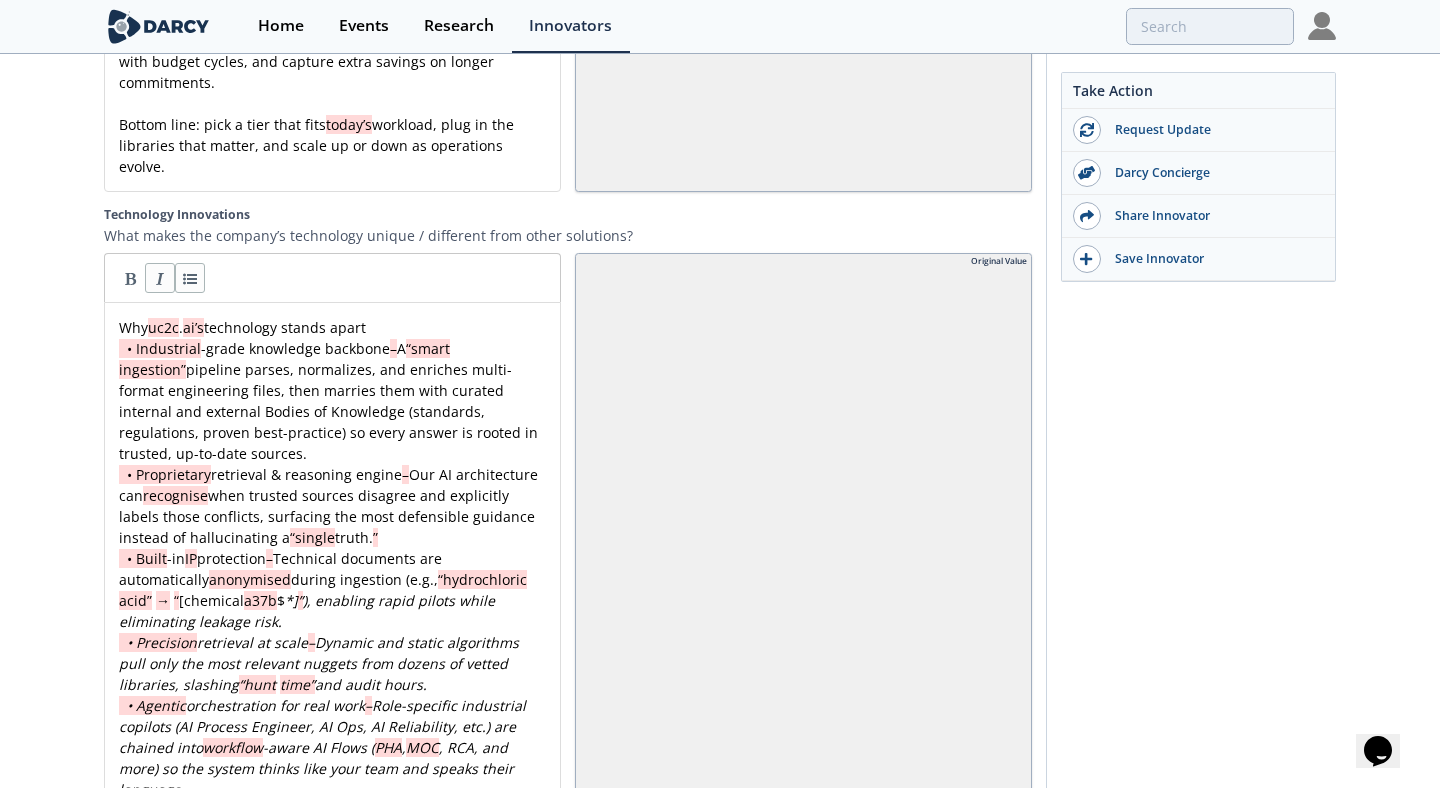 click at bounding box center (190, 278) 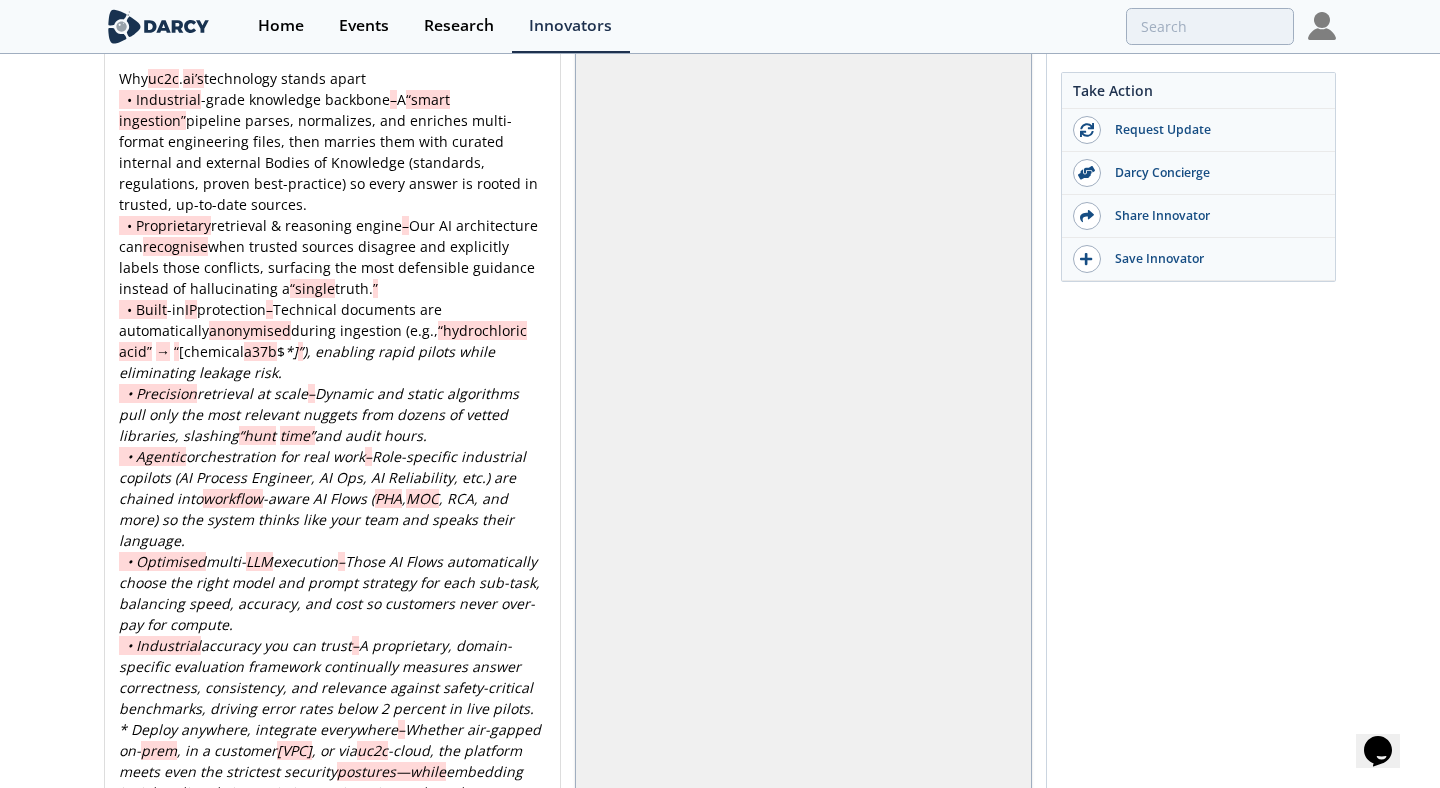 scroll, scrollTop: 4945, scrollLeft: 0, axis: vertical 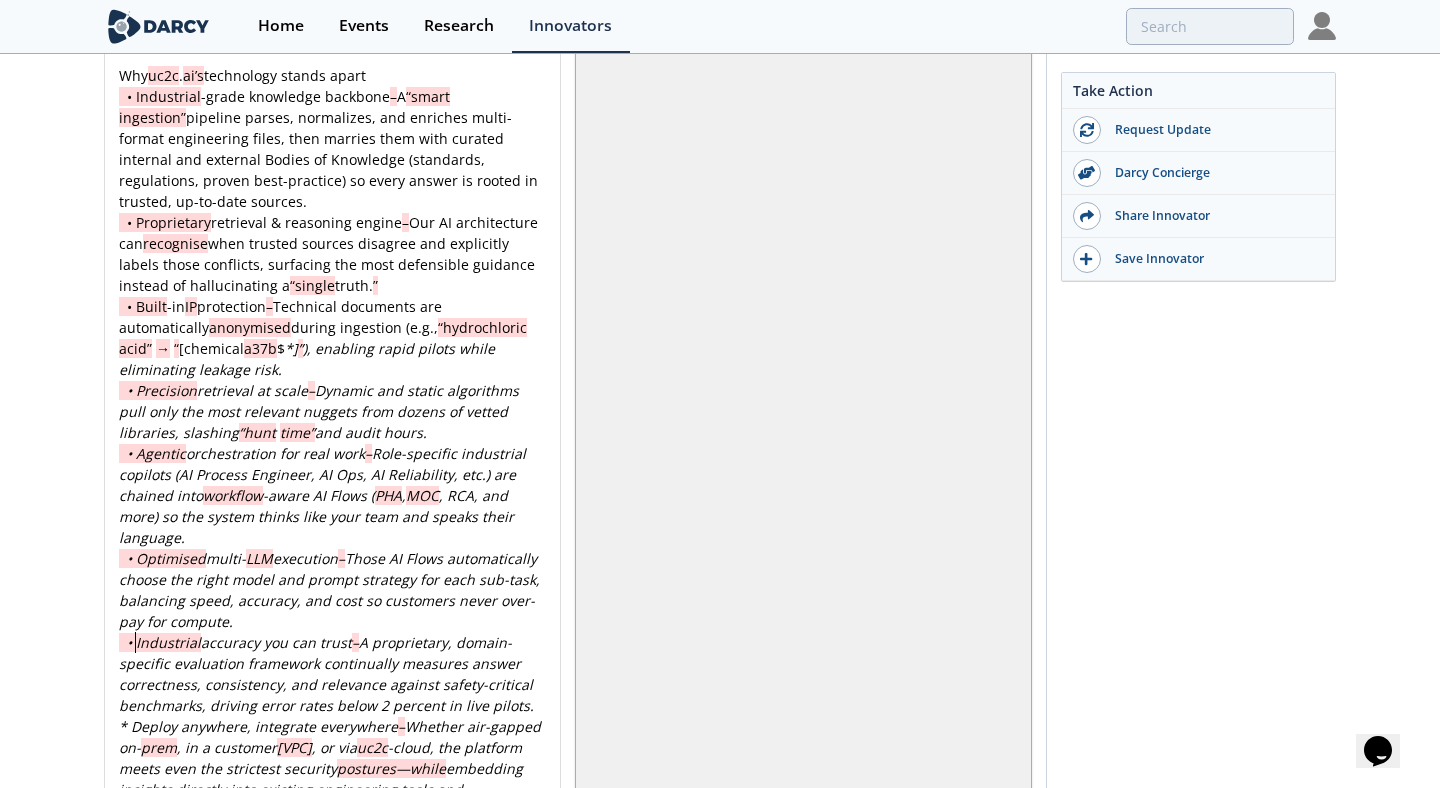 drag, startPoint x: 135, startPoint y: 538, endPoint x: 109, endPoint y: 538, distance: 26 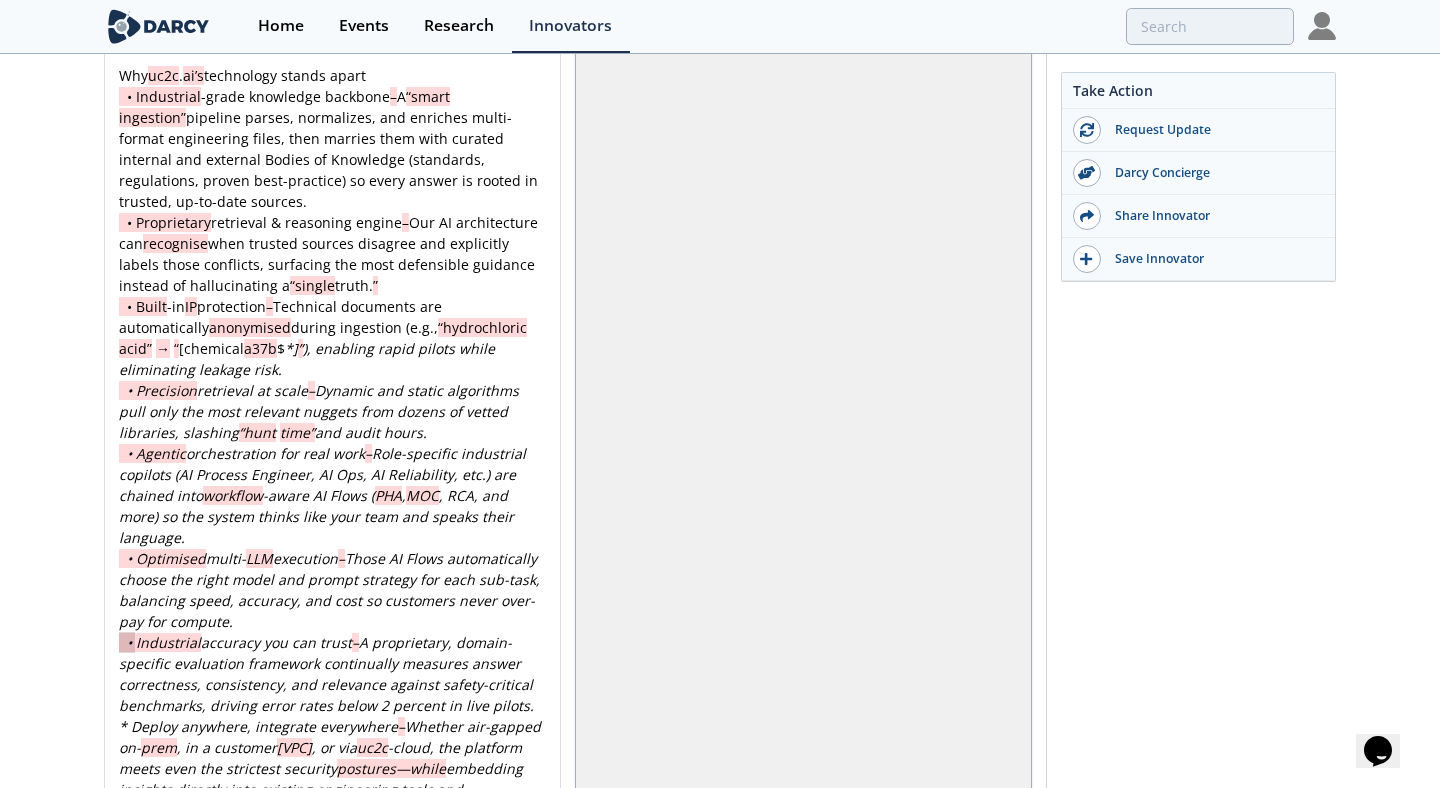 paste 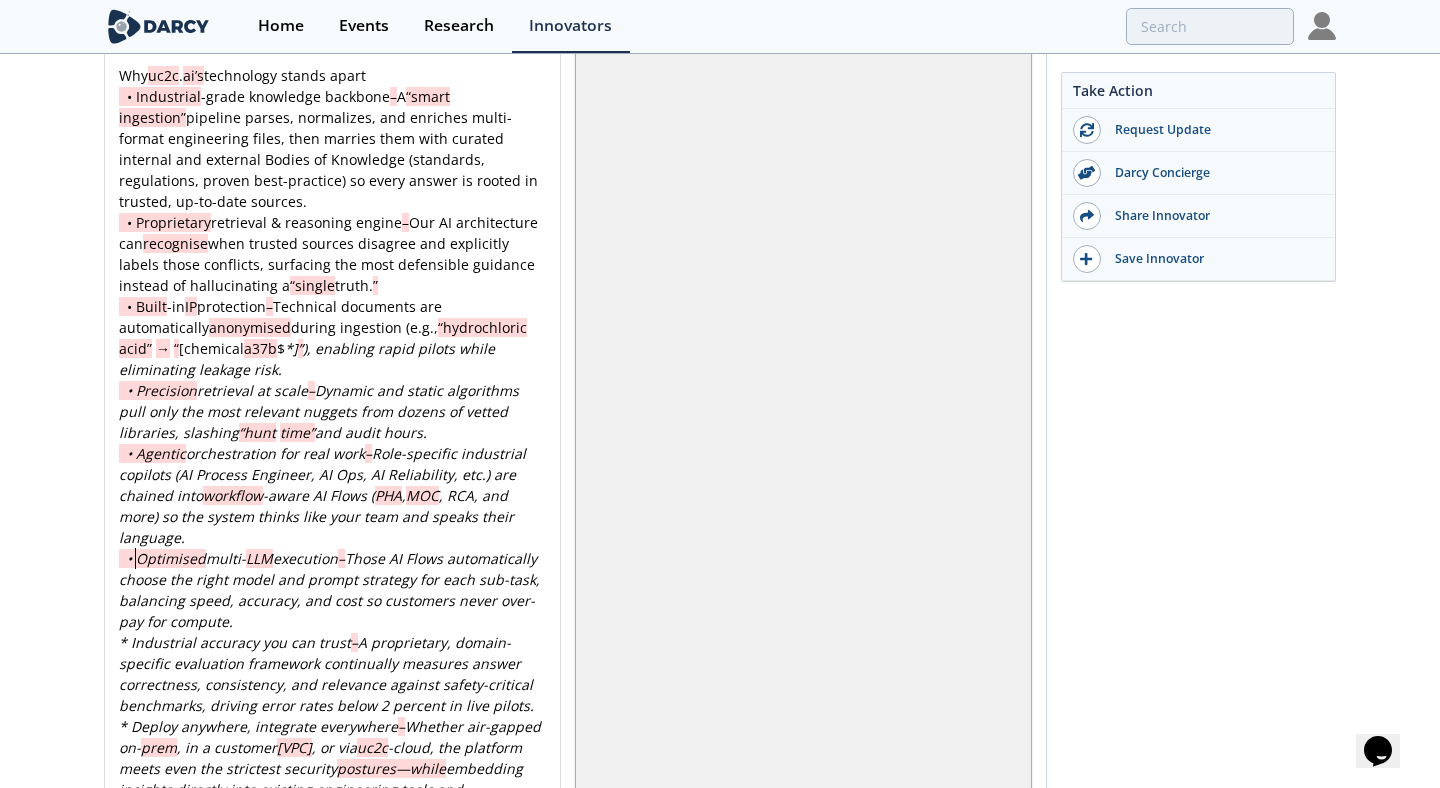 drag, startPoint x: 137, startPoint y: 453, endPoint x: 108, endPoint y: 453, distance: 29 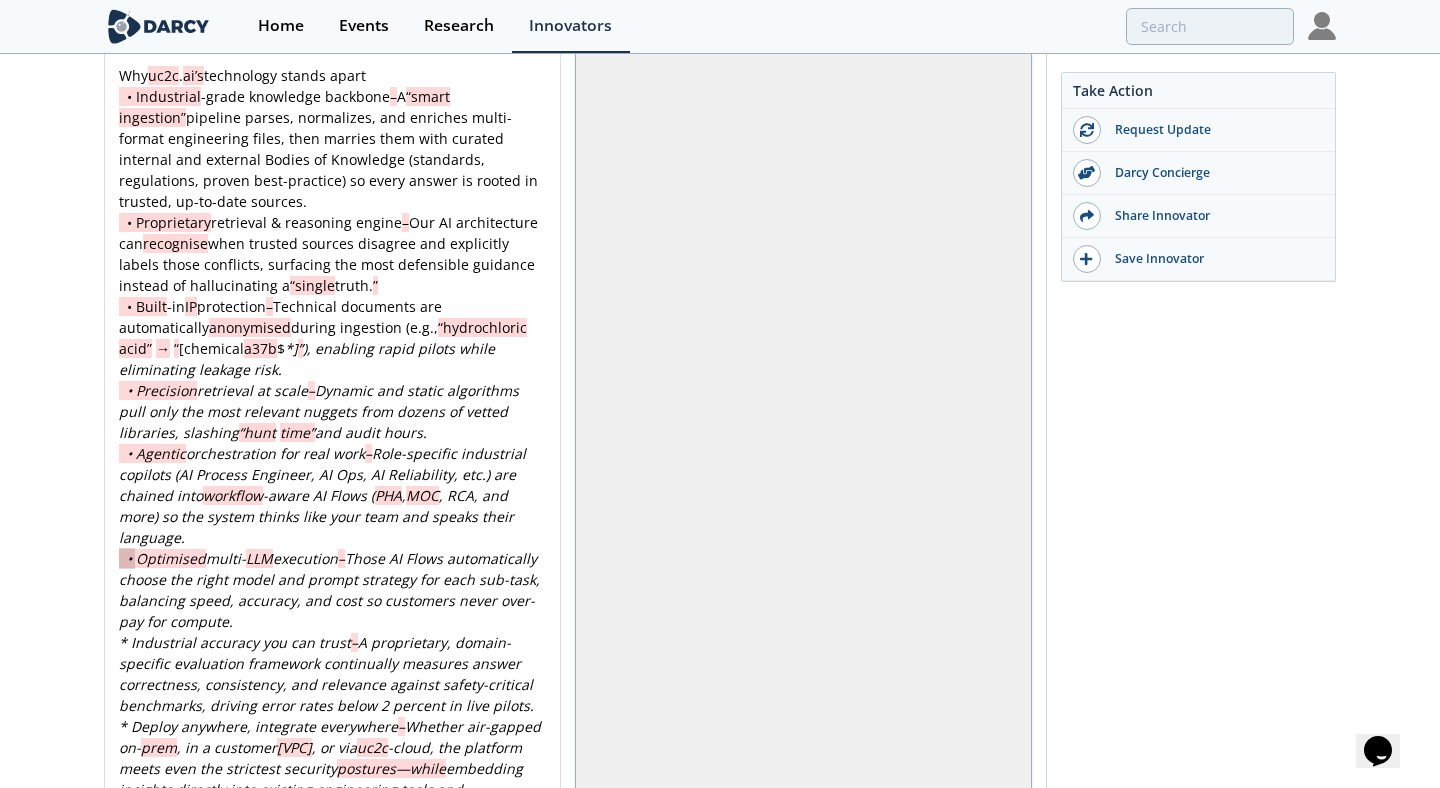 paste 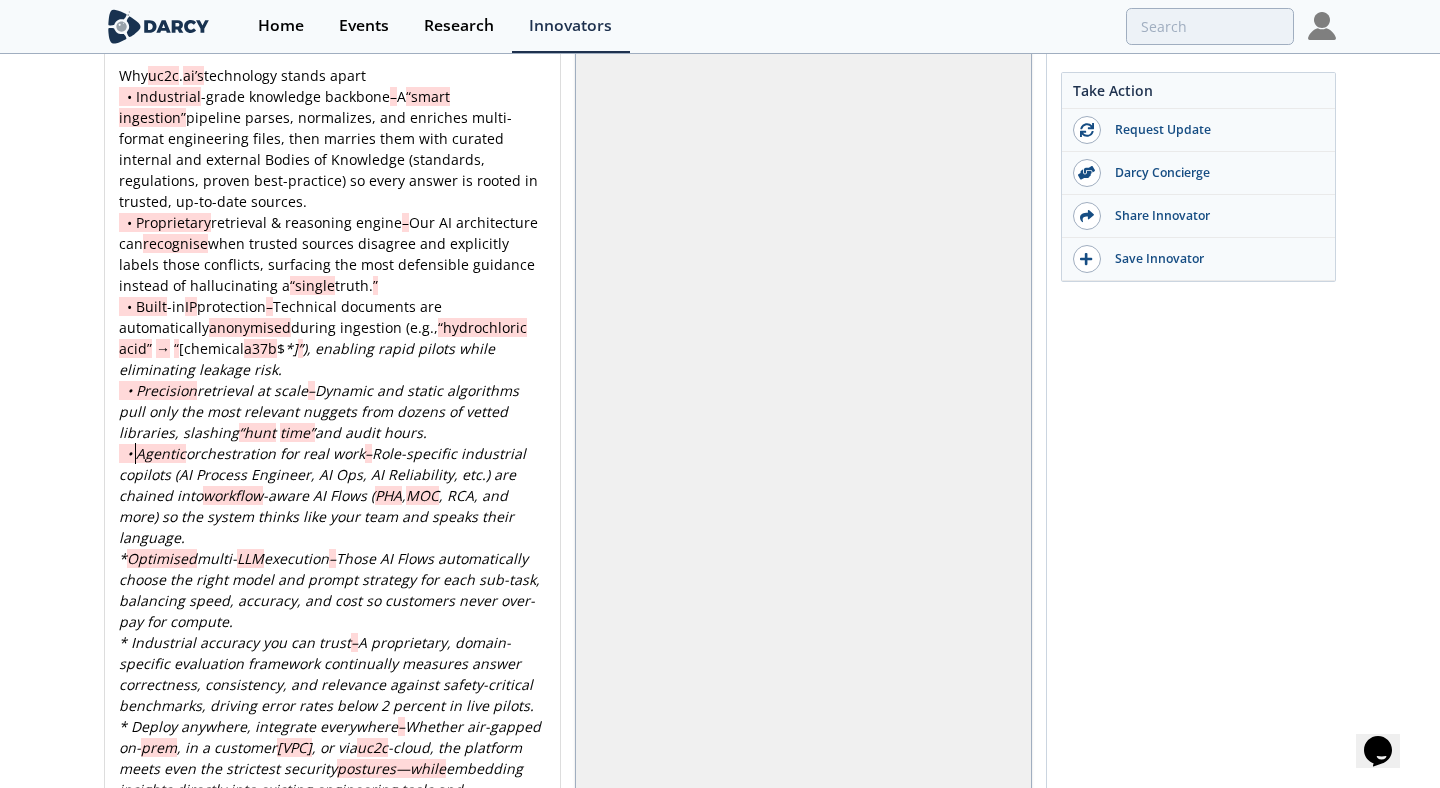 drag, startPoint x: 136, startPoint y: 350, endPoint x: 99, endPoint y: 350, distance: 37 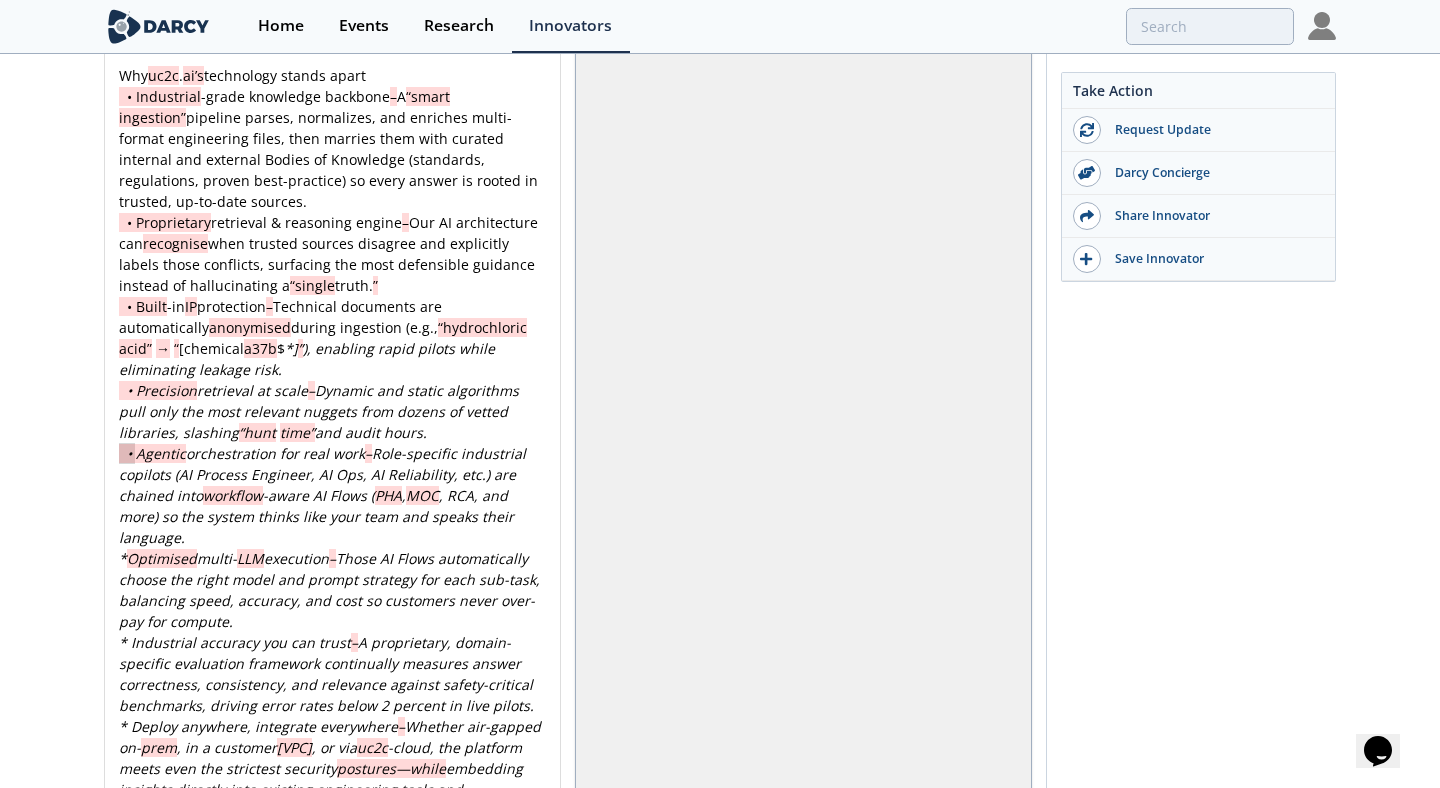 paste 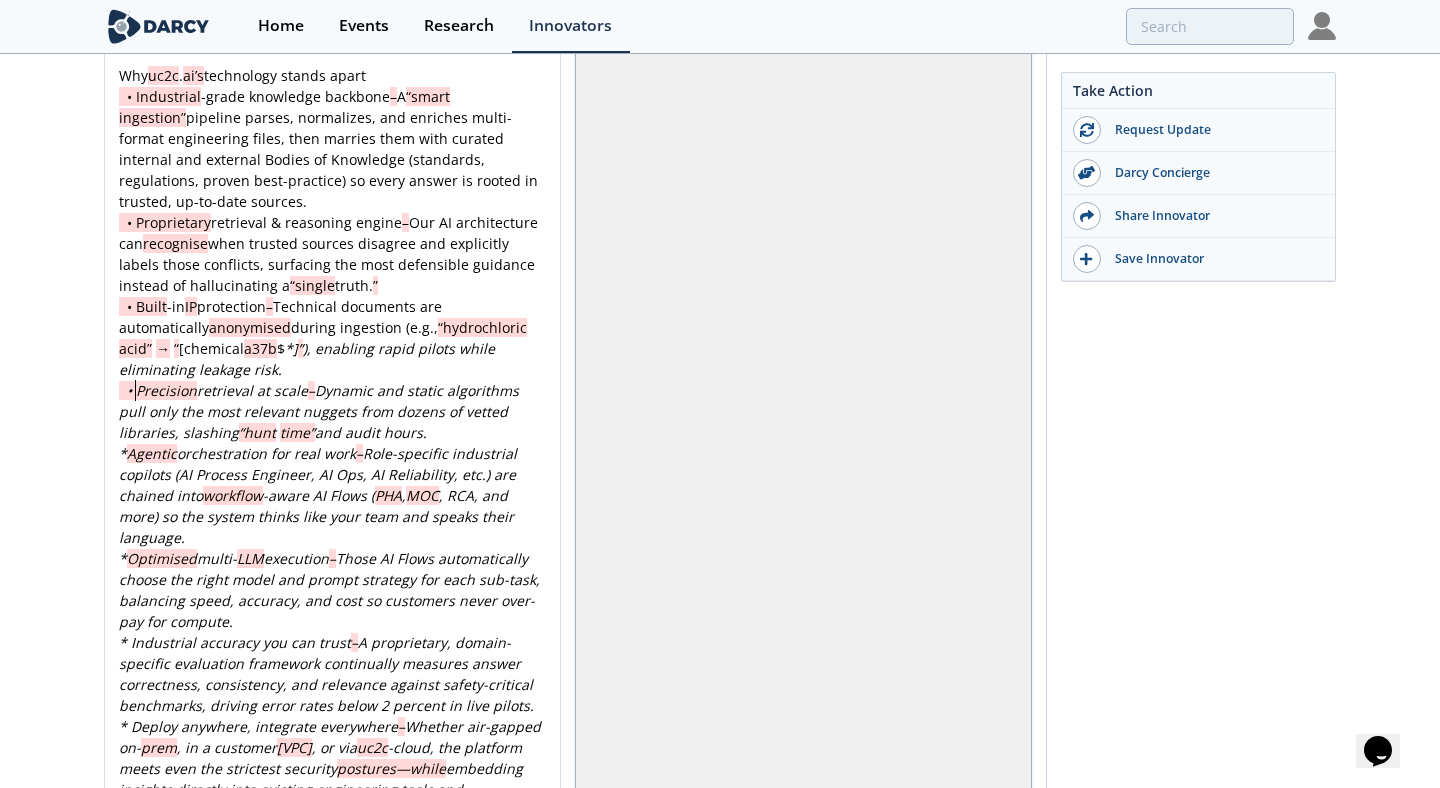 drag, startPoint x: 135, startPoint y: 288, endPoint x: 114, endPoint y: 288, distance: 21 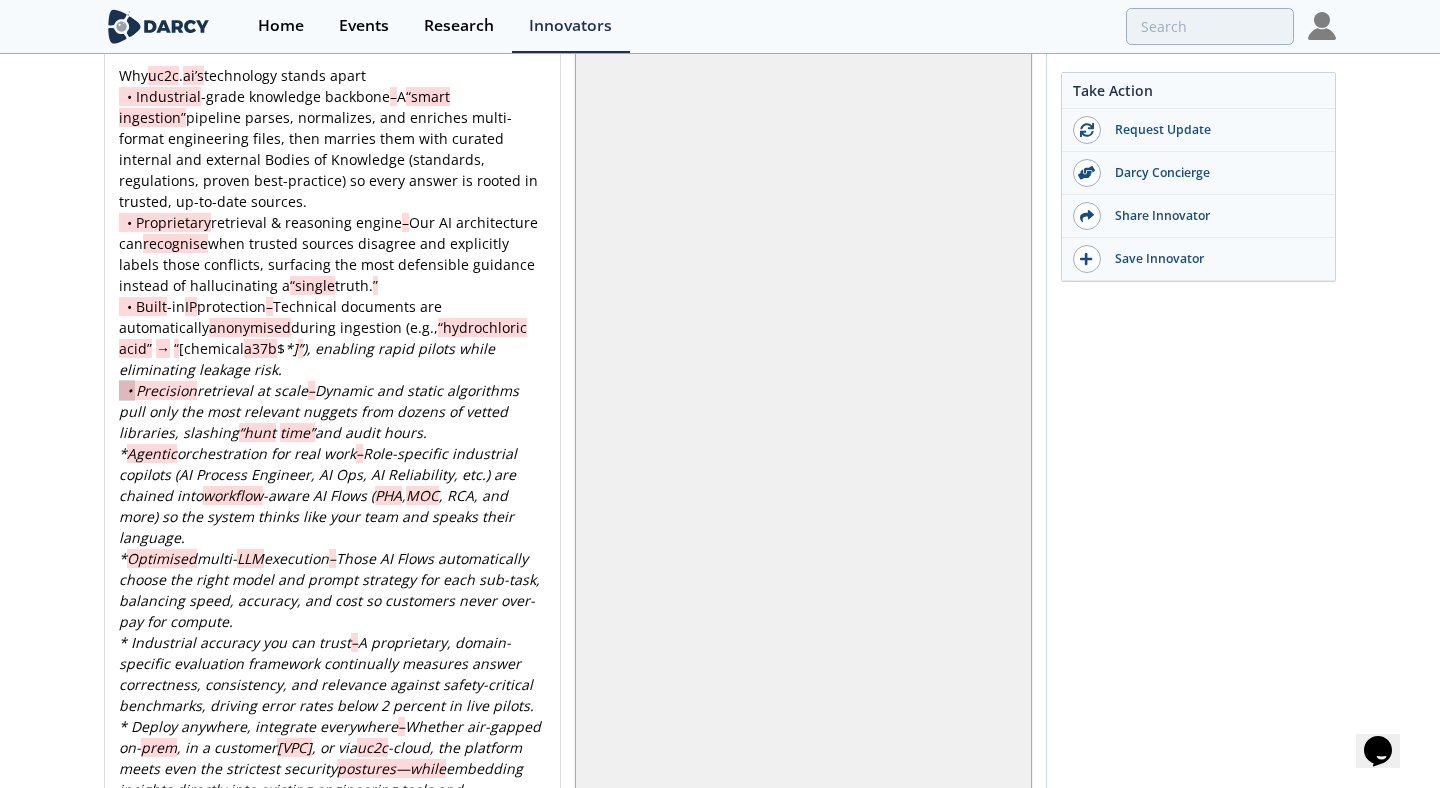 paste 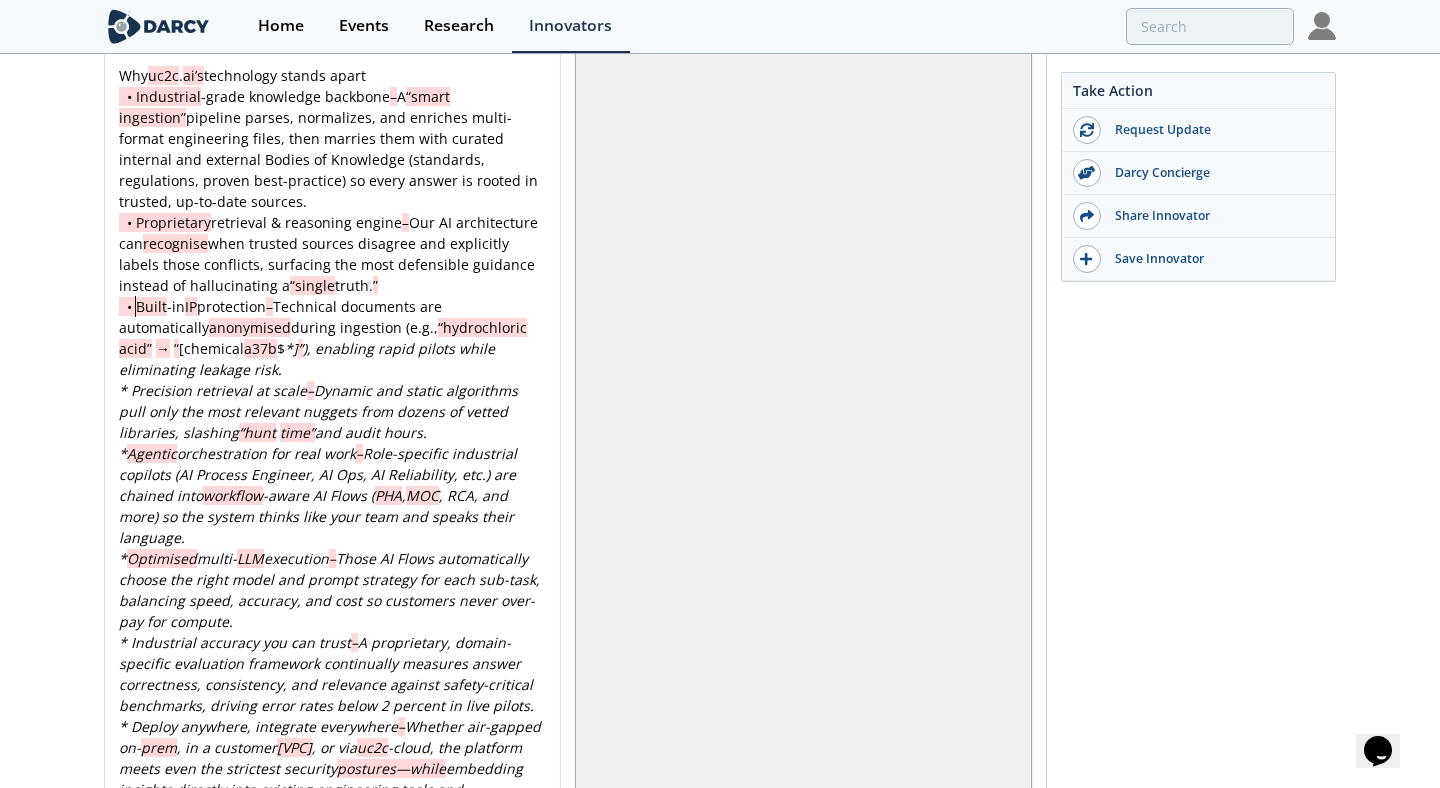 drag, startPoint x: 134, startPoint y: 201, endPoint x: 103, endPoint y: 201, distance: 31 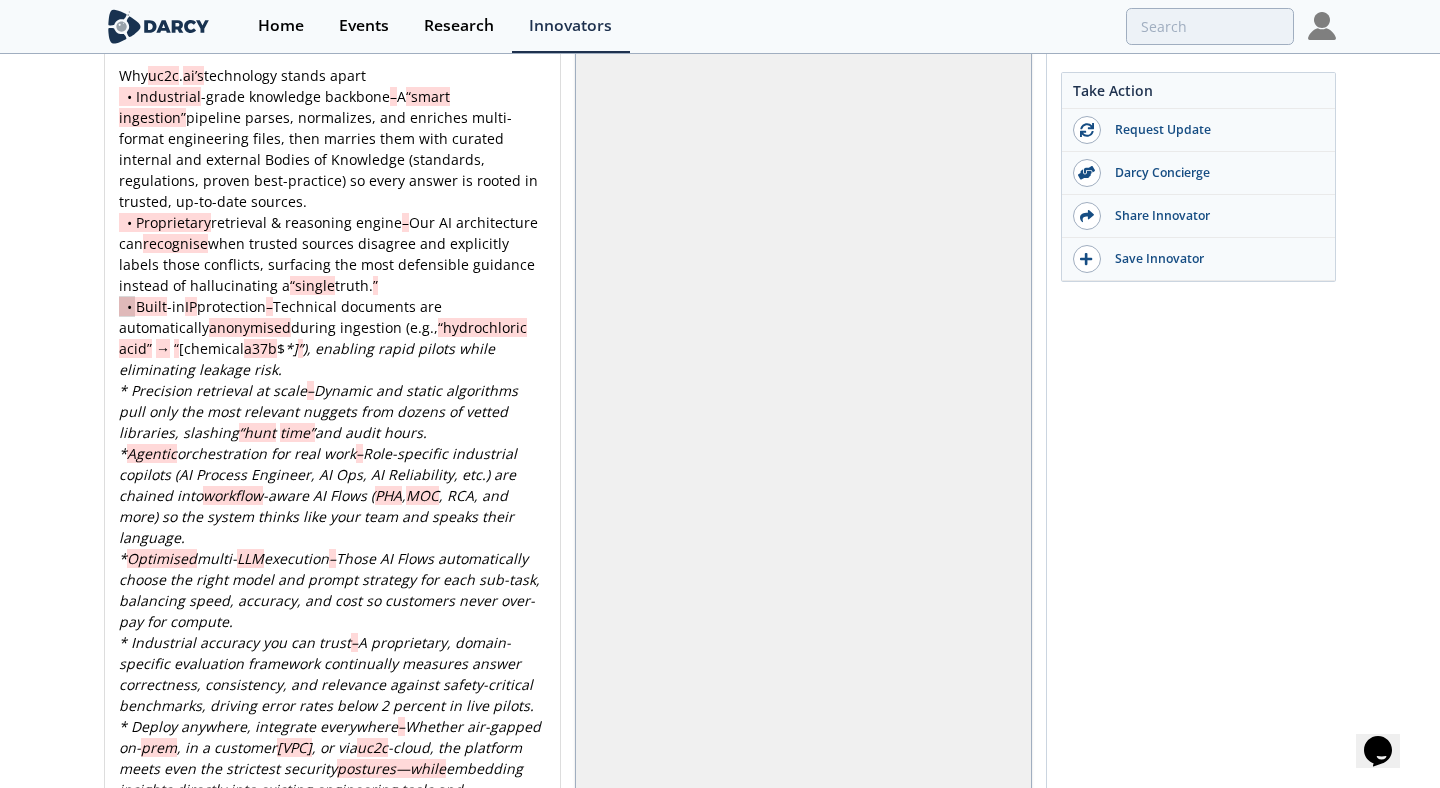 paste 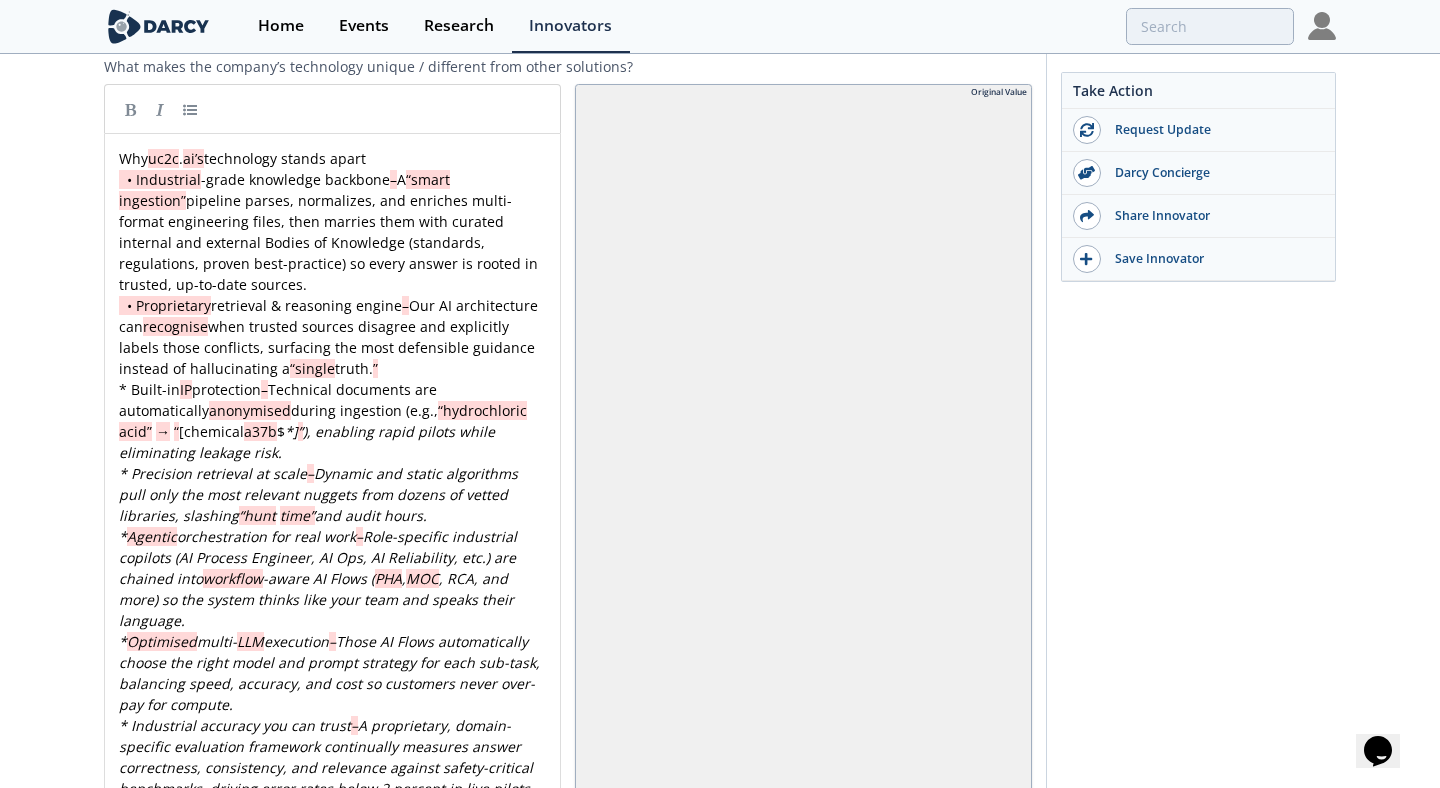 scroll, scrollTop: 4839, scrollLeft: 0, axis: vertical 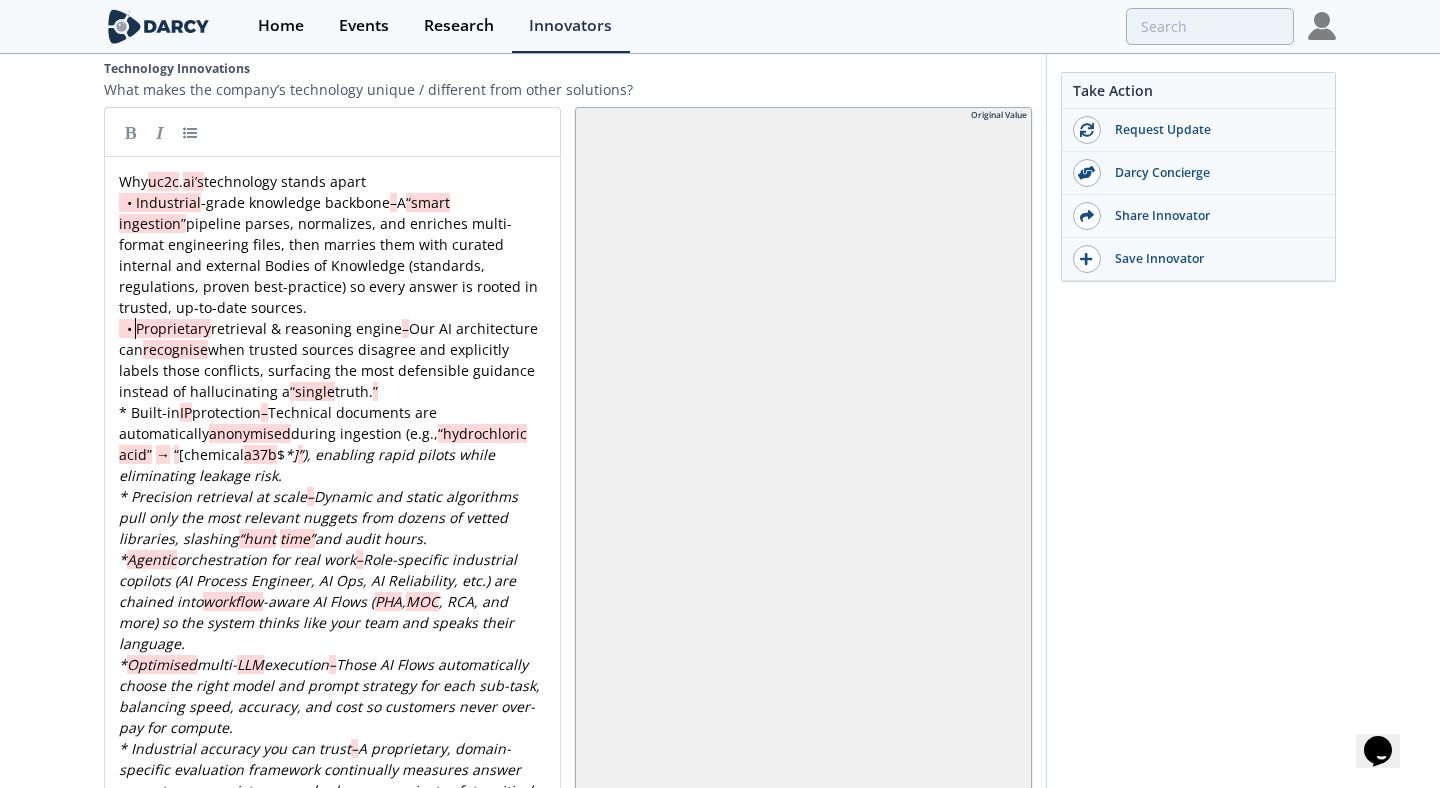 drag, startPoint x: 136, startPoint y: 223, endPoint x: 96, endPoint y: 223, distance: 40 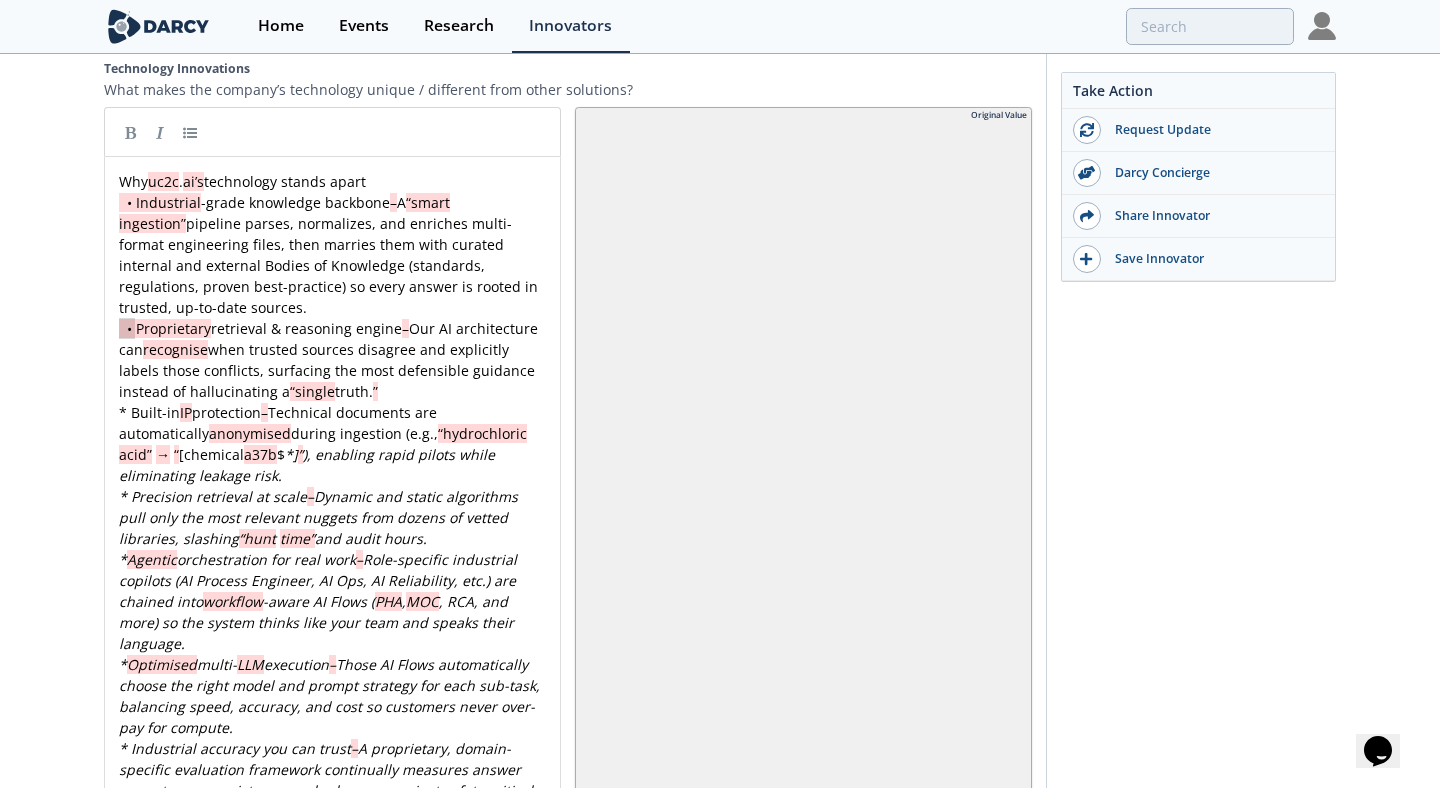 paste 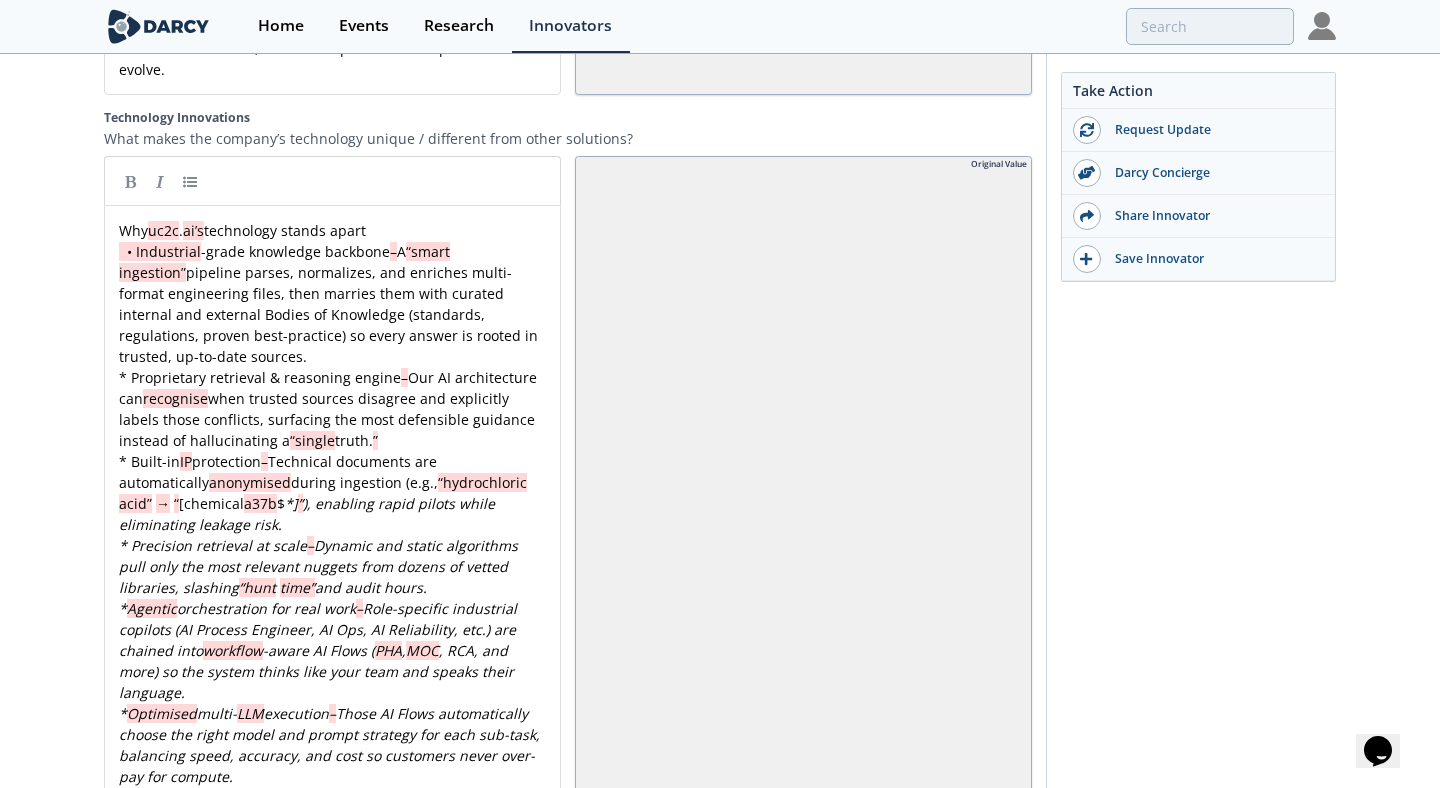 scroll, scrollTop: 4766, scrollLeft: 0, axis: vertical 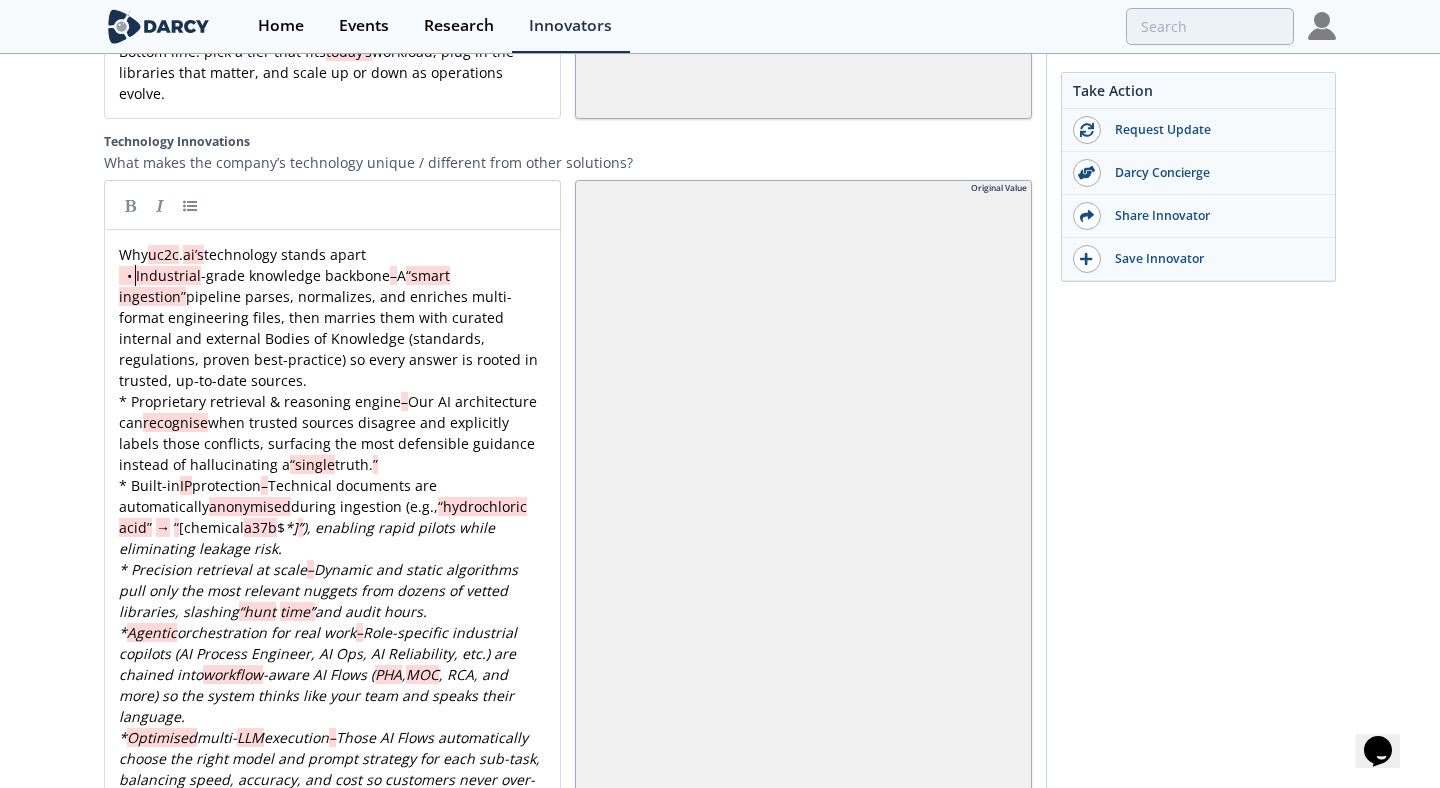 drag, startPoint x: 135, startPoint y: 171, endPoint x: 102, endPoint y: 171, distance: 33 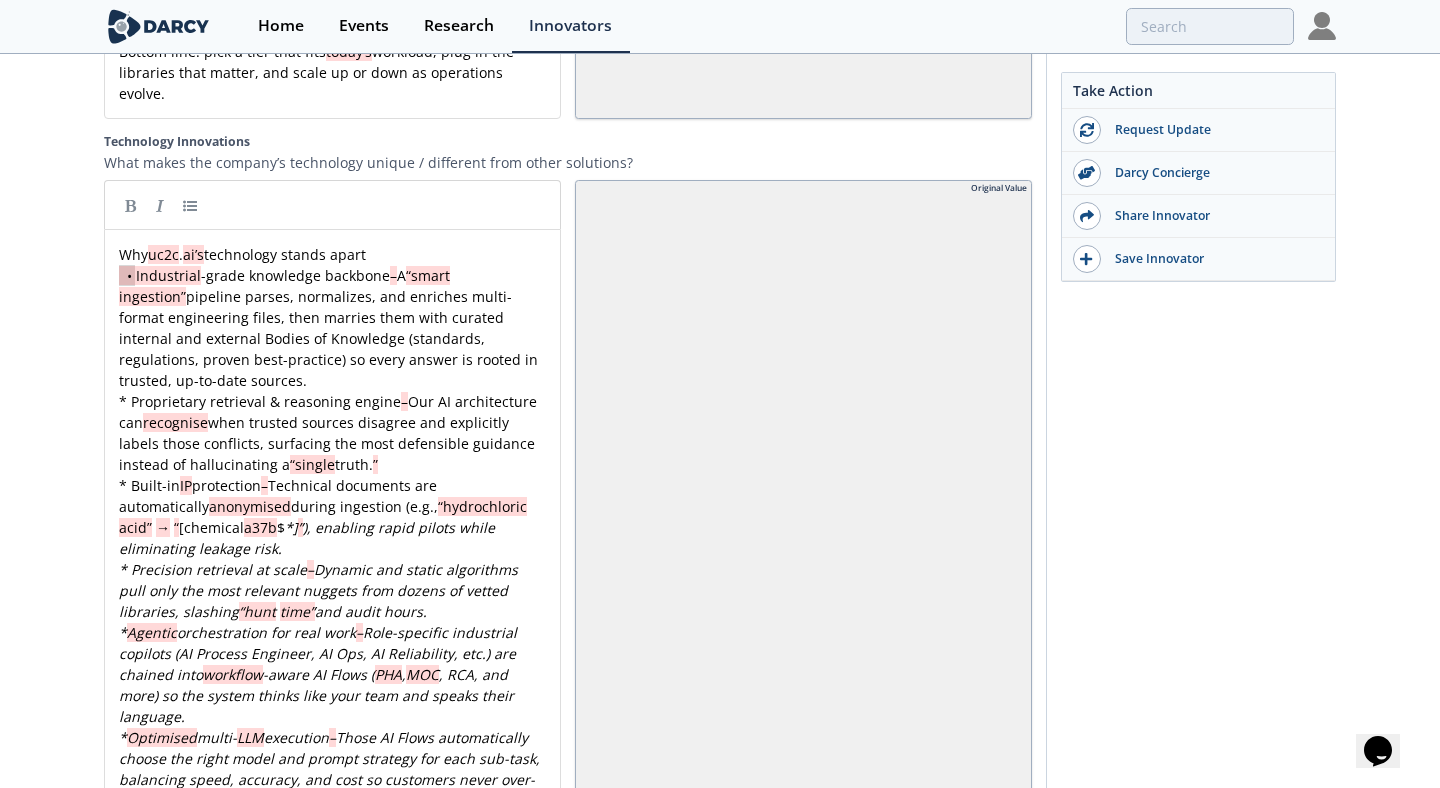 paste 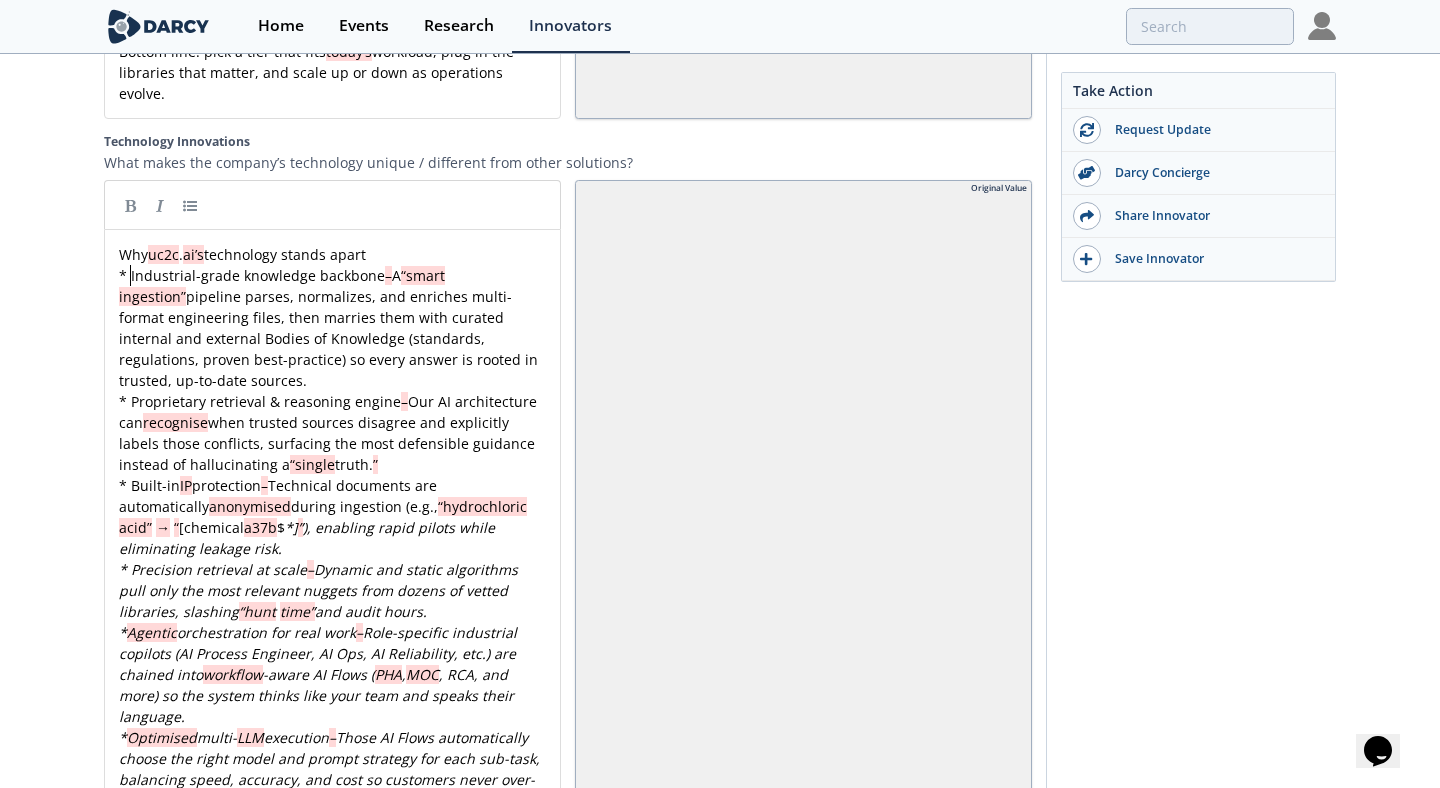 click on "Why  uc2c . ai’s  technology stands apart" at bounding box center [332, 254] 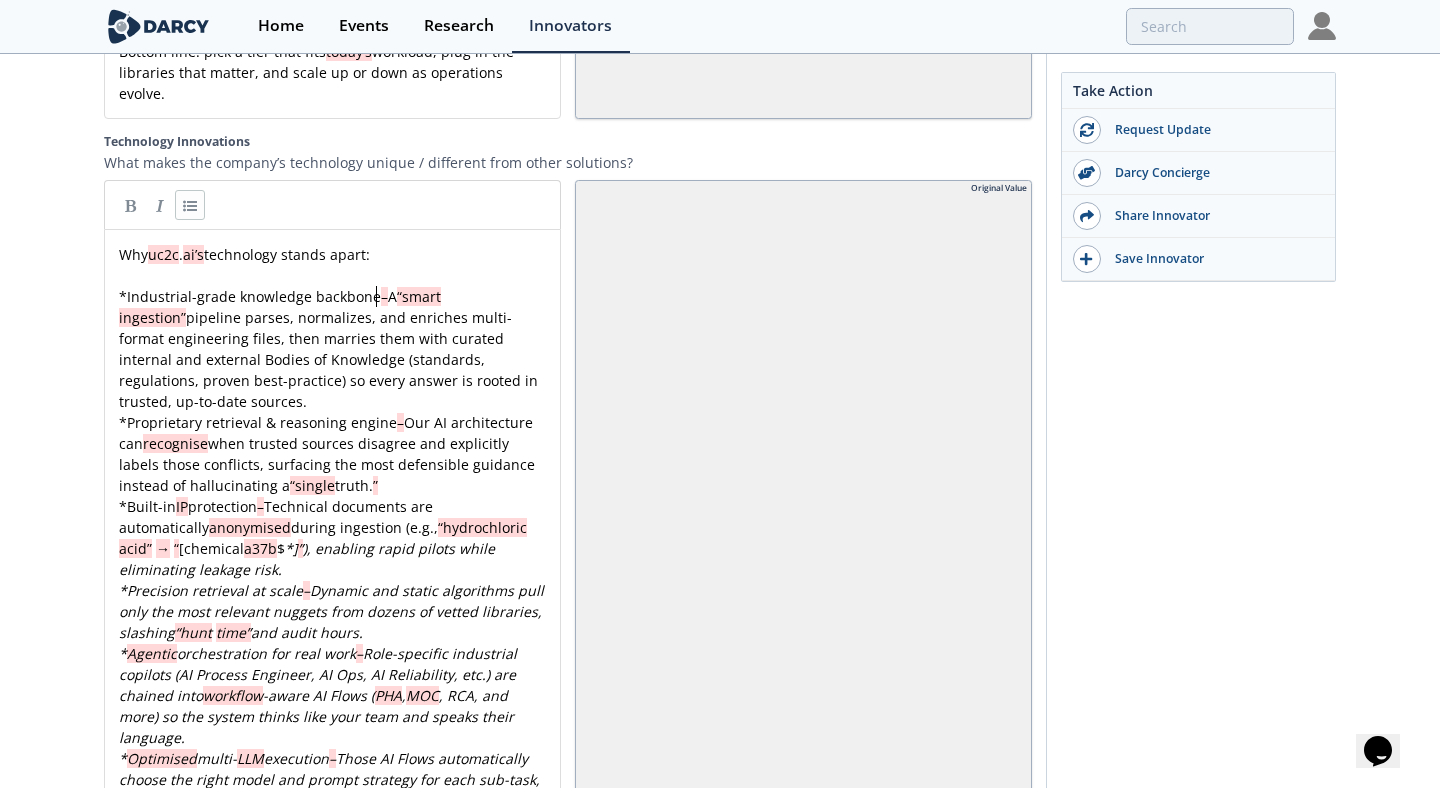 click on "Industrial-grade knowledge backbone" at bounding box center [254, 296] 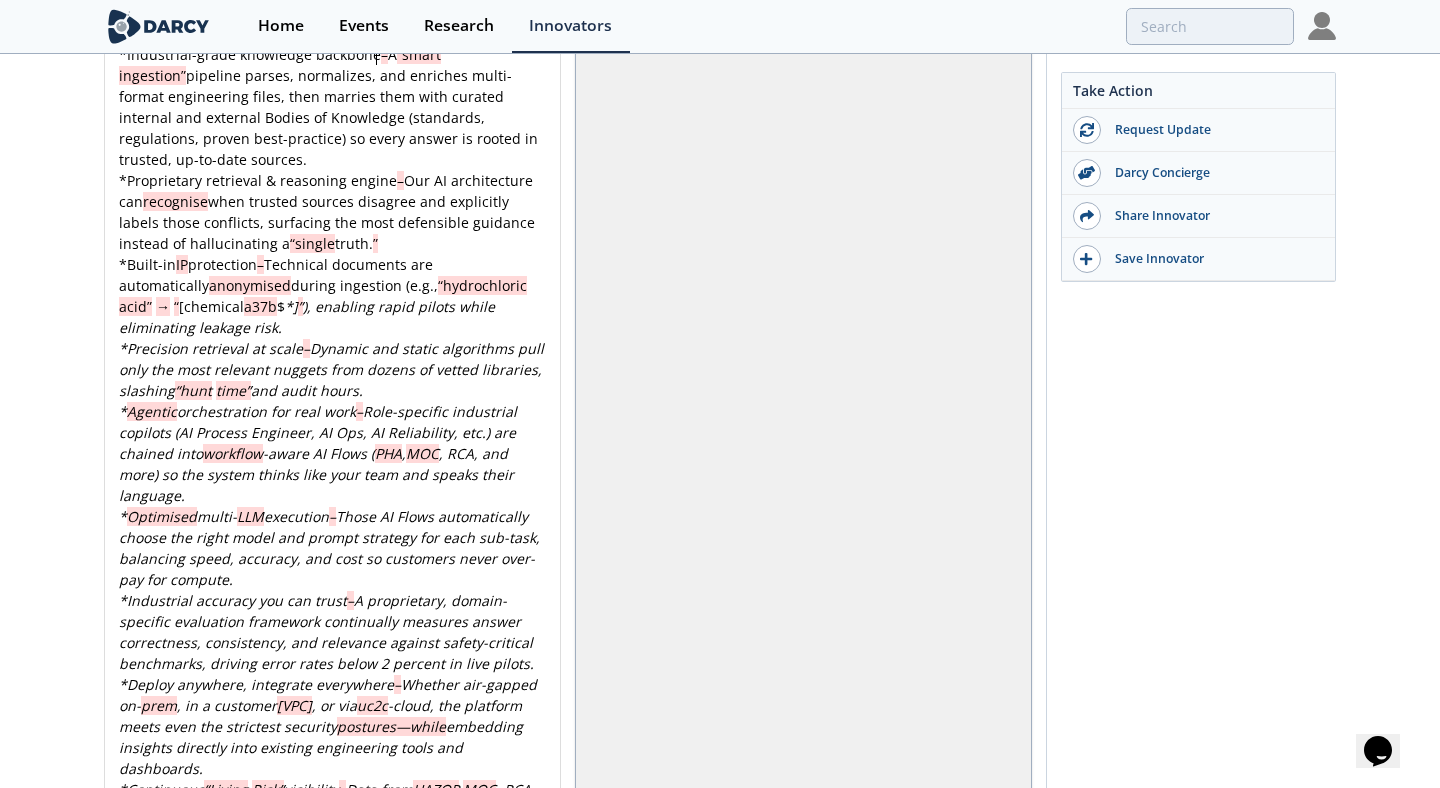 scroll, scrollTop: 5075, scrollLeft: 0, axis: vertical 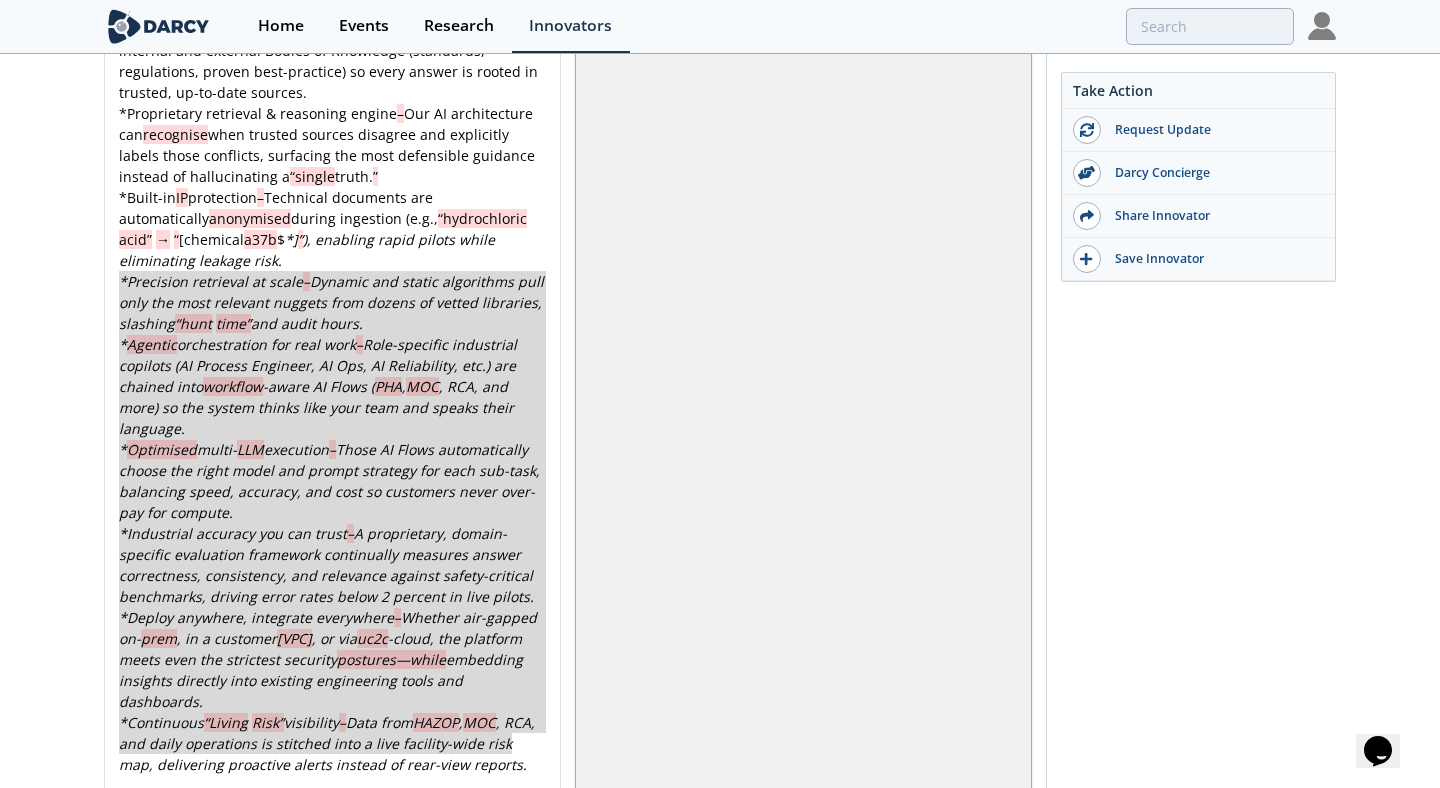 drag, startPoint x: 521, startPoint y: 638, endPoint x: 110, endPoint y: 173, distance: 620.6013 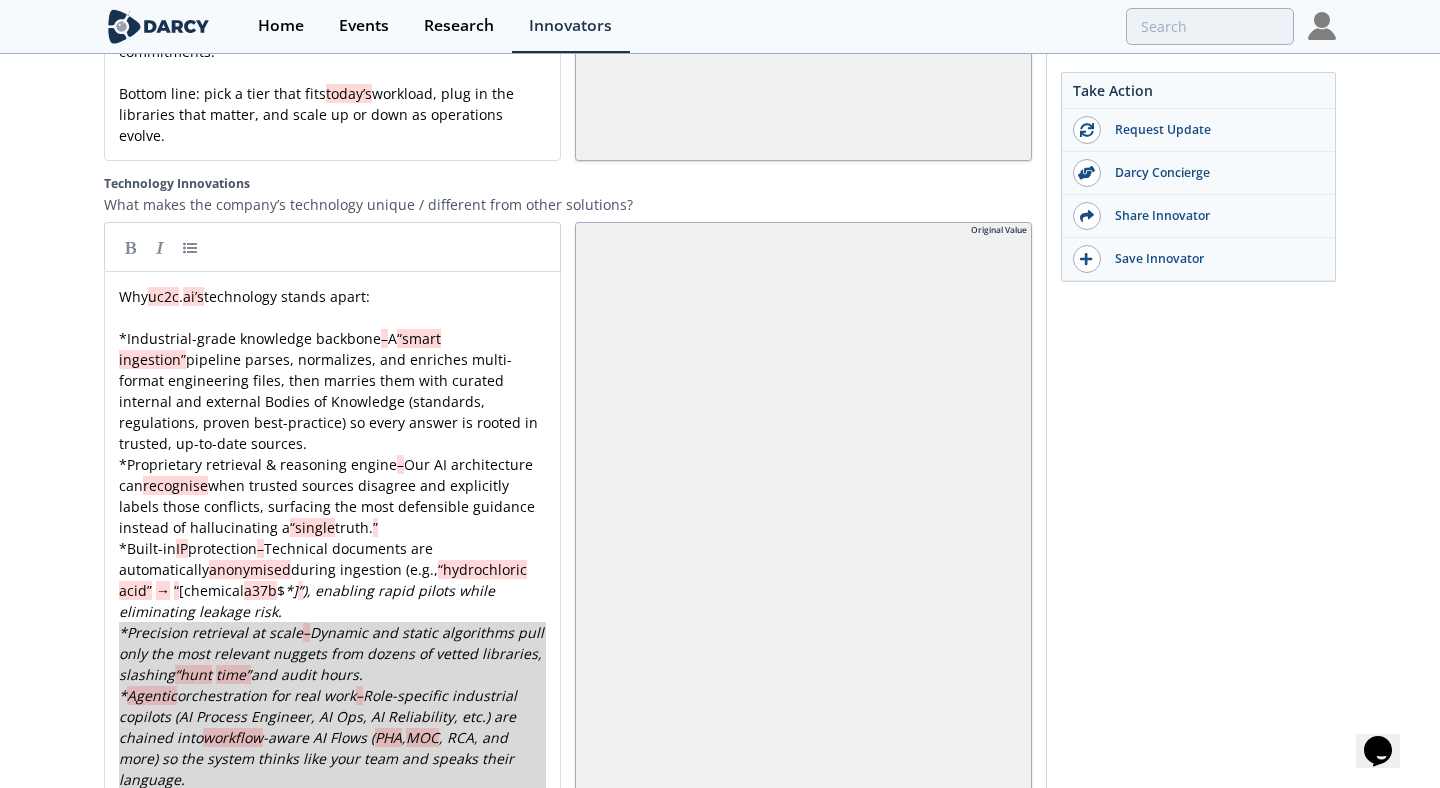 scroll, scrollTop: 4603, scrollLeft: 0, axis: vertical 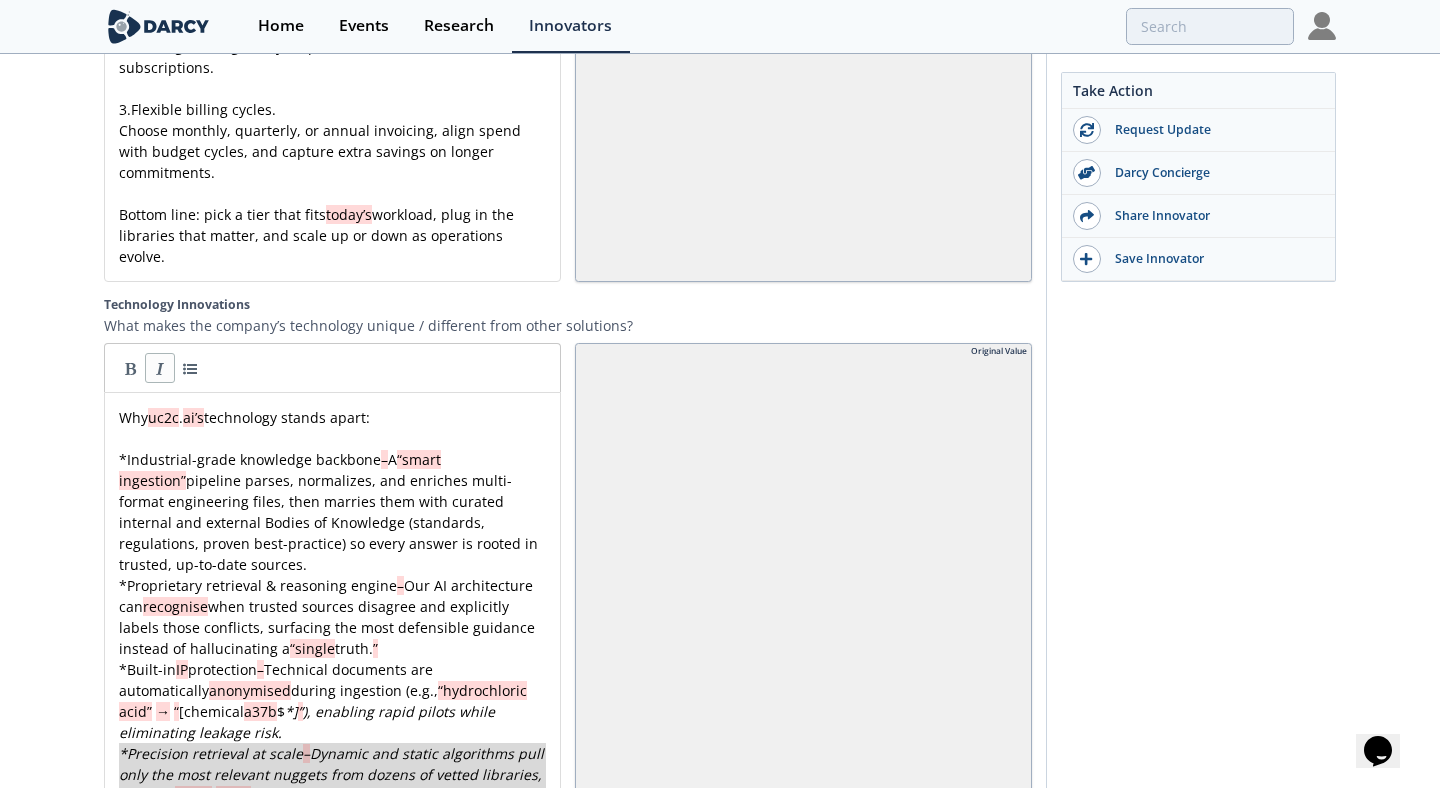 click at bounding box center (160, 368) 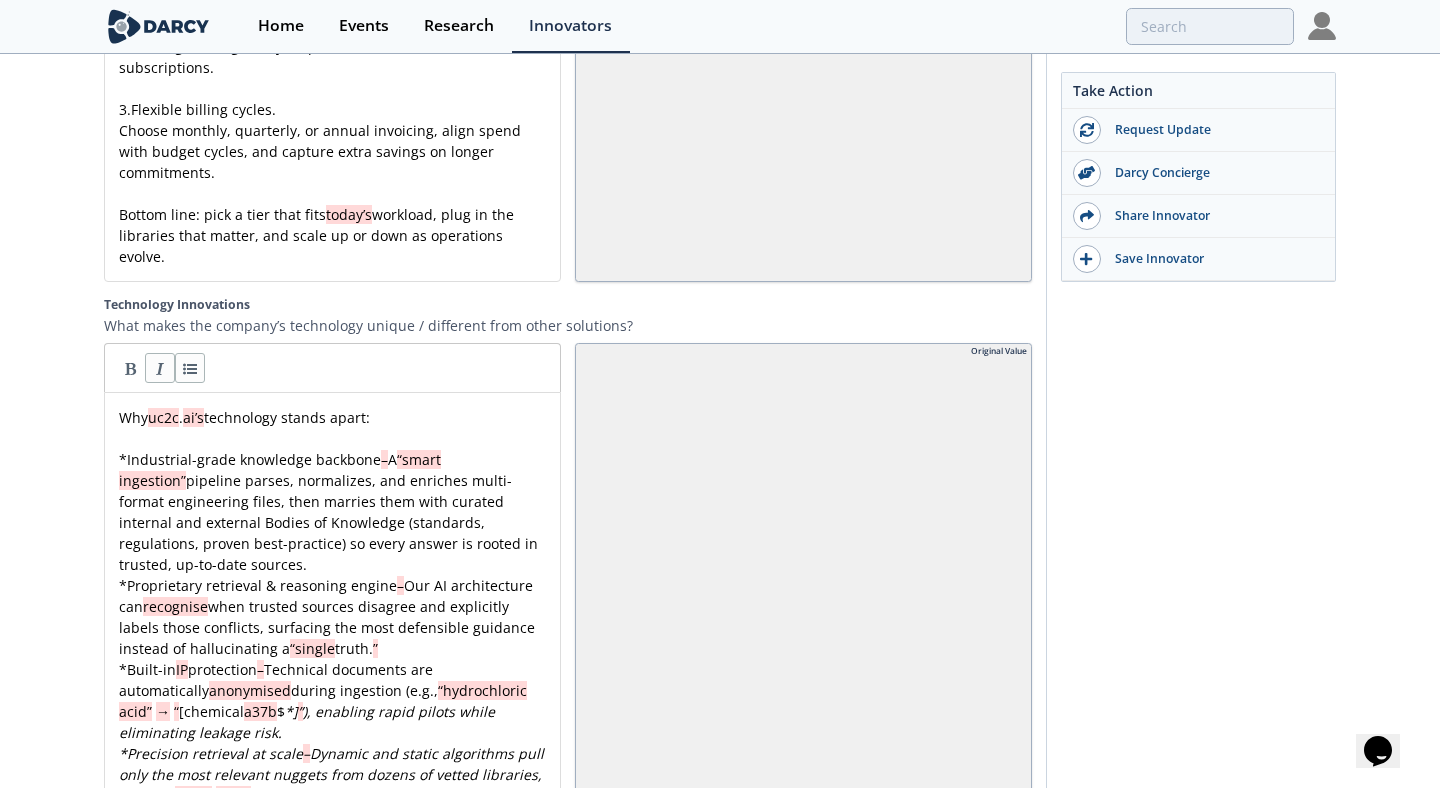 click at bounding box center (160, 368) 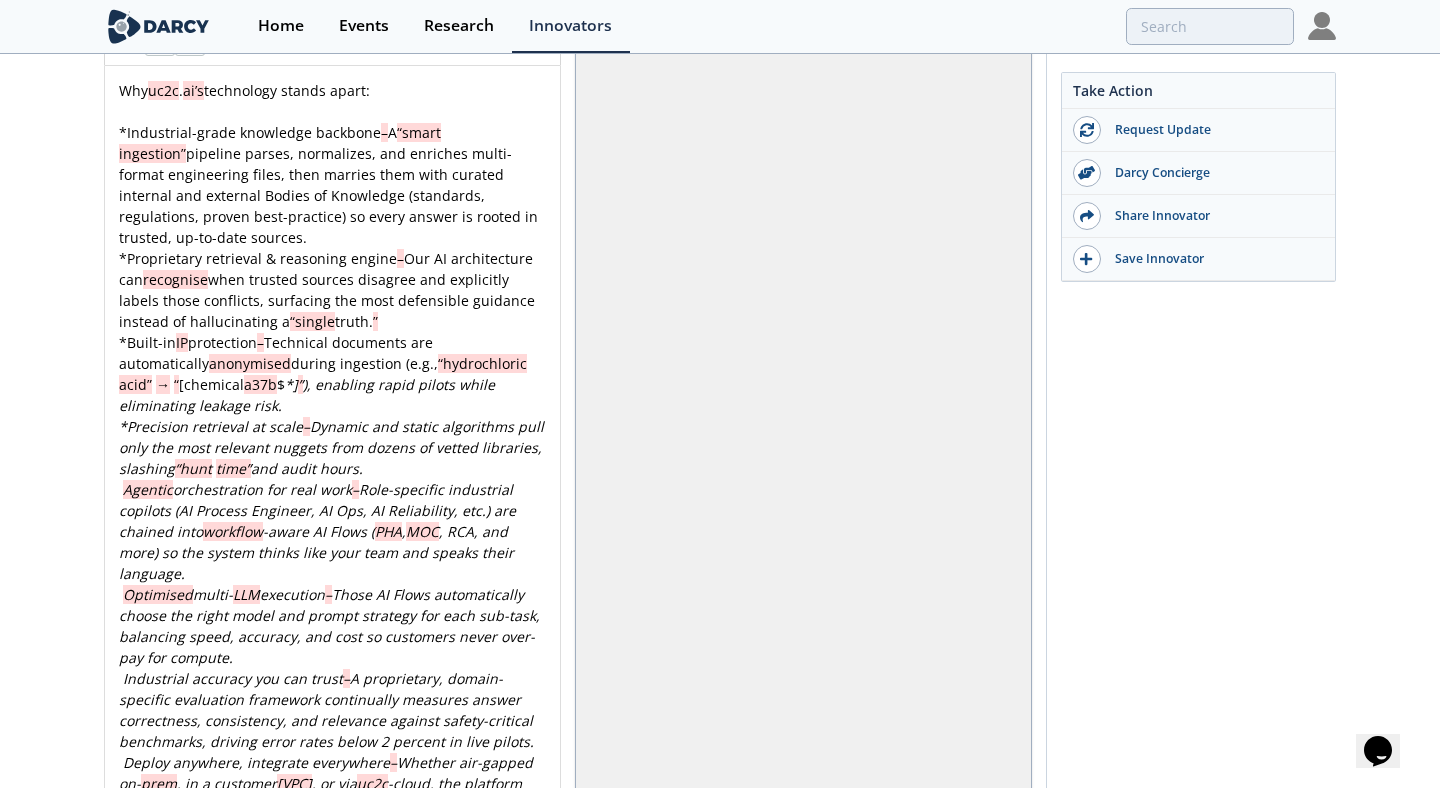 scroll, scrollTop: 4966, scrollLeft: 0, axis: vertical 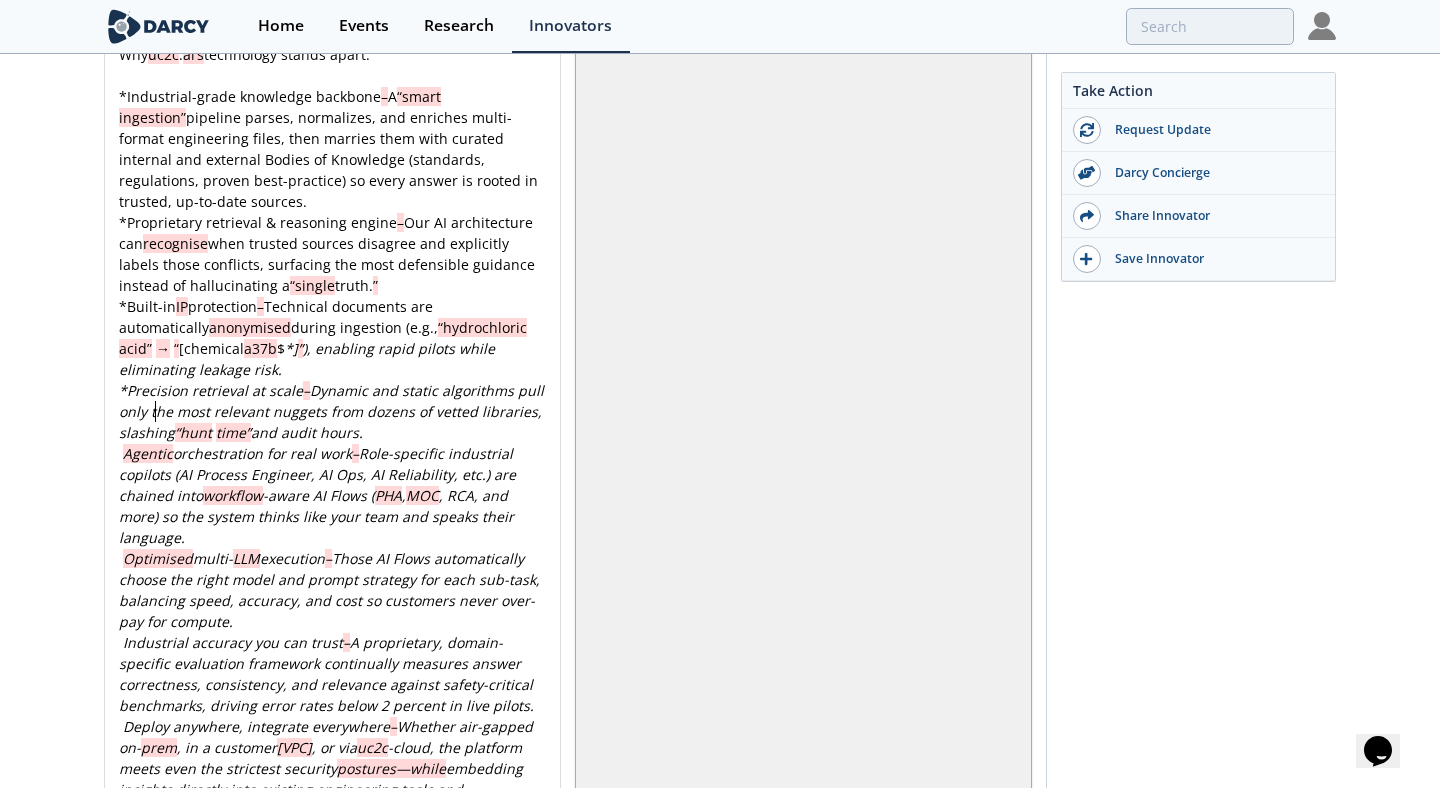 click on "x Why uc2c.ai’s technology stands apart: * Industrial-grade knowledge backbone – A “smart ingestion” pipeline parses, normalizes, and enriches multi-format engineering files, then marries them with curated internal and external Bodies of Knowledge (standards, regulations, proven best-practice) so every answer is rooted in trusted, up-to-date sources. * Proprietary retrieval & reasoning engine – Our AI architecture can recognise when trusted sources disagree and explicitly labels those conflicts, surfacing the most defensible guidance instead of hallucinating a “single truth. ” * Built-in IP protection – Technical documents are automatically anonymised during ingestion (e.g., “hydrochloric acid” → “ [chemical a37b $ * ] ” ), enabling rapid pilots while eliminating leakage risk. * Precision retrieval at scale – Dynamic and static algorithms pull only the most relevant nuggets from dozens of vetted libraries, slashing “hunt time” –" at bounding box center (332, 527) 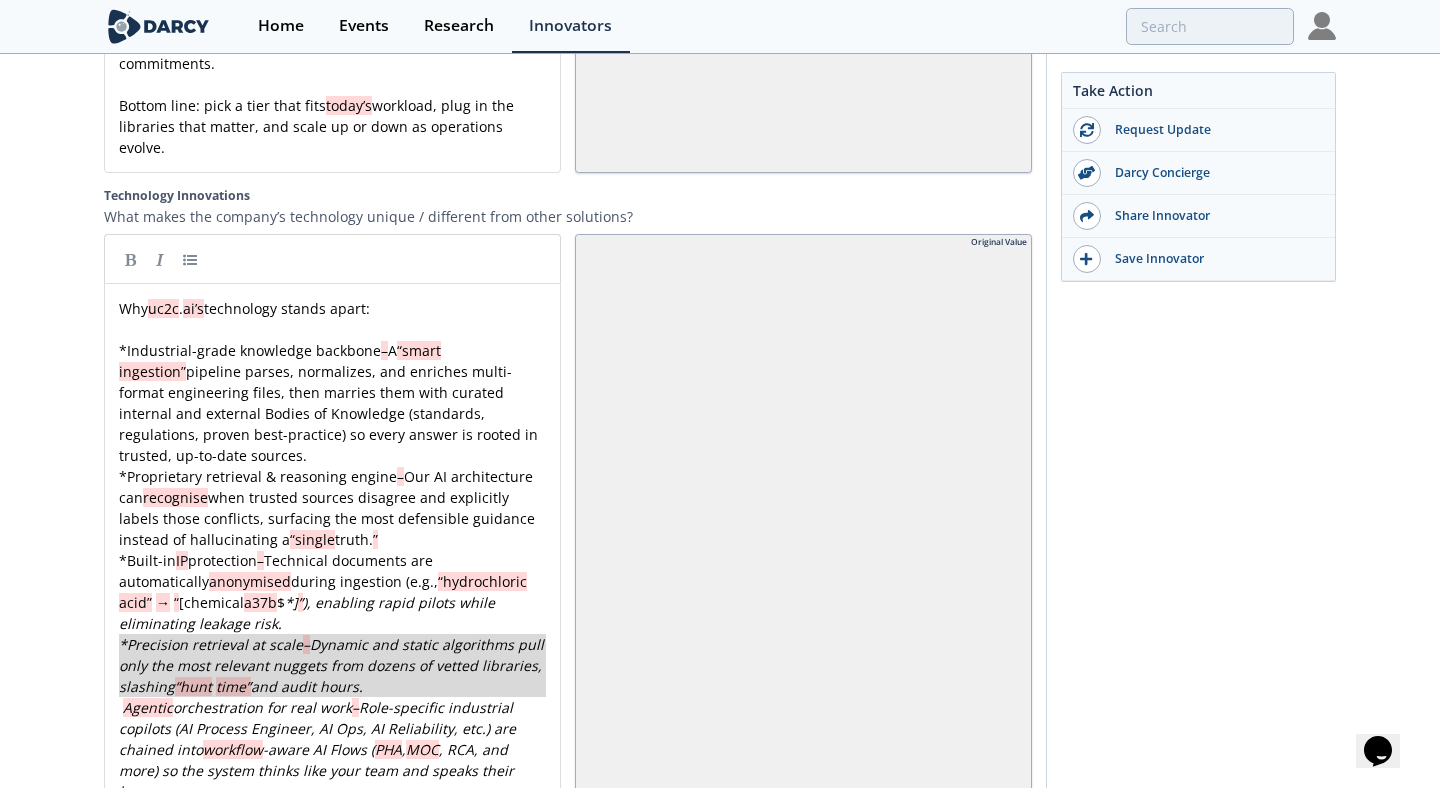 scroll, scrollTop: 4723, scrollLeft: 0, axis: vertical 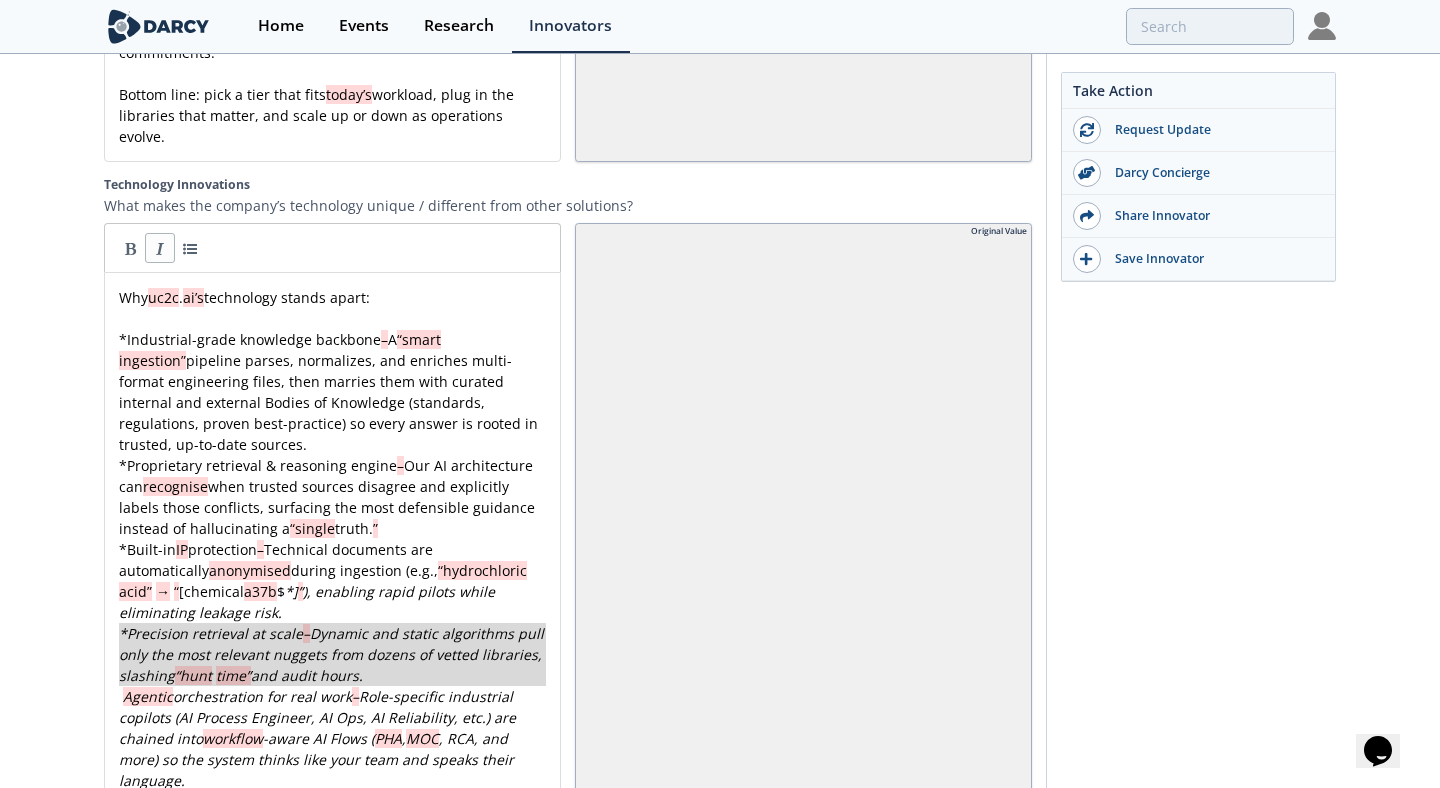 click at bounding box center (160, 248) 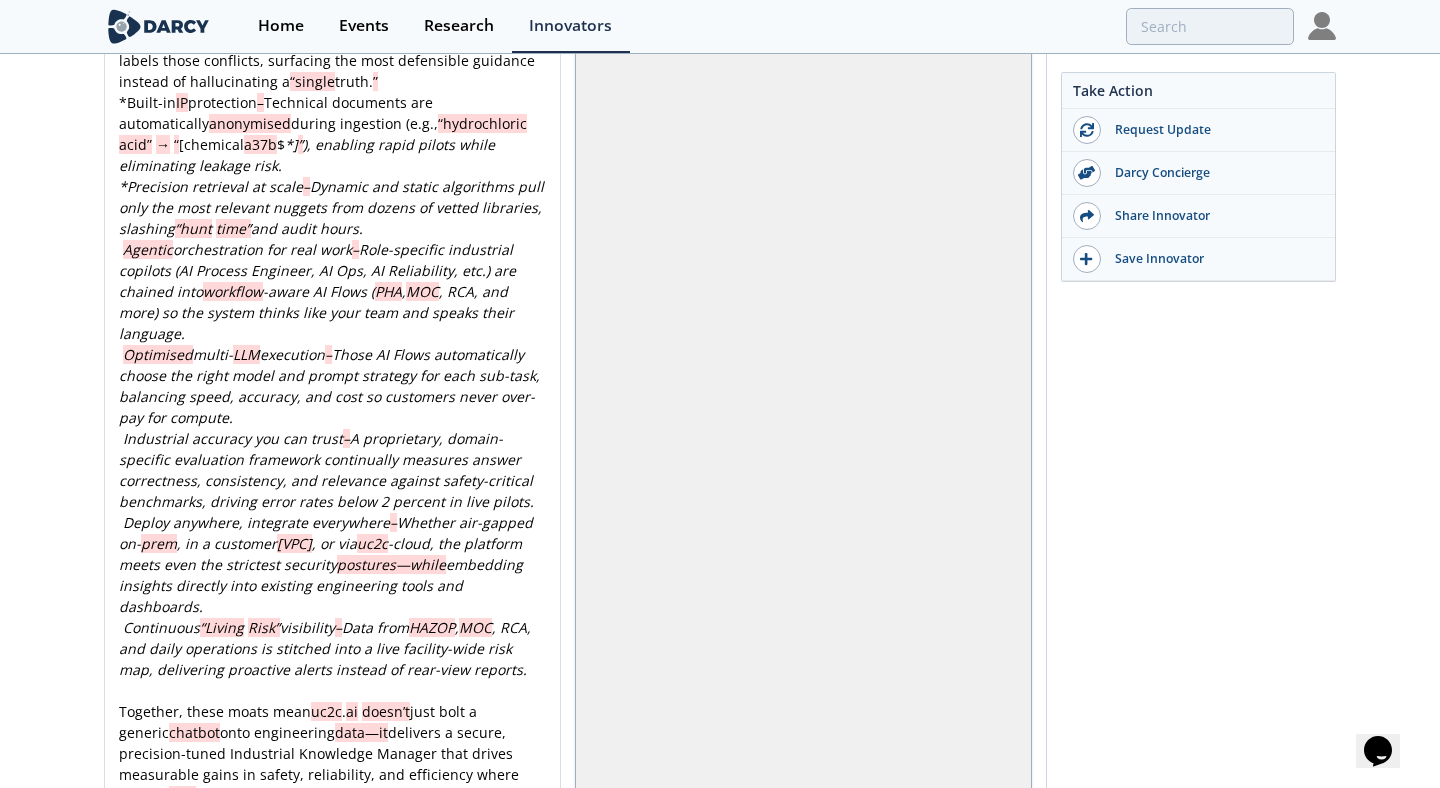 scroll, scrollTop: 5216, scrollLeft: 0, axis: vertical 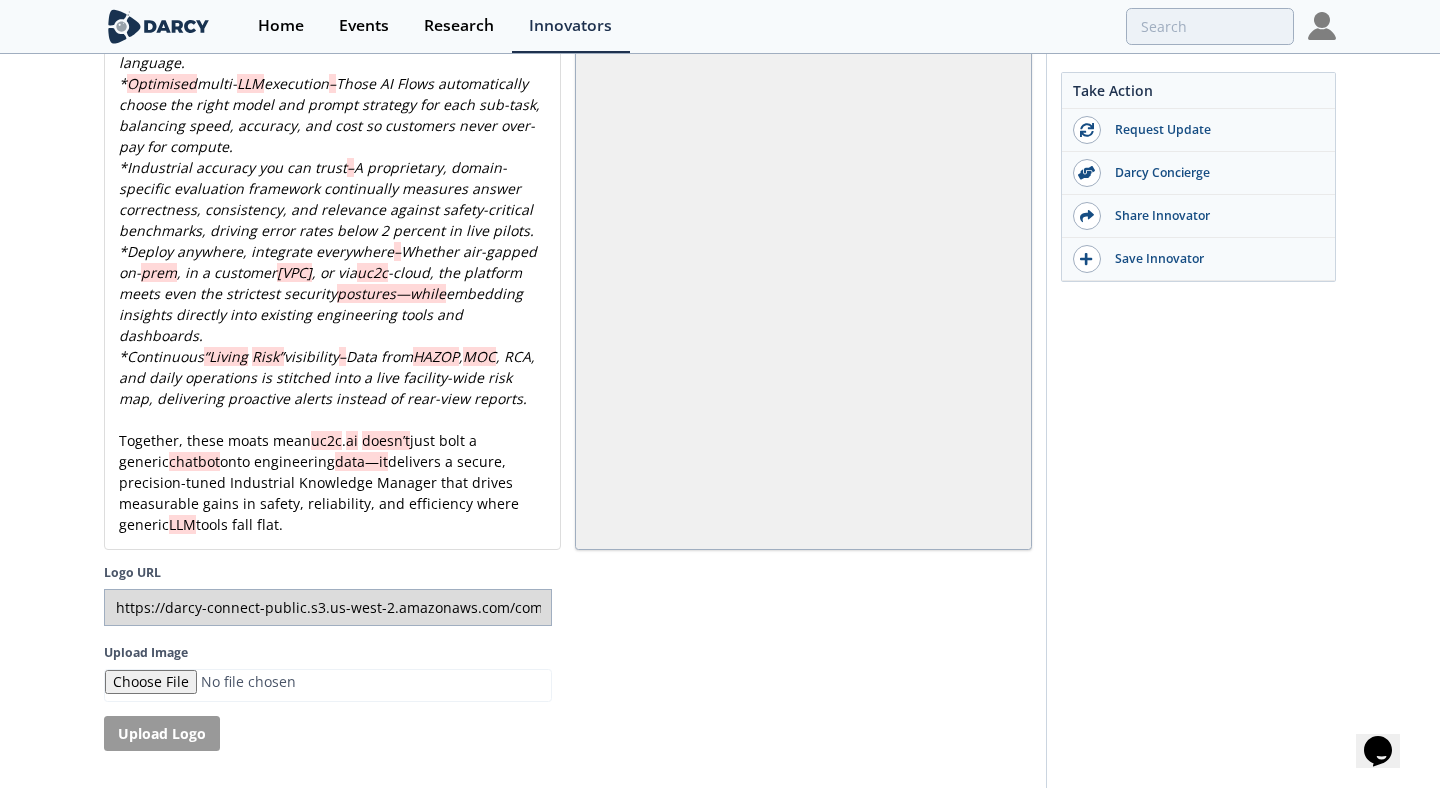 click on "Save" at bounding box center (134, 852) 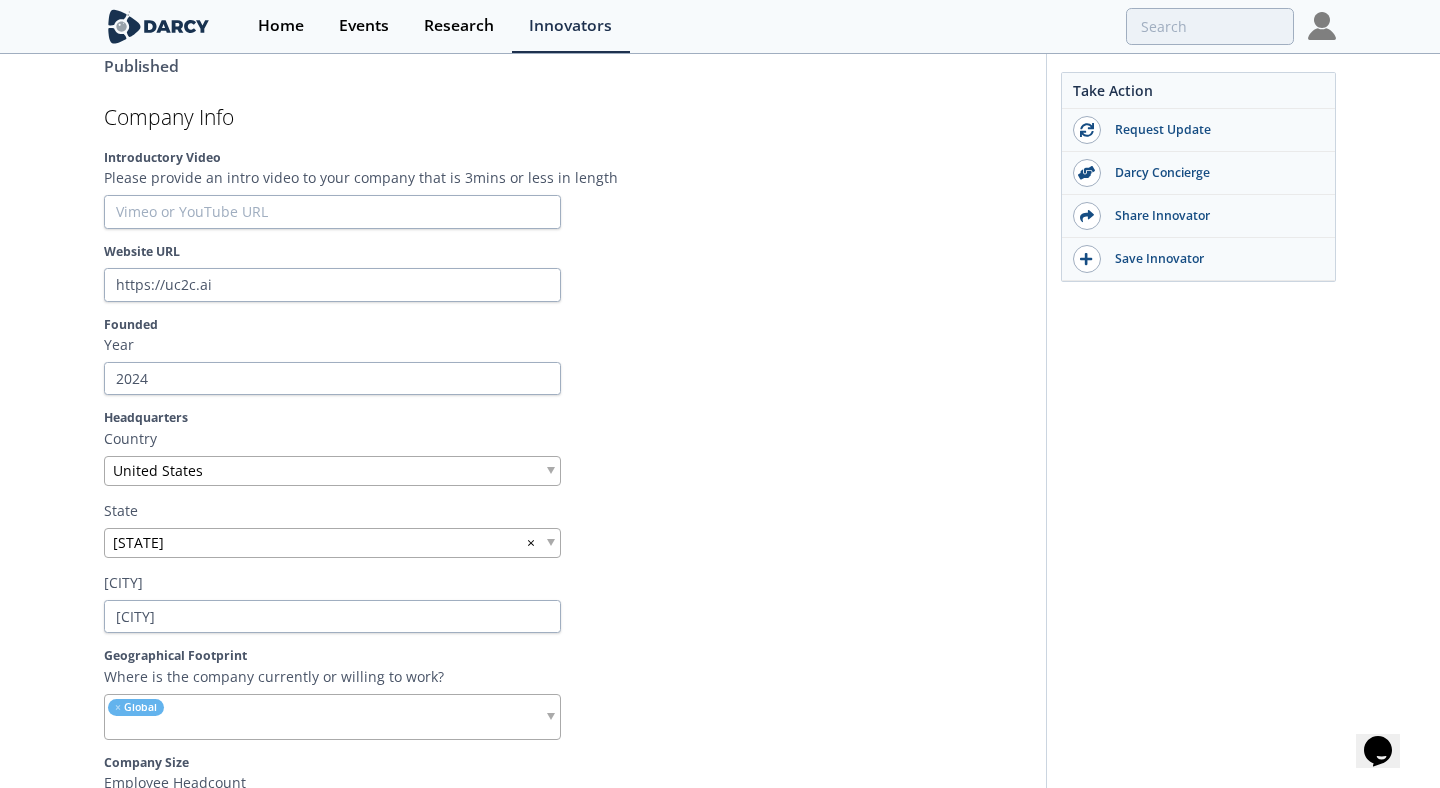 scroll, scrollTop: 0, scrollLeft: 0, axis: both 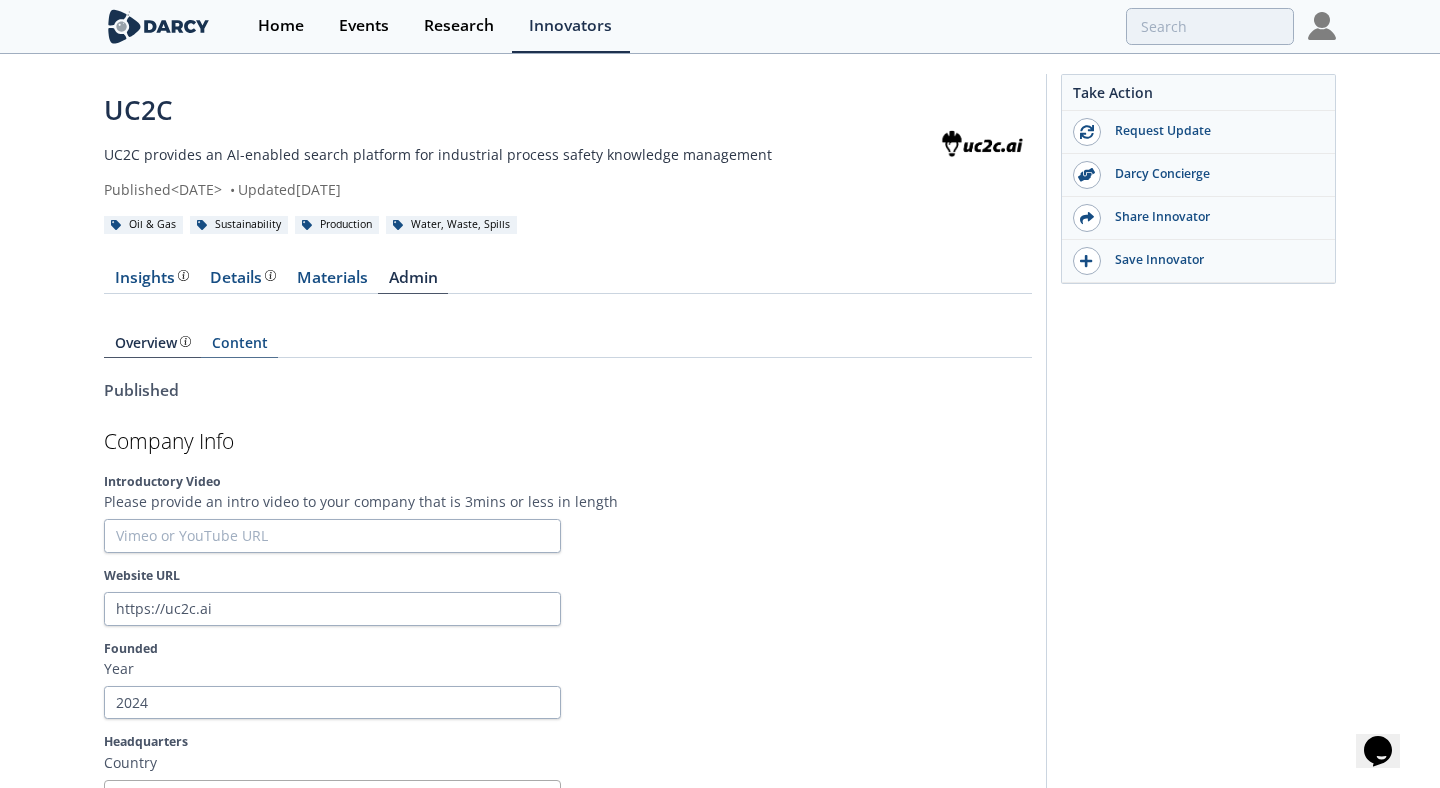 click on "Content" at bounding box center [239, 347] 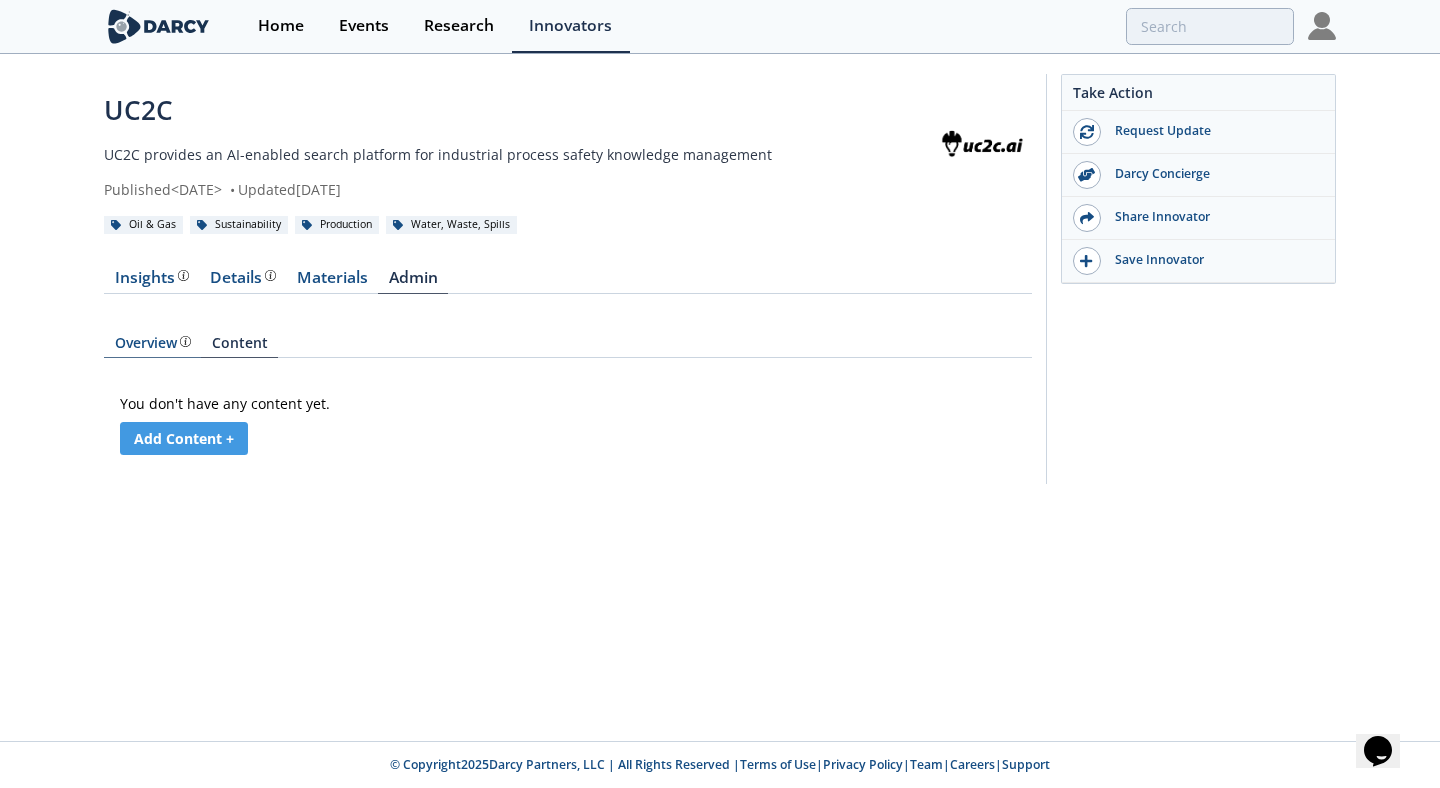 click on "Overview" at bounding box center [153, 343] 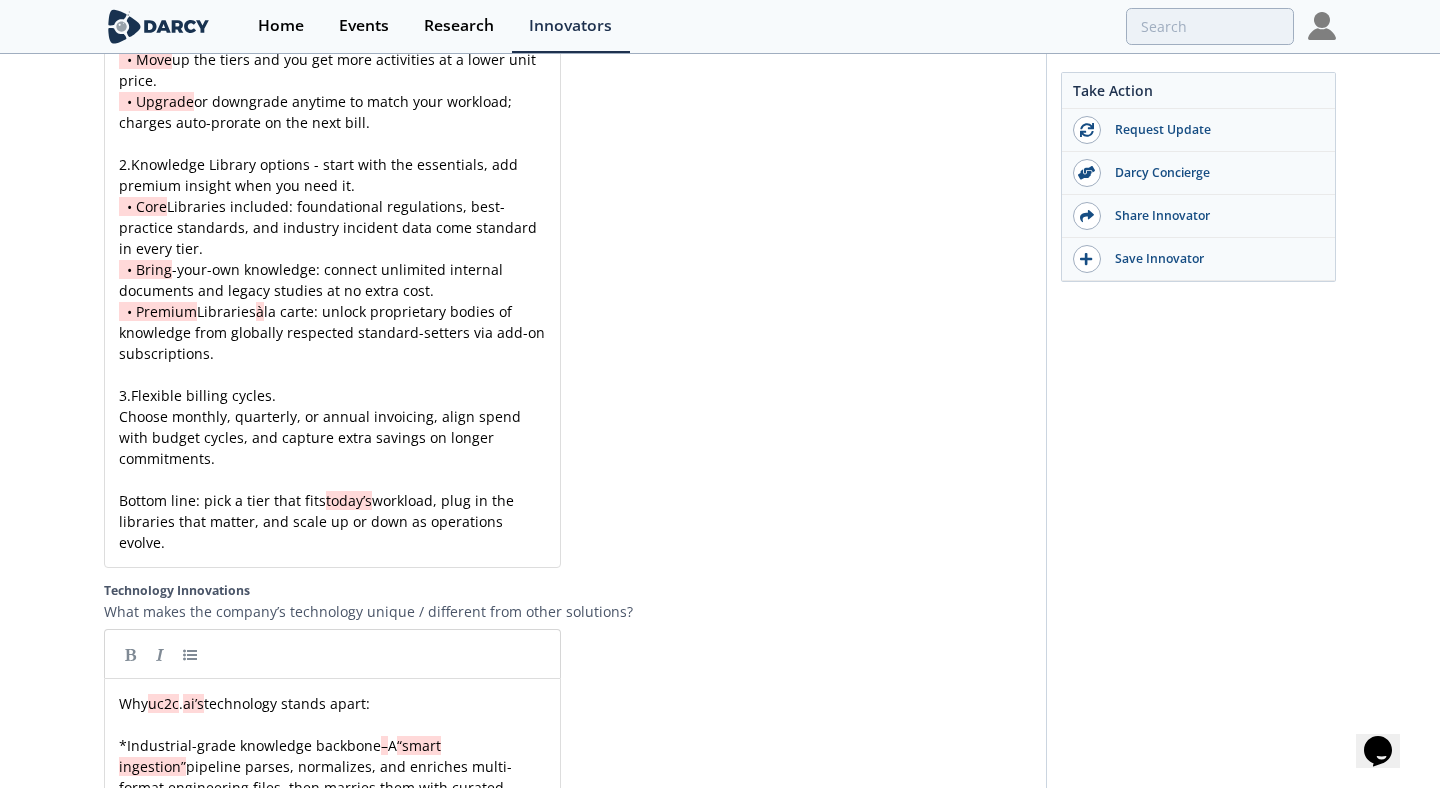 scroll, scrollTop: 4323, scrollLeft: 0, axis: vertical 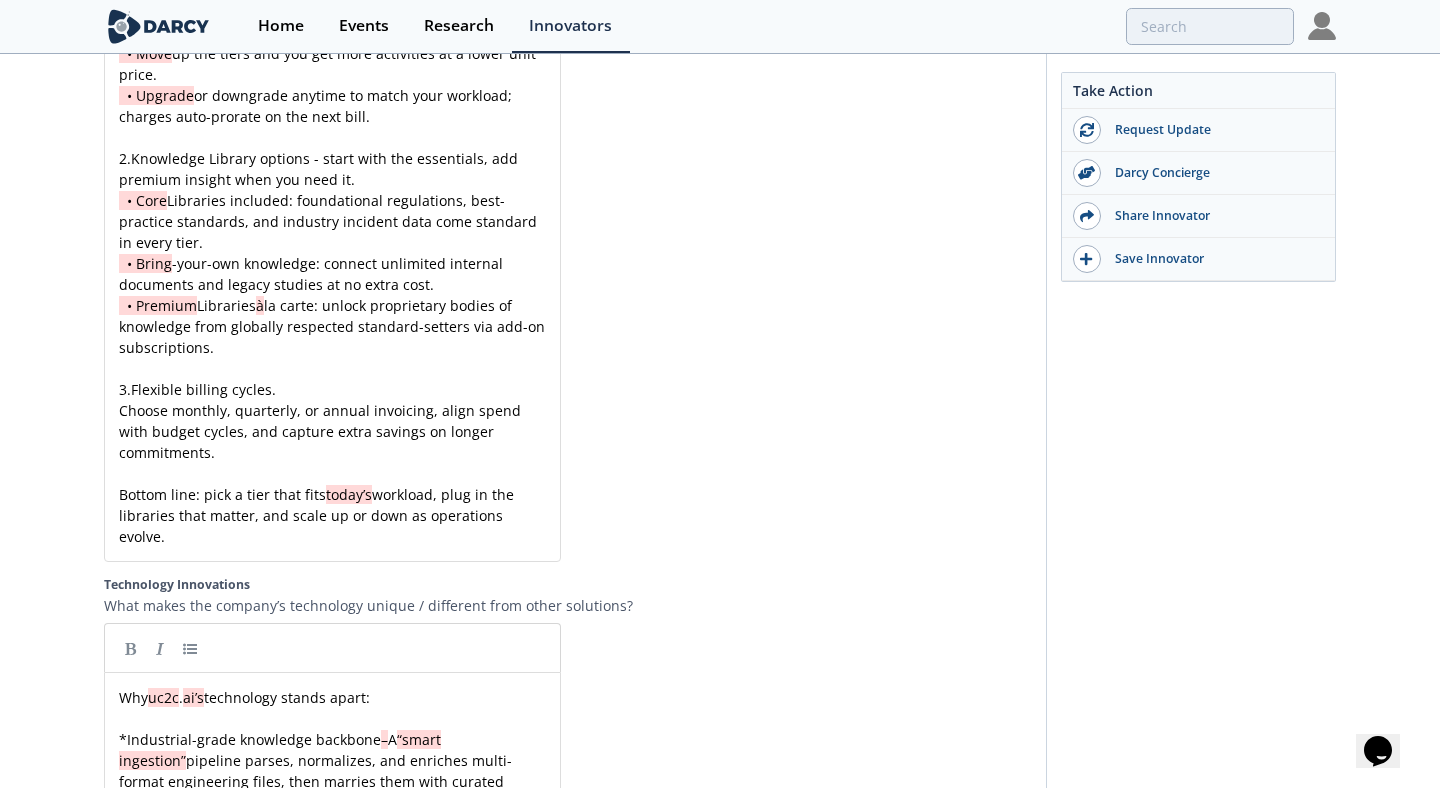 click on "Simple, scalable pricing ​ 1. Tiered Subscriptions - pay for the activity you run, not seats you don’t use. • Usage -based tiers bundle a fixed number of studies / activities, including PHA , RCA, MOC , and others. • Move up the tiers and you get more activities at a lower unit price. • Upgrade or downgrade anytime to match your workload; charges auto-prorate on the next bill. ​ 2. Knowledge Library options - start with the essentials, add premium insight when you need it. • Core Libraries included: foundational regulations, best-practice standards, and industry incident data come standard in every tier. • Bring -your-own knowledge: connect unlimited internal documents and legacy studies at no extra cost. • Premium Libraries à la carte: unlock proprietary bodies of knowledge from globally respected standard-setters via add-on subscriptions. ​ 3. Flexible billing cycles. ​ Bottom line: pick a tier that fits today’s" at bounding box center (332, 232) 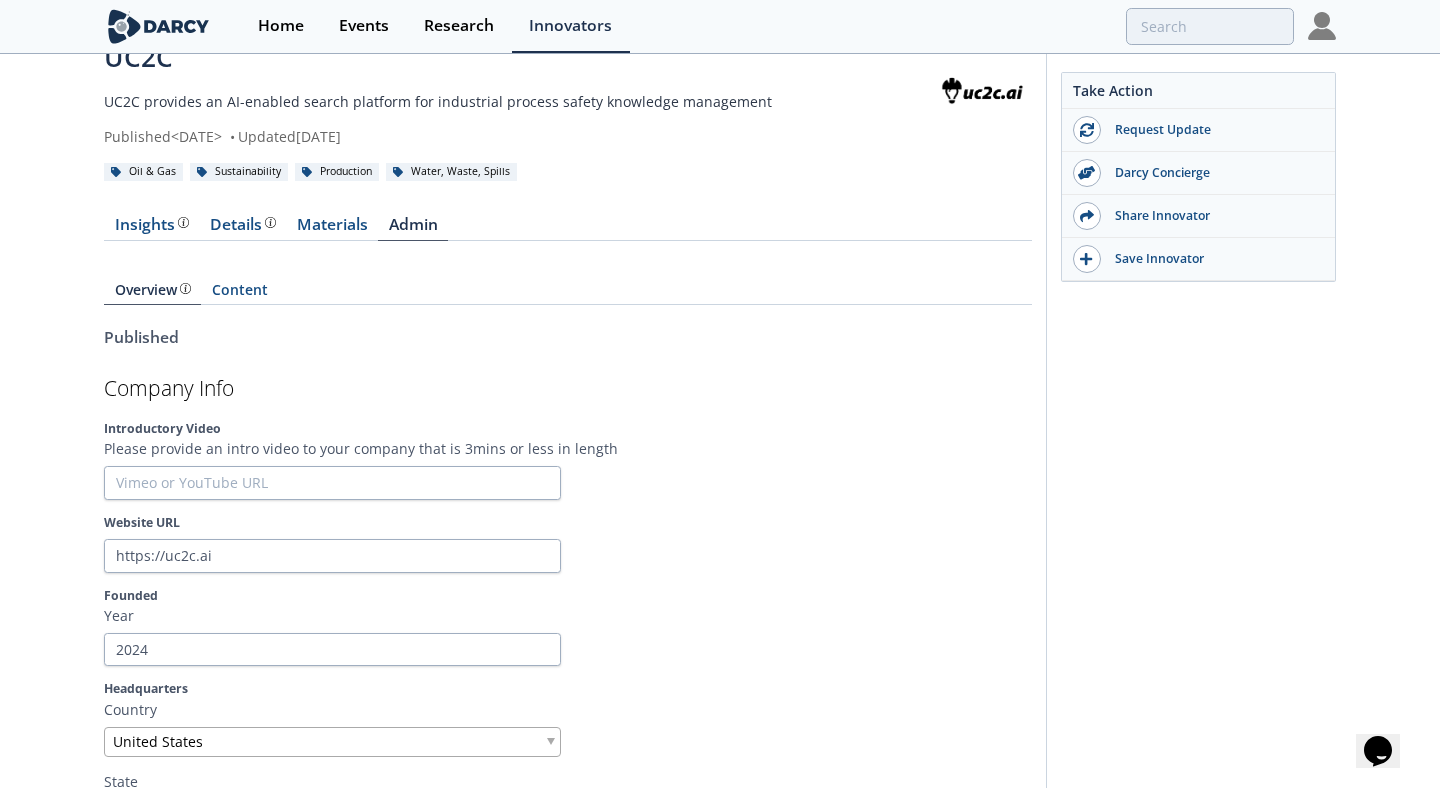 scroll, scrollTop: 0, scrollLeft: 0, axis: both 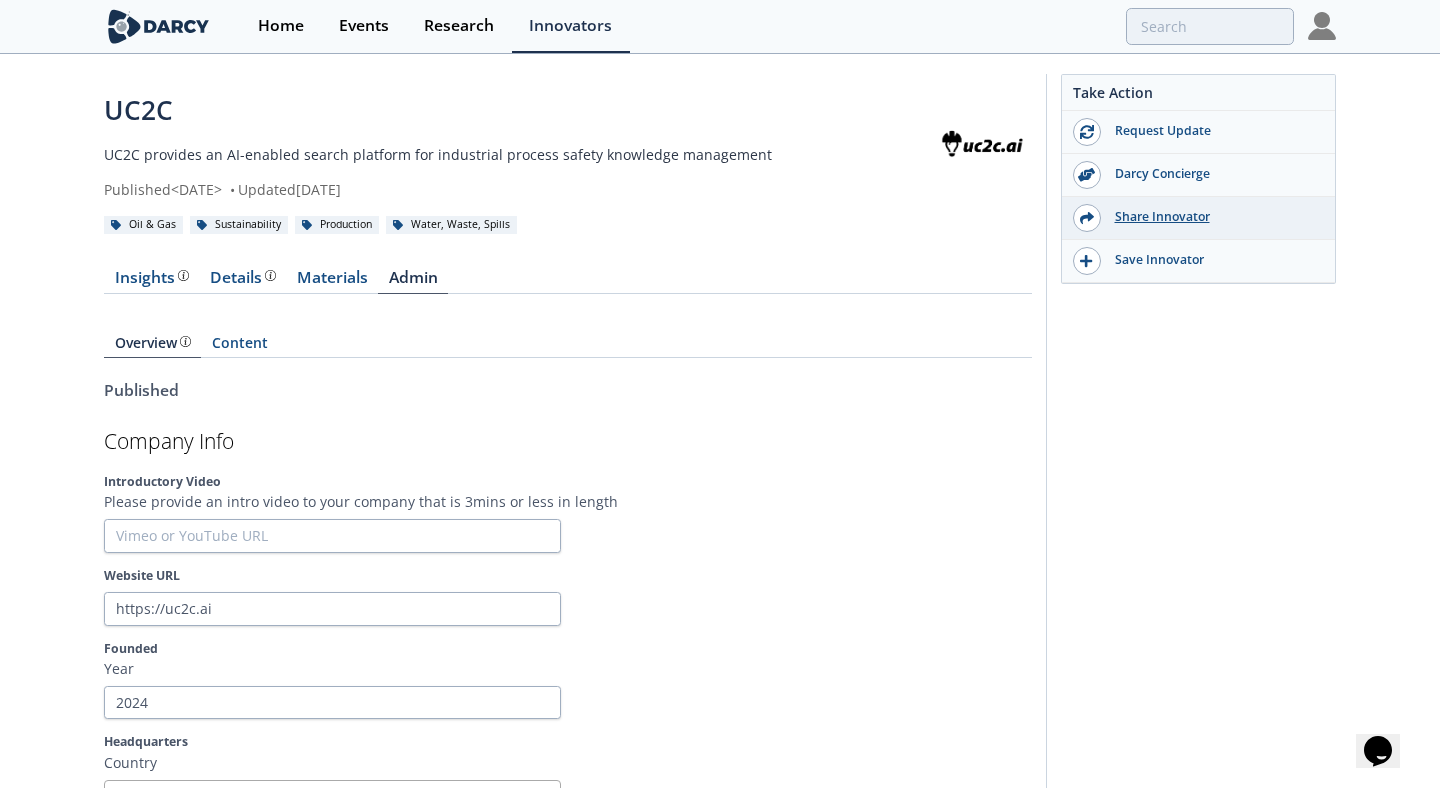 click on "Share Innovator" at bounding box center (1198, 218) 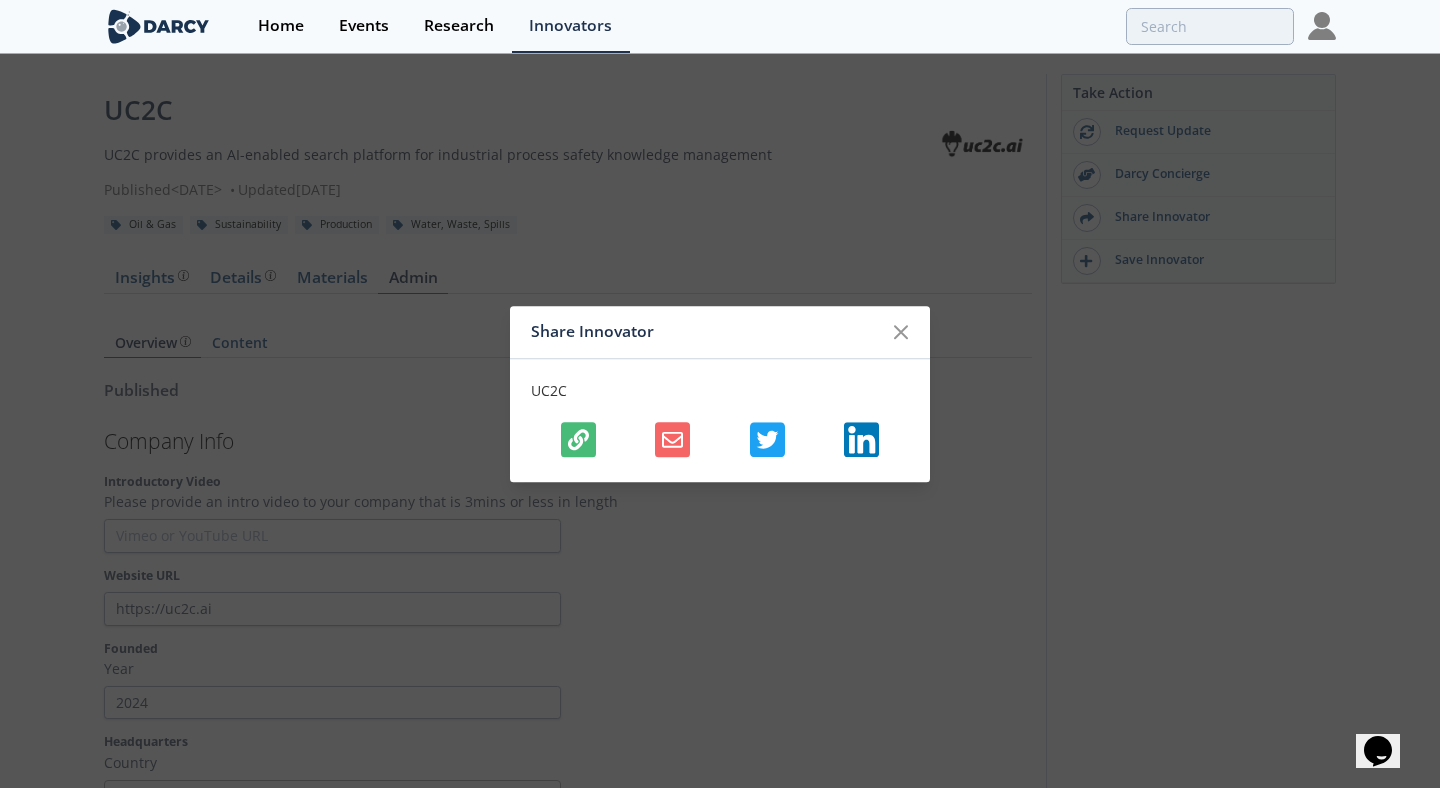 click 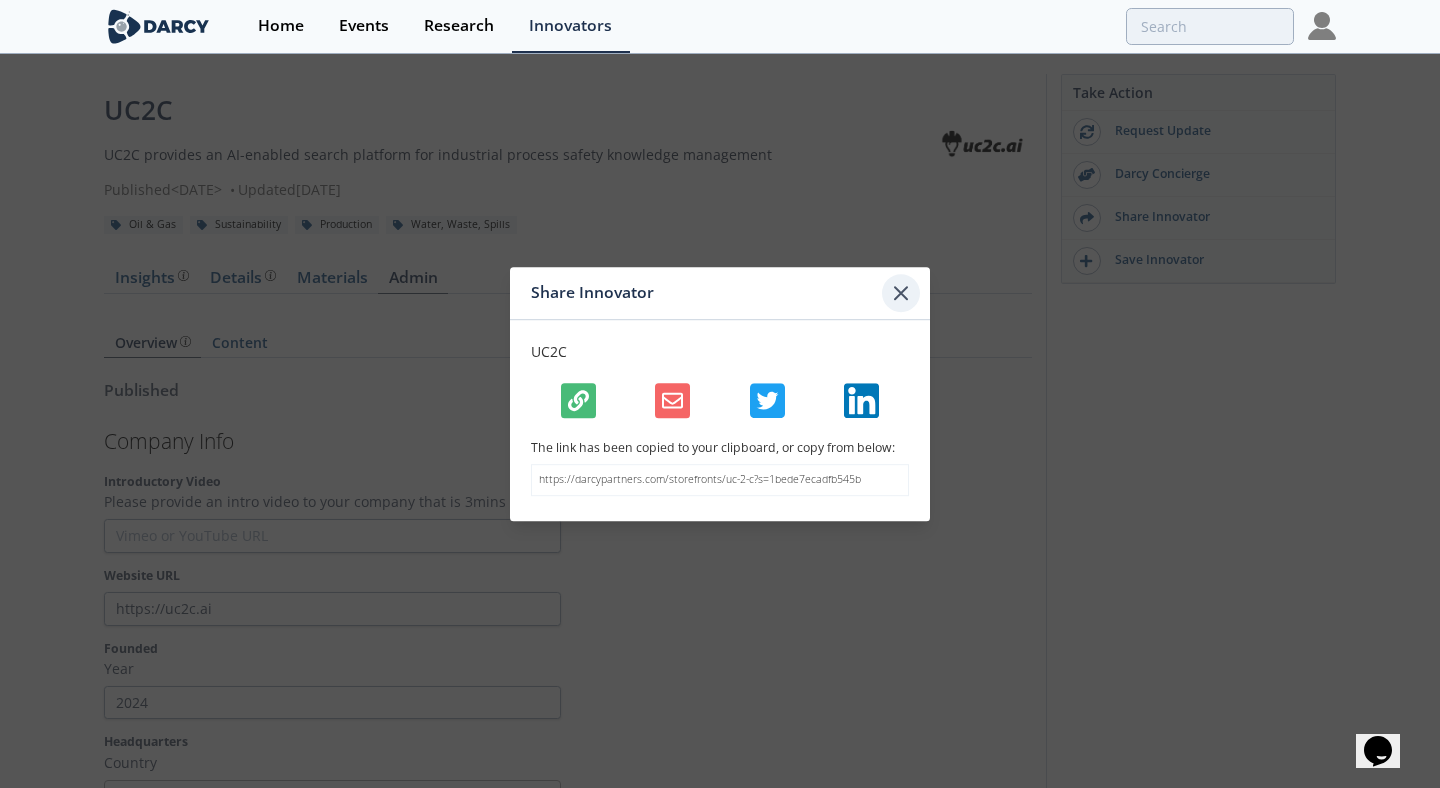 click 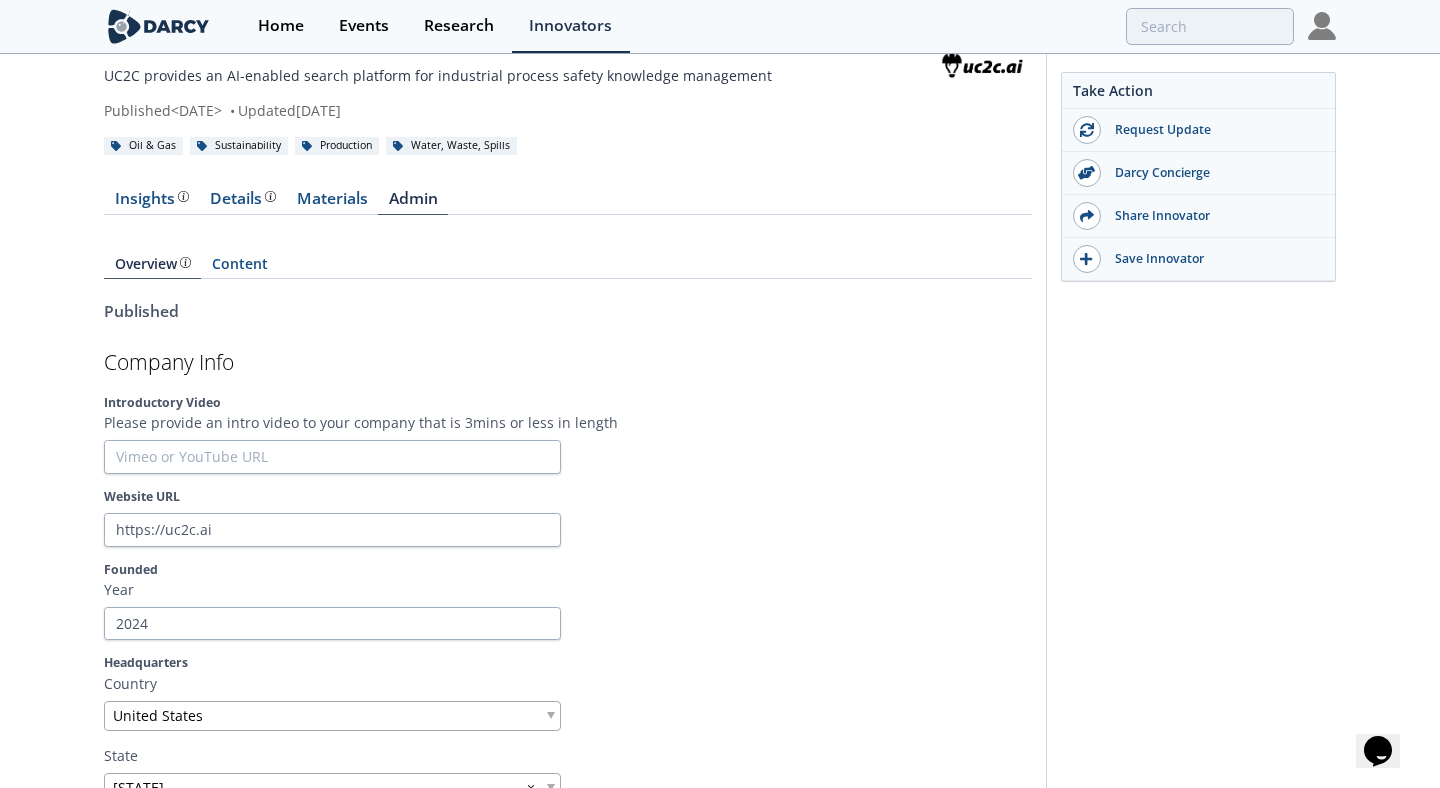 scroll, scrollTop: 0, scrollLeft: 0, axis: both 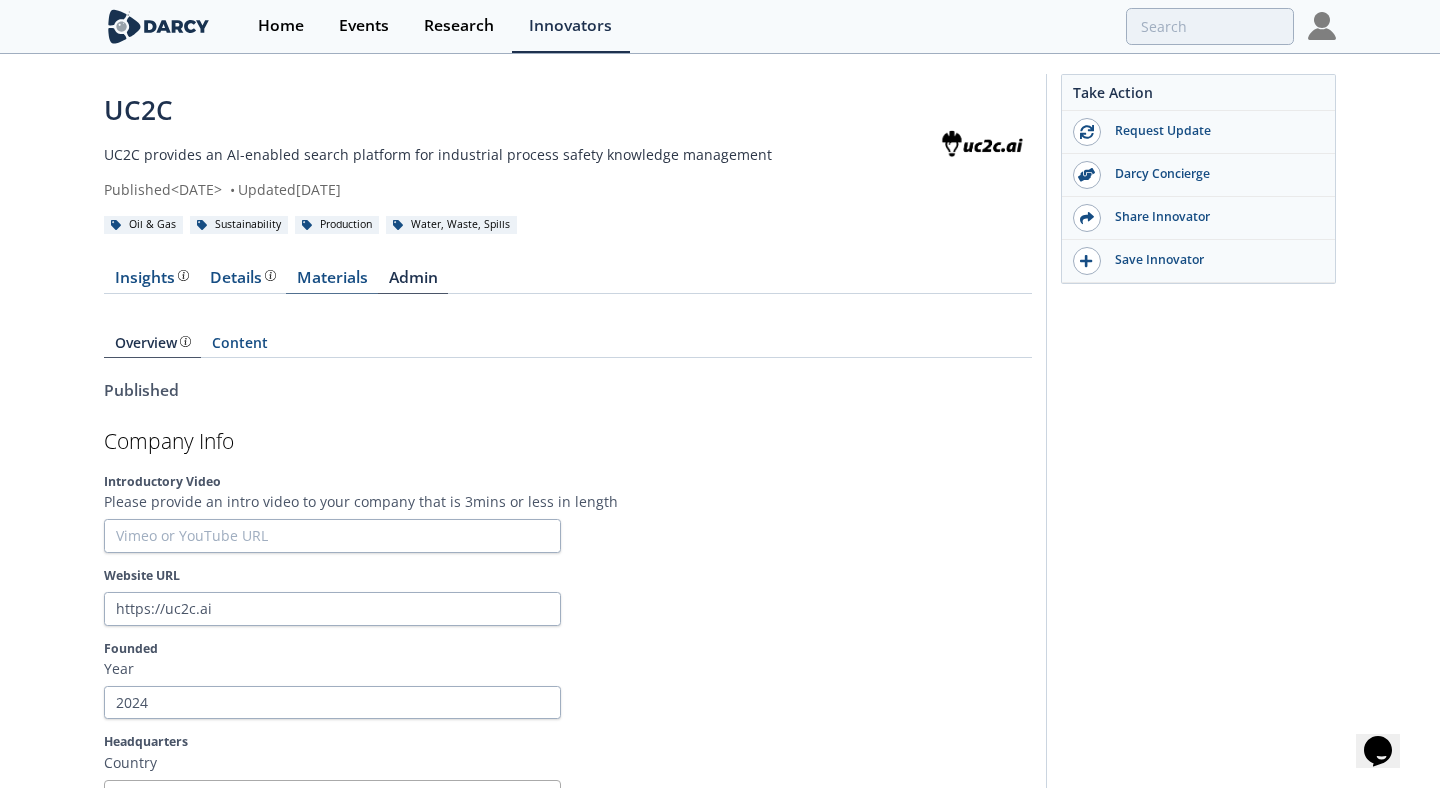 click on "Materials" at bounding box center (332, 282) 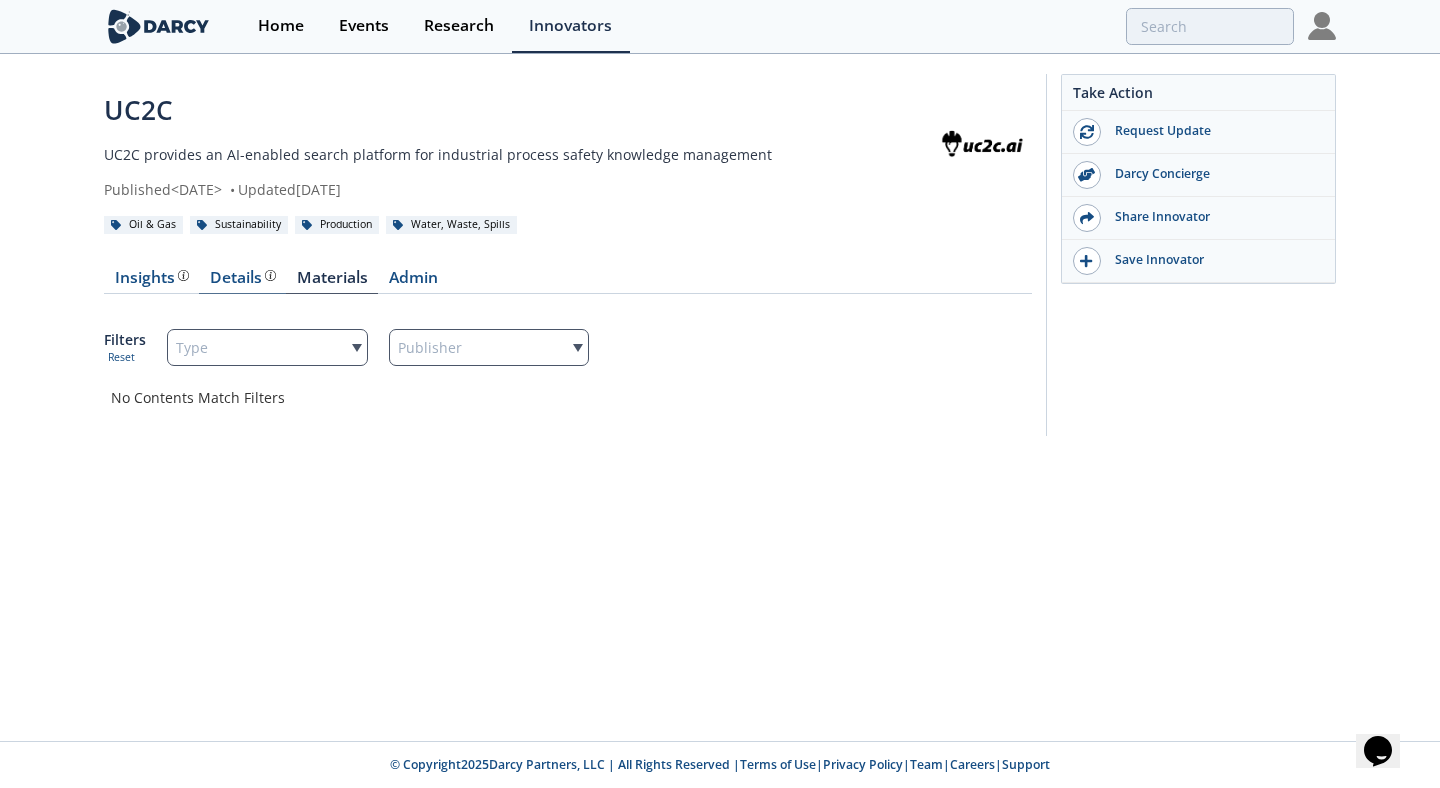 click on "Details" at bounding box center [243, 278] 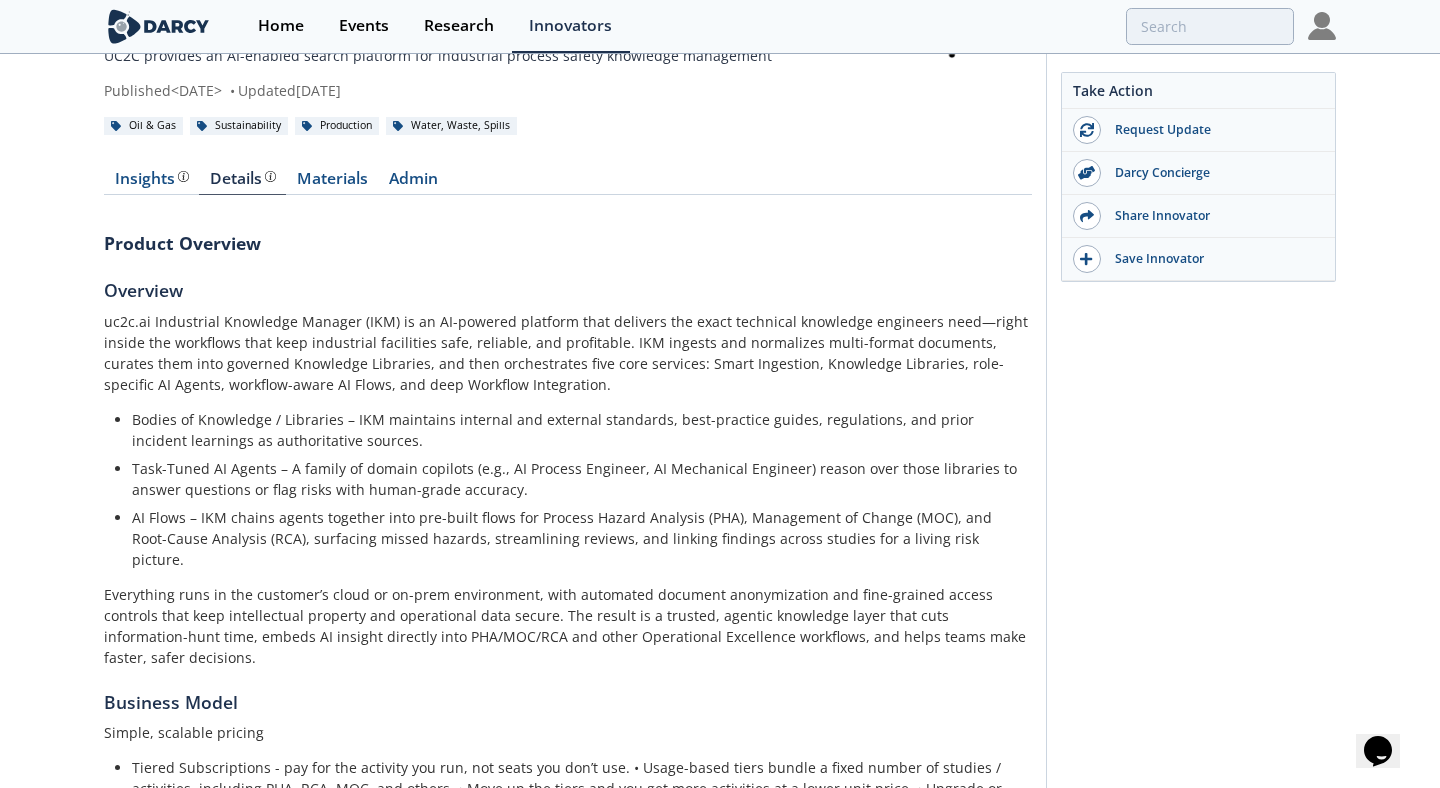 scroll, scrollTop: 93, scrollLeft: 0, axis: vertical 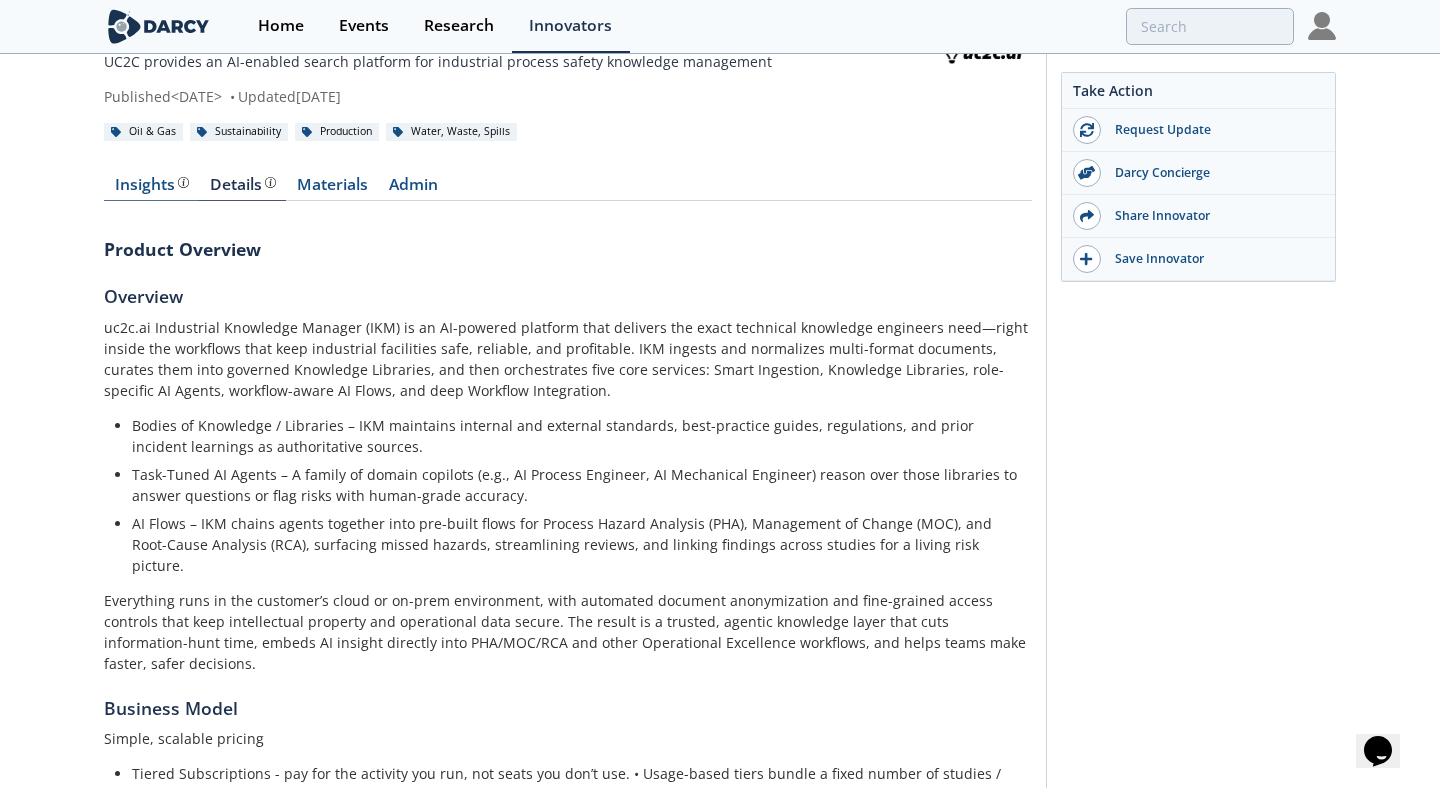 click on "Insights" at bounding box center (152, 185) 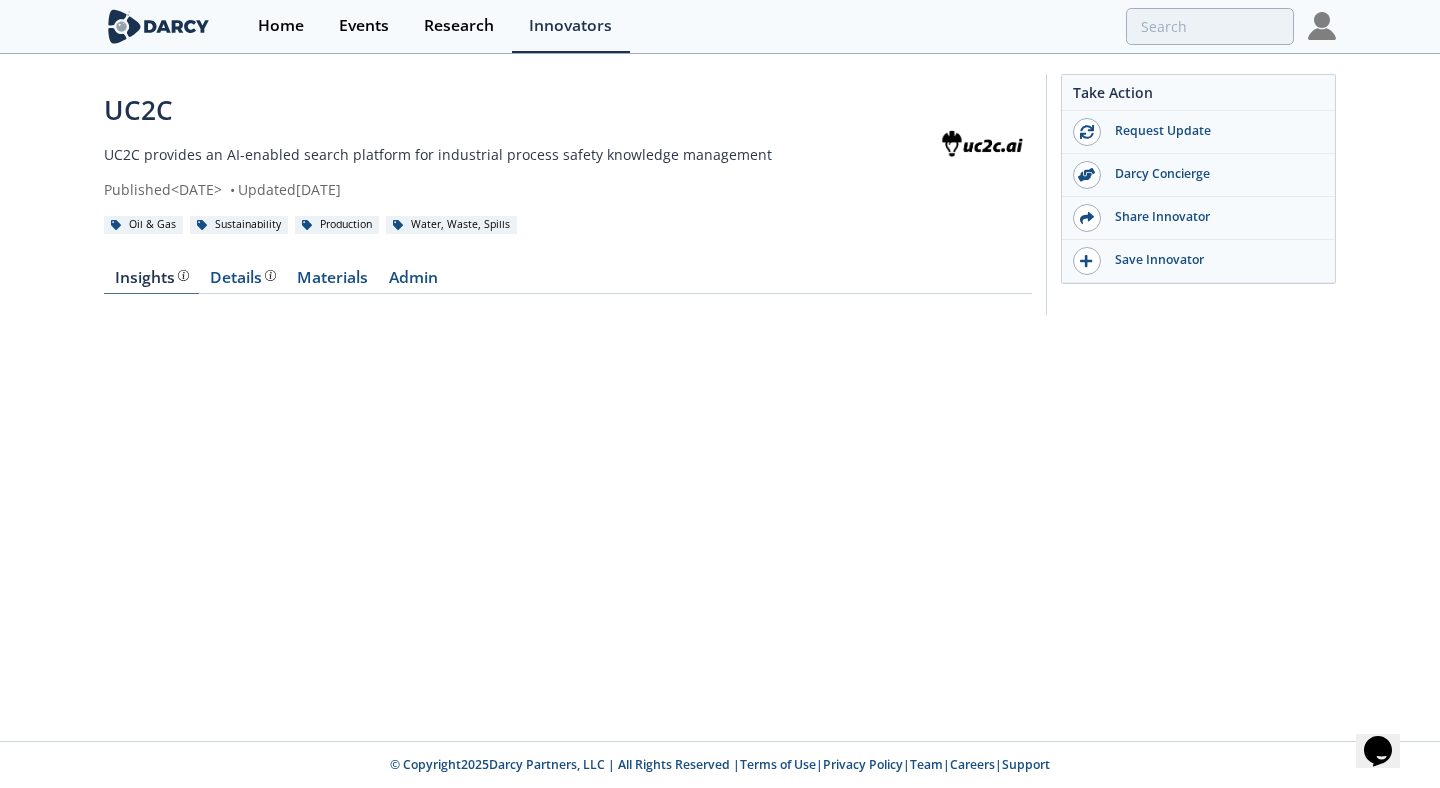 scroll, scrollTop: 0, scrollLeft: 0, axis: both 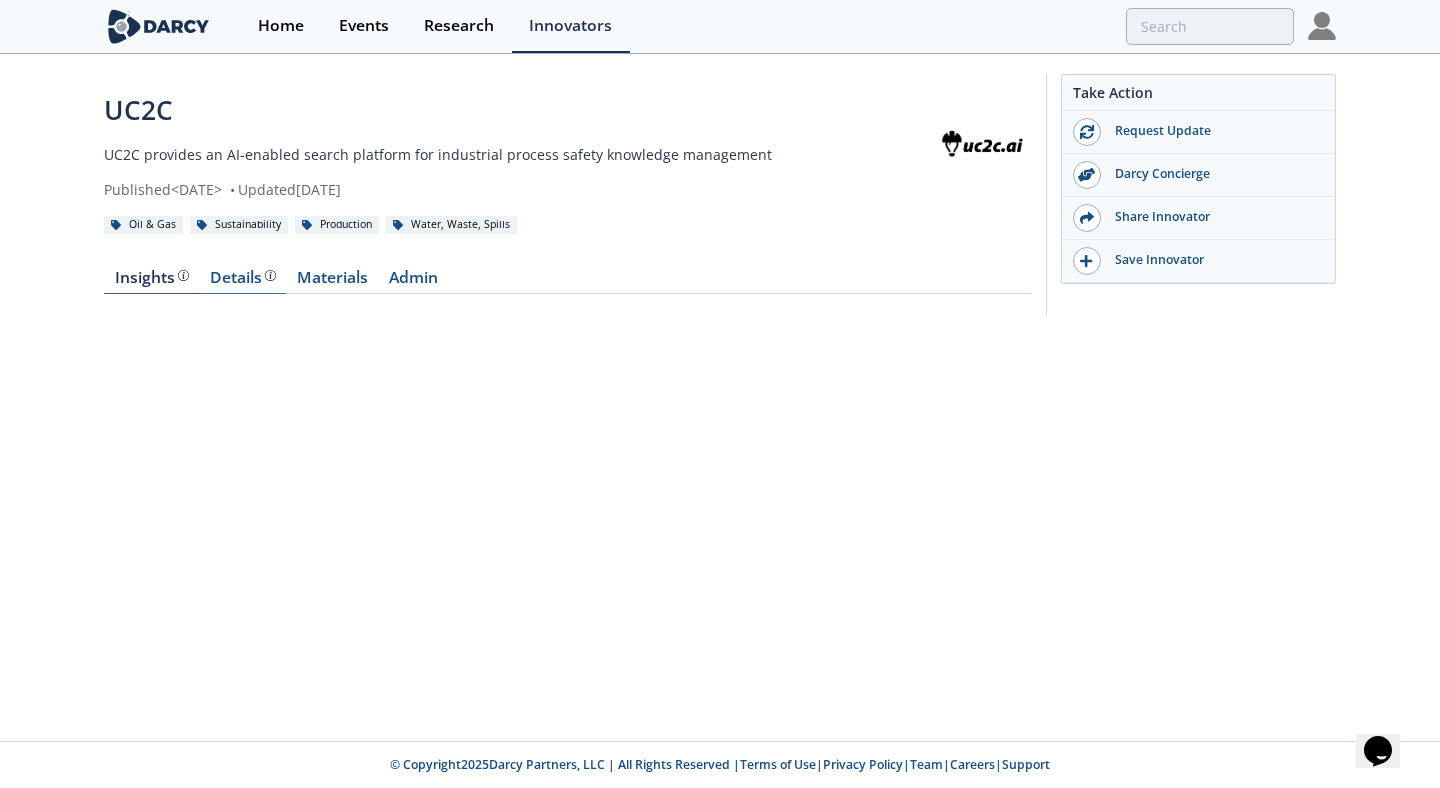 click on "Details" at bounding box center [243, 278] 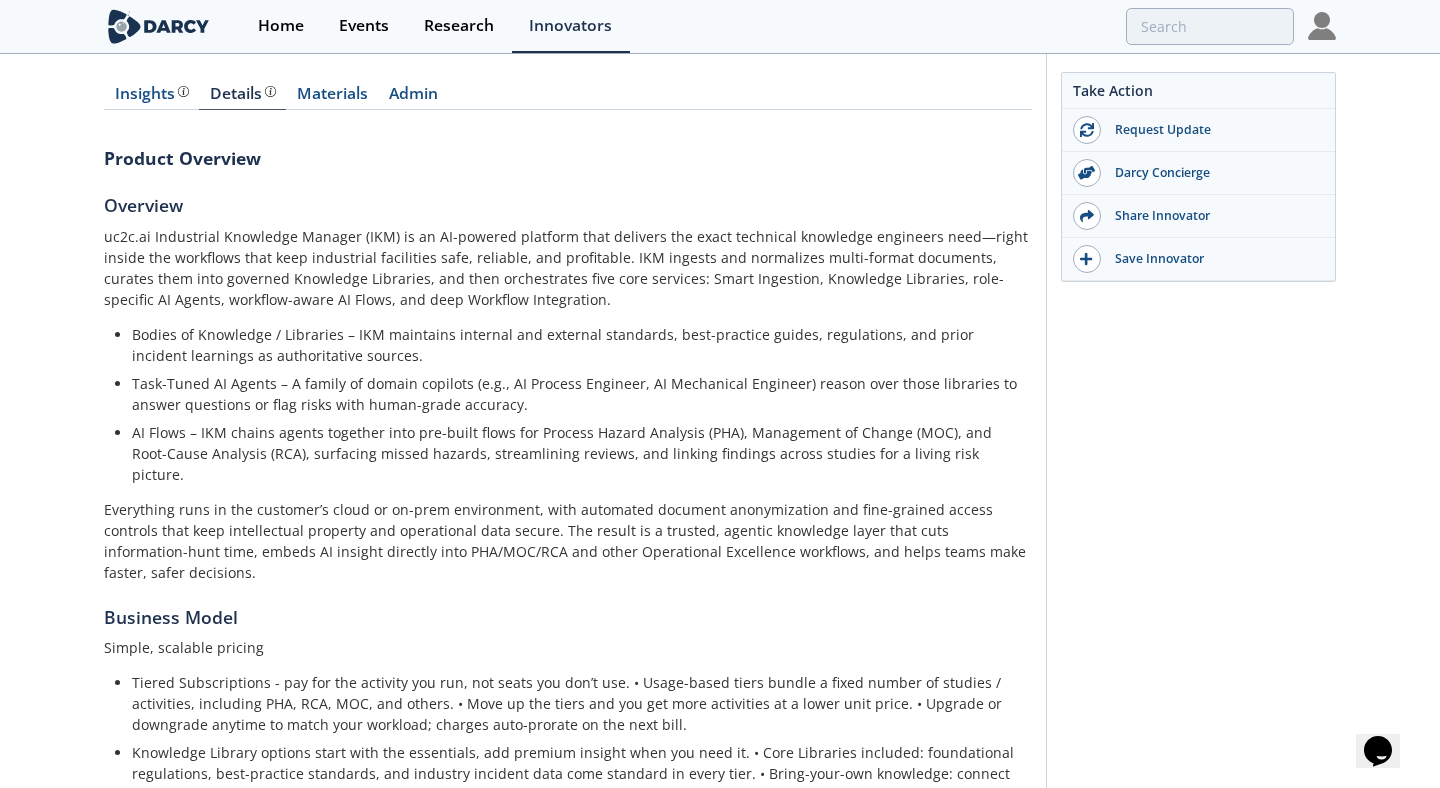scroll, scrollTop: 182, scrollLeft: 0, axis: vertical 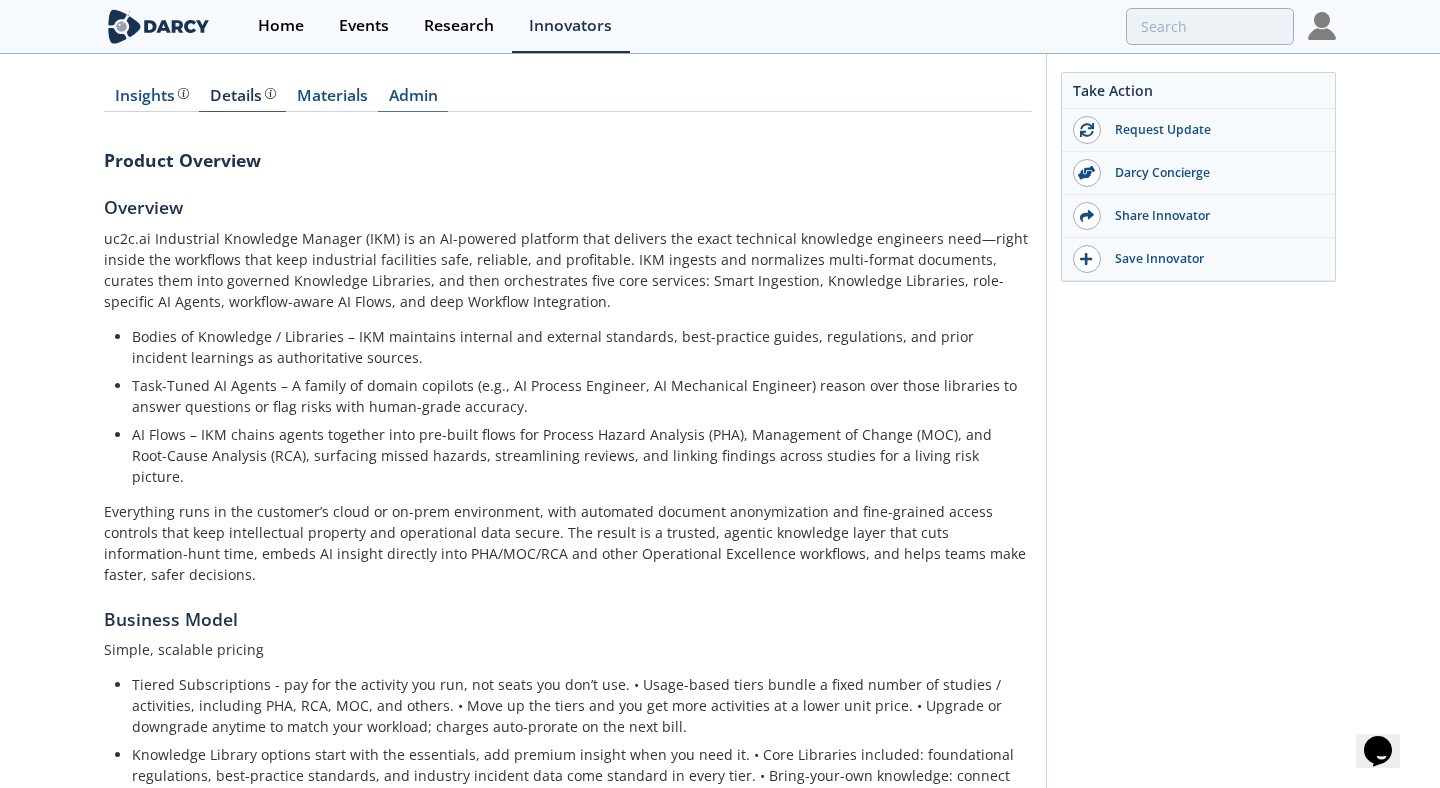 click on "Admin" at bounding box center [413, 100] 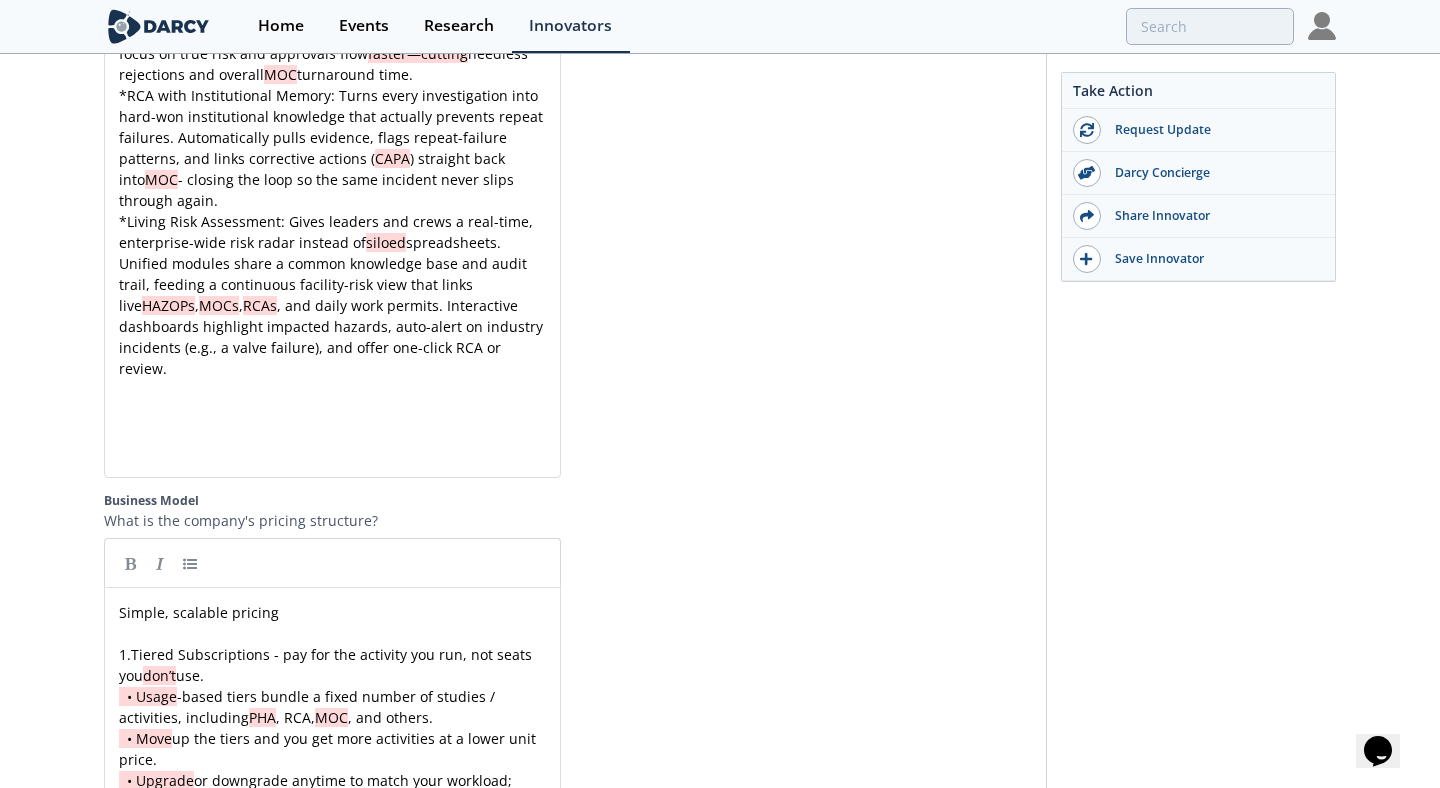 scroll, scrollTop: 3806, scrollLeft: 0, axis: vertical 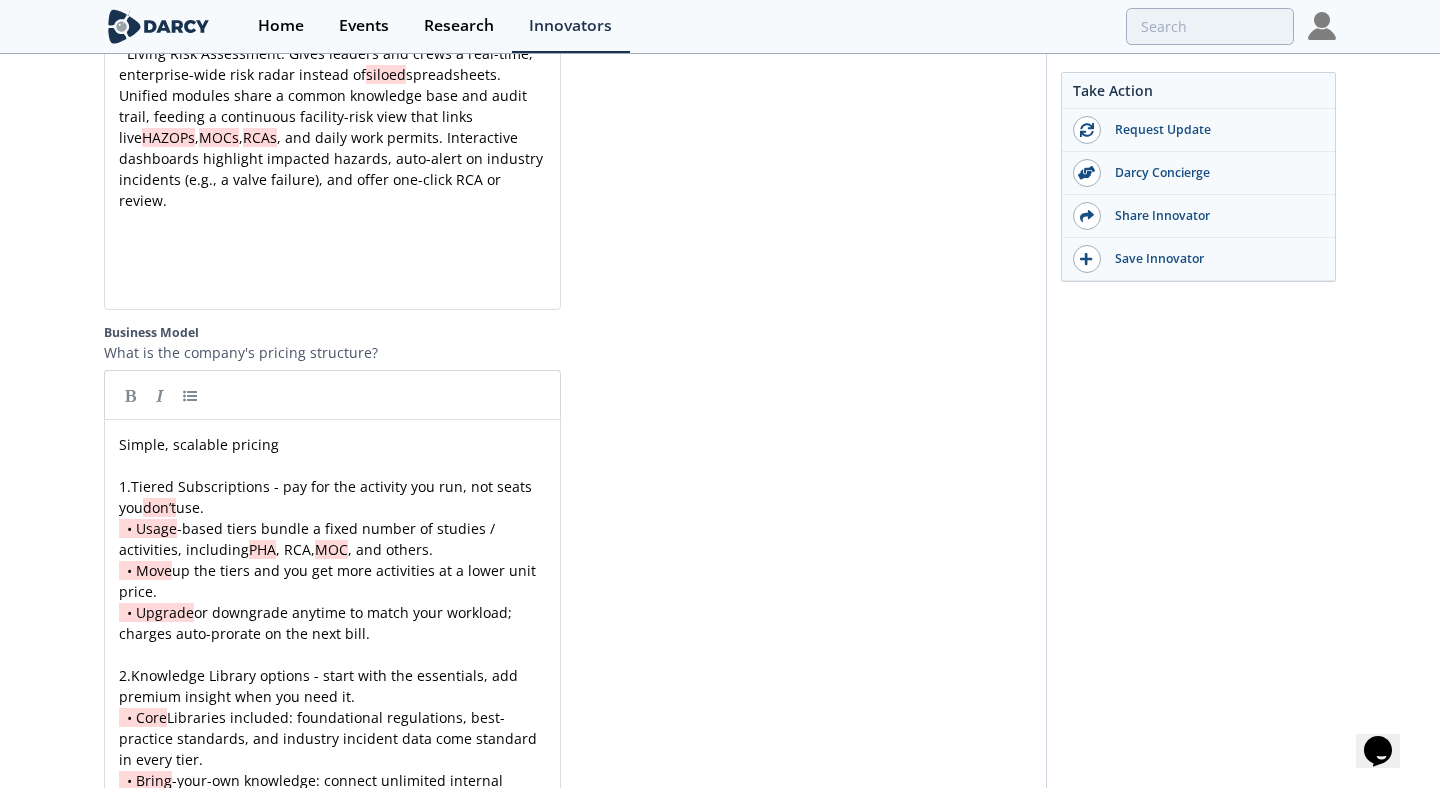 click on "Simple, scalable pricing ​ 1. Tiered Subscriptions - pay for the activity you run, not seats you don’t use. • Usage -based tiers bundle a fixed number of studies / activities, including PHA , RCA, MOC , and others. • Move up the tiers and you get more activities at a lower unit price. • Upgrade or downgrade anytime to match your workload; charges auto-prorate on the next bill. ​ 2. Knowledge Library options - start with the essentials, add premium insight when you need it. • Core Libraries included: foundational regulations, best-practice standards, and industry incident data come standard in every tier. • Bring -your-own knowledge: connect unlimited internal documents and legacy studies at no extra cost. • Premium Libraries à la carte: unlock proprietary bodies of knowledge from globally respected standard-setters via add-on subscriptions. ​ 3. Flexible billing cycles. ​ Bottom line: pick a tier that fits today’s" at bounding box center [332, 749] 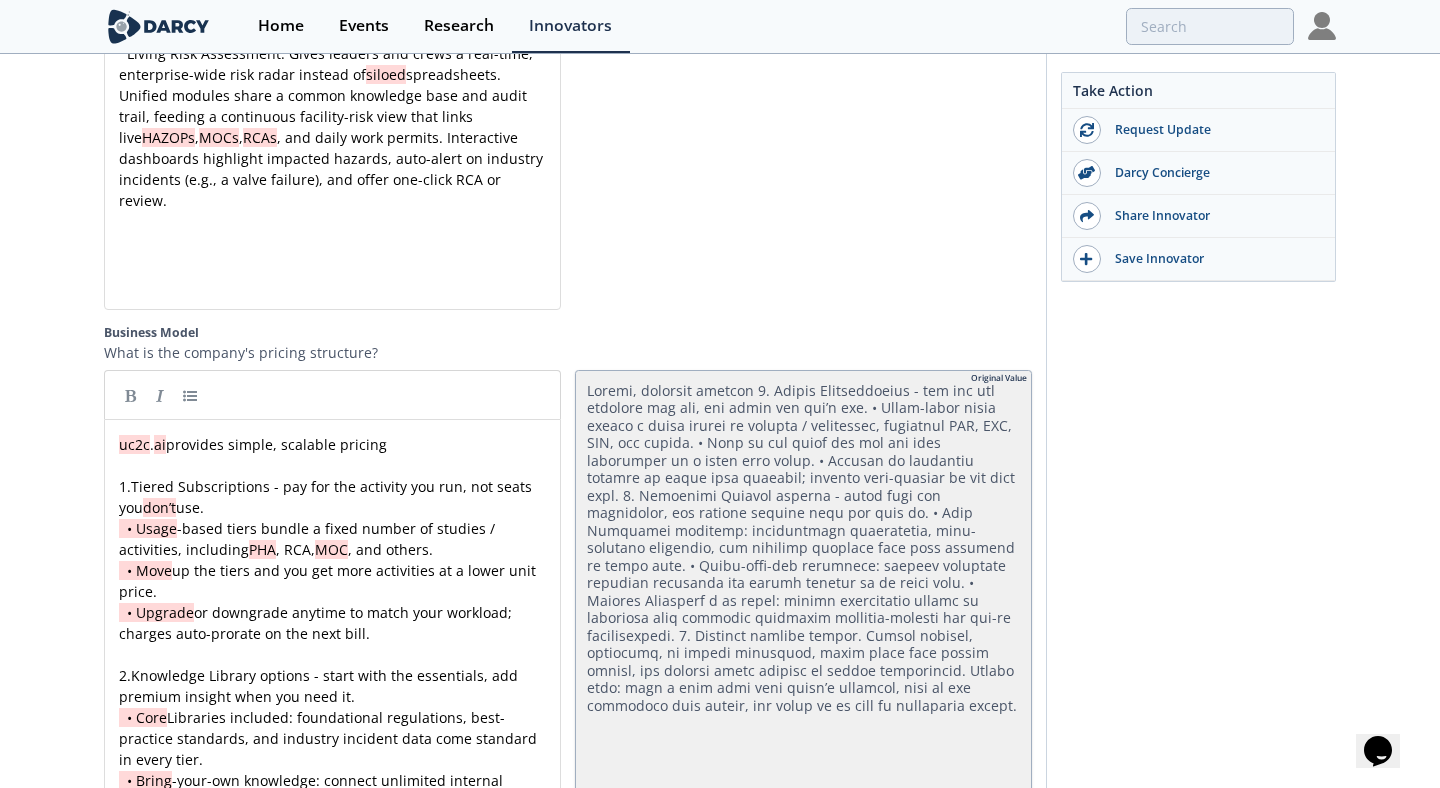 click on "​" at bounding box center [332, 465] 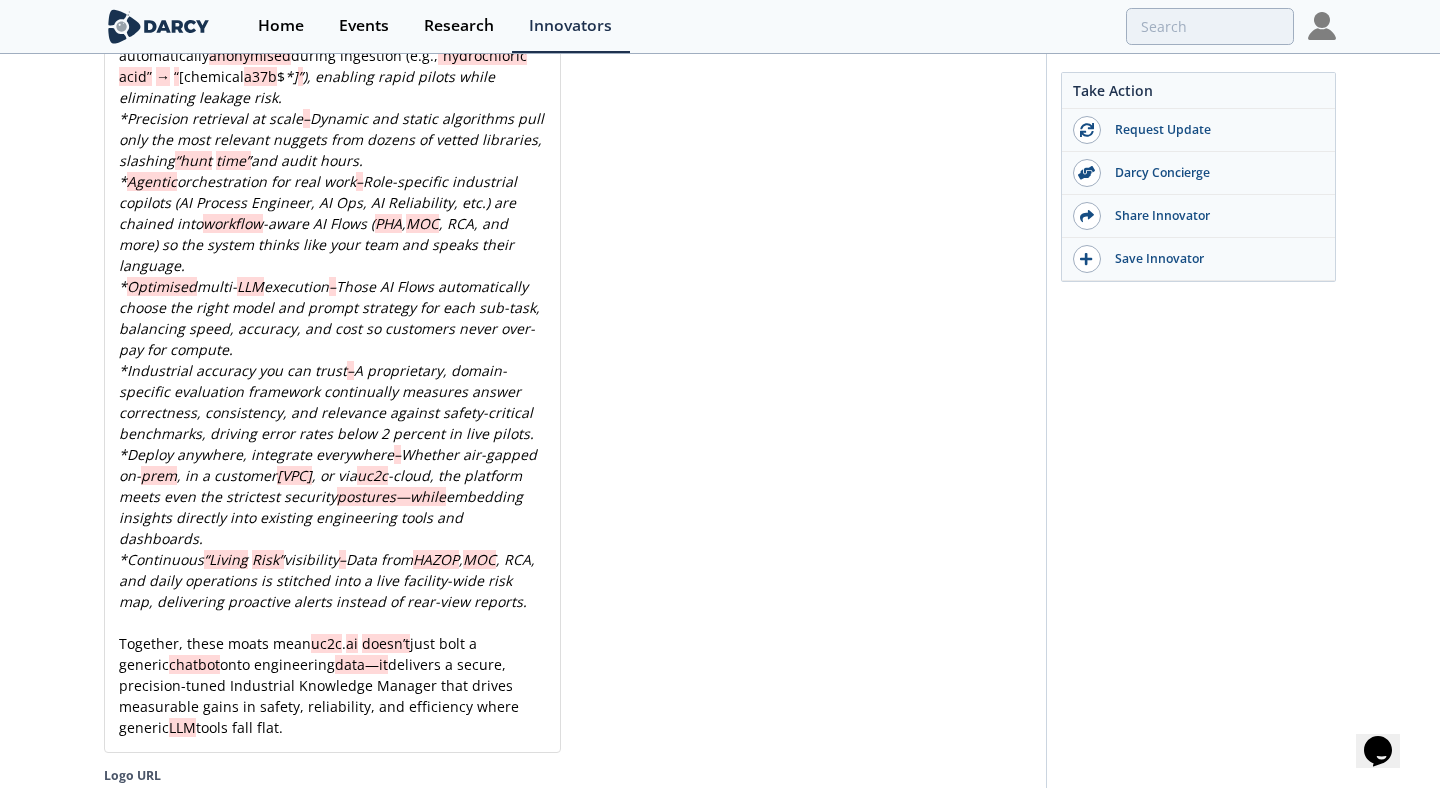 scroll, scrollTop: 5514, scrollLeft: 0, axis: vertical 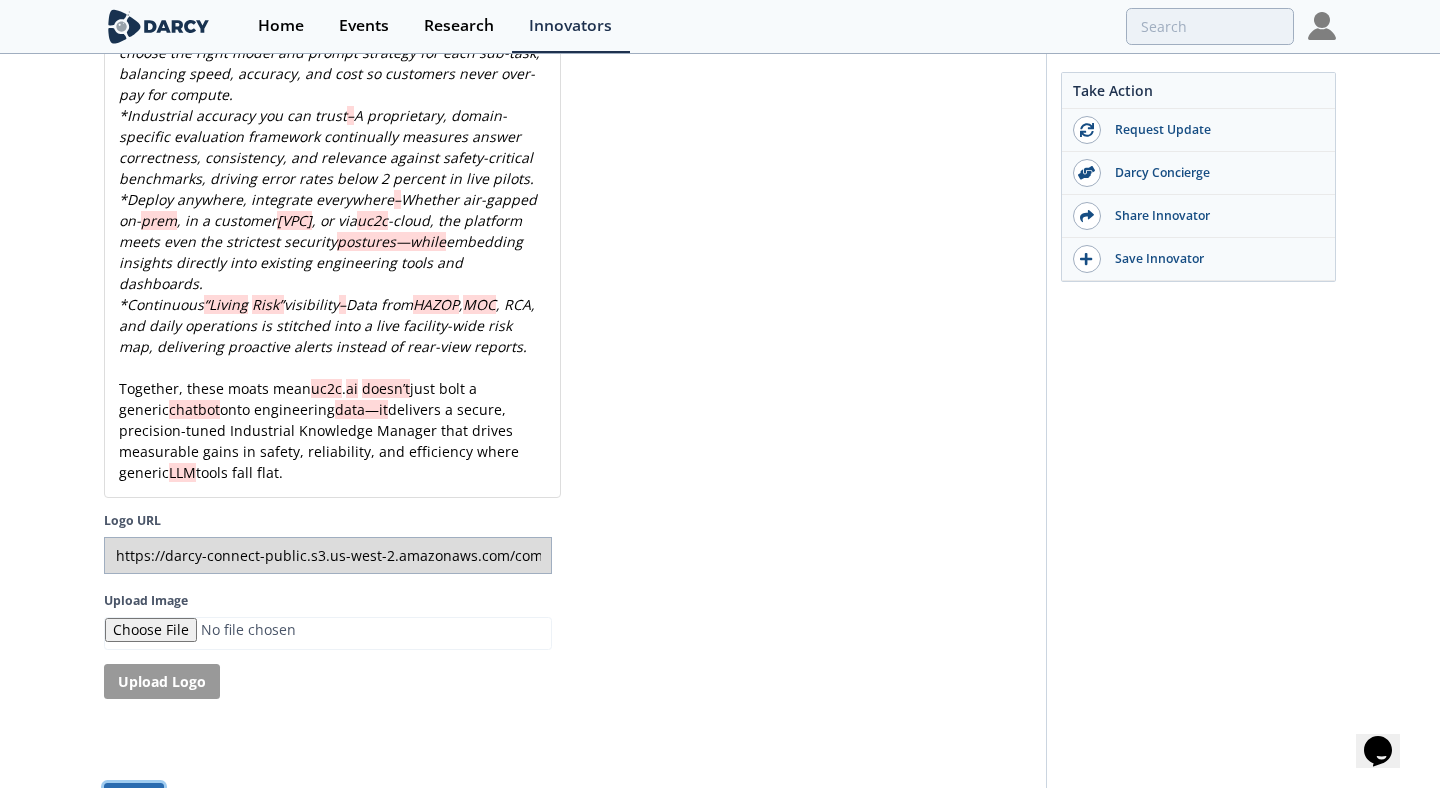 click on "Save" at bounding box center [134, 800] 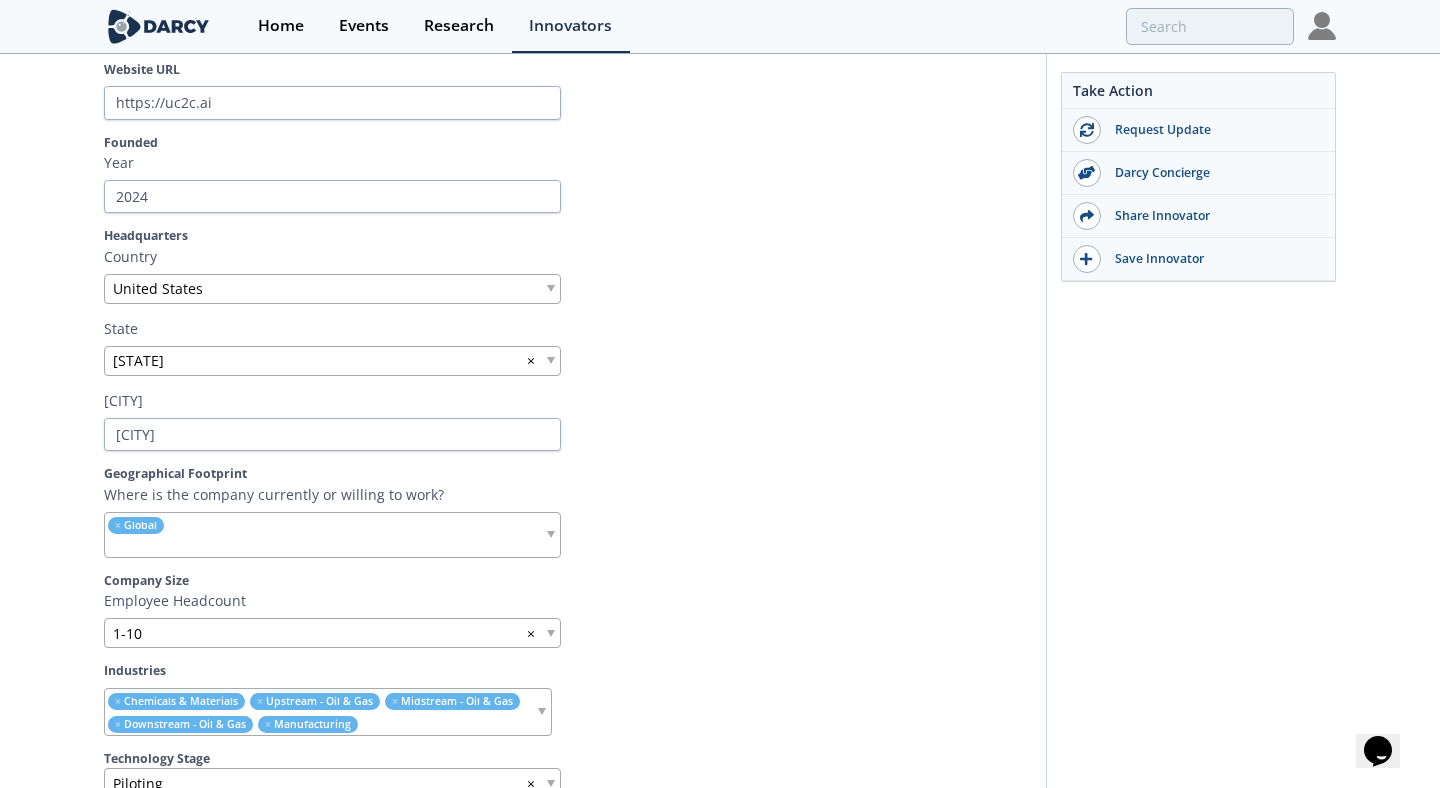 scroll, scrollTop: 332, scrollLeft: 0, axis: vertical 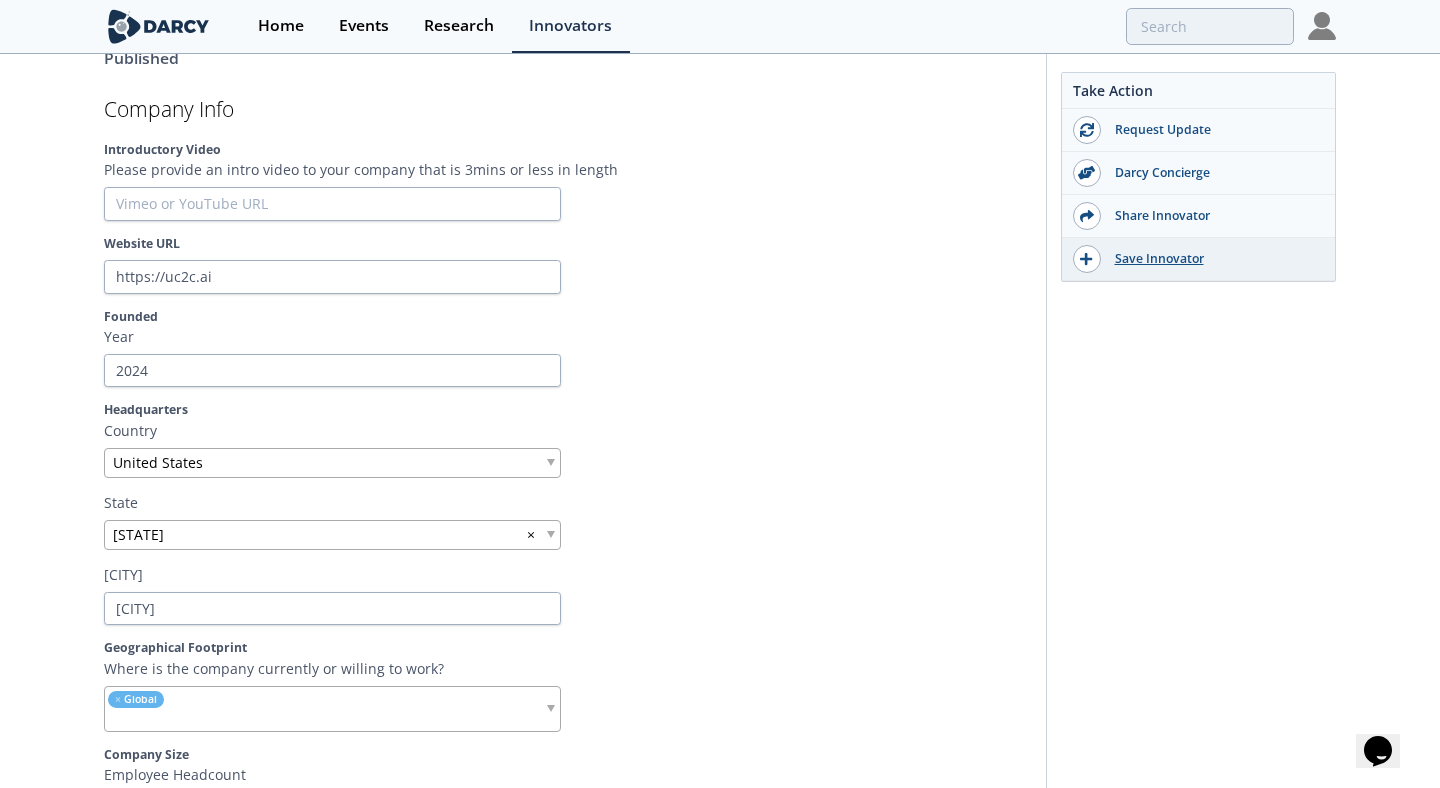 click on "Save Innovator" at bounding box center (1213, 259) 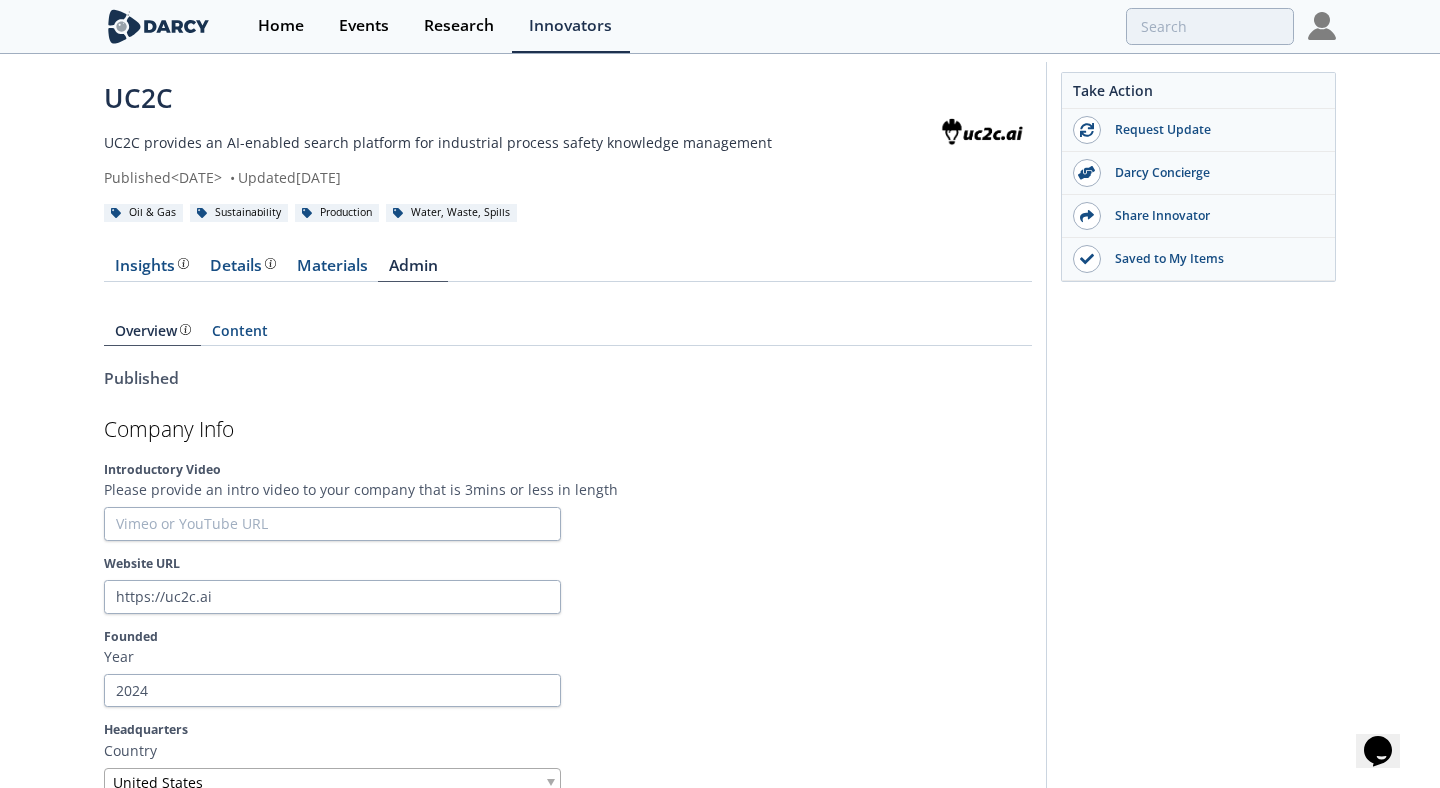 scroll, scrollTop: 0, scrollLeft: 0, axis: both 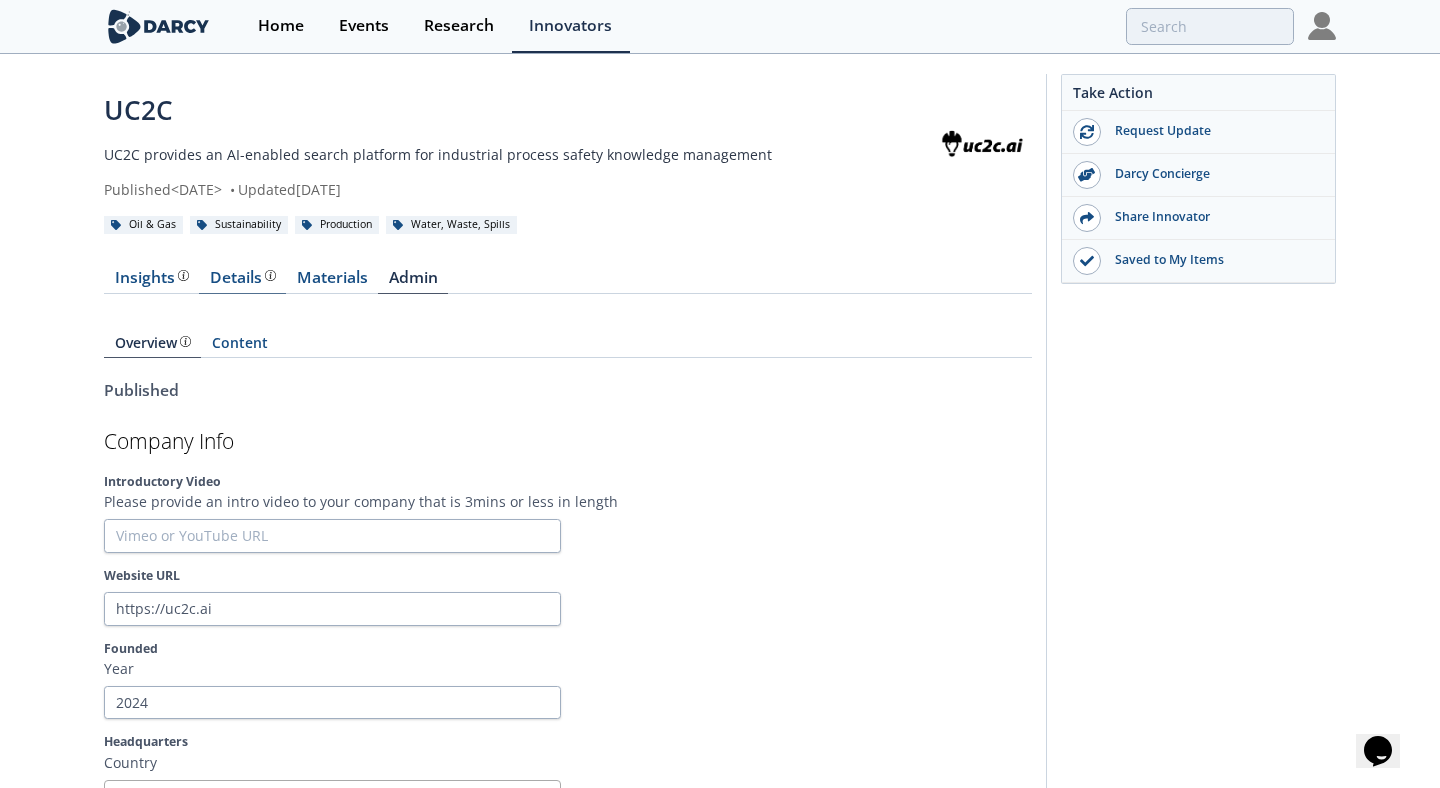 click on "Details
Product overview, business model, technology and applications as added by the UC2C team." at bounding box center [243, 278] 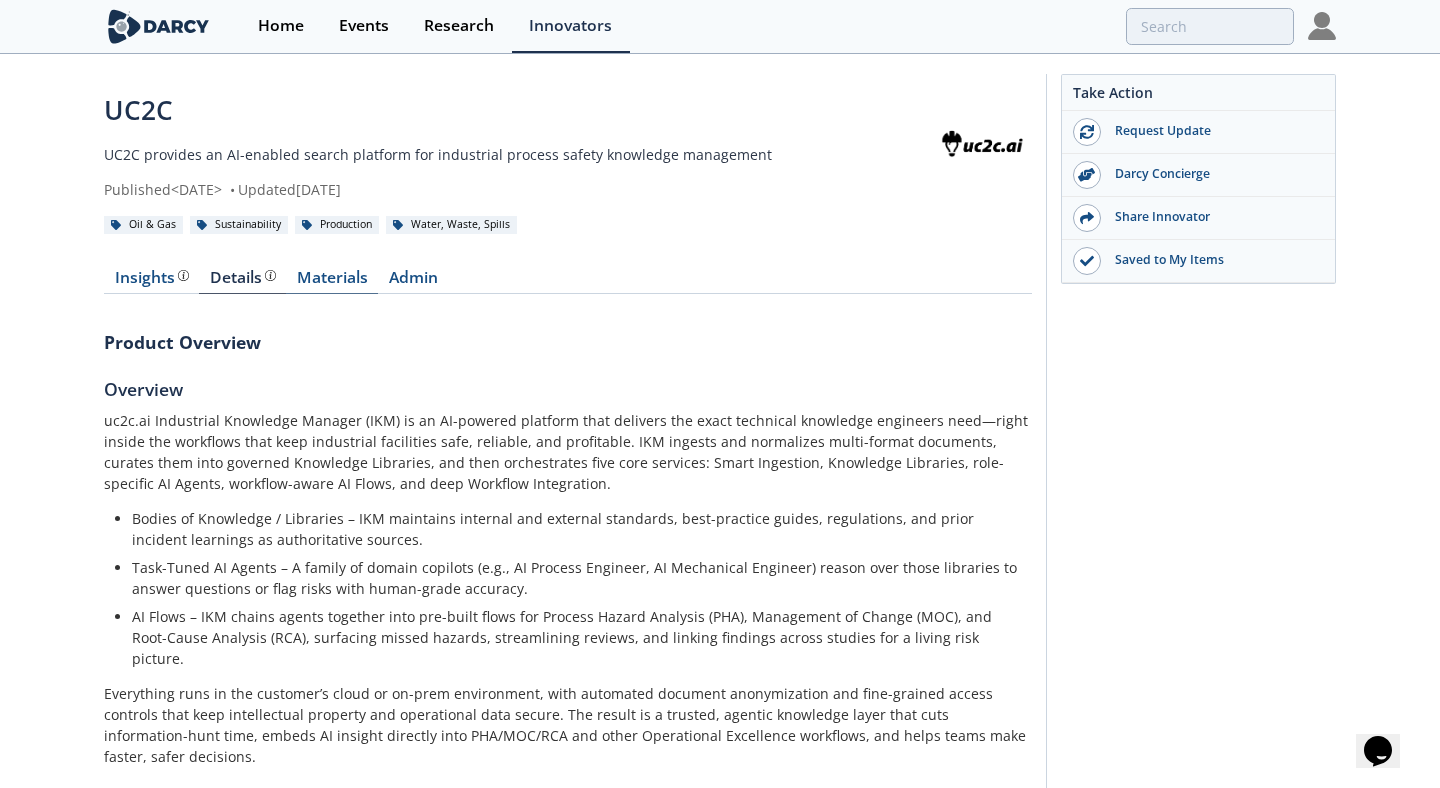 click on "Materials" at bounding box center (332, 282) 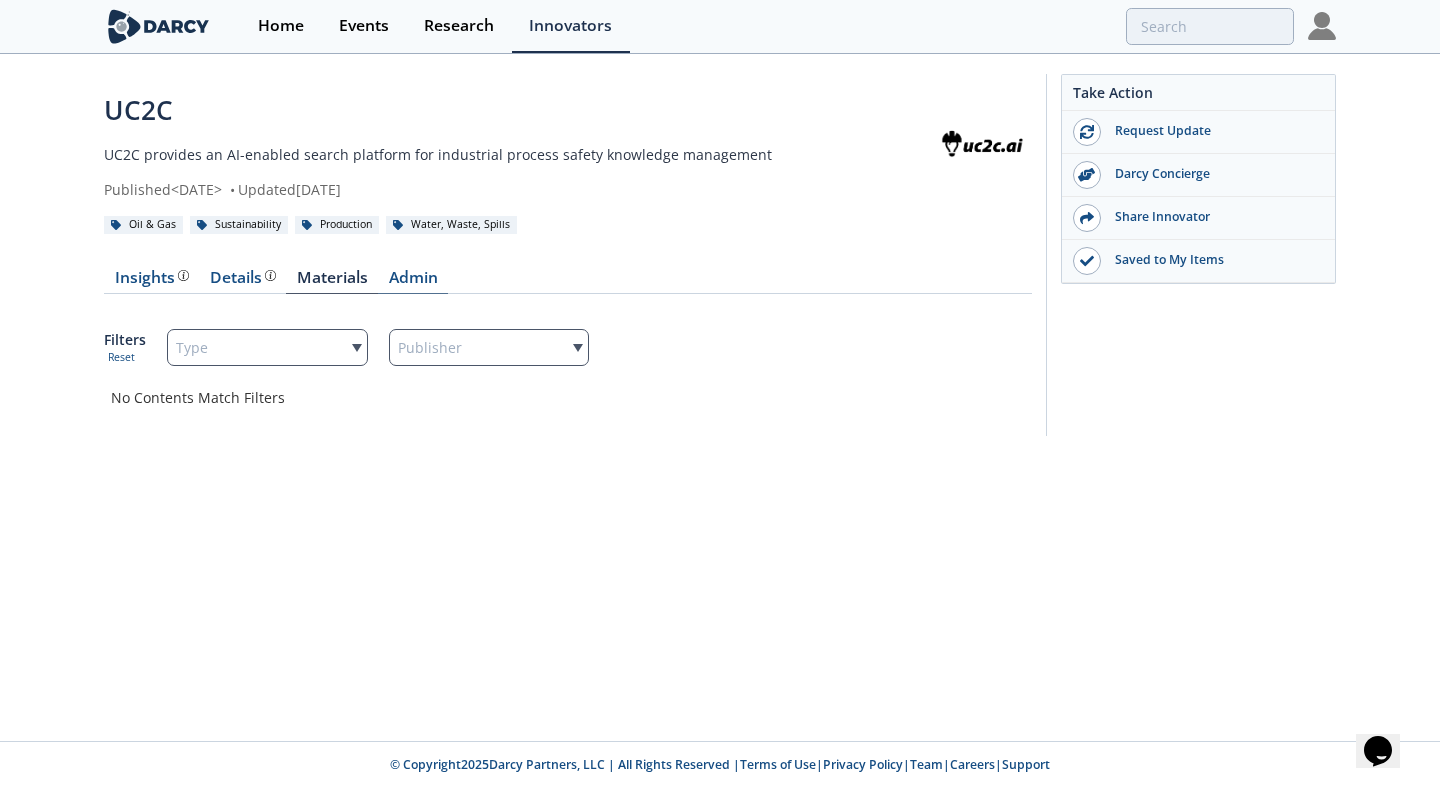 click on "Admin" at bounding box center [413, 282] 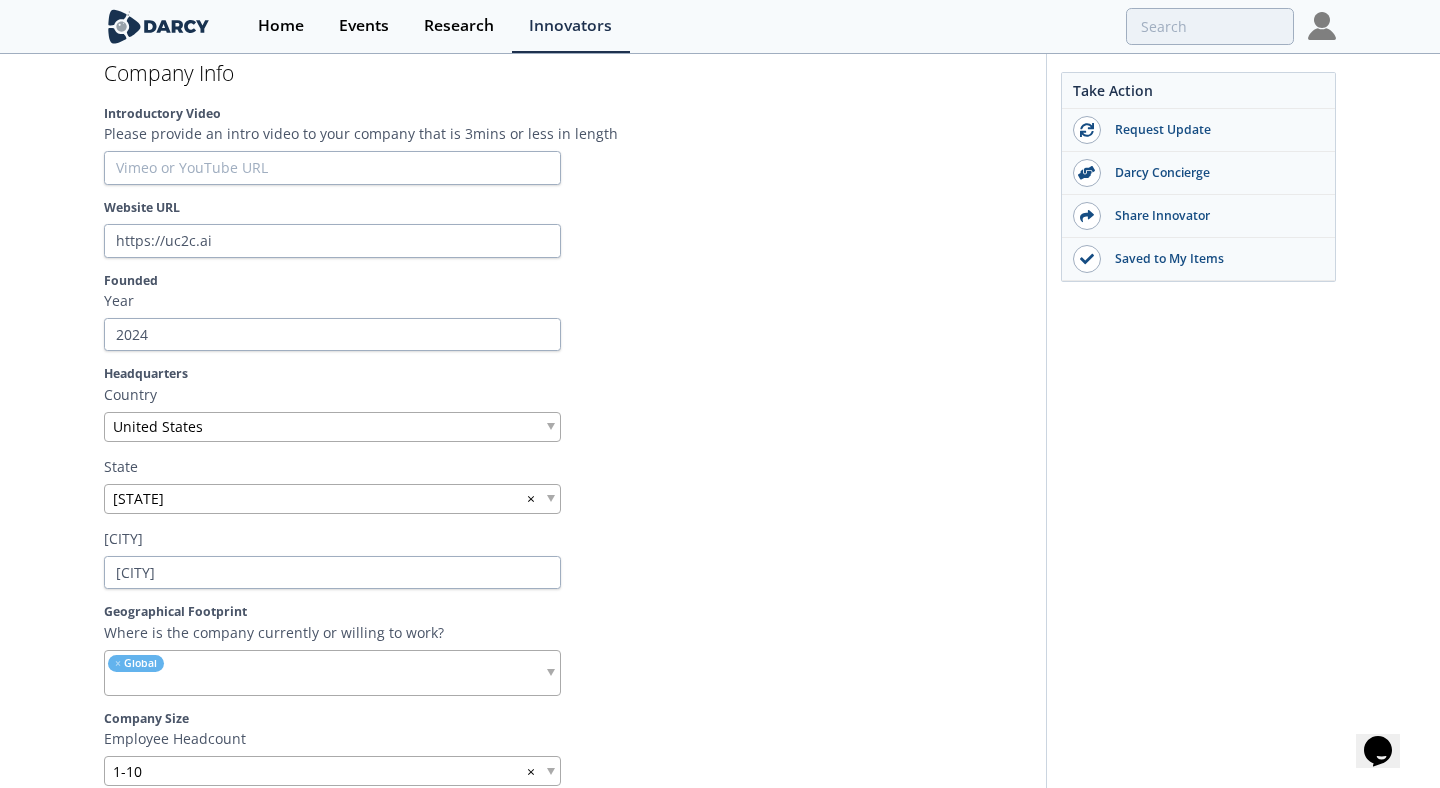 scroll, scrollTop: 0, scrollLeft: 0, axis: both 